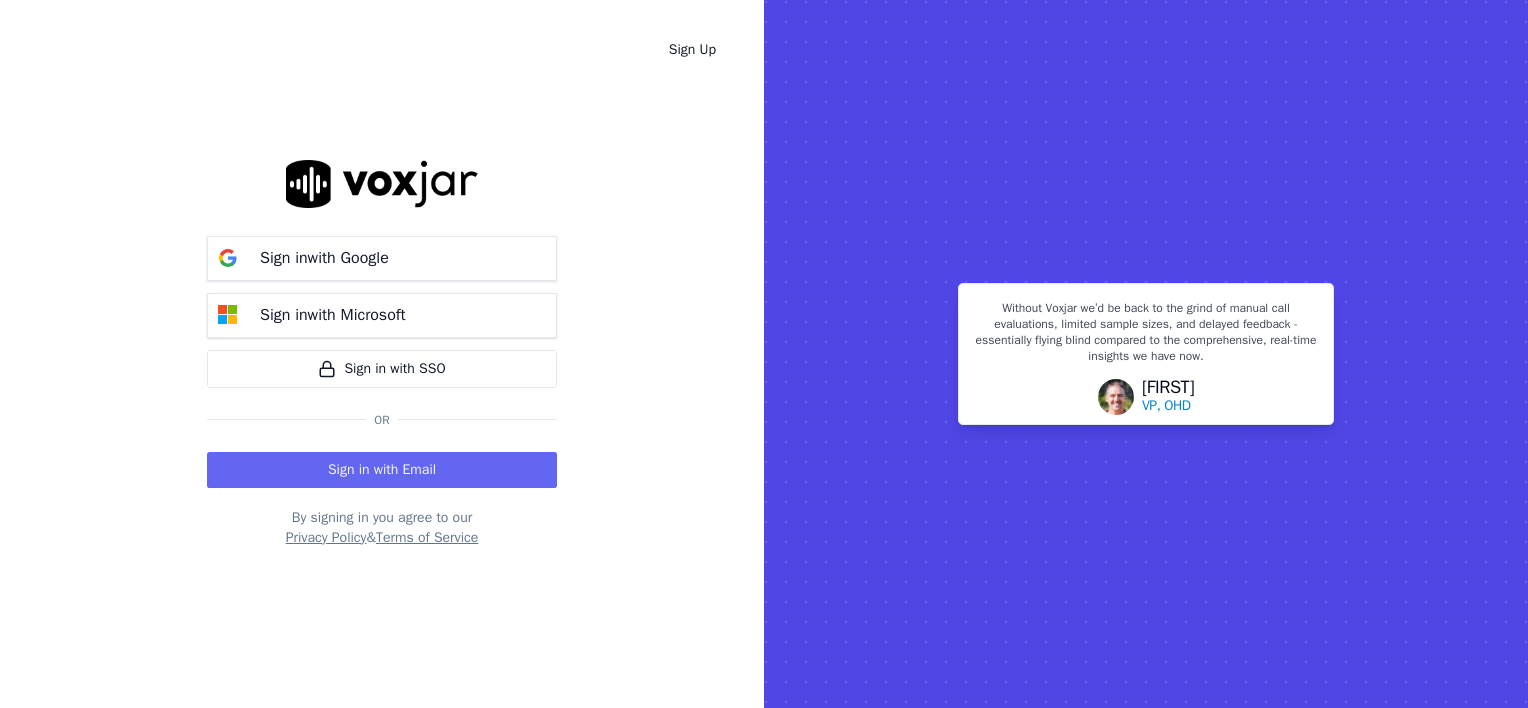 scroll, scrollTop: 0, scrollLeft: 0, axis: both 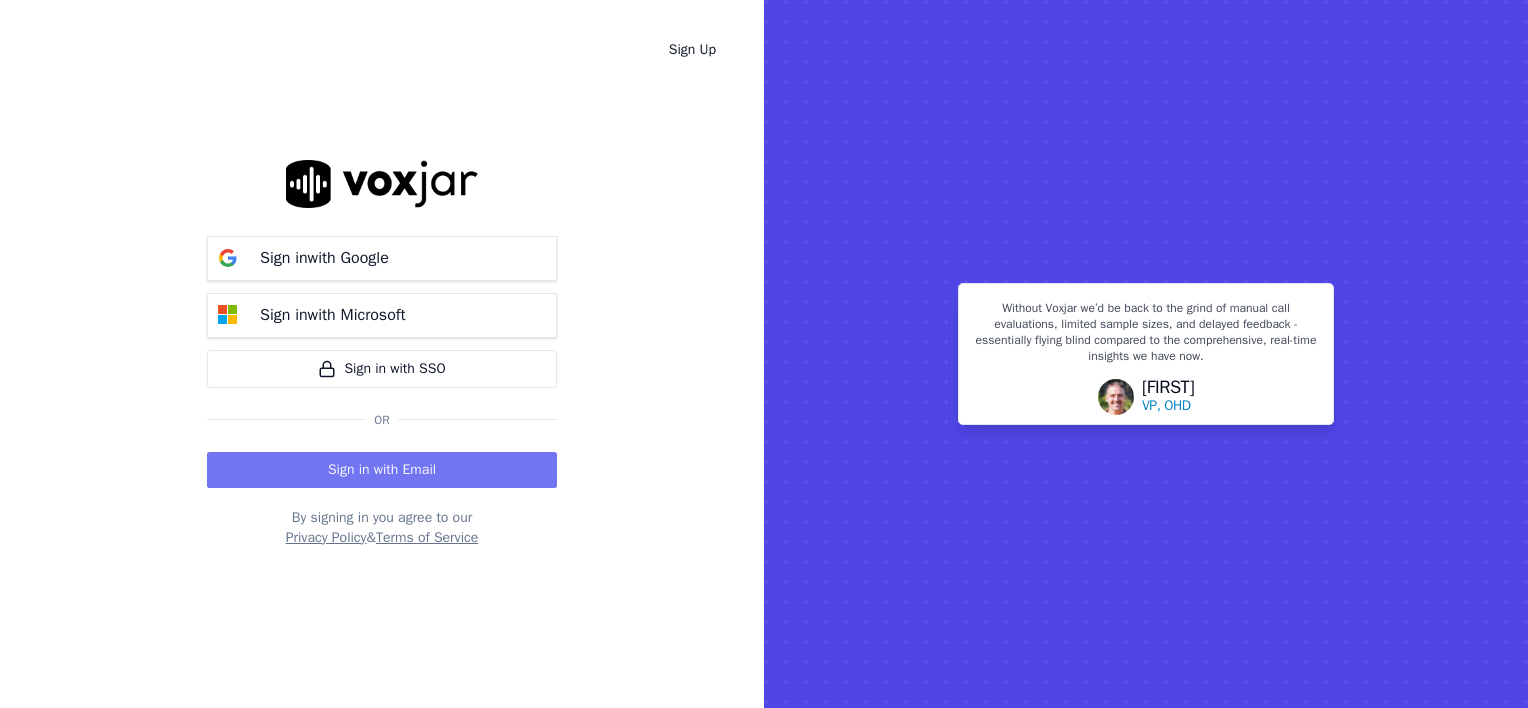 click on "Sign in with Email" at bounding box center [382, 470] 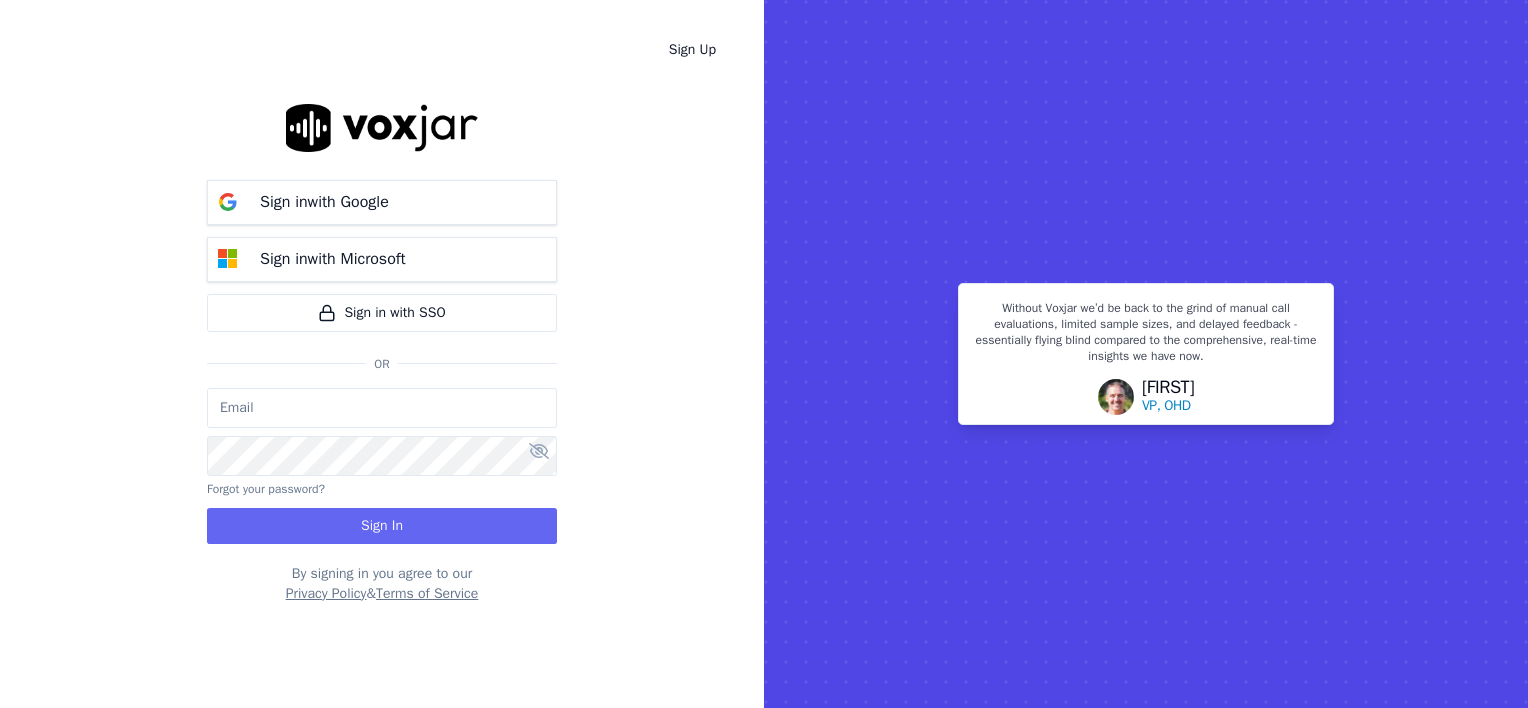 type on "wendy@deadringers.co" 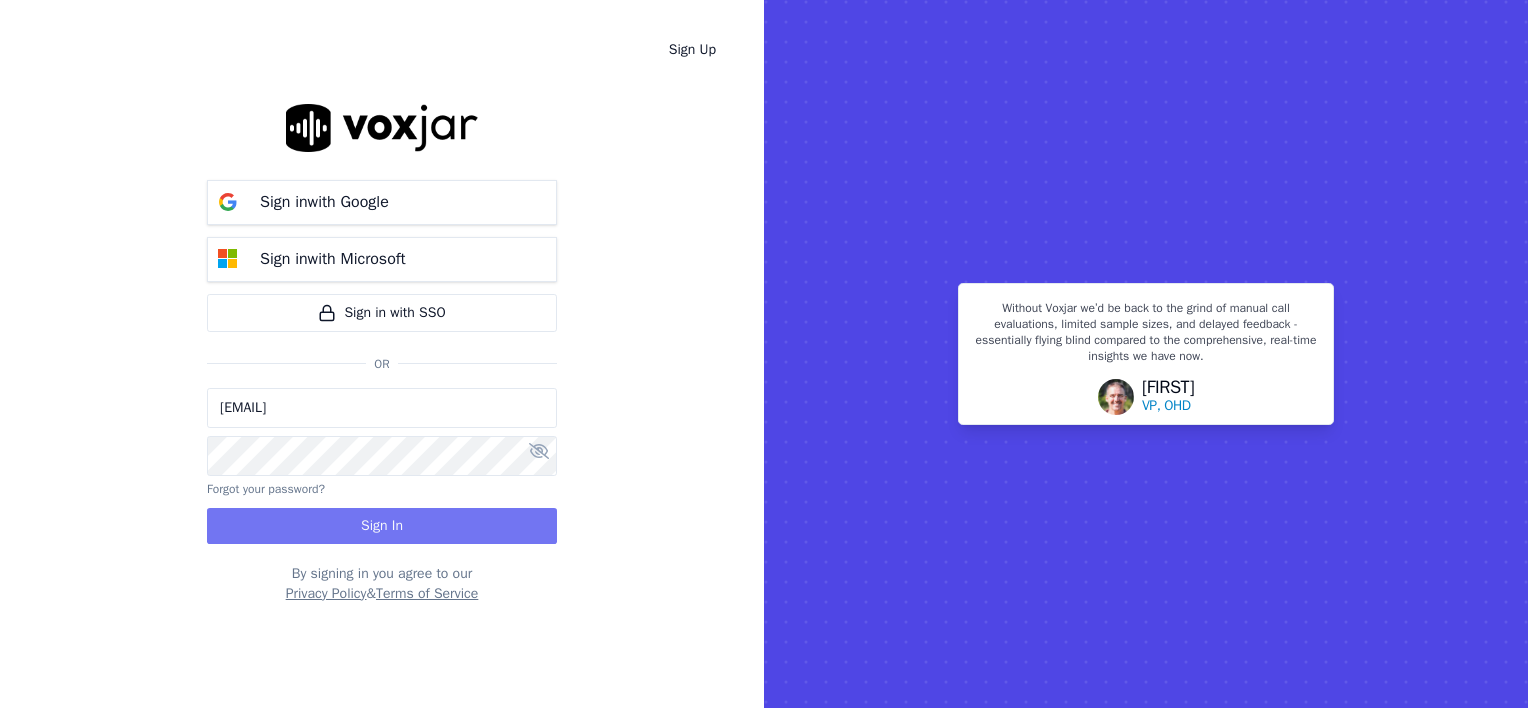 click on "Sign In" at bounding box center [382, 526] 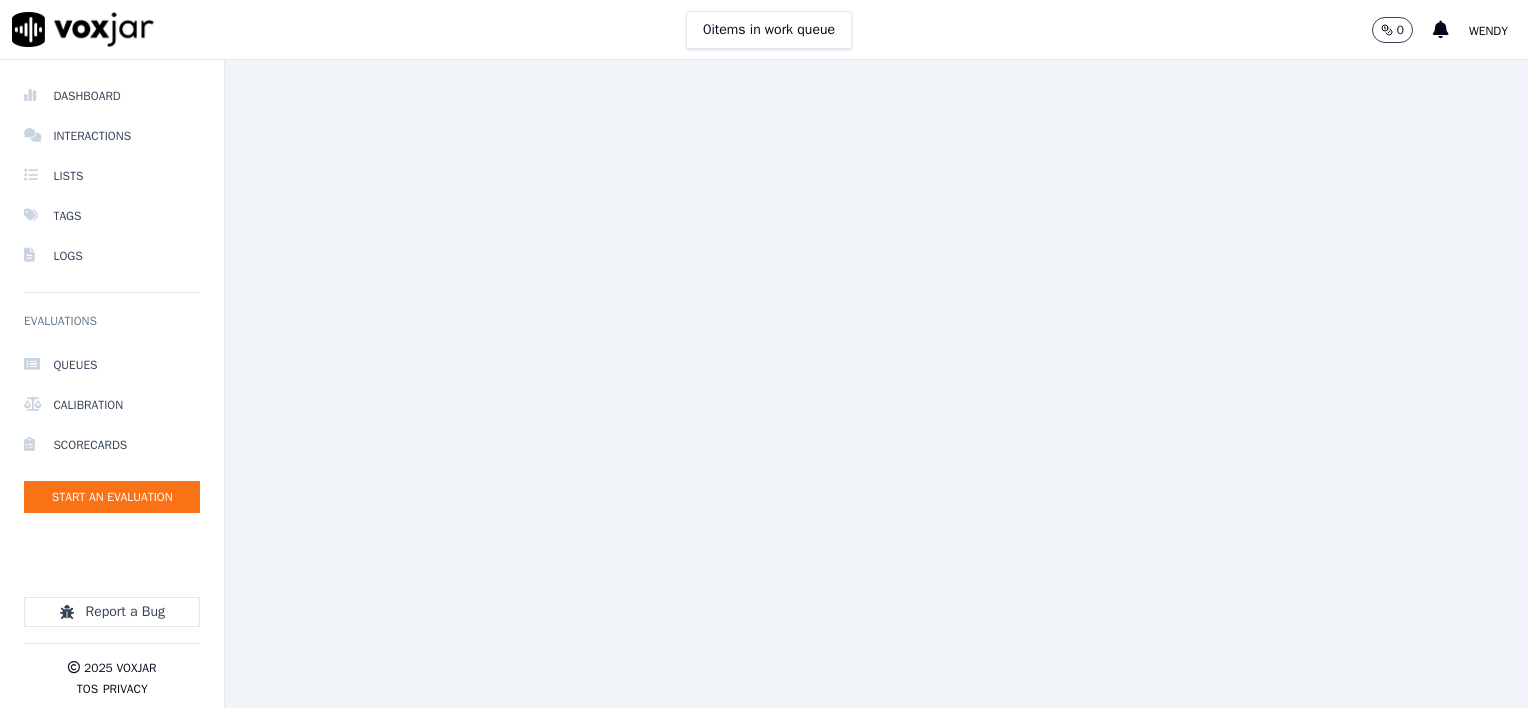 scroll, scrollTop: 0, scrollLeft: 0, axis: both 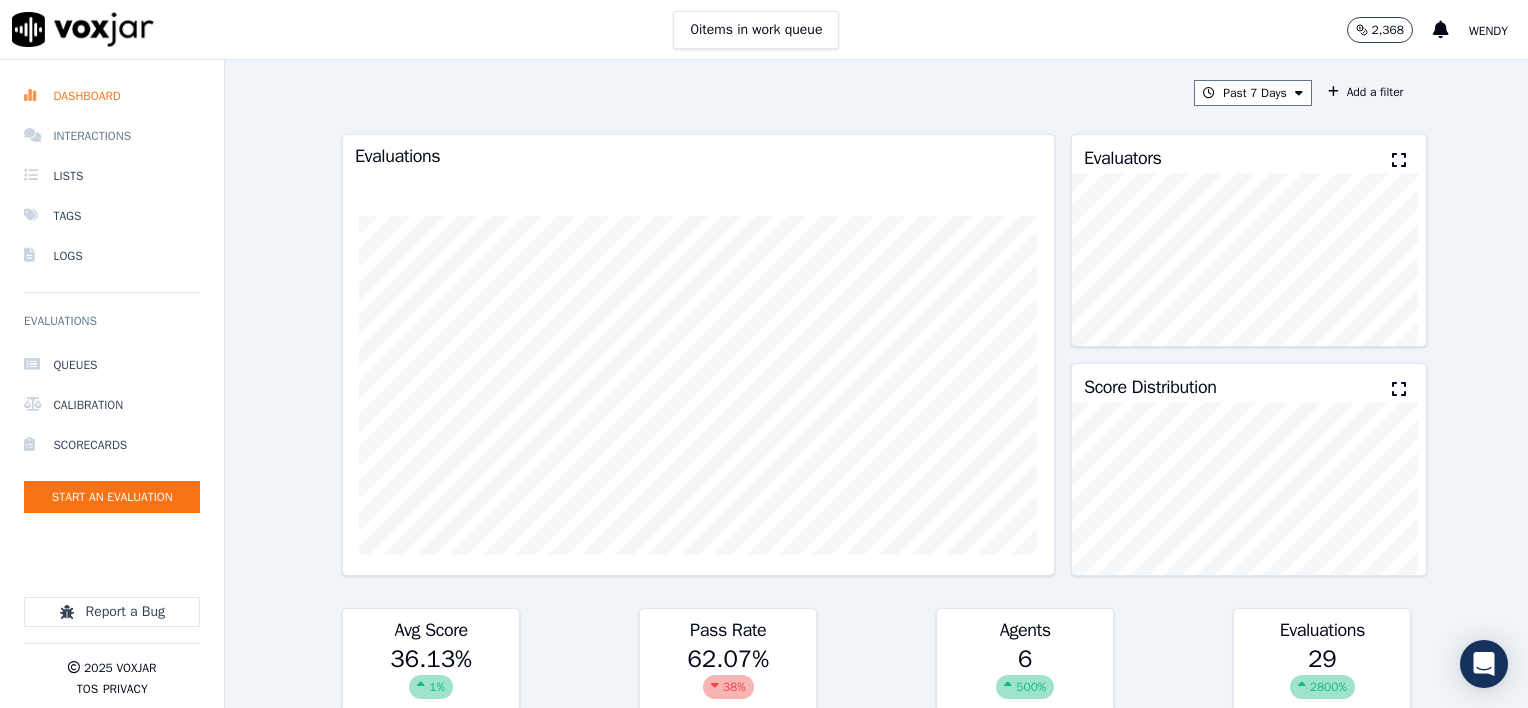 click on "Interactions" at bounding box center [112, 136] 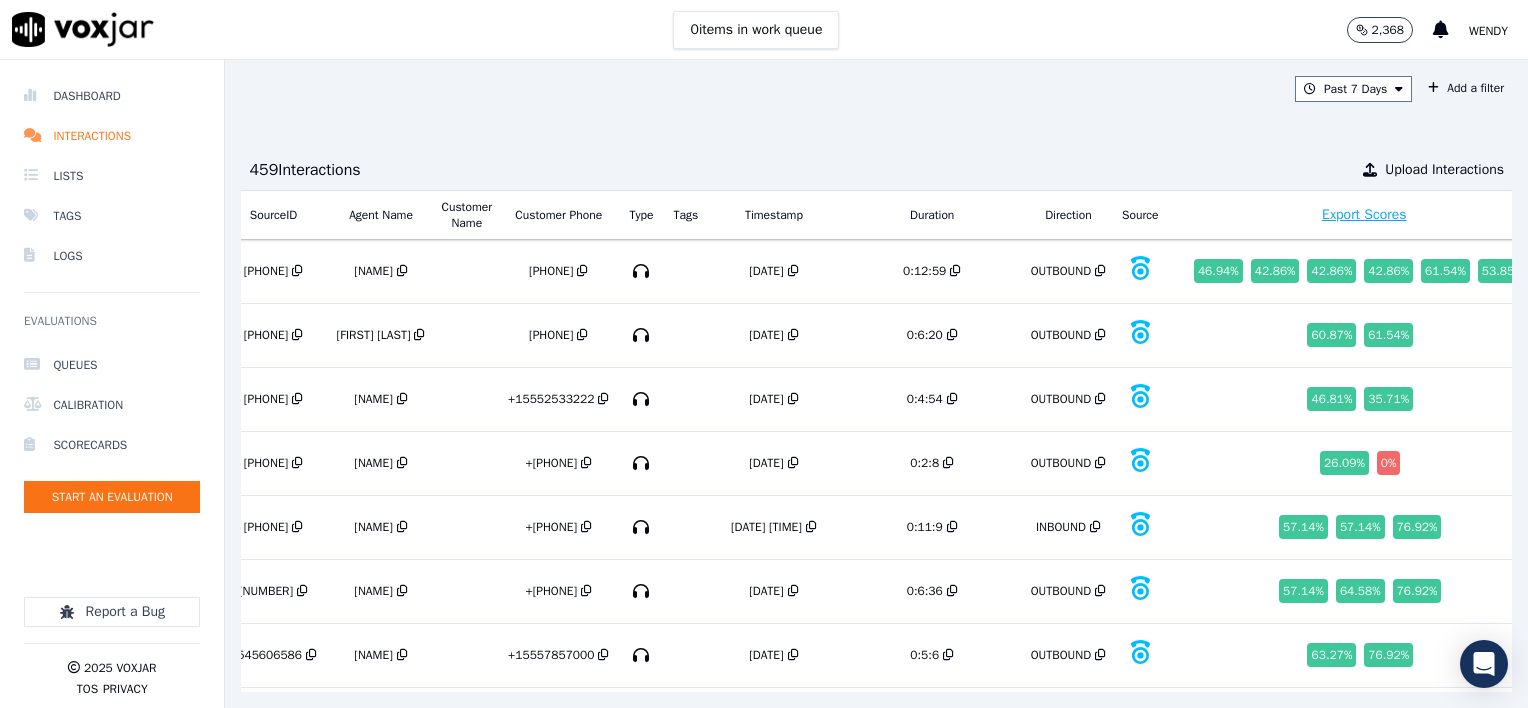 scroll, scrollTop: 0, scrollLeft: 236, axis: horizontal 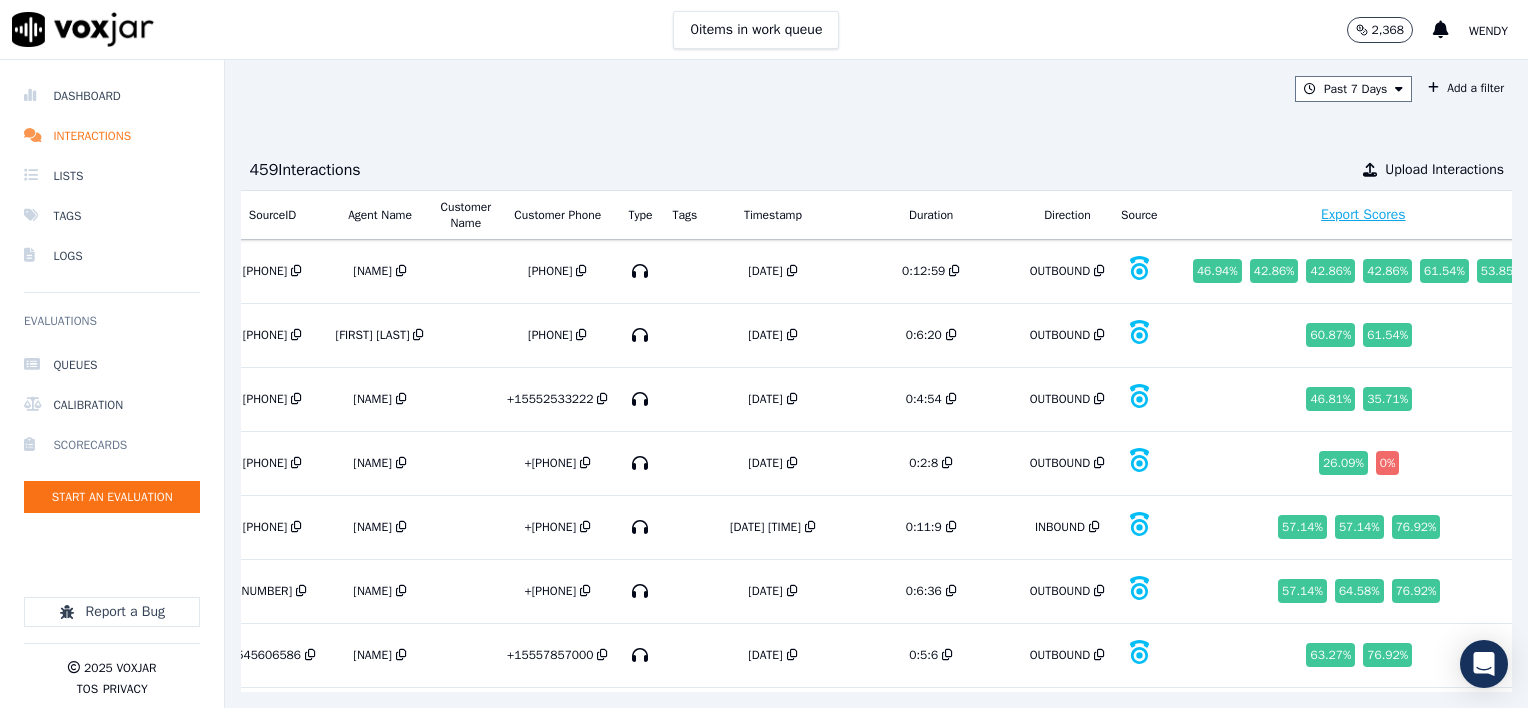 click on "Scorecards" at bounding box center (112, 445) 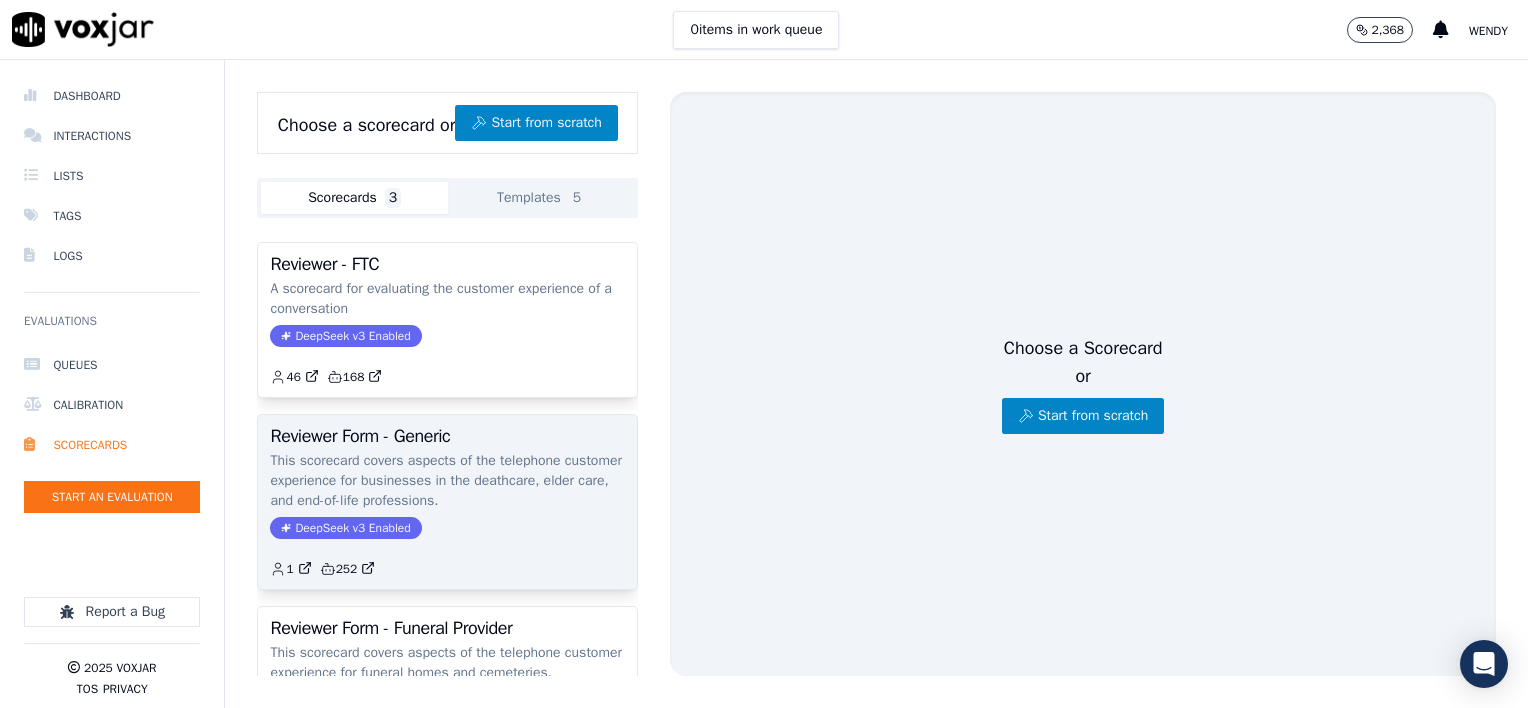 click on "Reviewer Form - Generic" at bounding box center [447, 436] 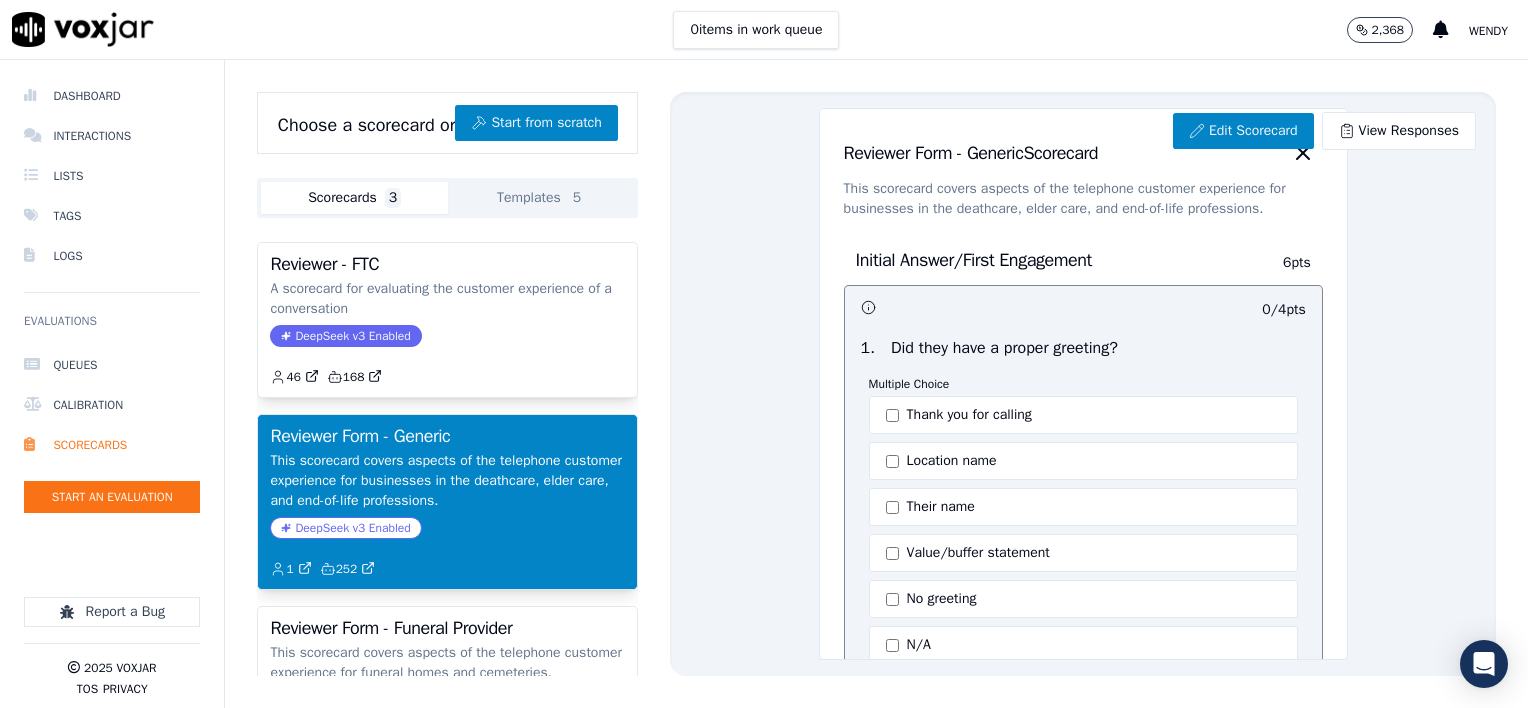 click on "Reviewer Form - Generic" at bounding box center (447, 436) 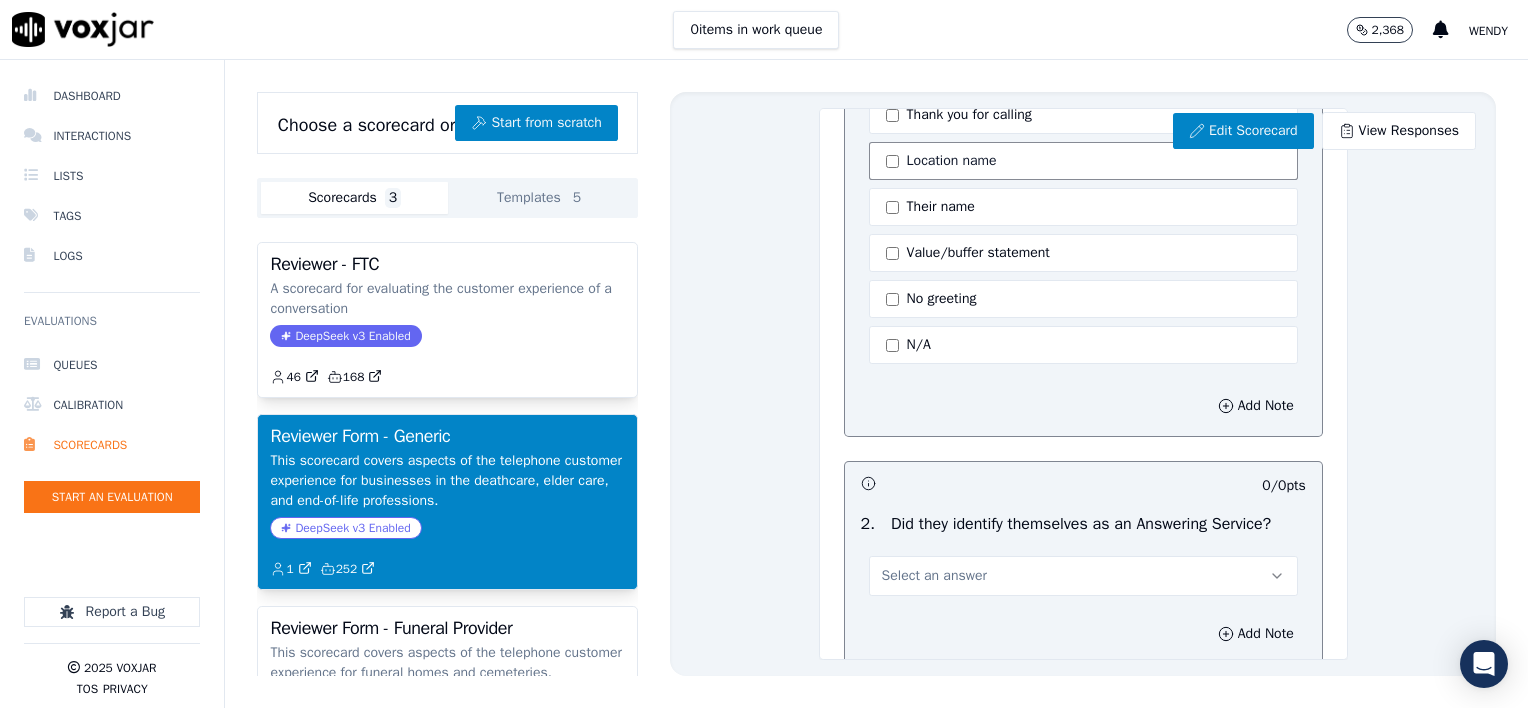 scroll, scrollTop: 0, scrollLeft: 0, axis: both 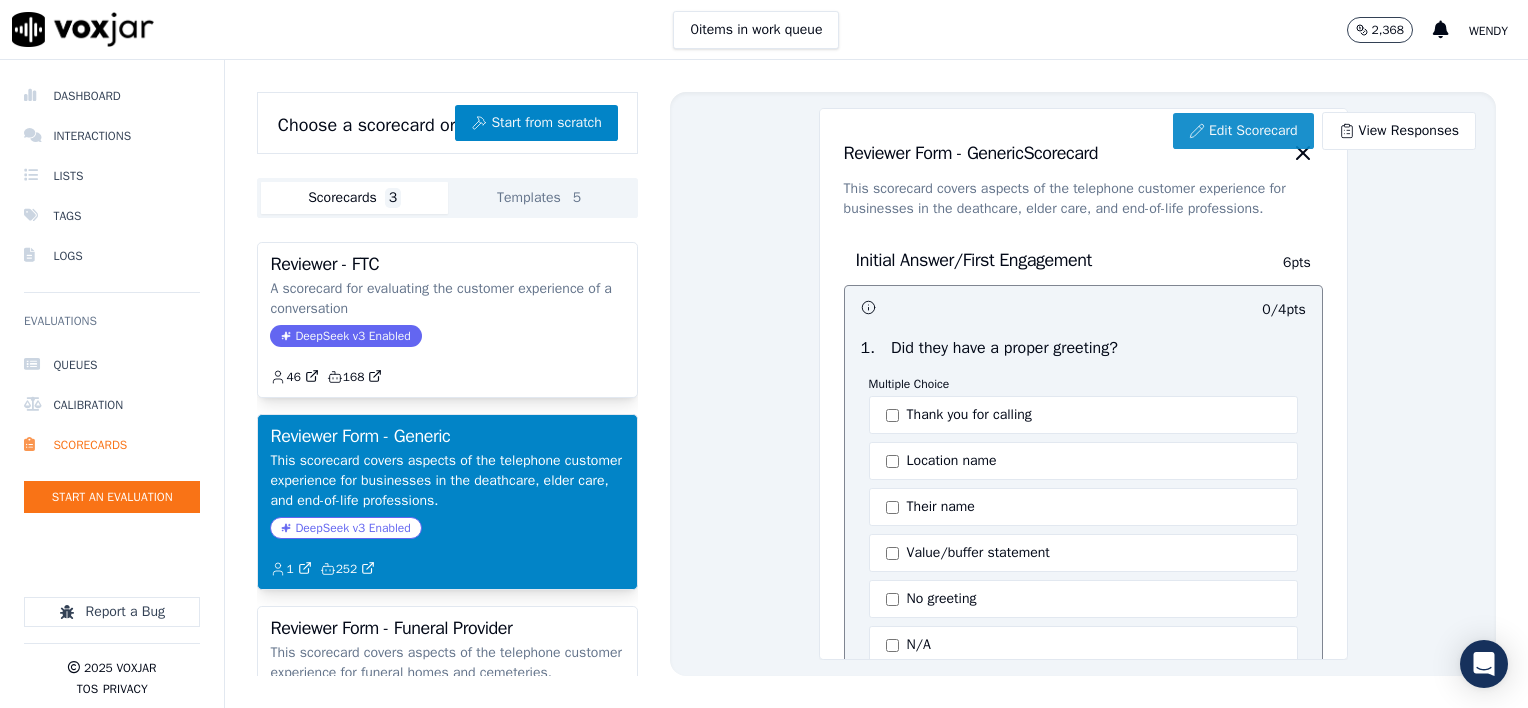 click on "Edit Scorecard" at bounding box center [1243, 131] 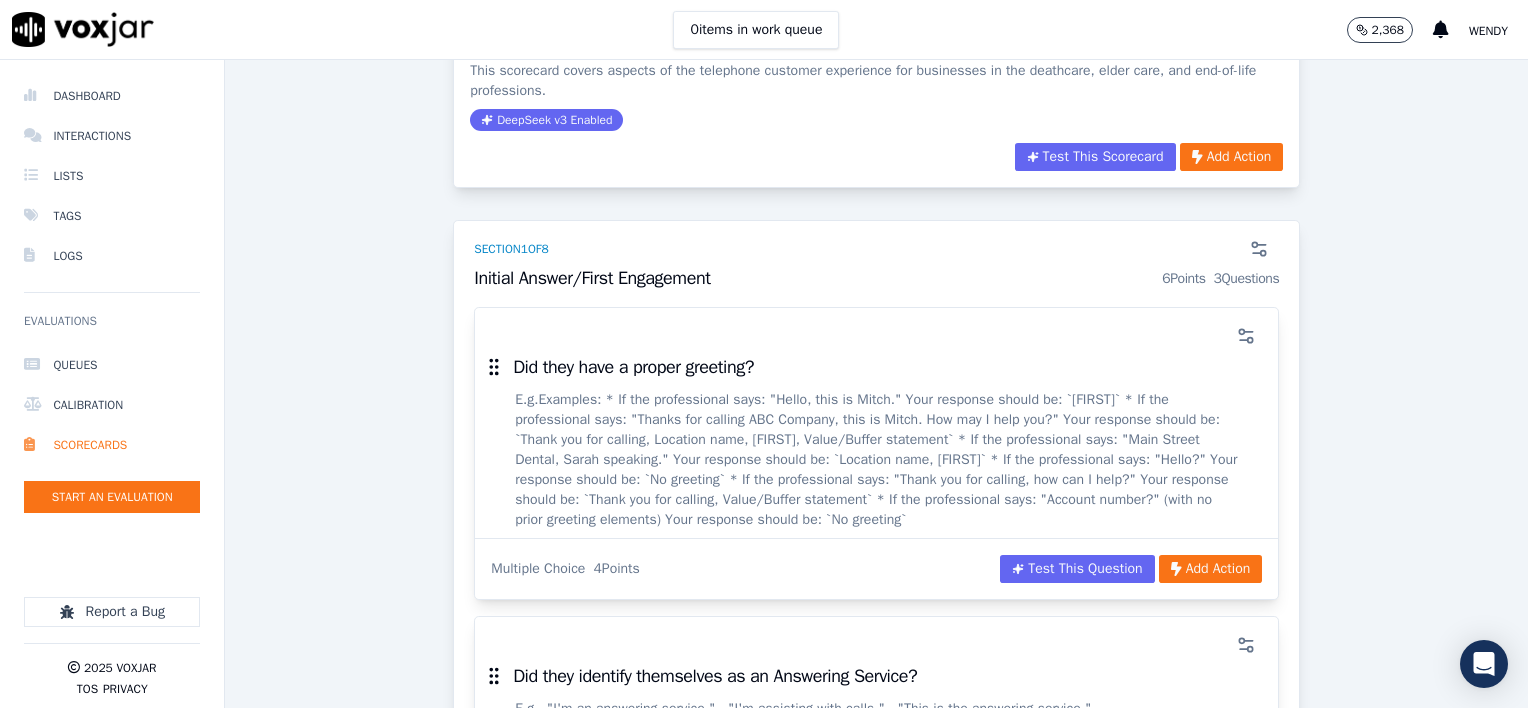 scroll, scrollTop: 100, scrollLeft: 0, axis: vertical 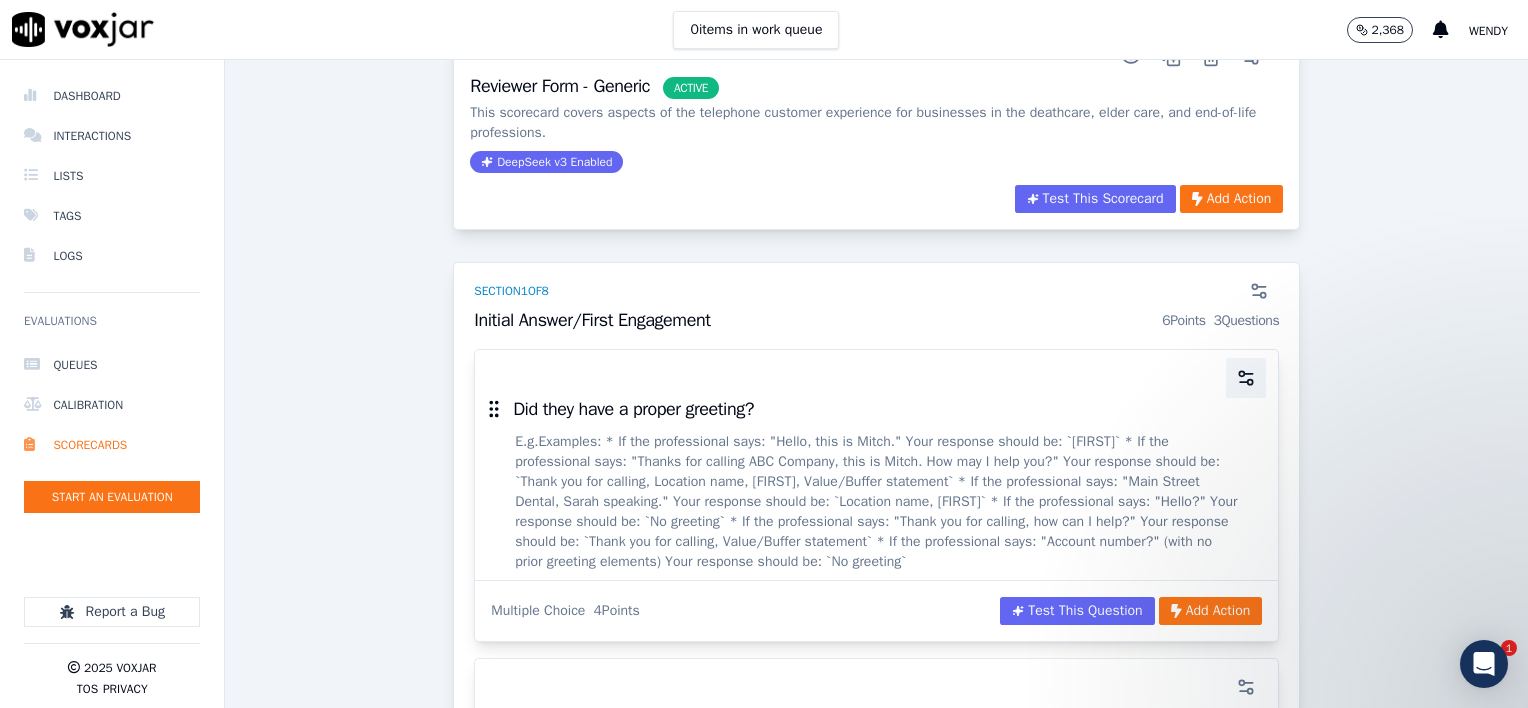 click 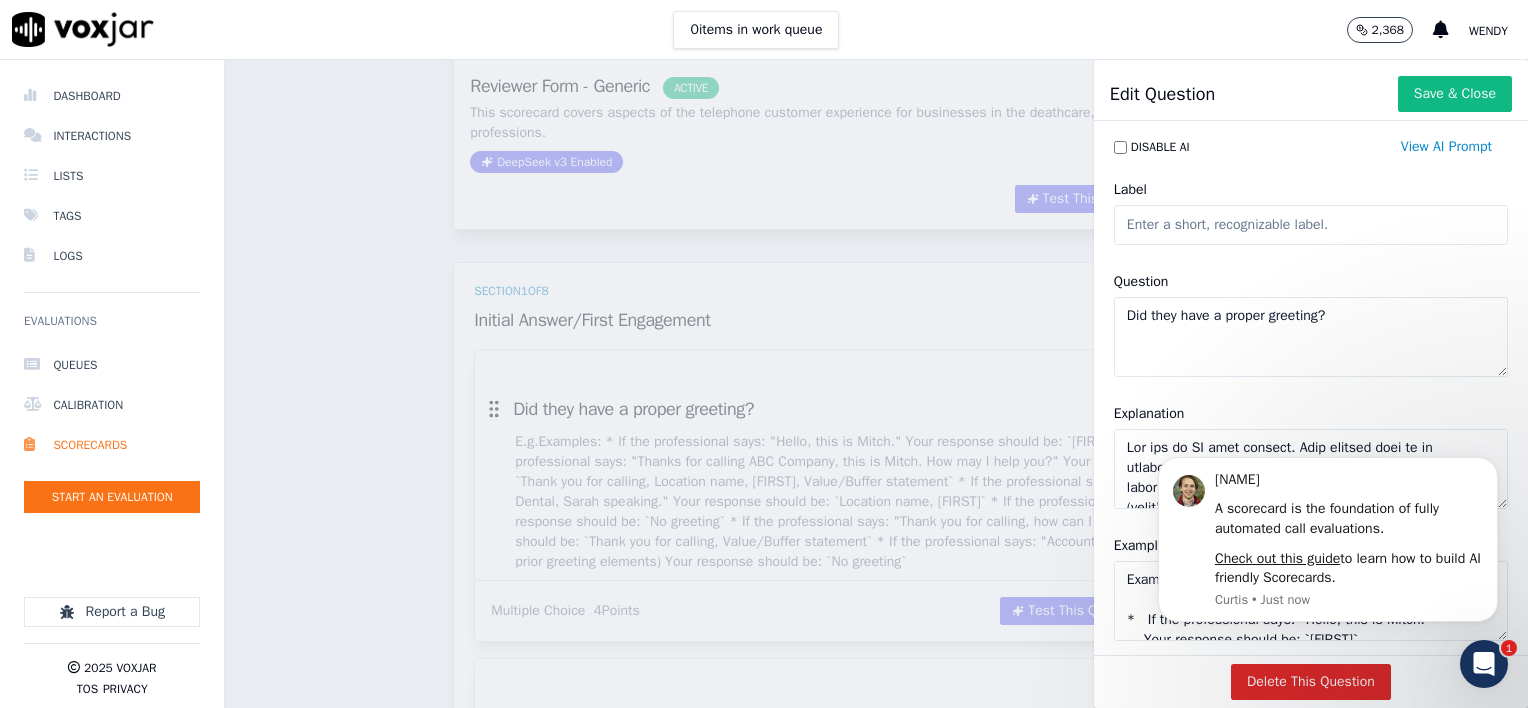 scroll, scrollTop: 0, scrollLeft: 0, axis: both 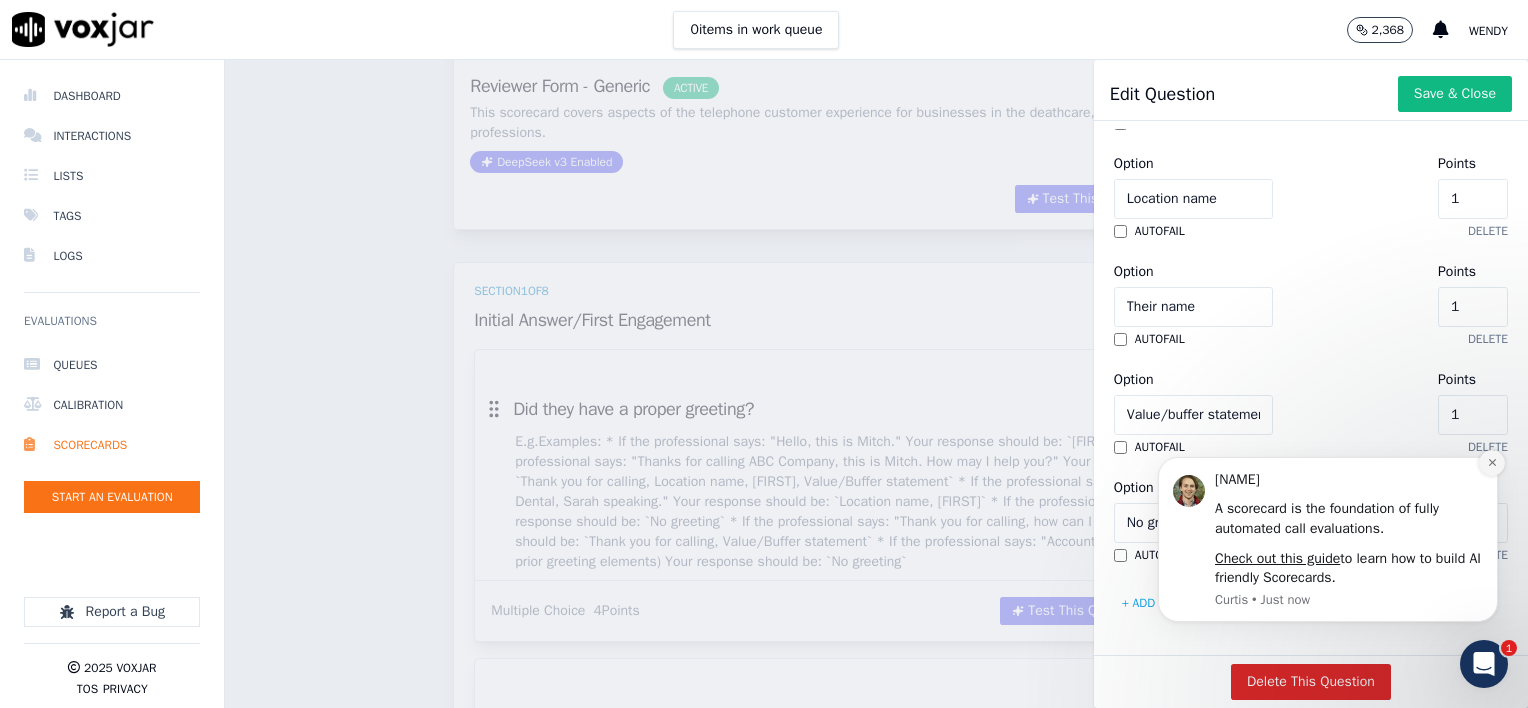 click 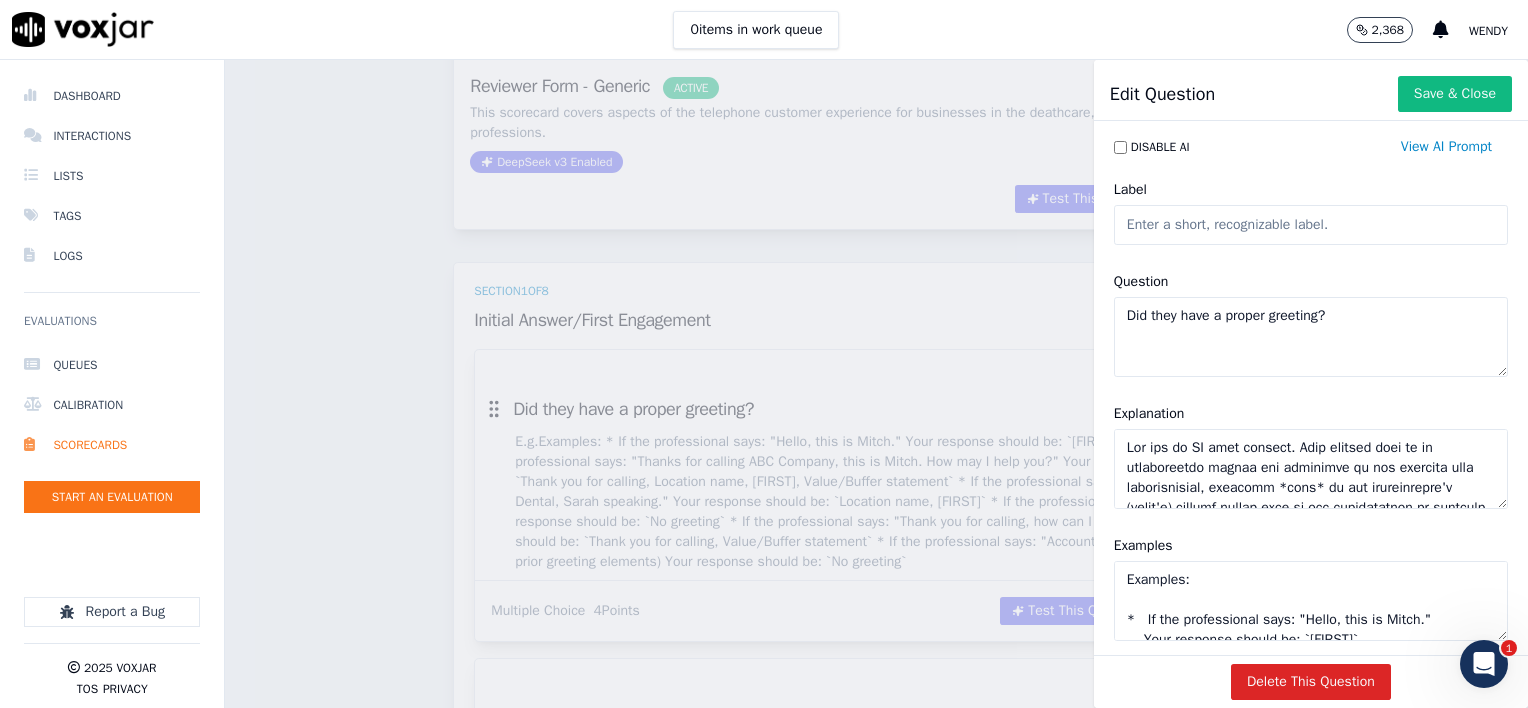 scroll, scrollTop: 0, scrollLeft: 0, axis: both 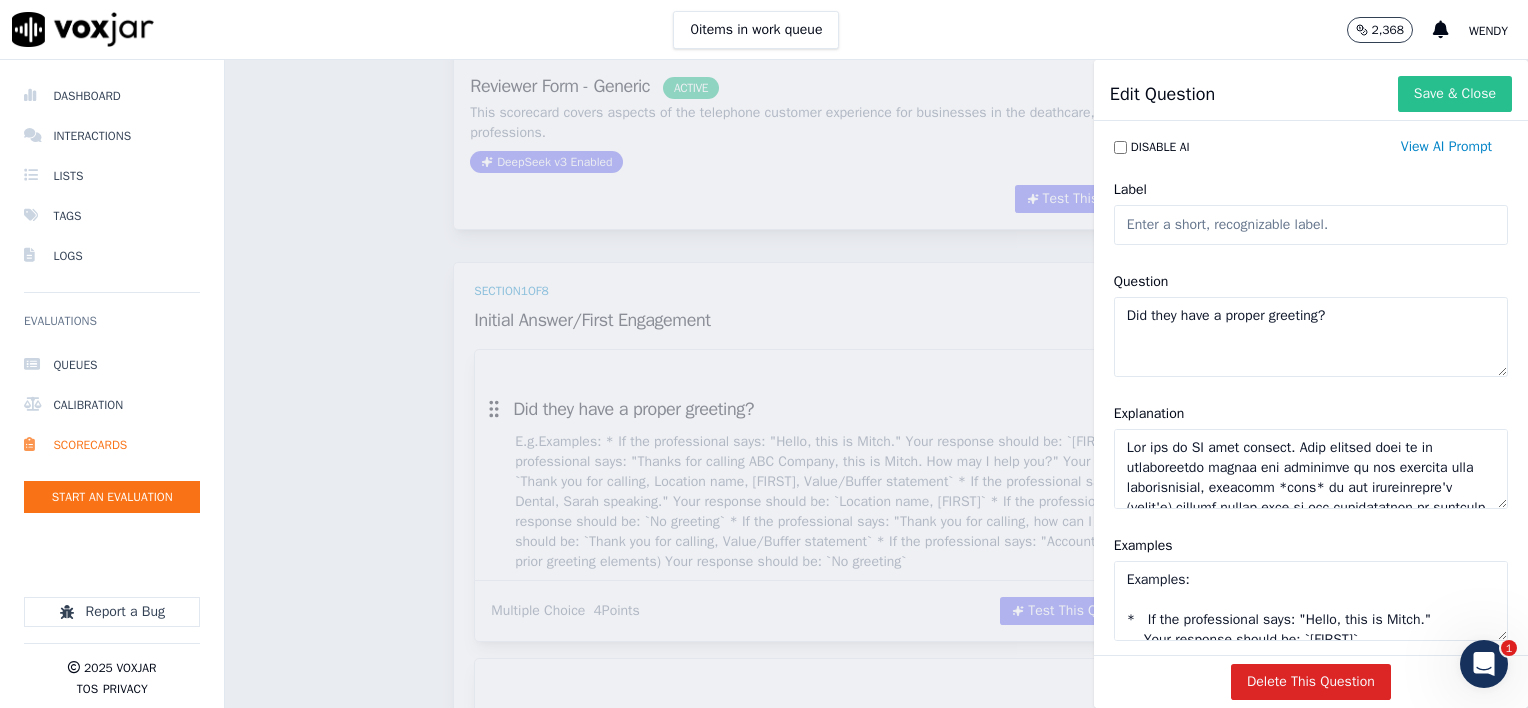 click on "Save & Close" at bounding box center [1455, 94] 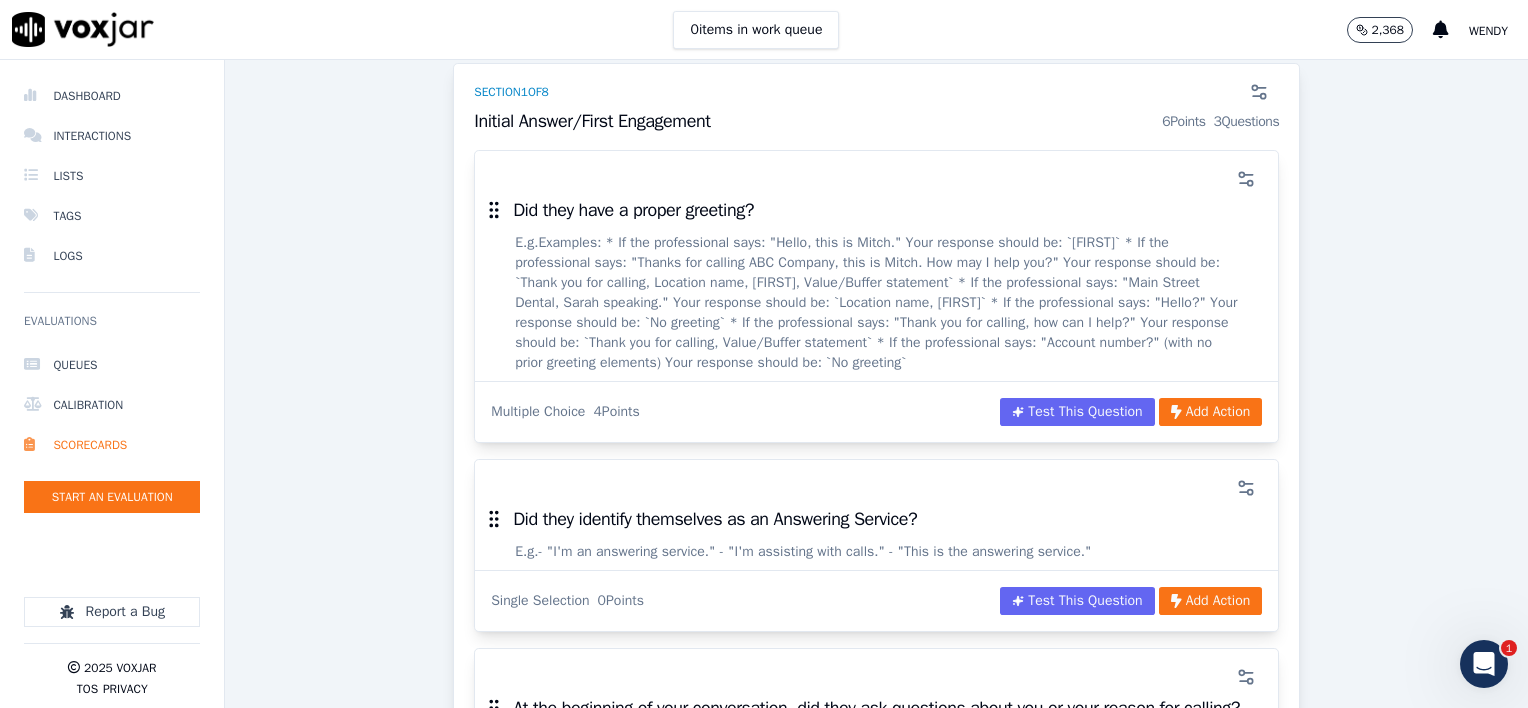 scroll, scrollTop: 300, scrollLeft: 0, axis: vertical 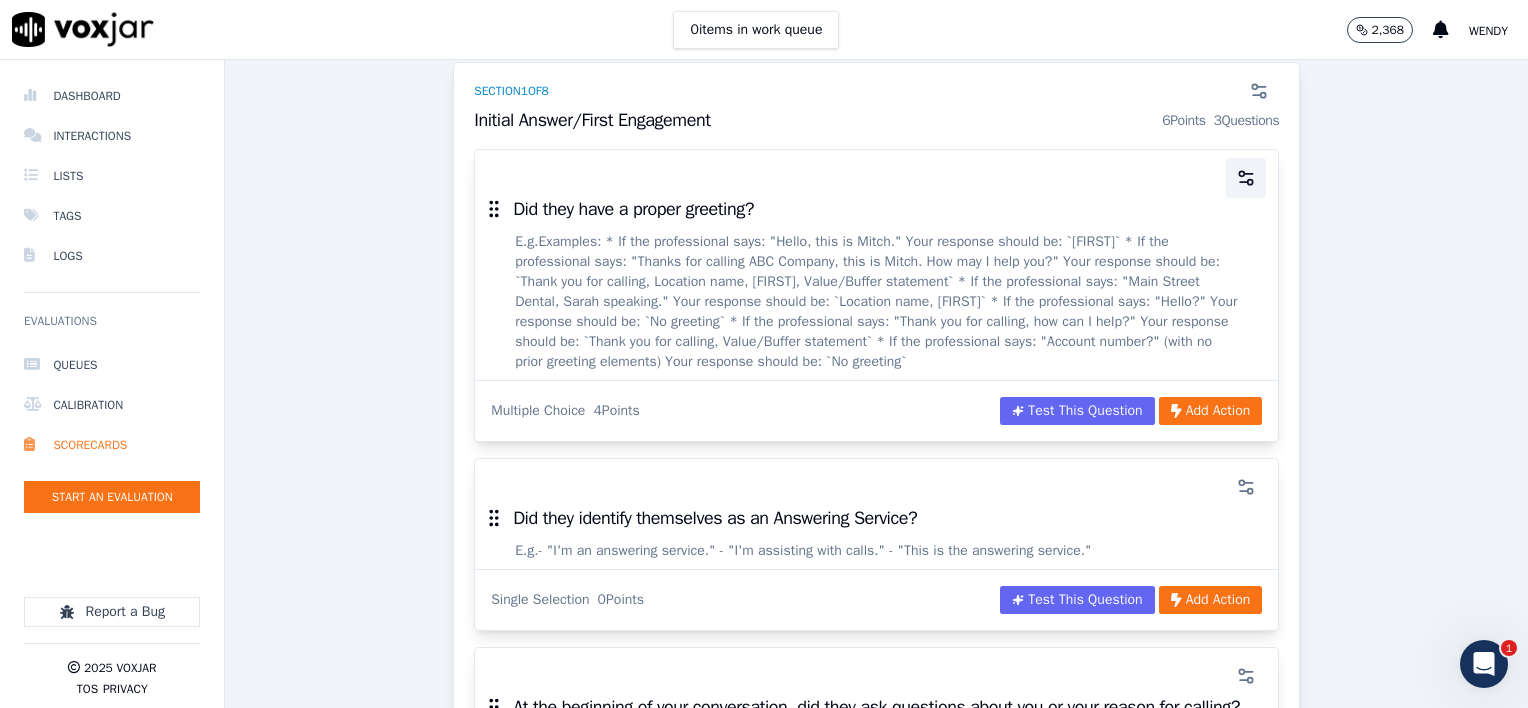 click 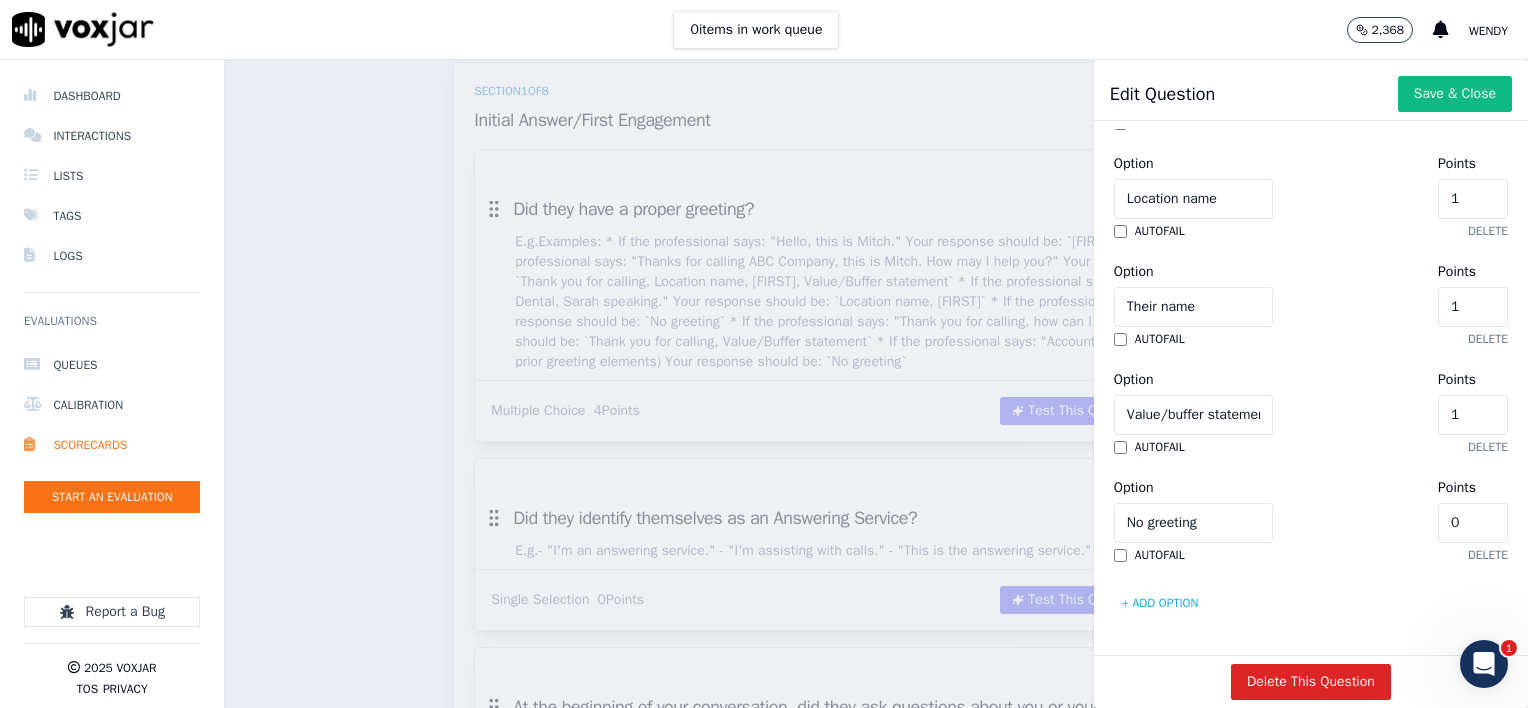 scroll, scrollTop: 810, scrollLeft: 0, axis: vertical 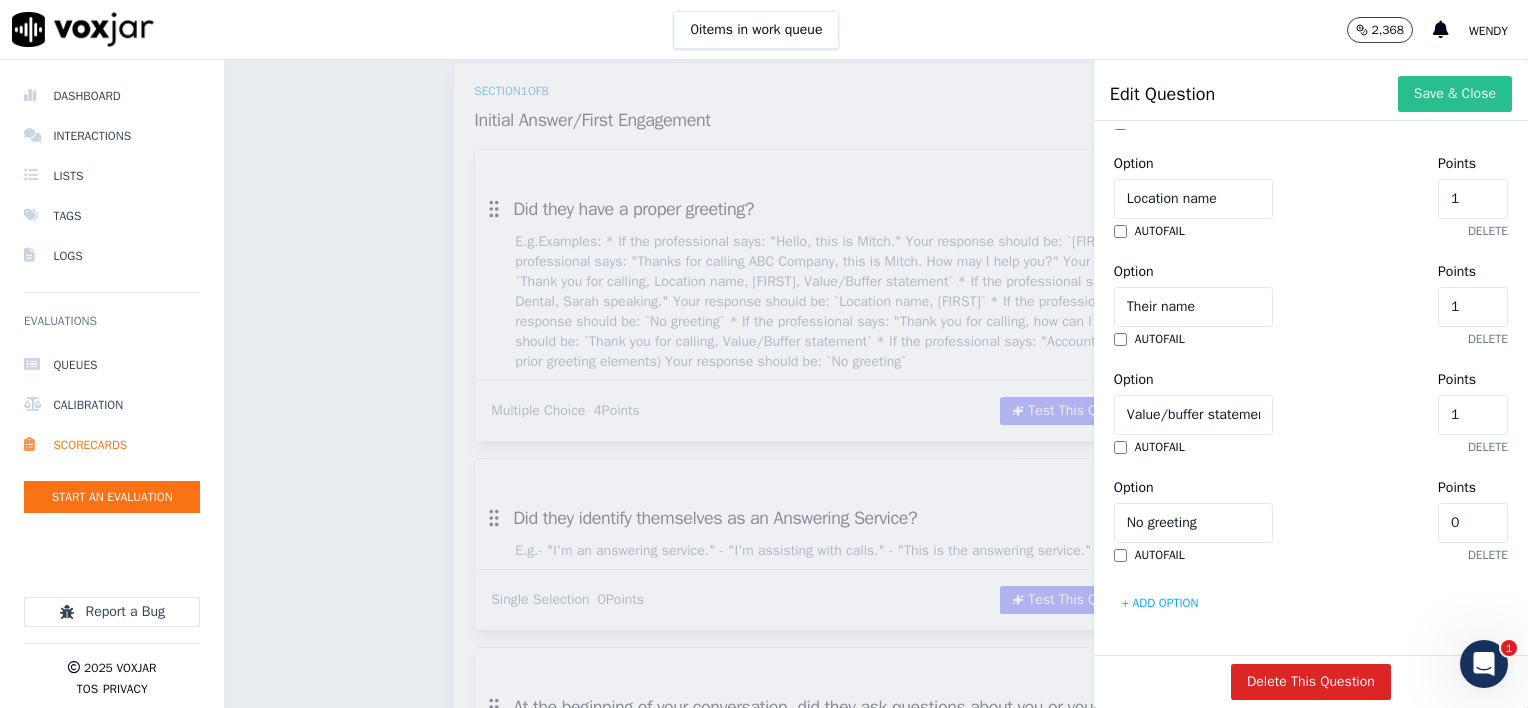click on "Save & Close" at bounding box center (1455, 94) 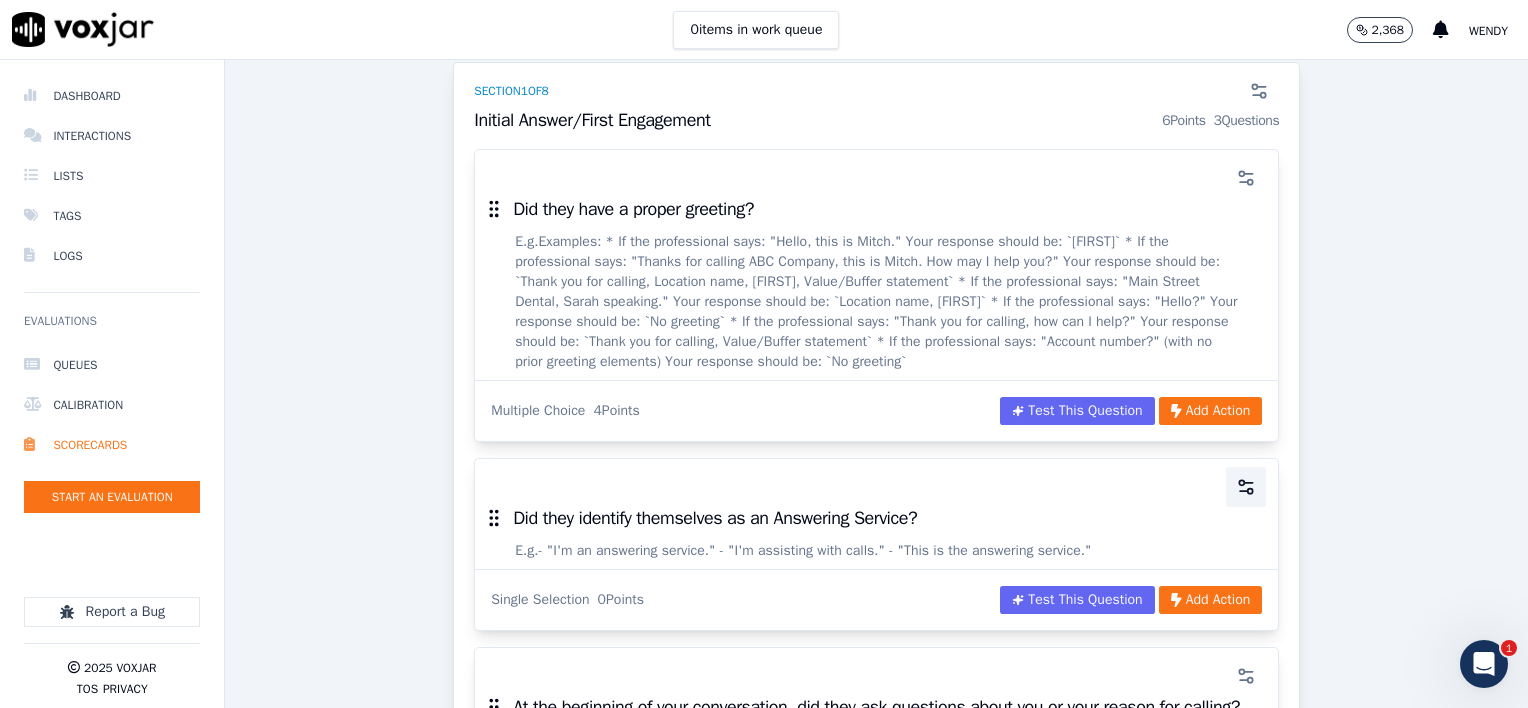 click 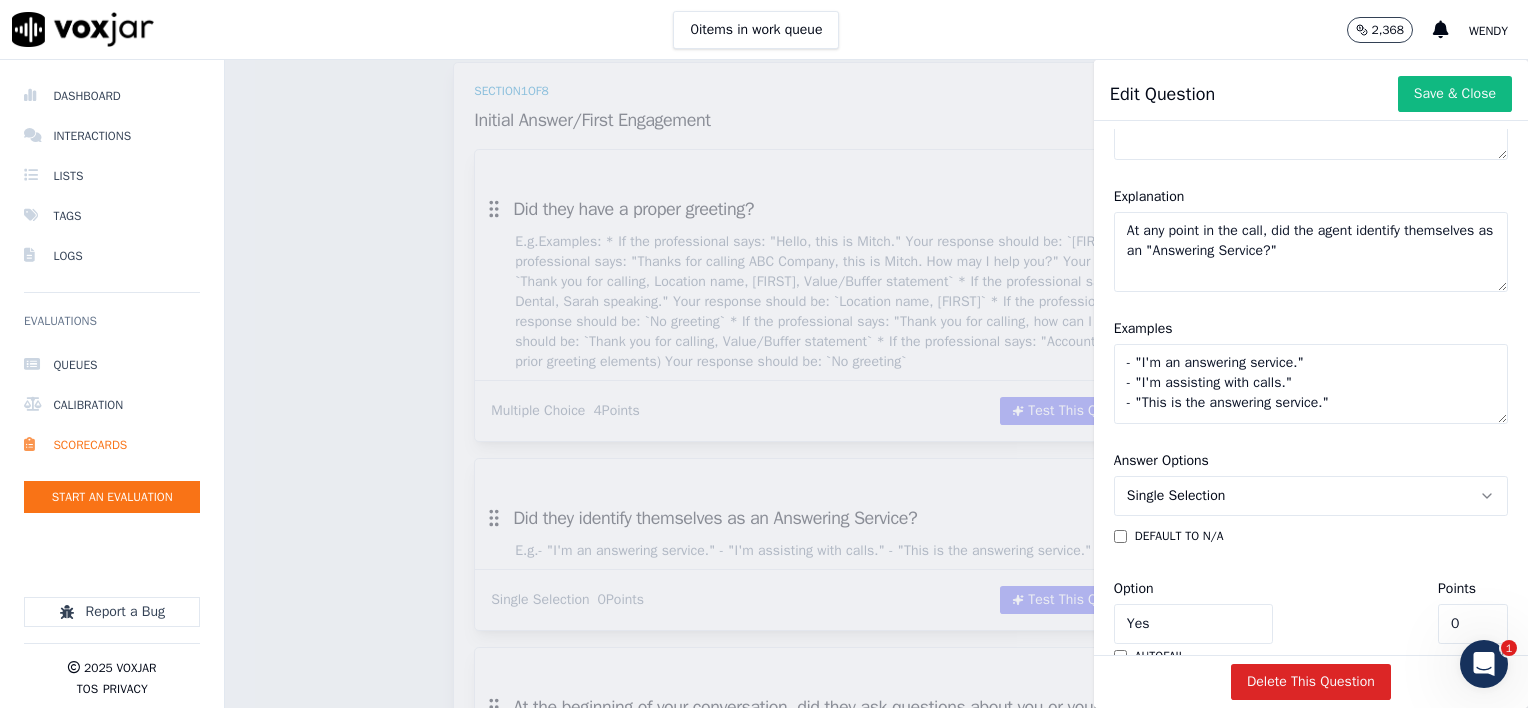 scroll, scrollTop: 186, scrollLeft: 0, axis: vertical 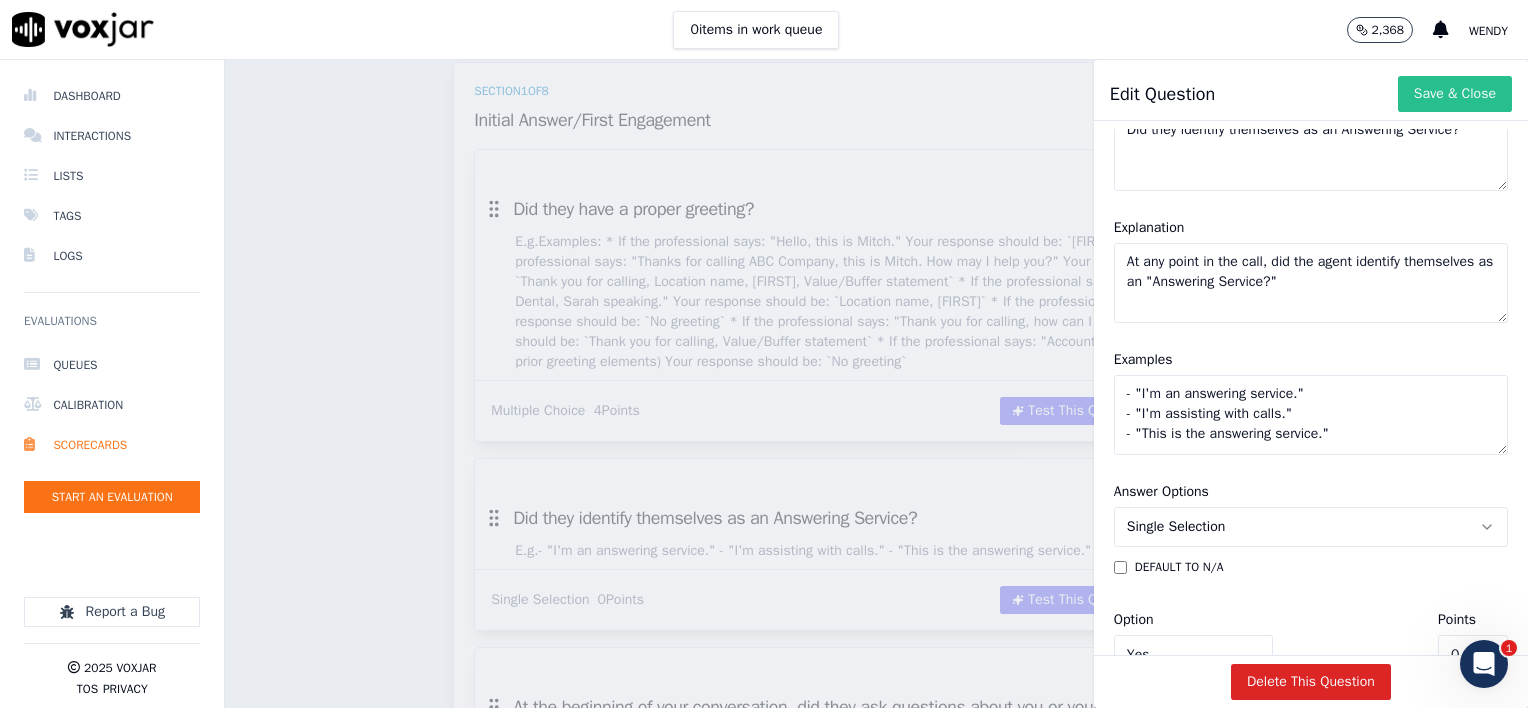 click on "Save & Close" at bounding box center [1455, 94] 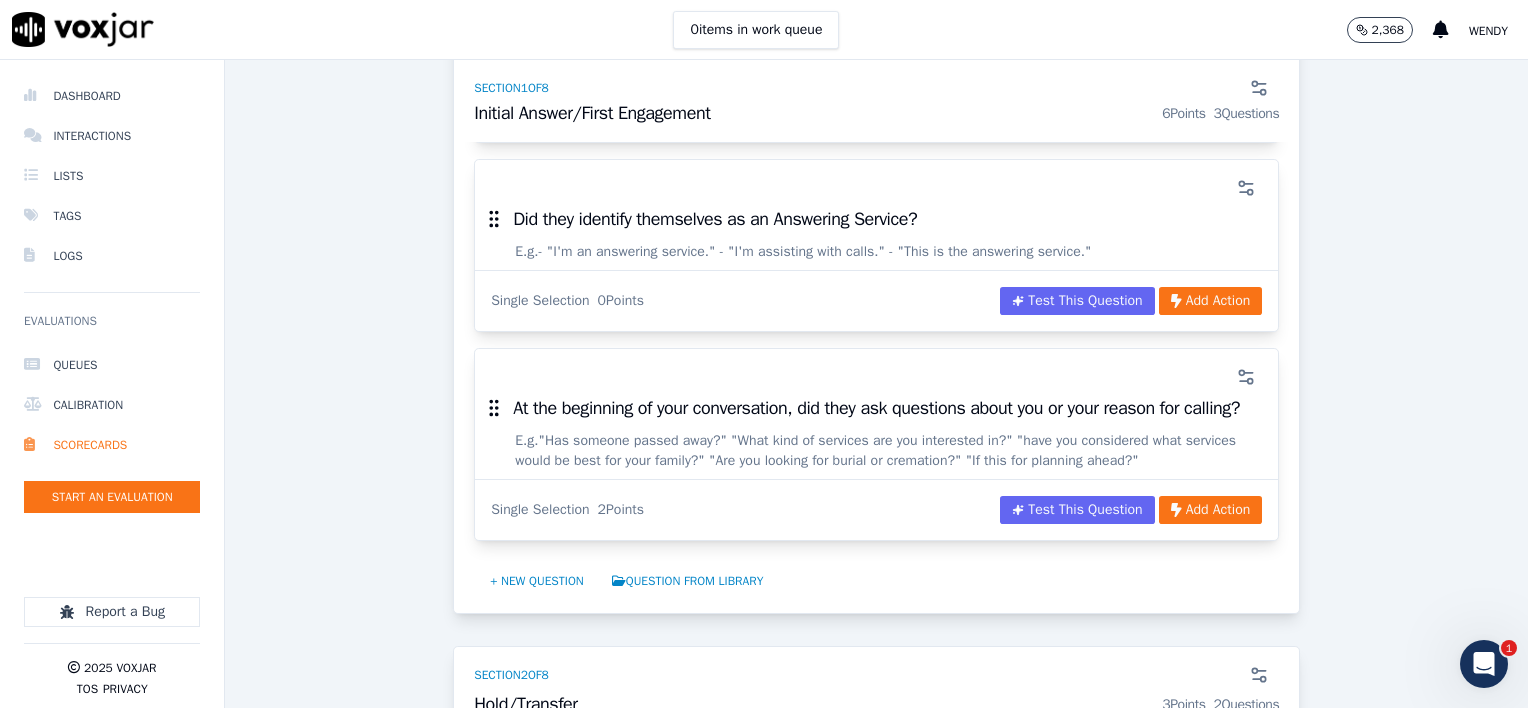scroll, scrollTop: 600, scrollLeft: 0, axis: vertical 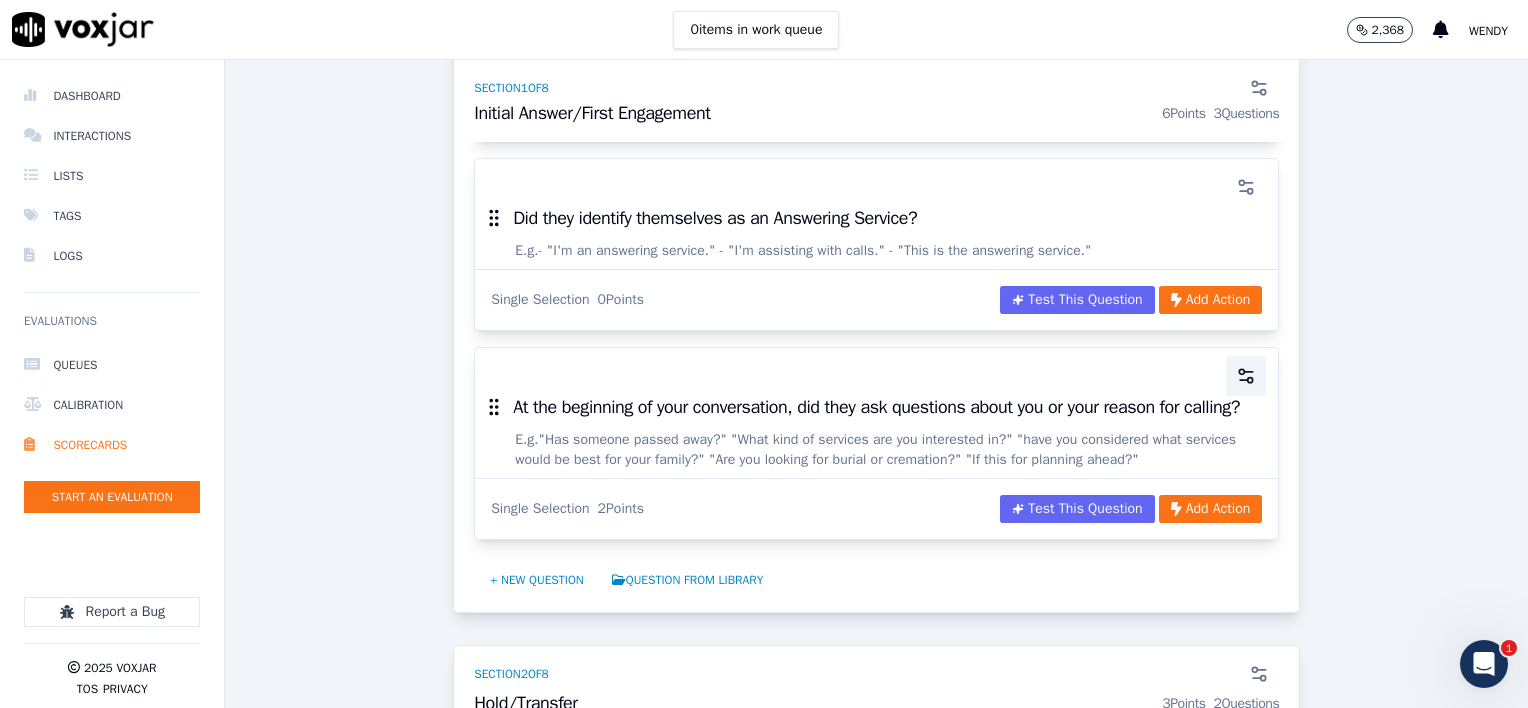 click 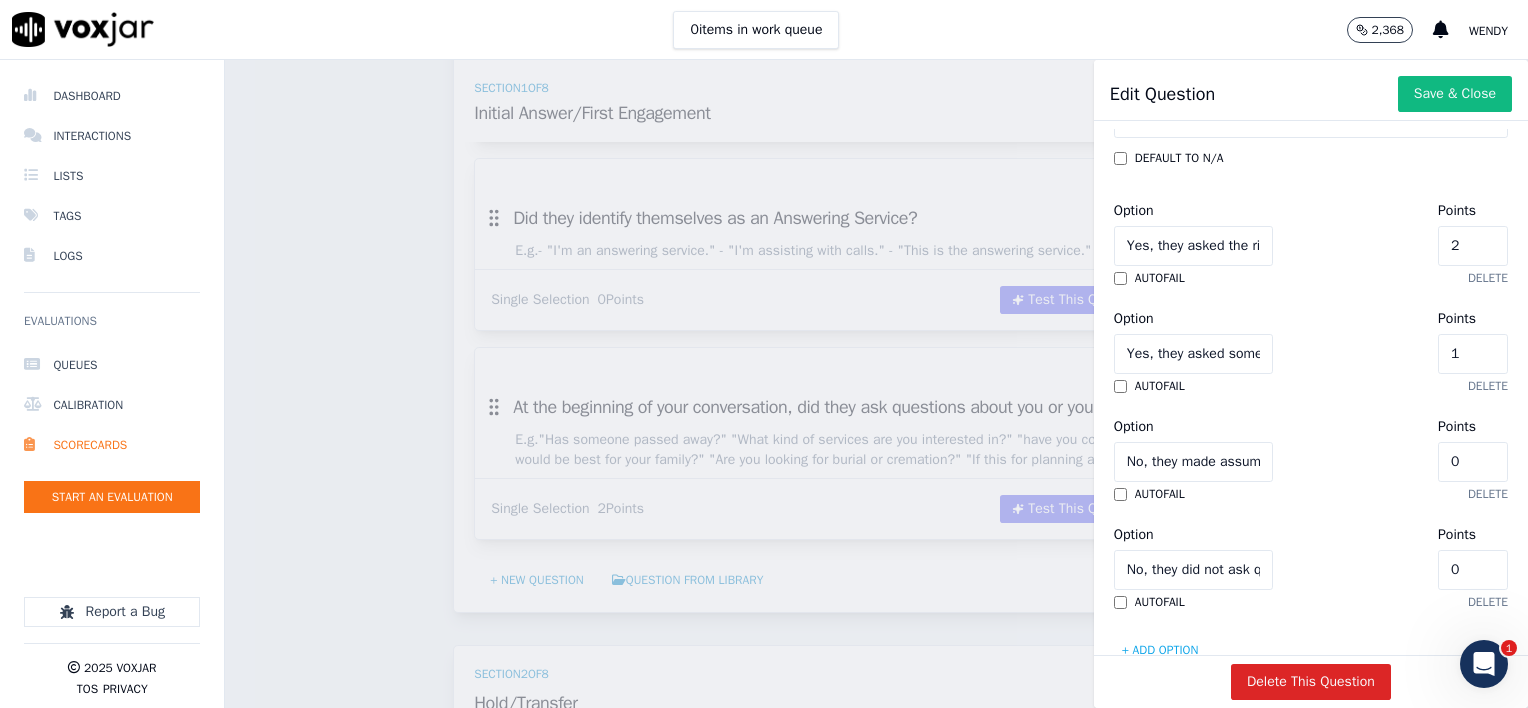 scroll, scrollTop: 502, scrollLeft: 0, axis: vertical 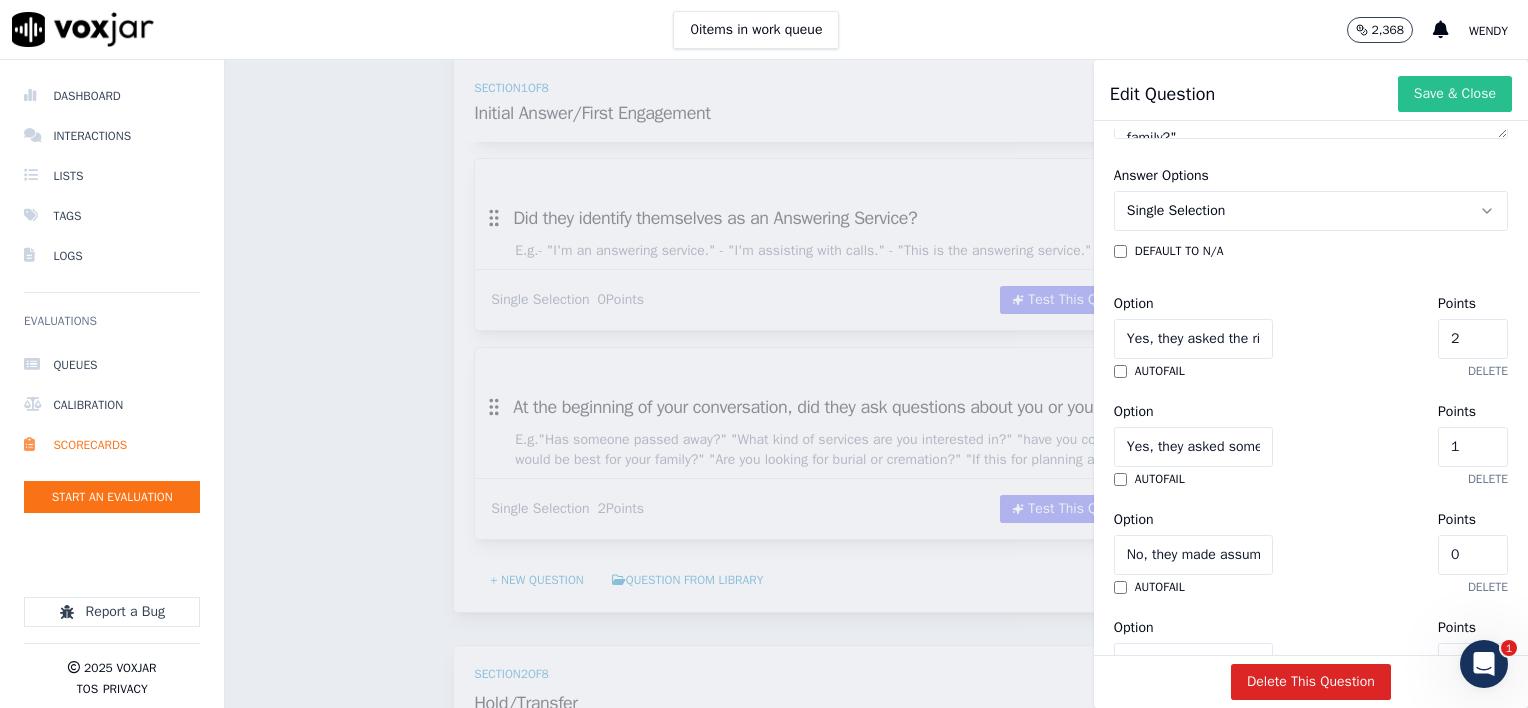 click on "Save & Close" at bounding box center [1455, 94] 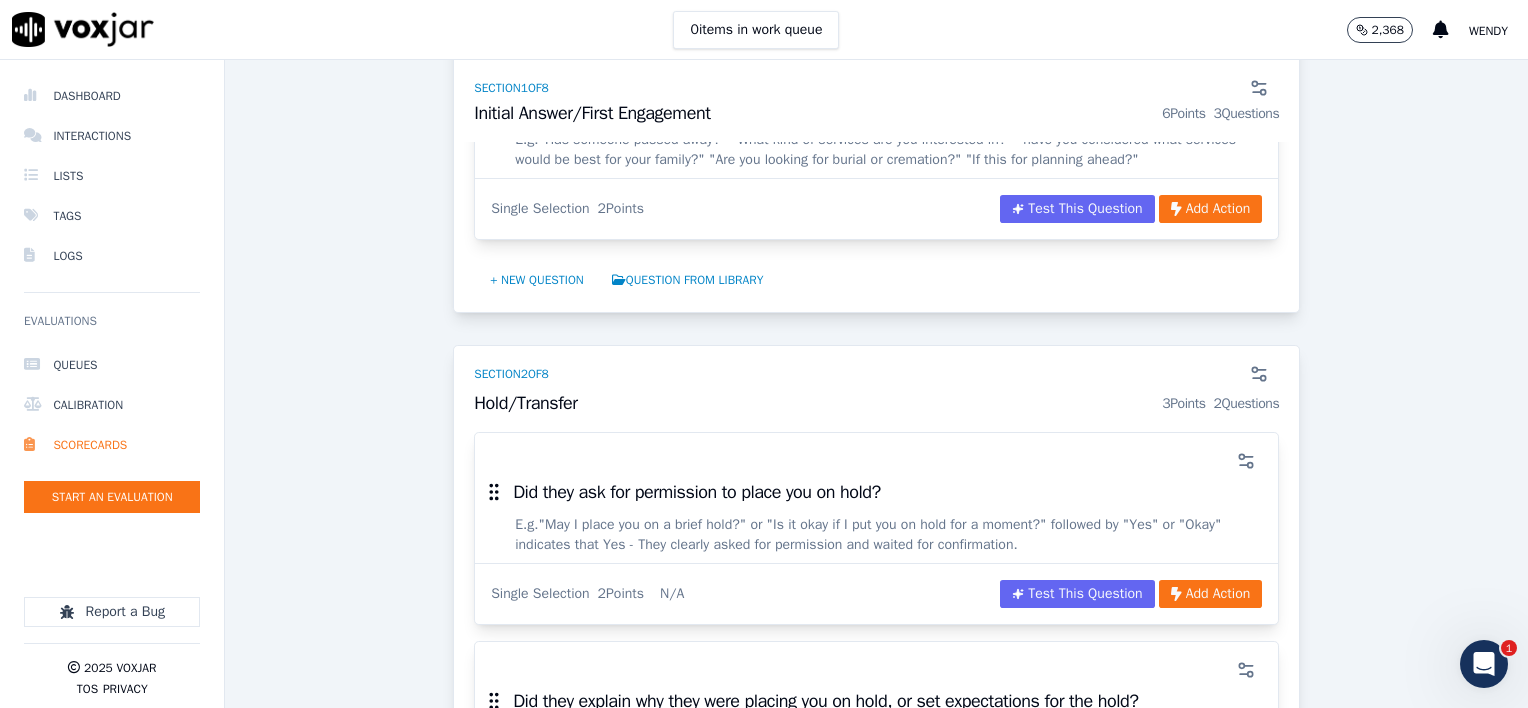 scroll, scrollTop: 1000, scrollLeft: 0, axis: vertical 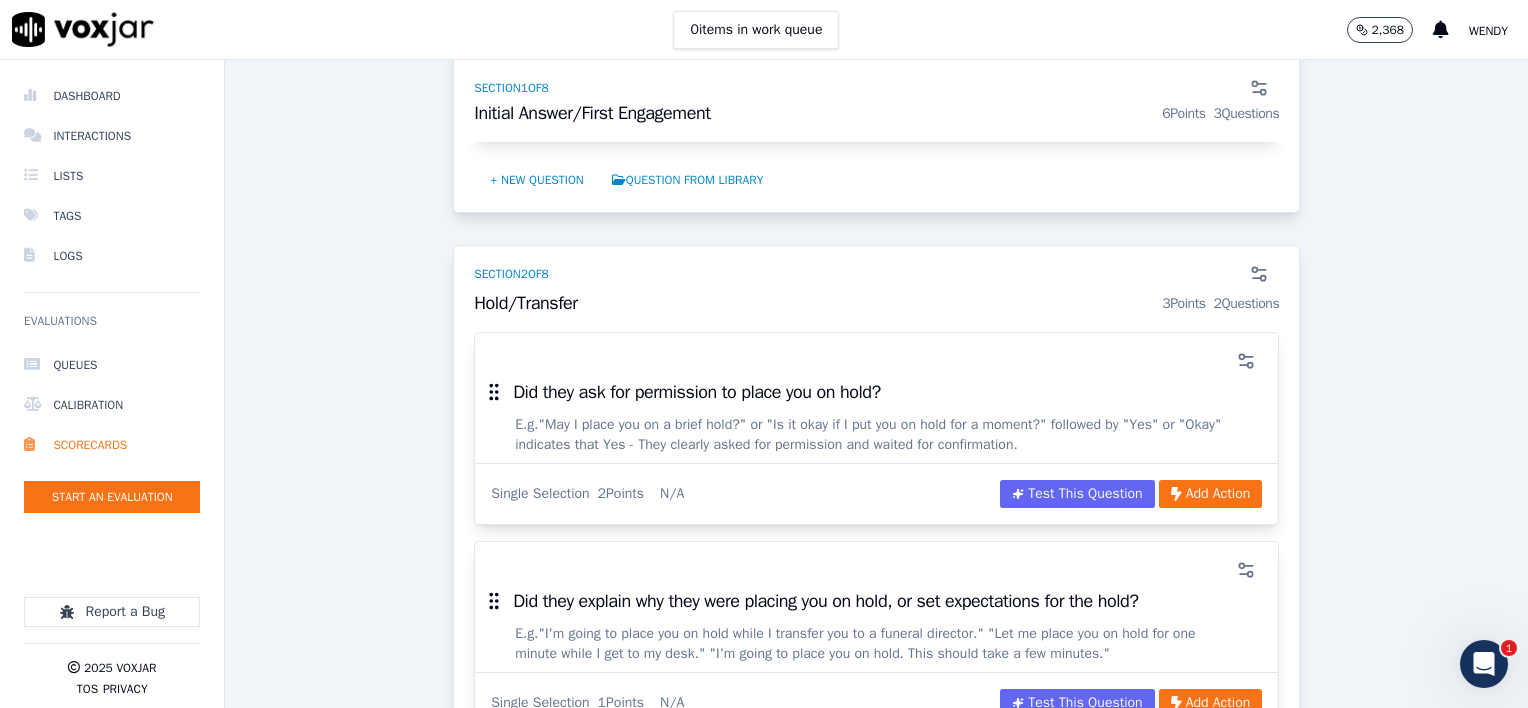 click on "Did they ask for permission to place you on hold?     E.g.  "May I place you on a brief hold?" or "Is it okay if I put you on hold for a moment?" followed by "Yes" or "Okay" indicates that Yes - They clearly asked for permission and waited for confirmation.    Single Selection   2  Points     N/A
Test This Question
Add Action           Did they explain why they were placing you on hold, or set expectations for the hold?     E.g.  "I'm going to place you on hold while I transfer you to a funeral director."
"Let me place you on hold for one minute while I get to my desk."
"I'm going to place you on hold. This should take a few minutes."   Single Selection   1  Points     N/A
Test This Question
Add Action       + New question    Question from Library" at bounding box center (876, 569) 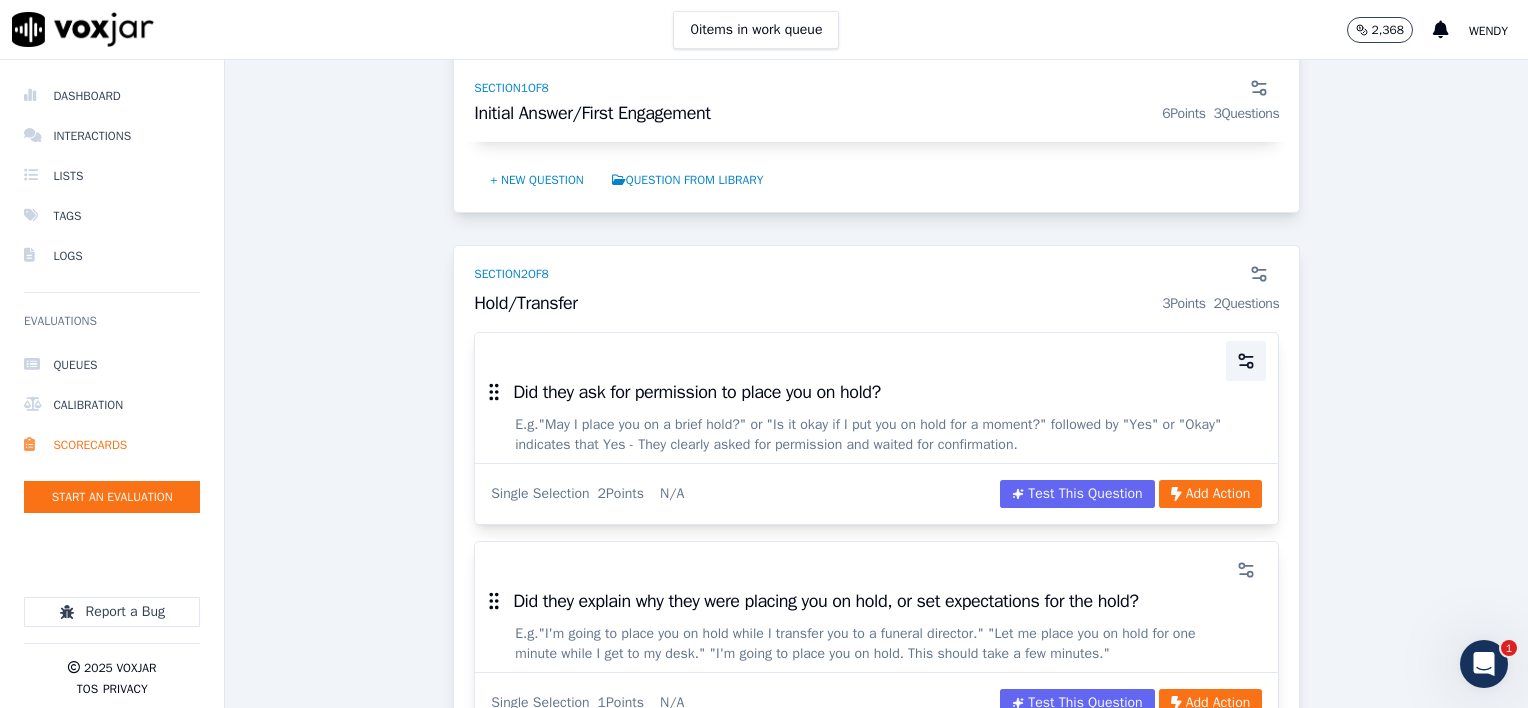 click 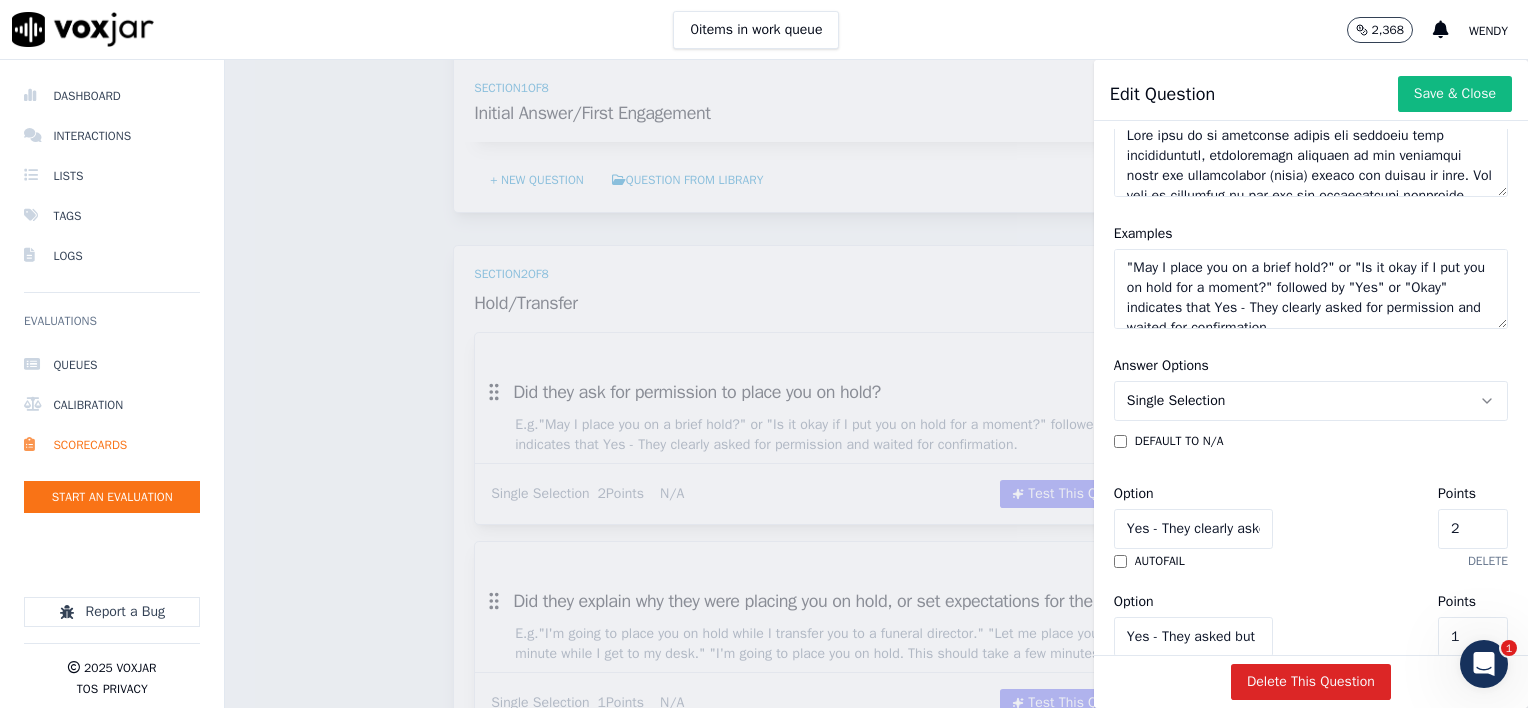 scroll, scrollTop: 594, scrollLeft: 0, axis: vertical 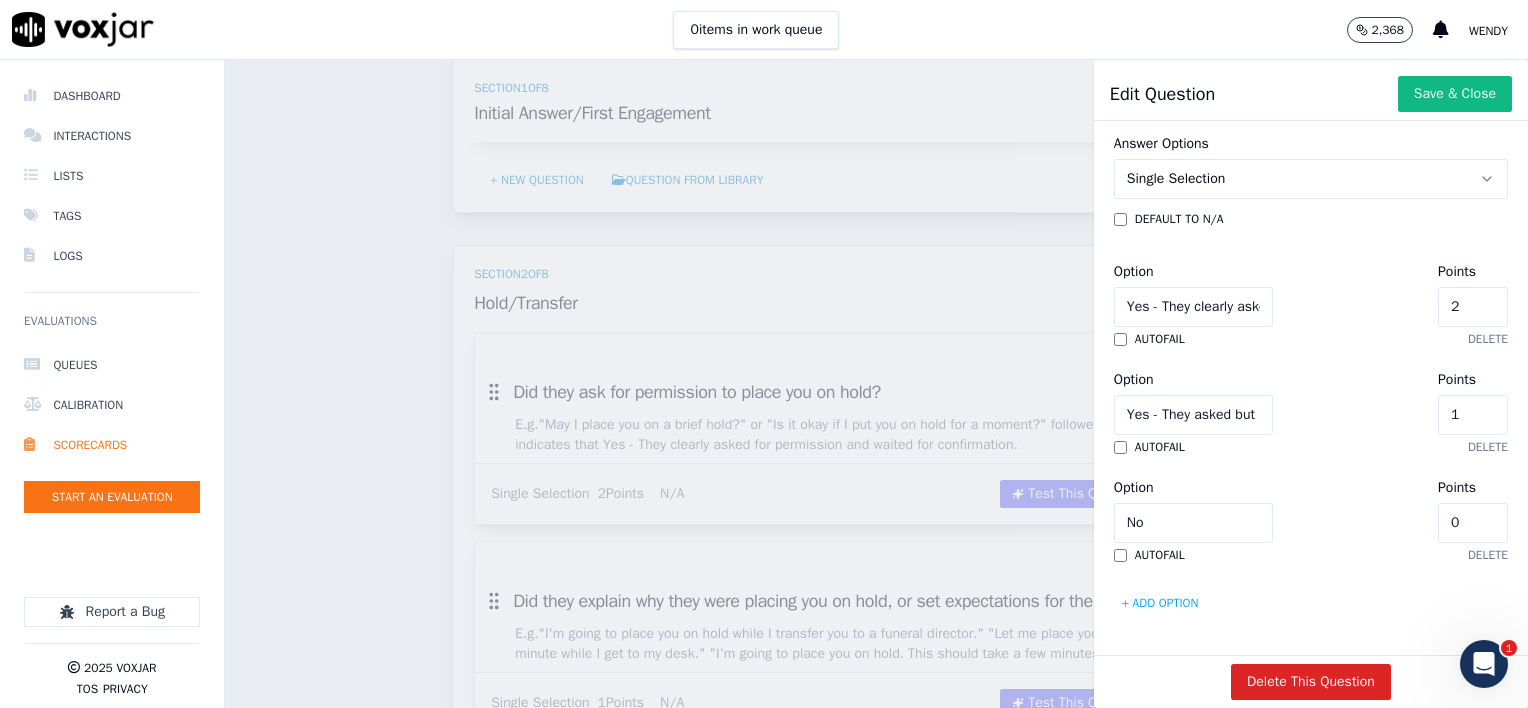 click on "Yes - They asked but proceeded without waiting for confirmation" 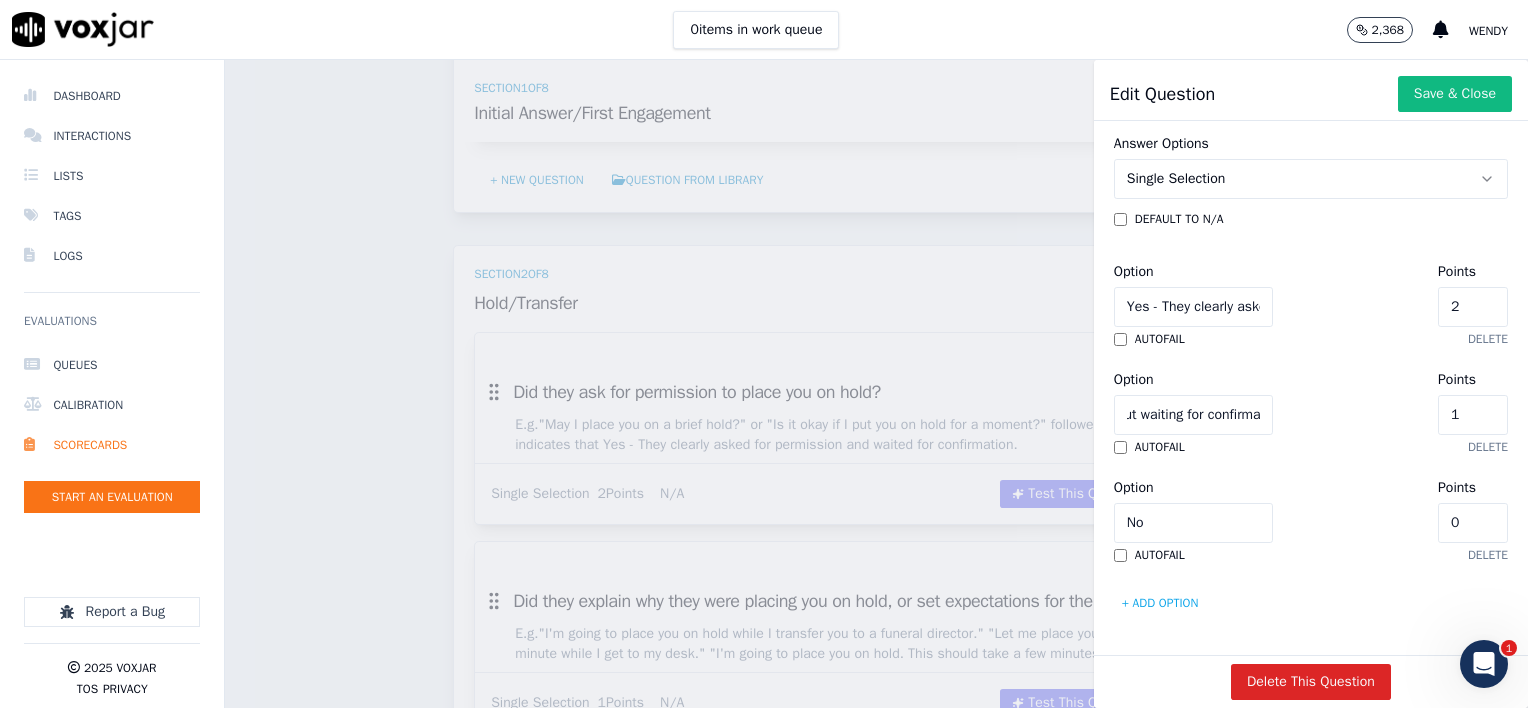 scroll, scrollTop: 0, scrollLeft: 241, axis: horizontal 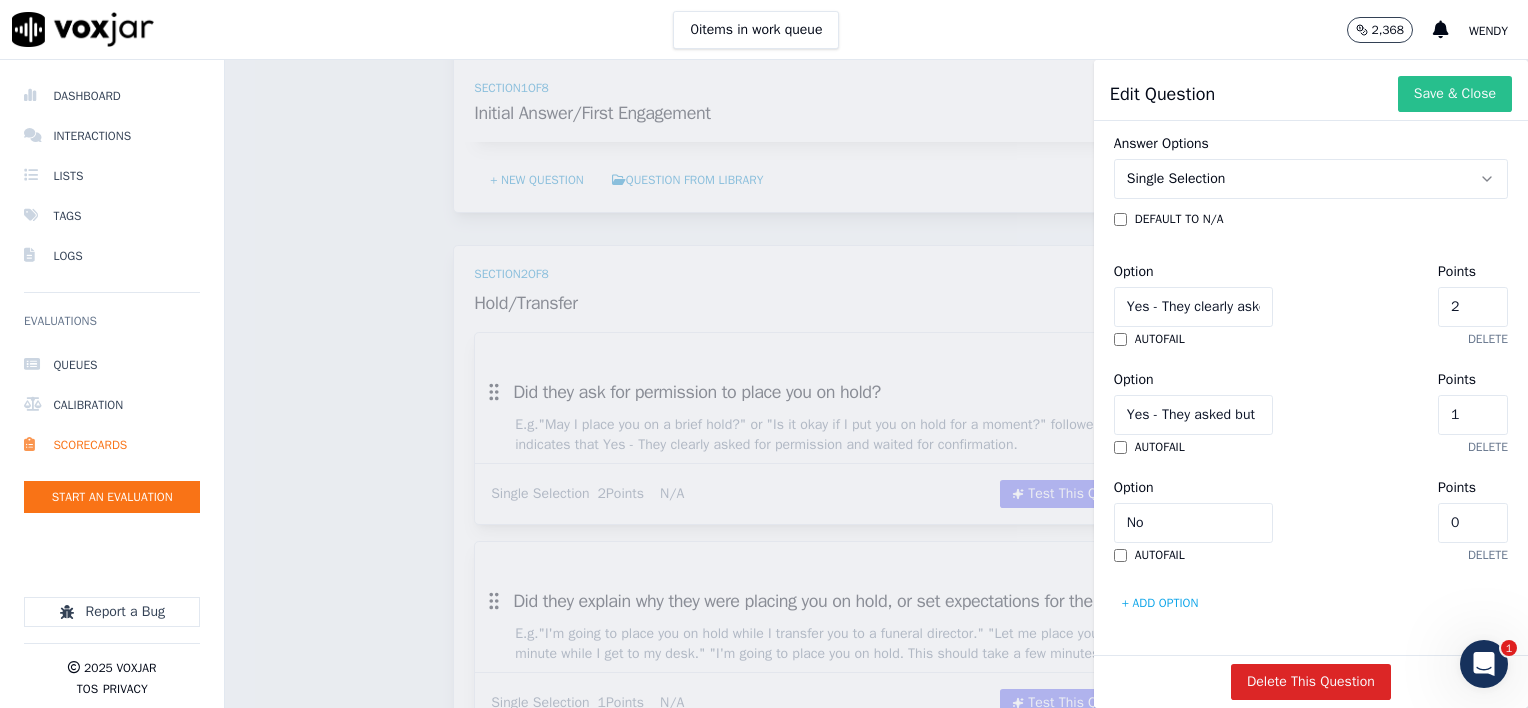 click on "Save & Close" at bounding box center [1455, 94] 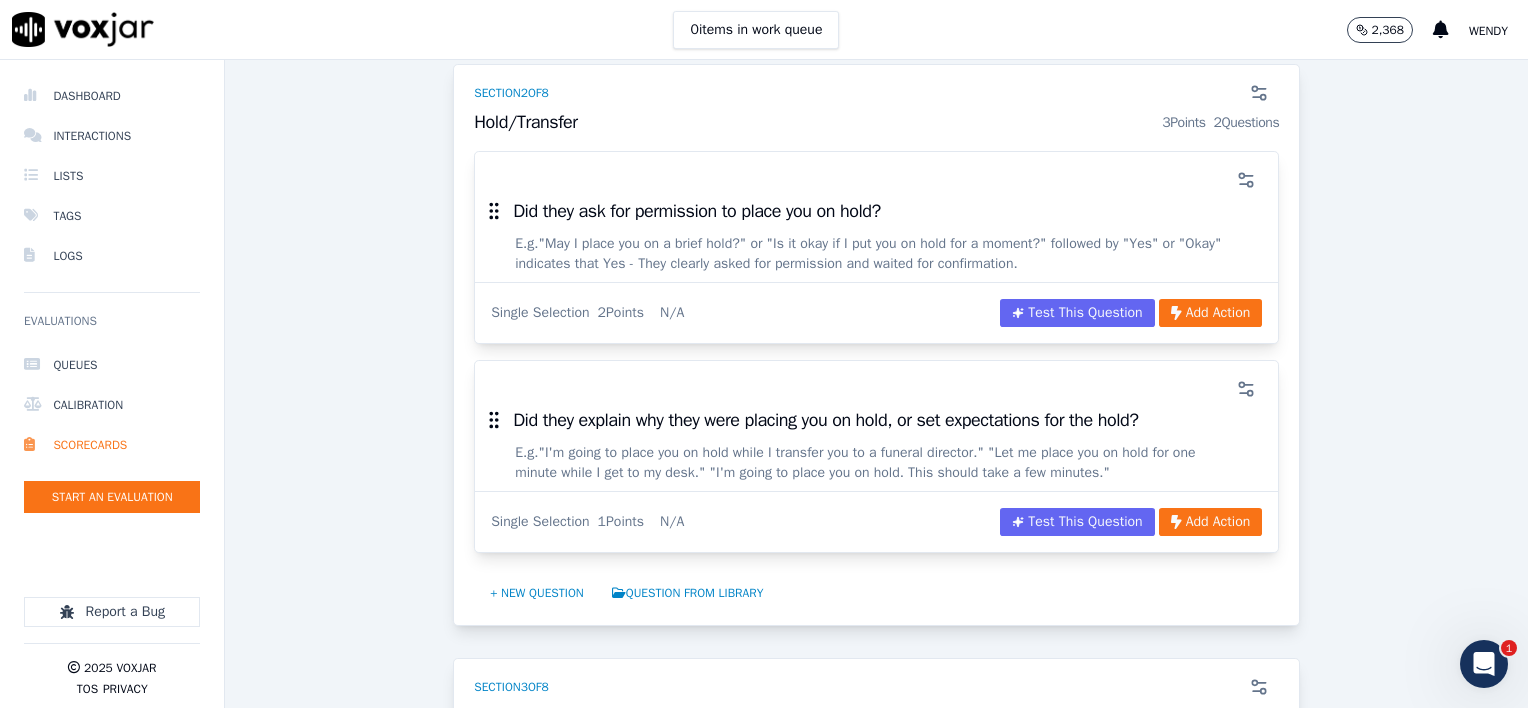 scroll, scrollTop: 1200, scrollLeft: 0, axis: vertical 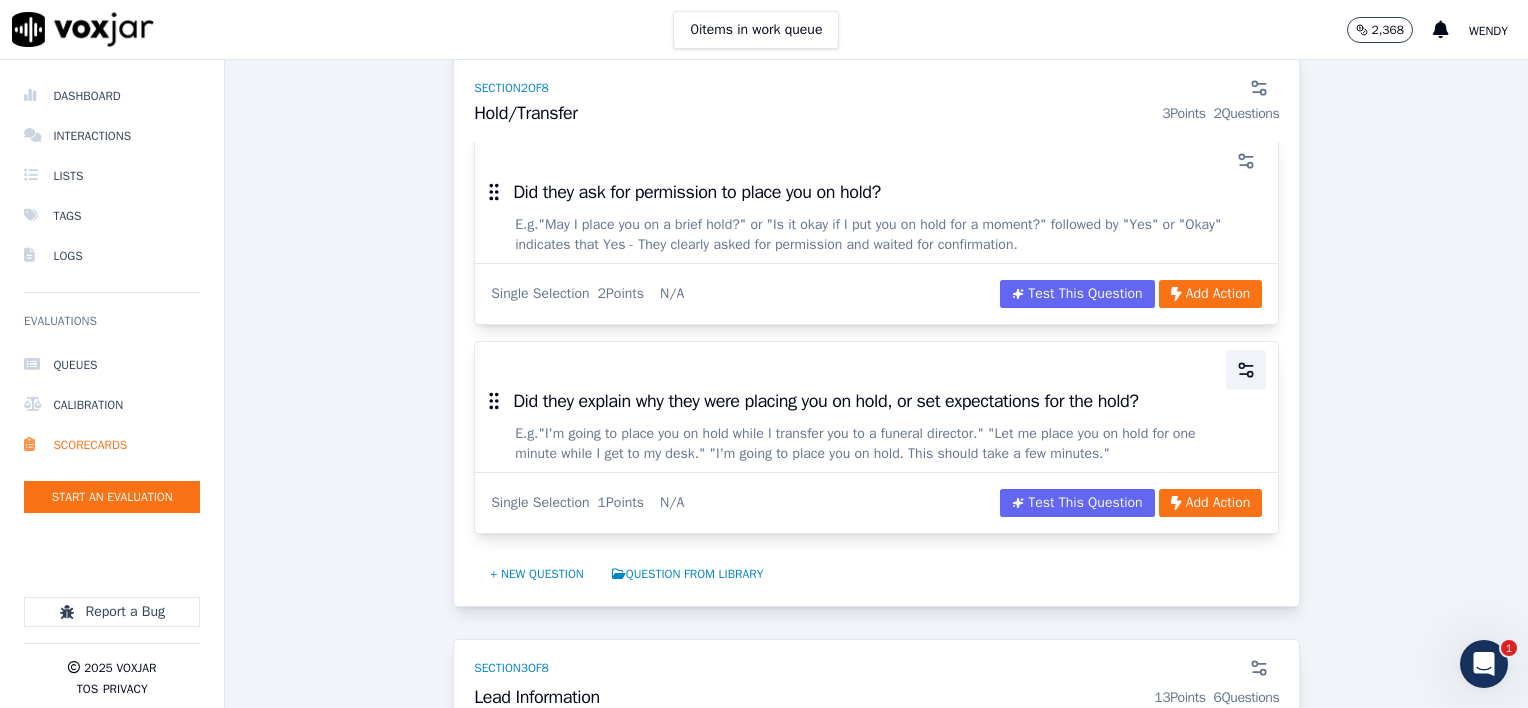 click 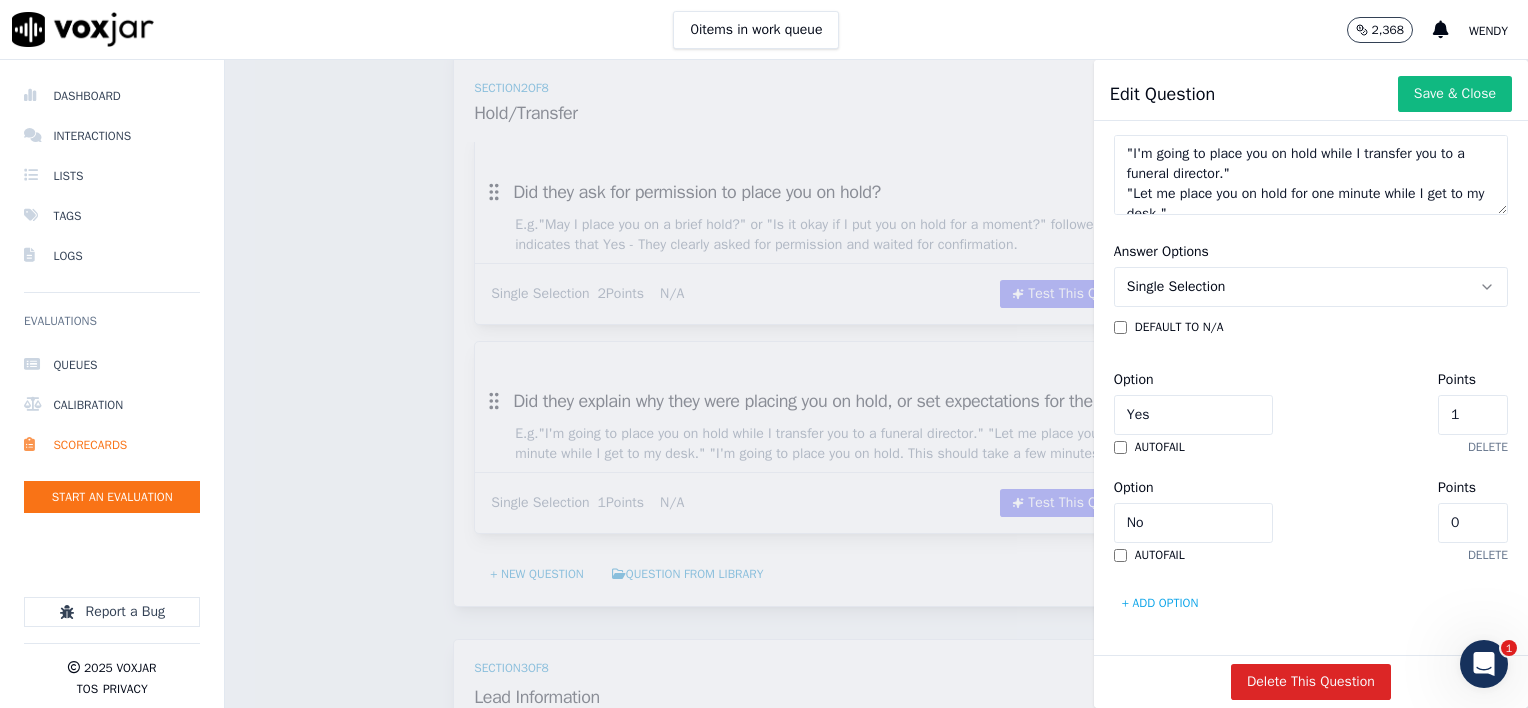 scroll, scrollTop: 486, scrollLeft: 0, axis: vertical 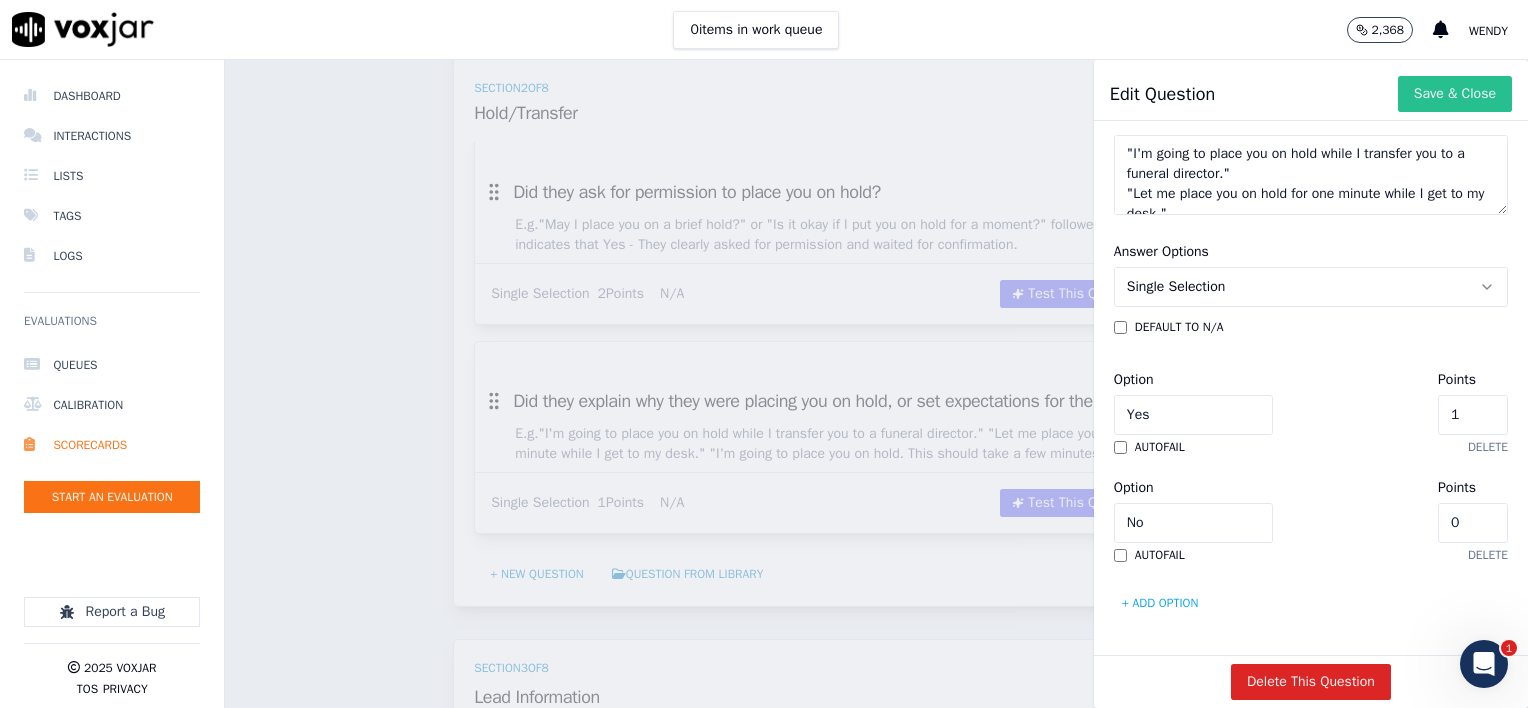 click on "Save & Close" at bounding box center [1455, 94] 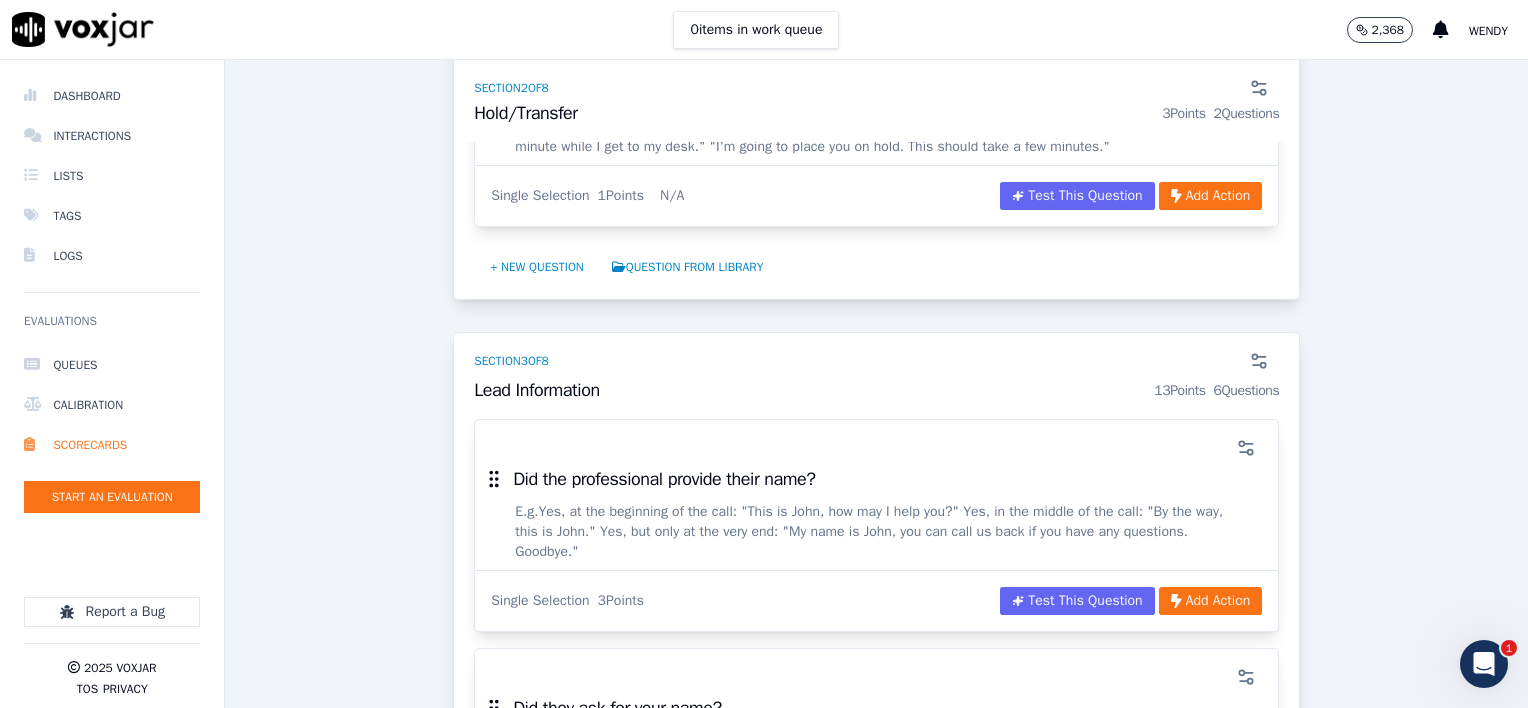 scroll, scrollTop: 1600, scrollLeft: 0, axis: vertical 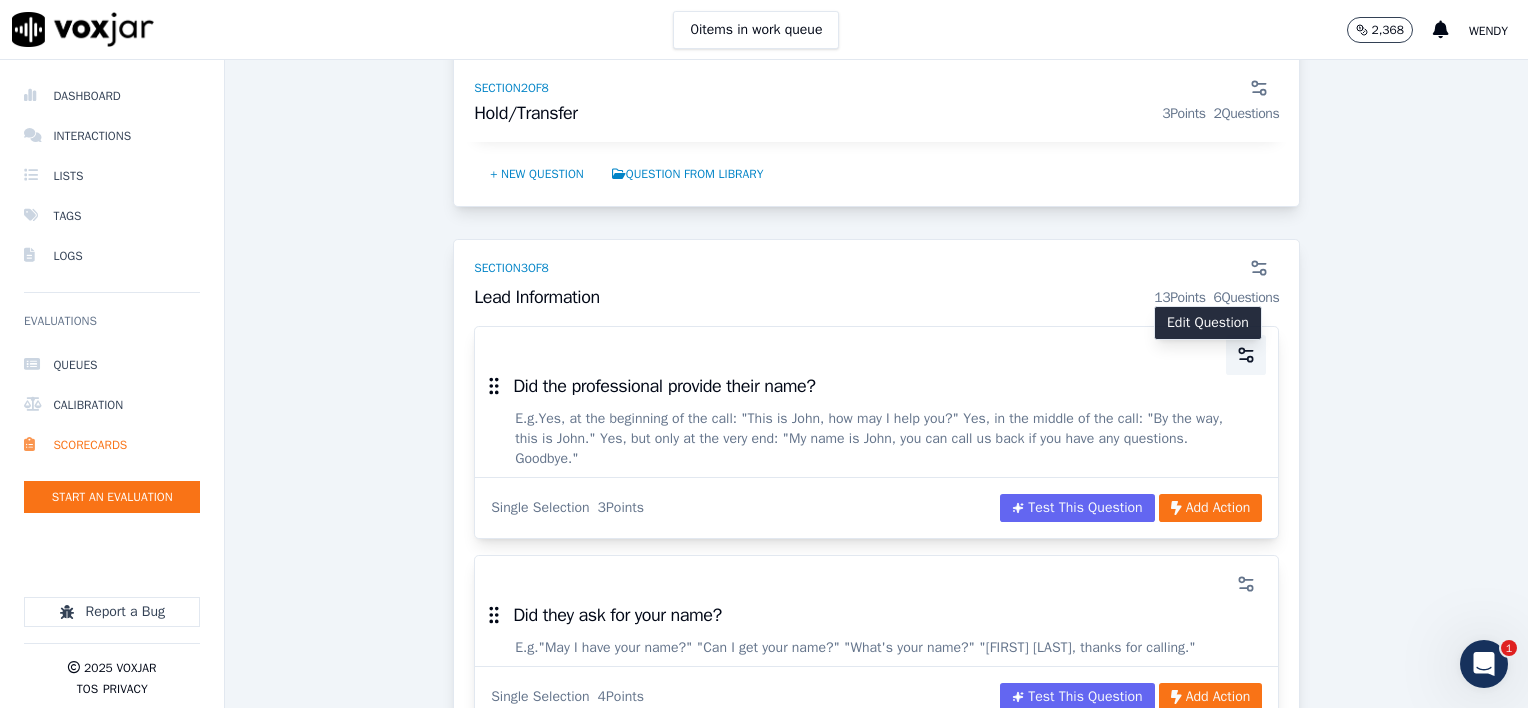 click 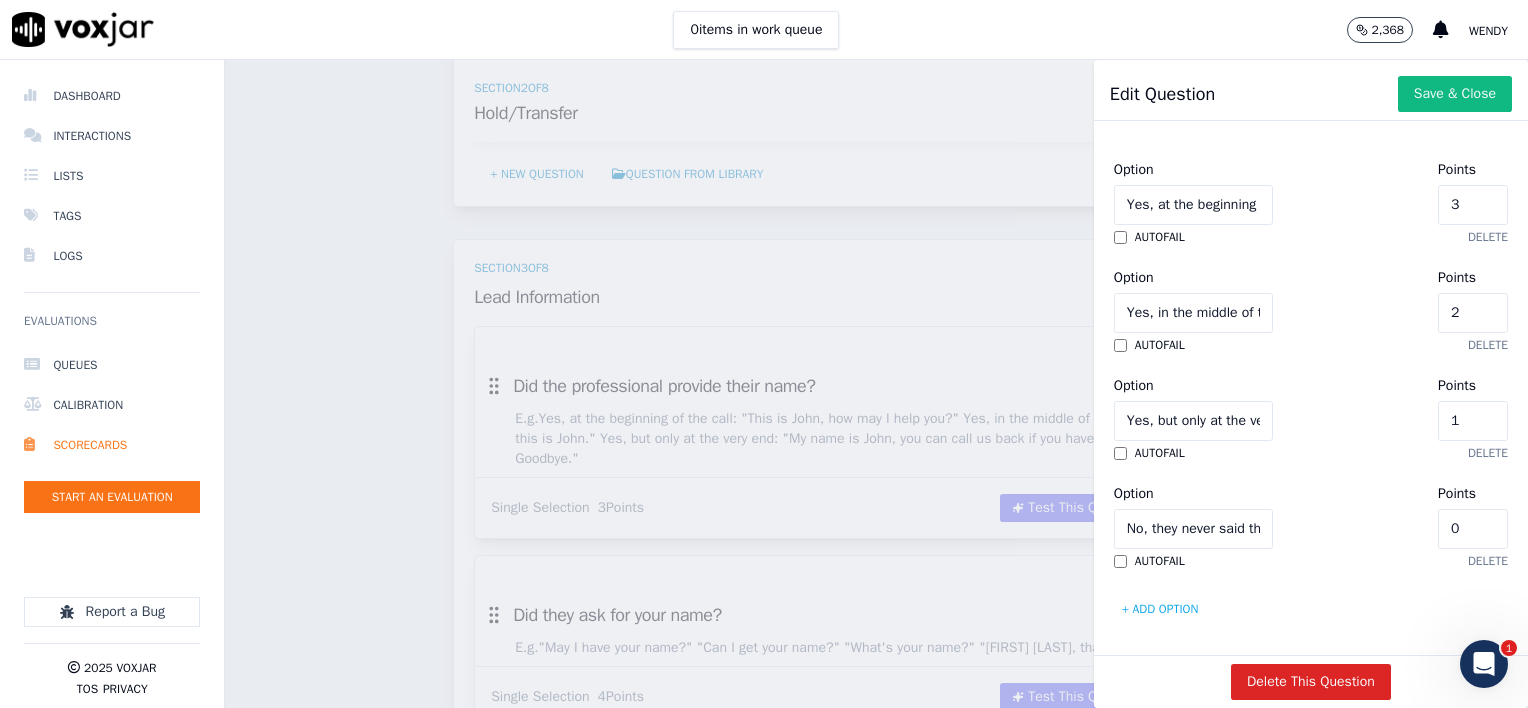 scroll, scrollTop: 602, scrollLeft: 0, axis: vertical 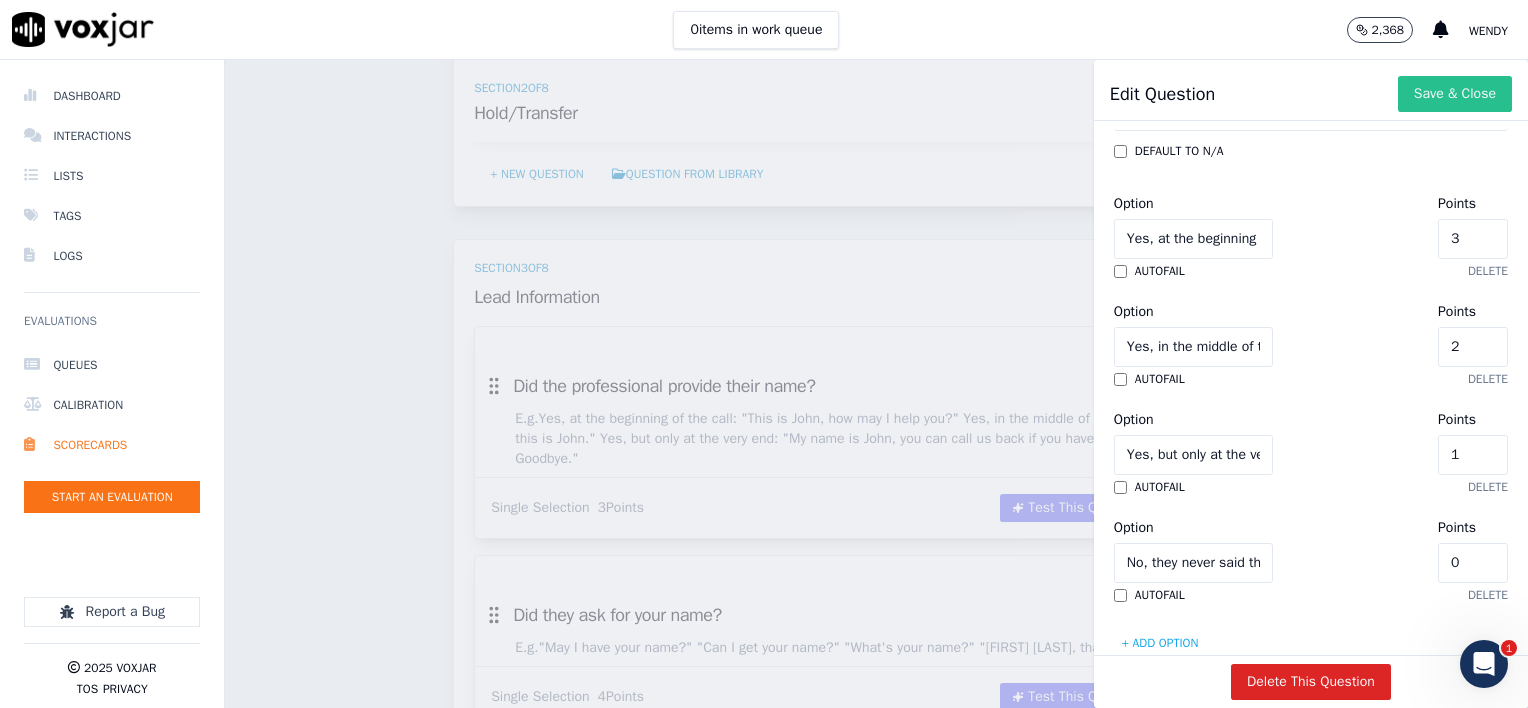 click on "Save & Close" at bounding box center [1455, 94] 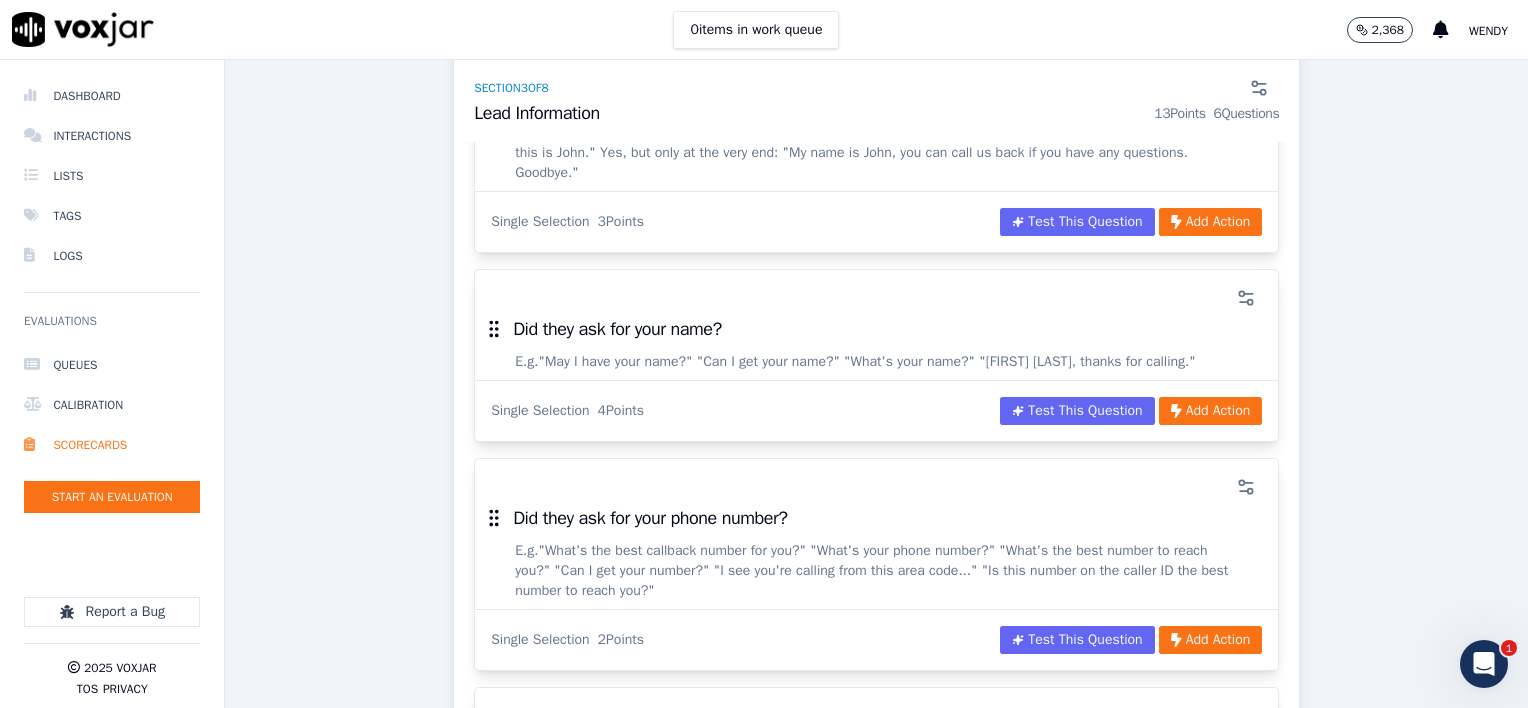 scroll, scrollTop: 1900, scrollLeft: 0, axis: vertical 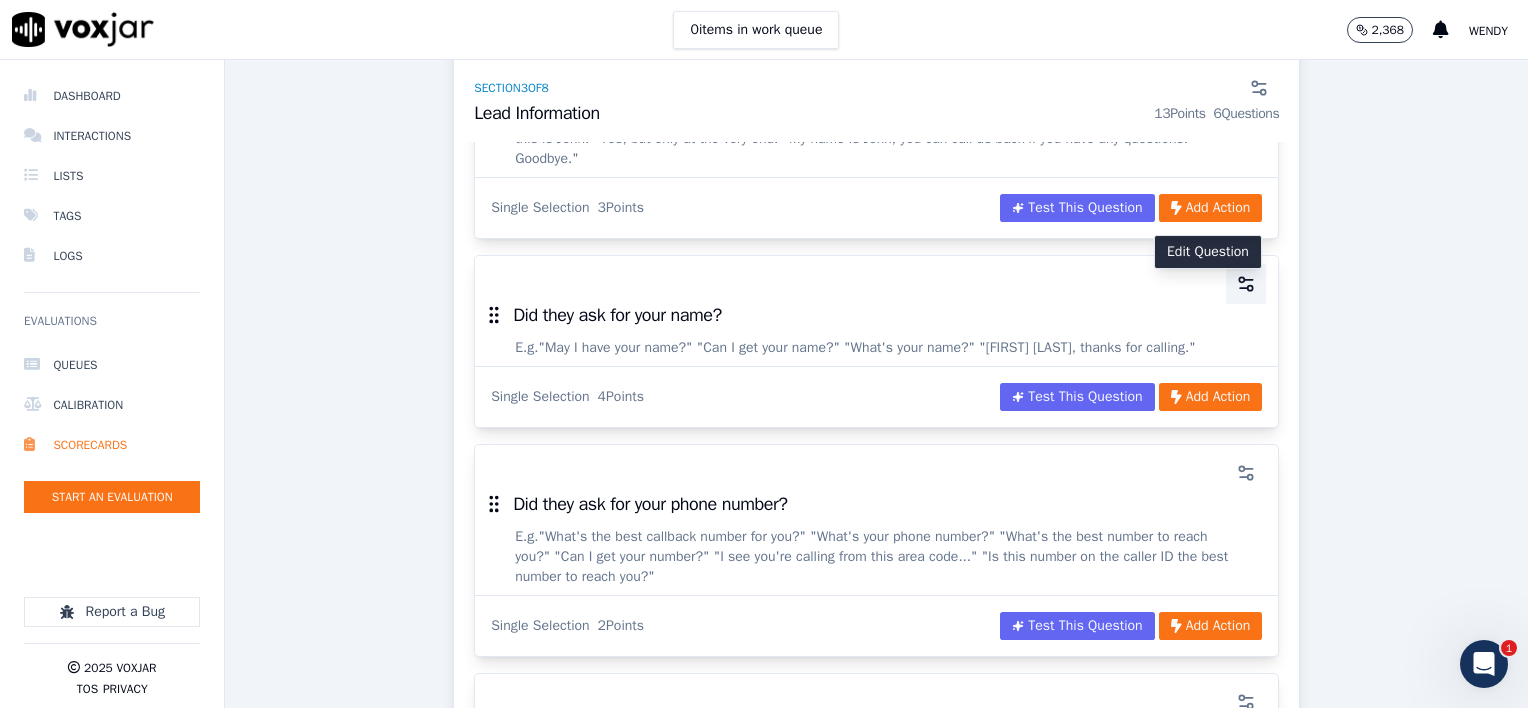 click 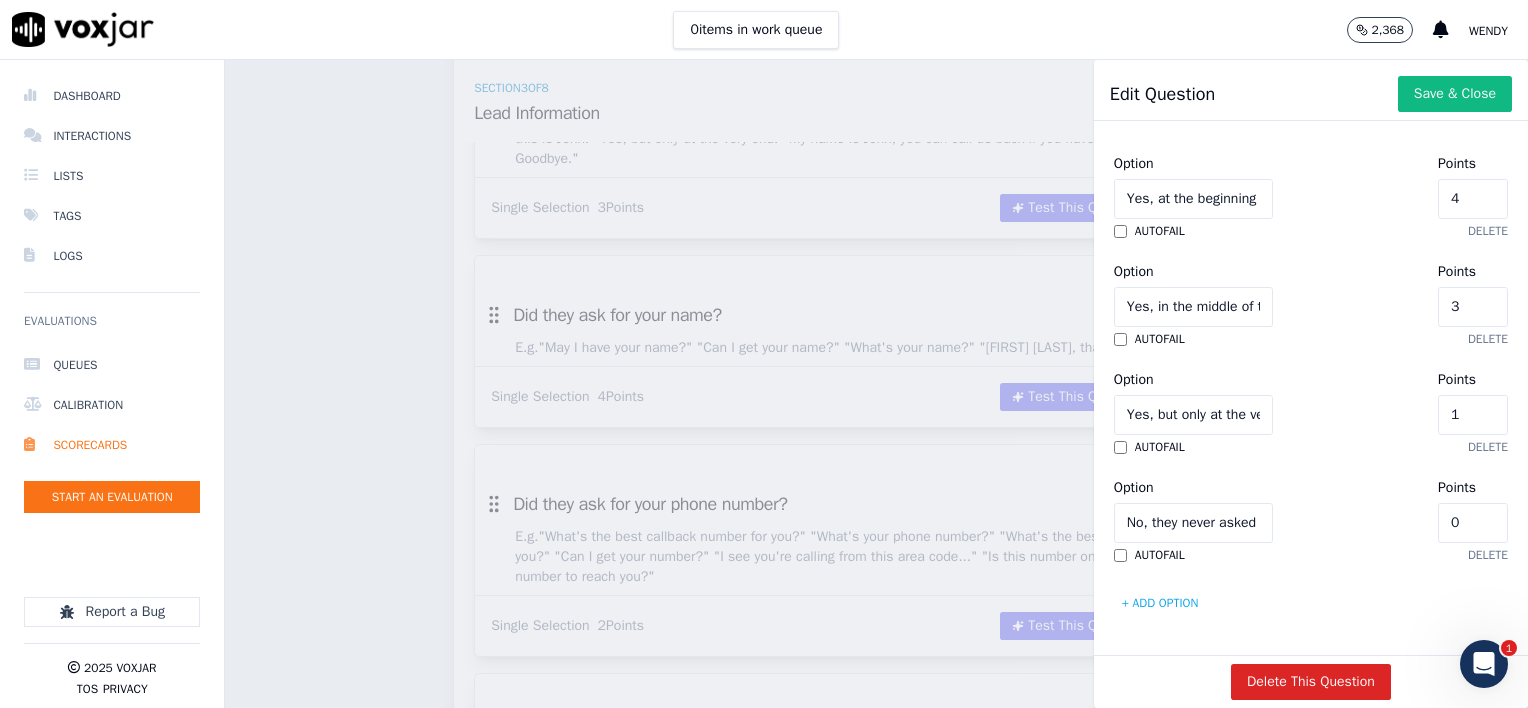 scroll, scrollTop: 602, scrollLeft: 0, axis: vertical 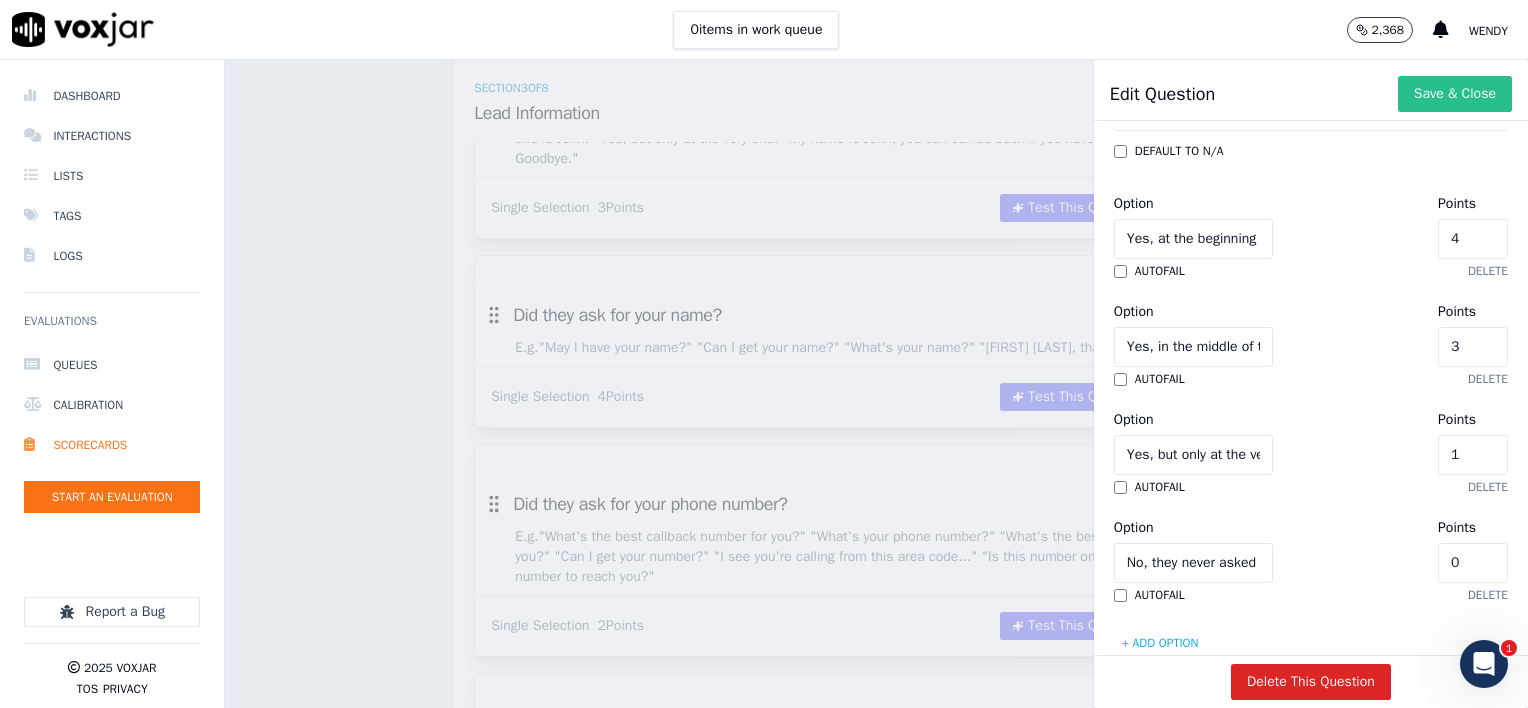 click on "Save & Close" at bounding box center (1455, 94) 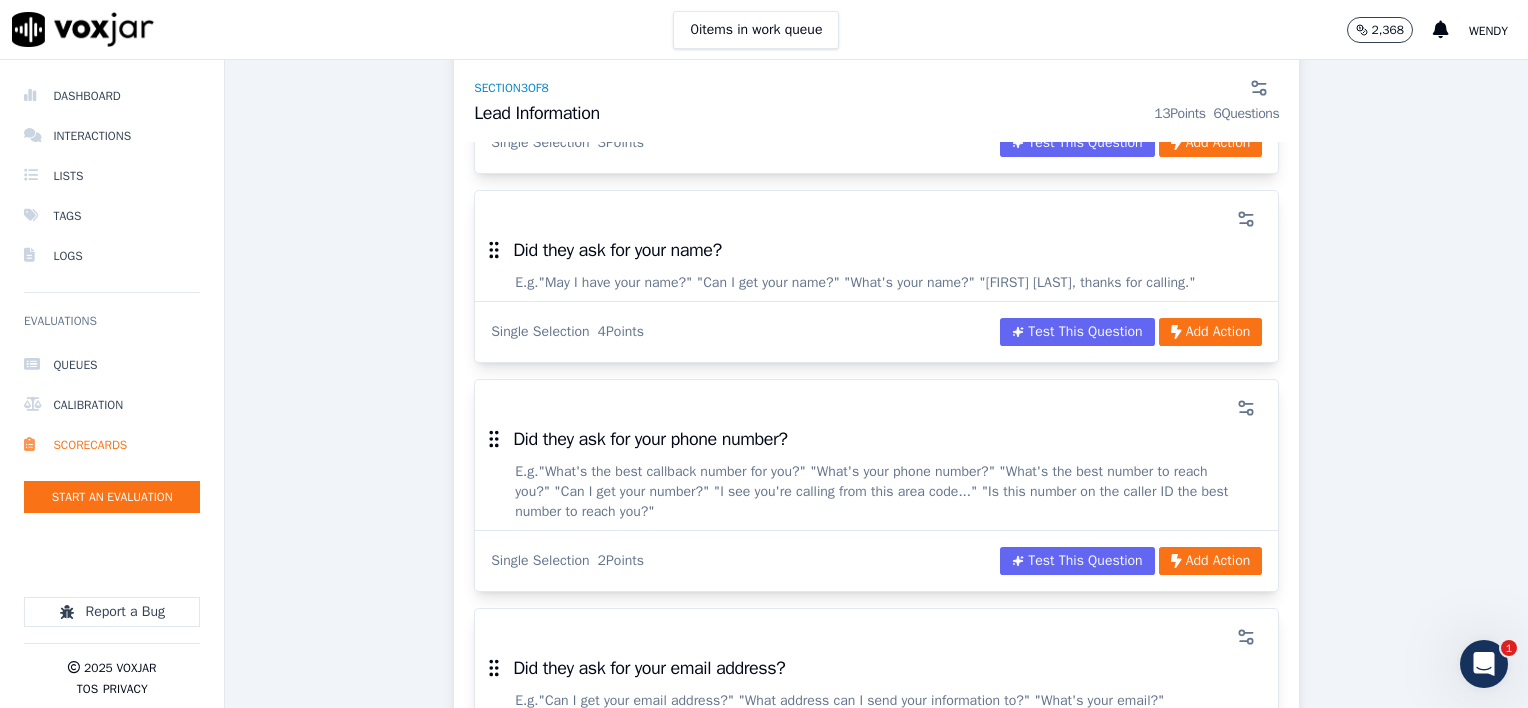 scroll, scrollTop: 2000, scrollLeft: 0, axis: vertical 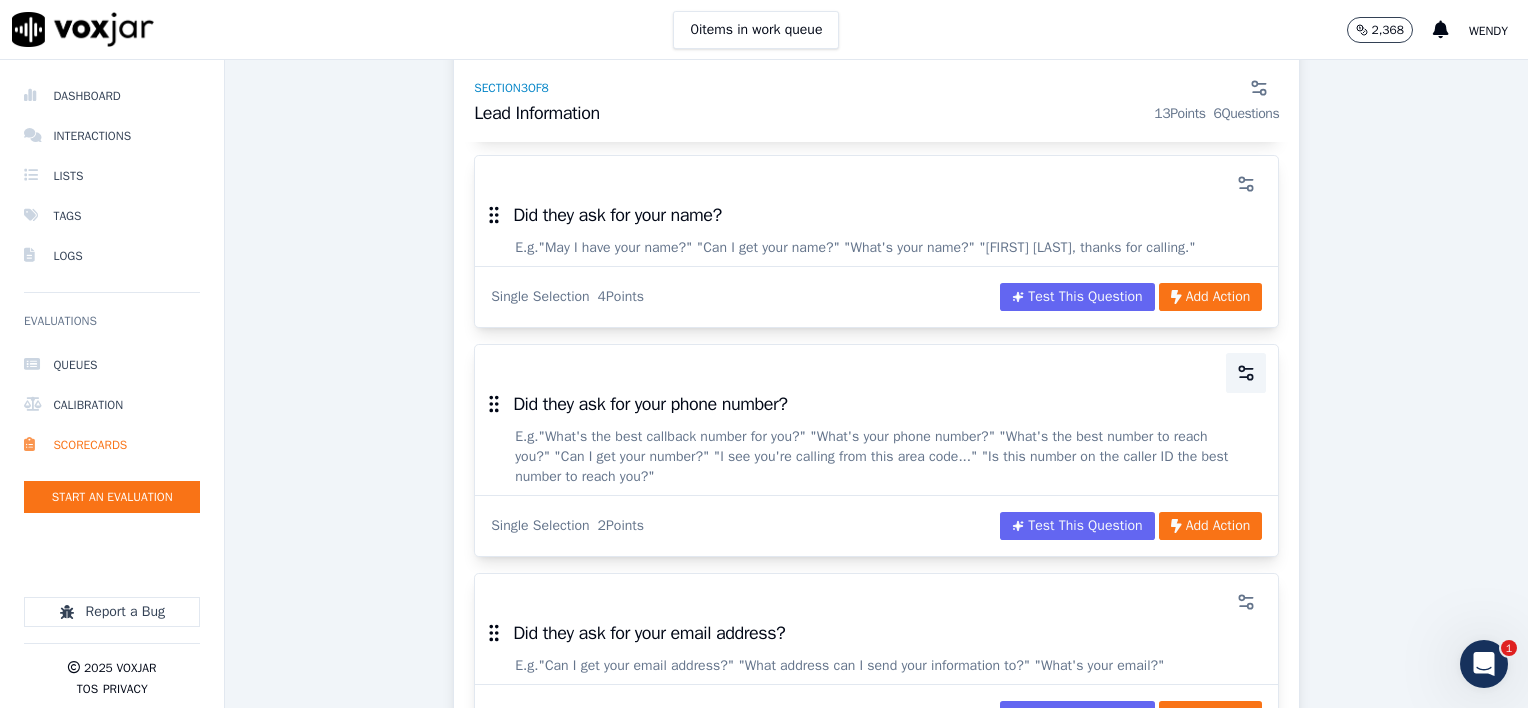 click 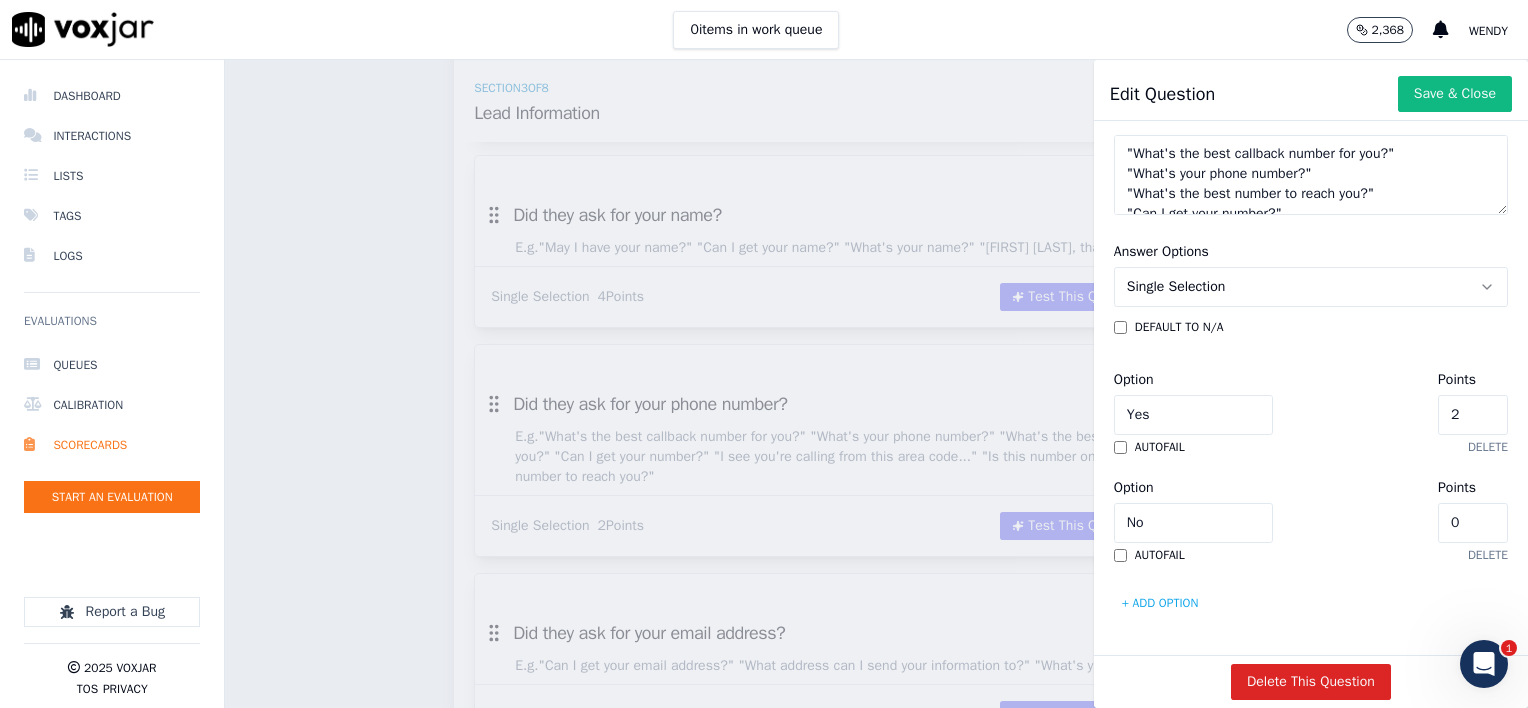 scroll, scrollTop: 486, scrollLeft: 0, axis: vertical 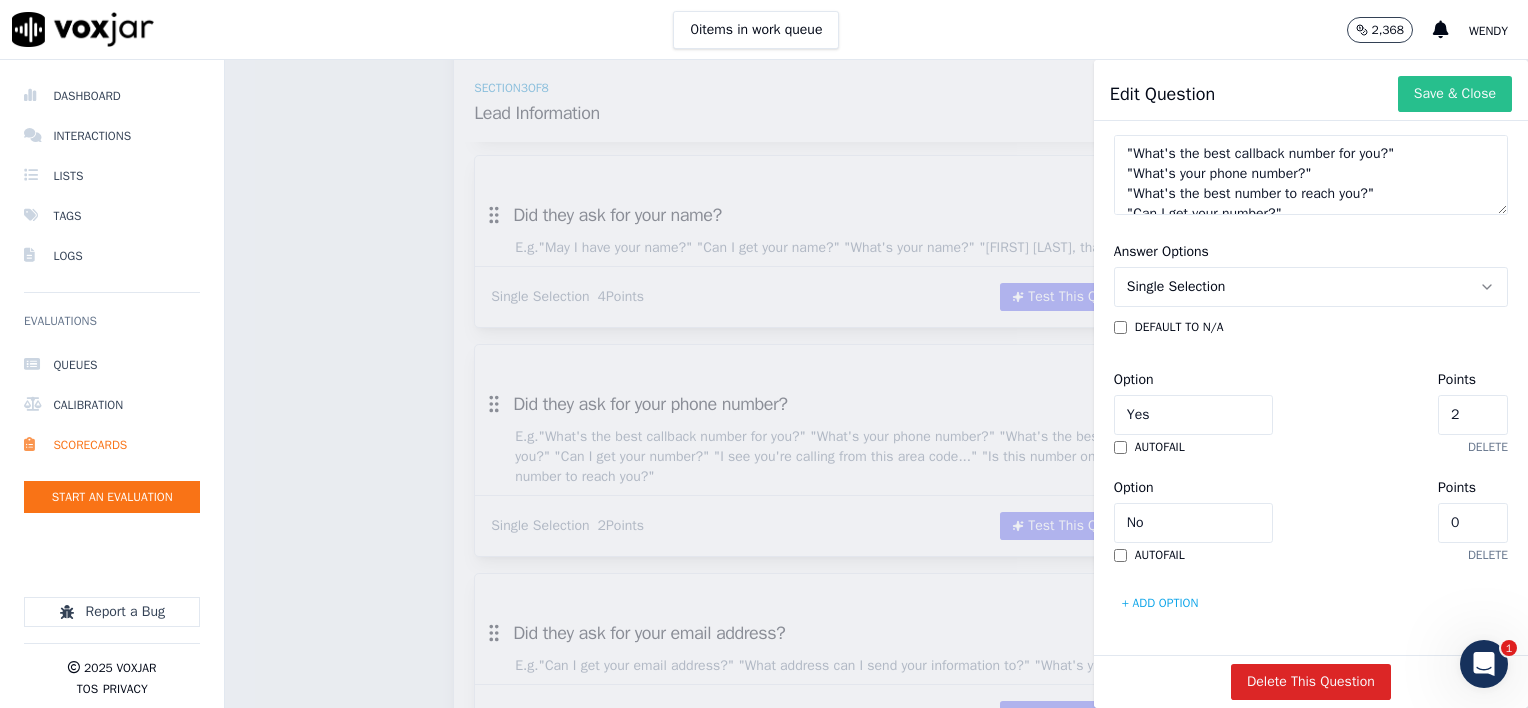 click on "Save & Close" at bounding box center (1455, 94) 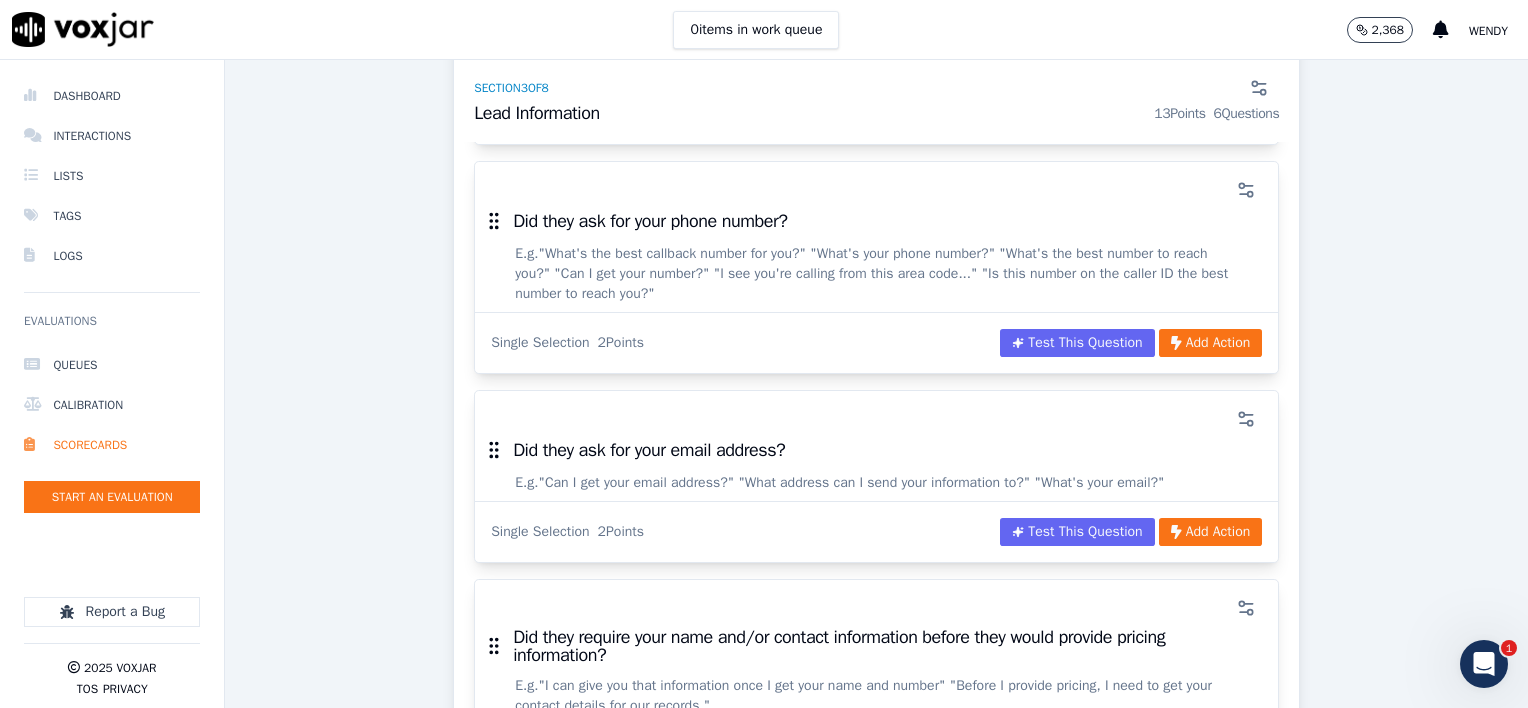 scroll, scrollTop: 2300, scrollLeft: 0, axis: vertical 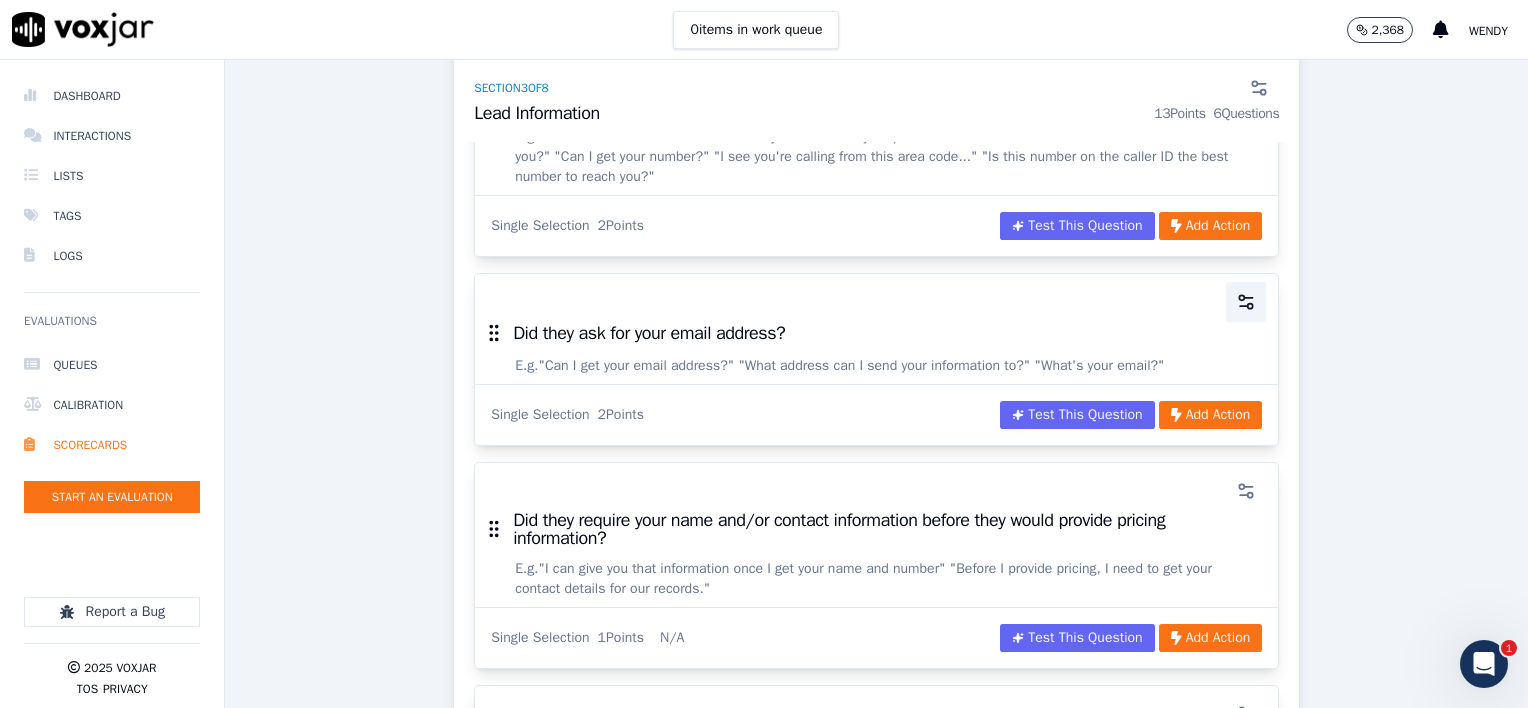click 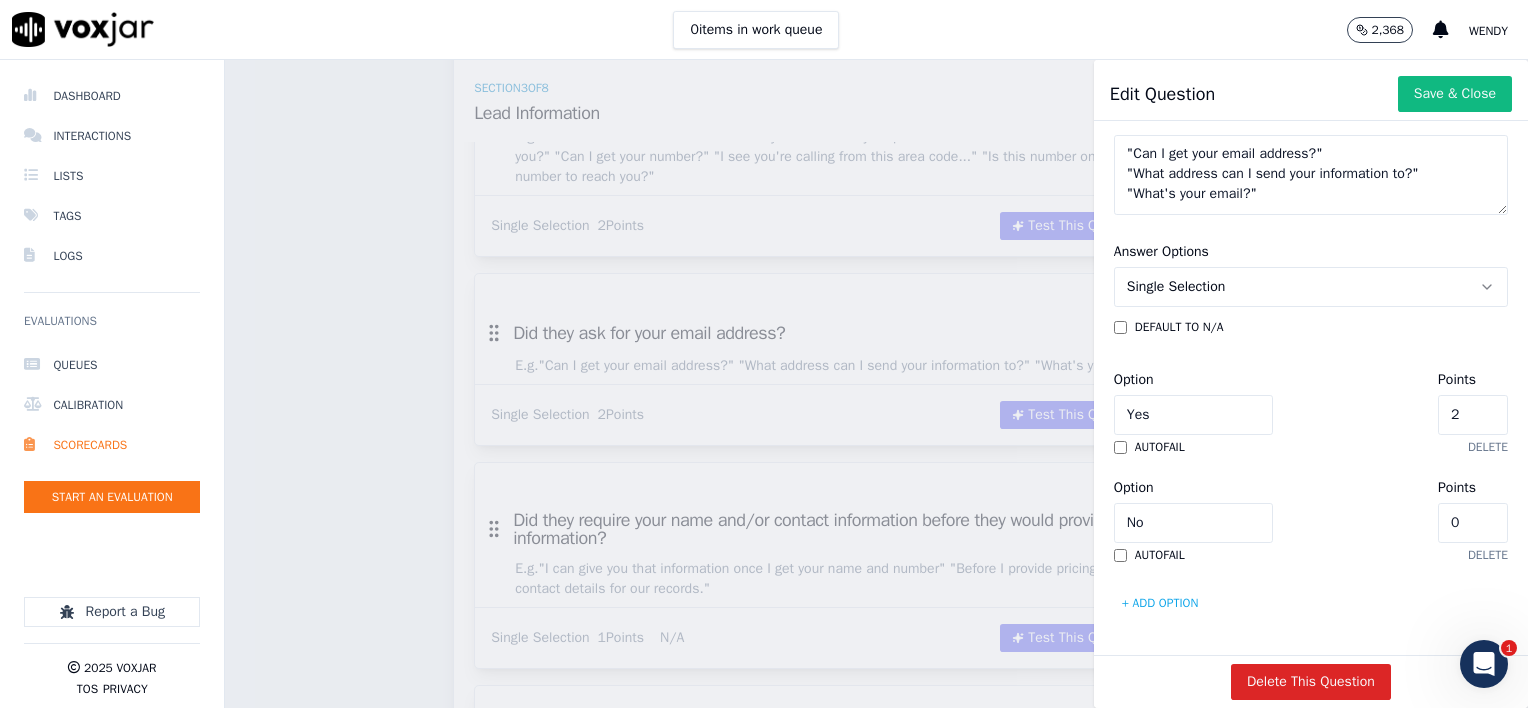 scroll, scrollTop: 486, scrollLeft: 0, axis: vertical 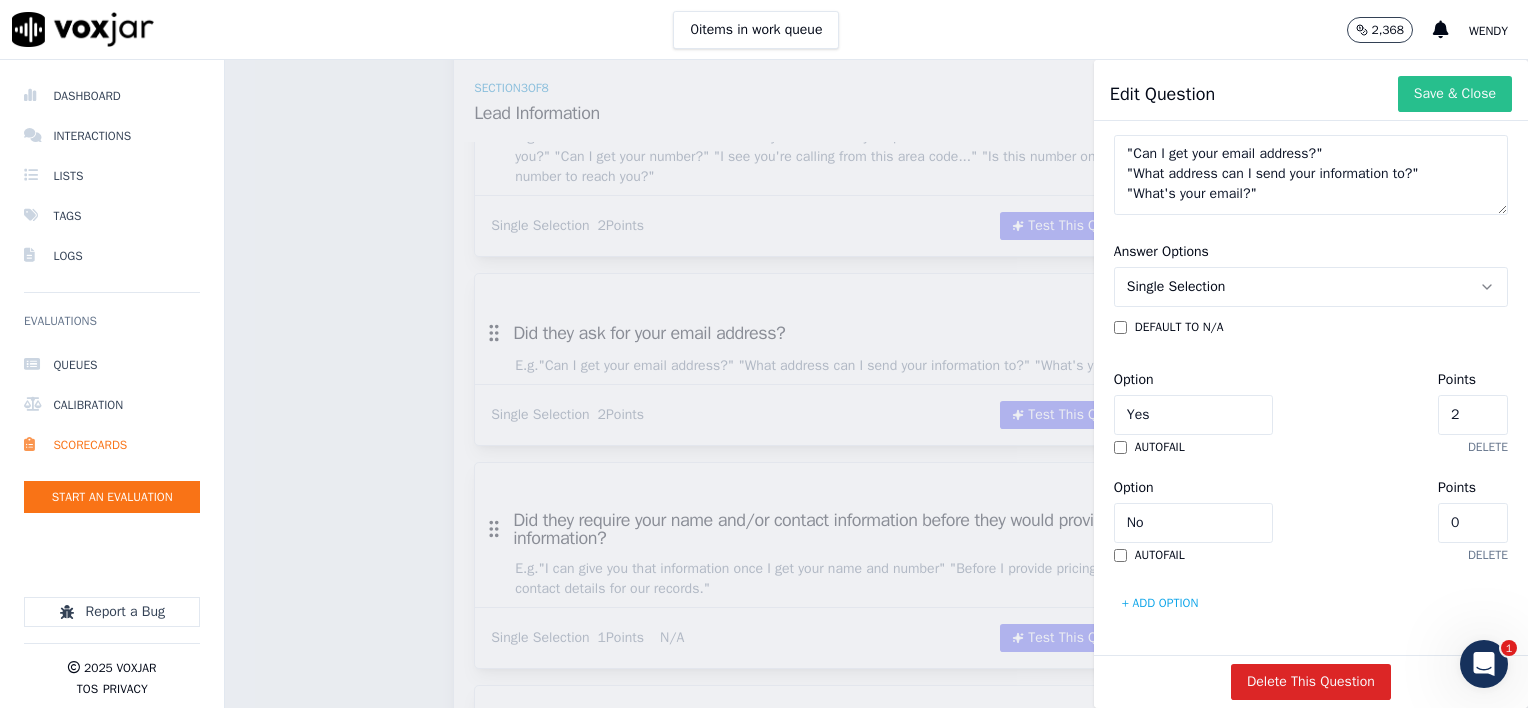 click on "Save & Close" at bounding box center (1455, 94) 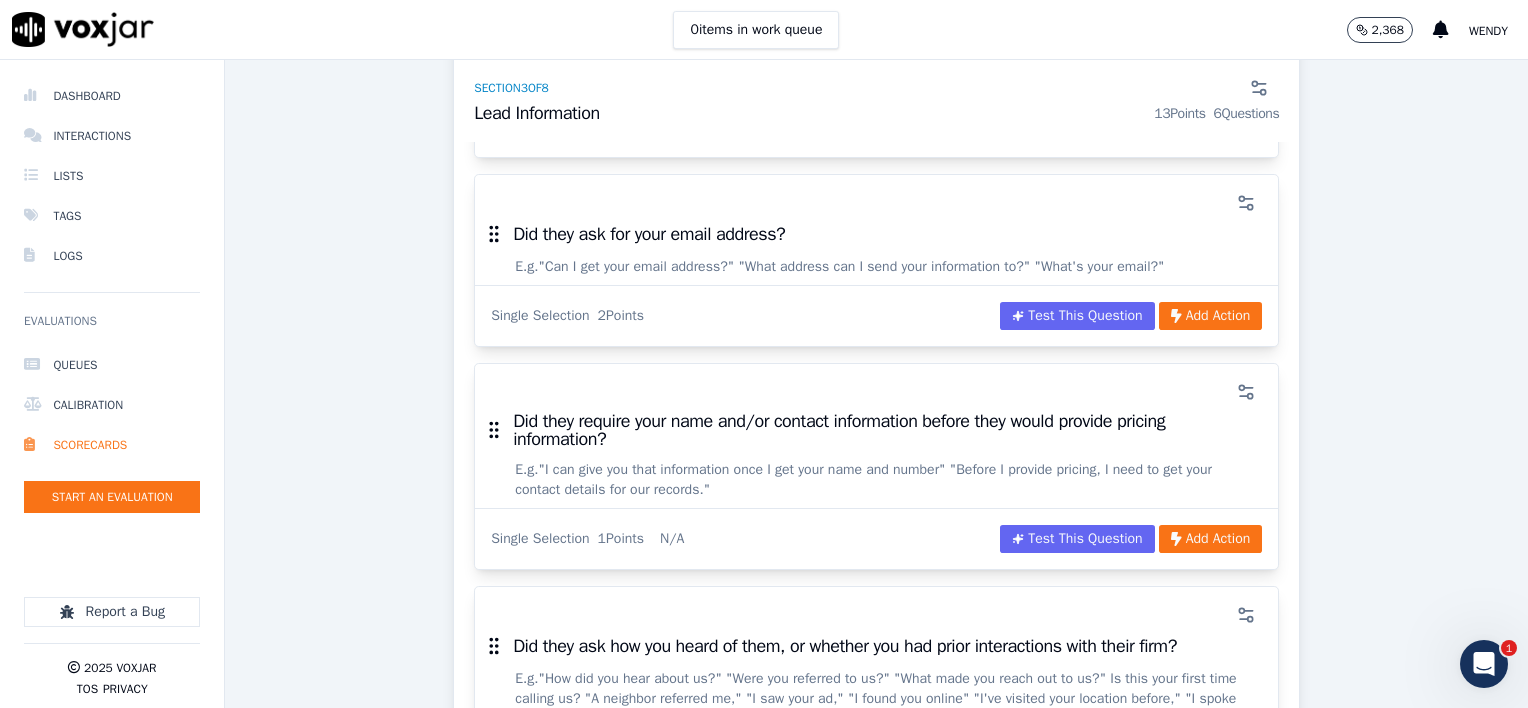 scroll, scrollTop: 2400, scrollLeft: 0, axis: vertical 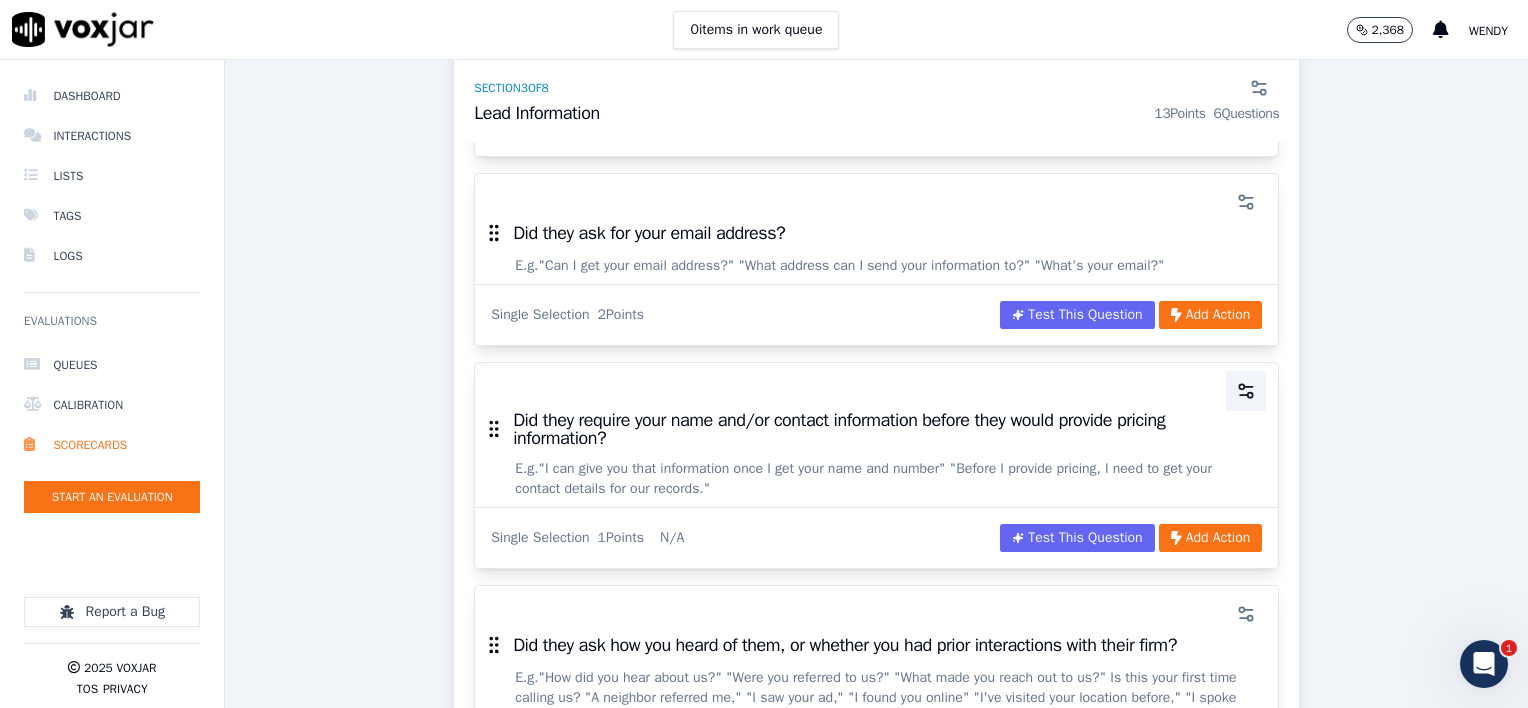 click 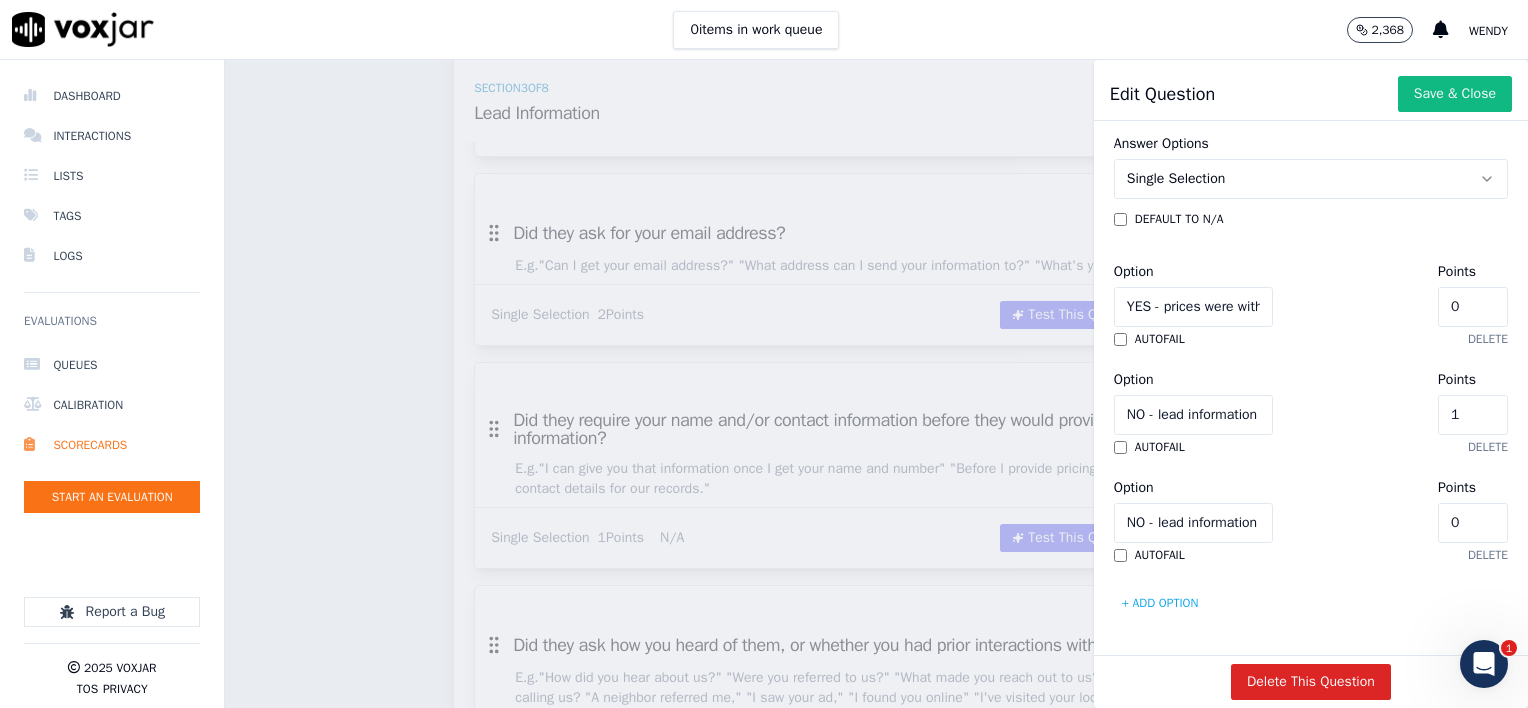 scroll, scrollTop: 594, scrollLeft: 0, axis: vertical 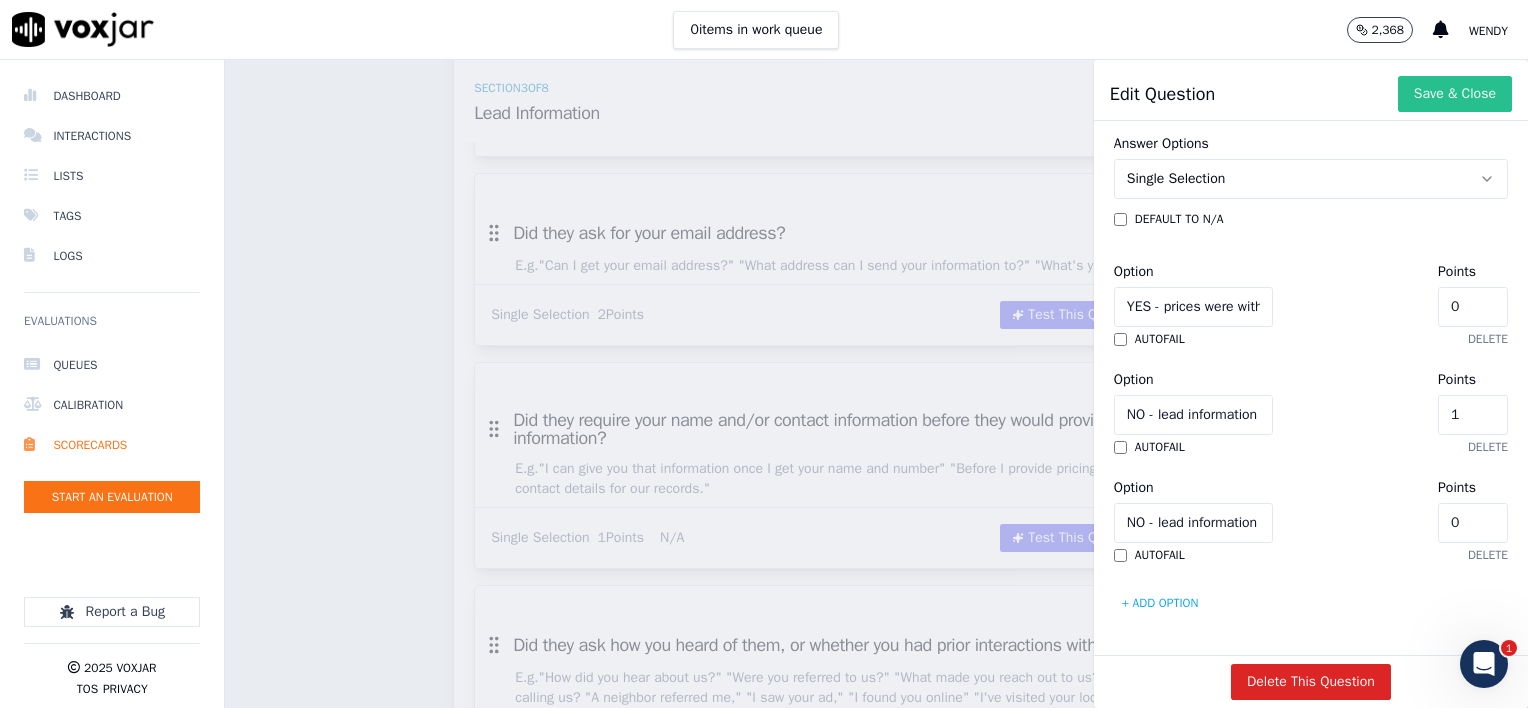 click on "Save & Close" at bounding box center (1455, 94) 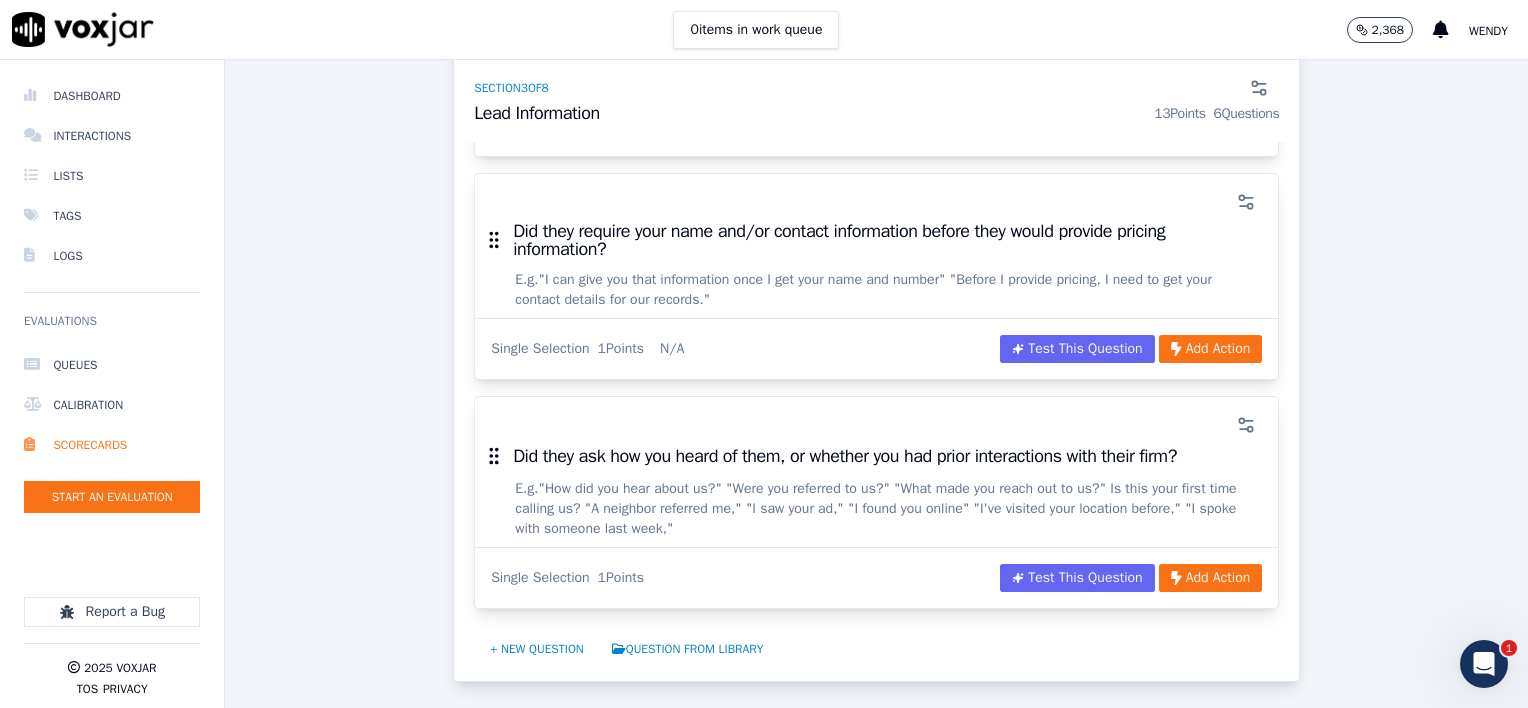 scroll, scrollTop: 2600, scrollLeft: 0, axis: vertical 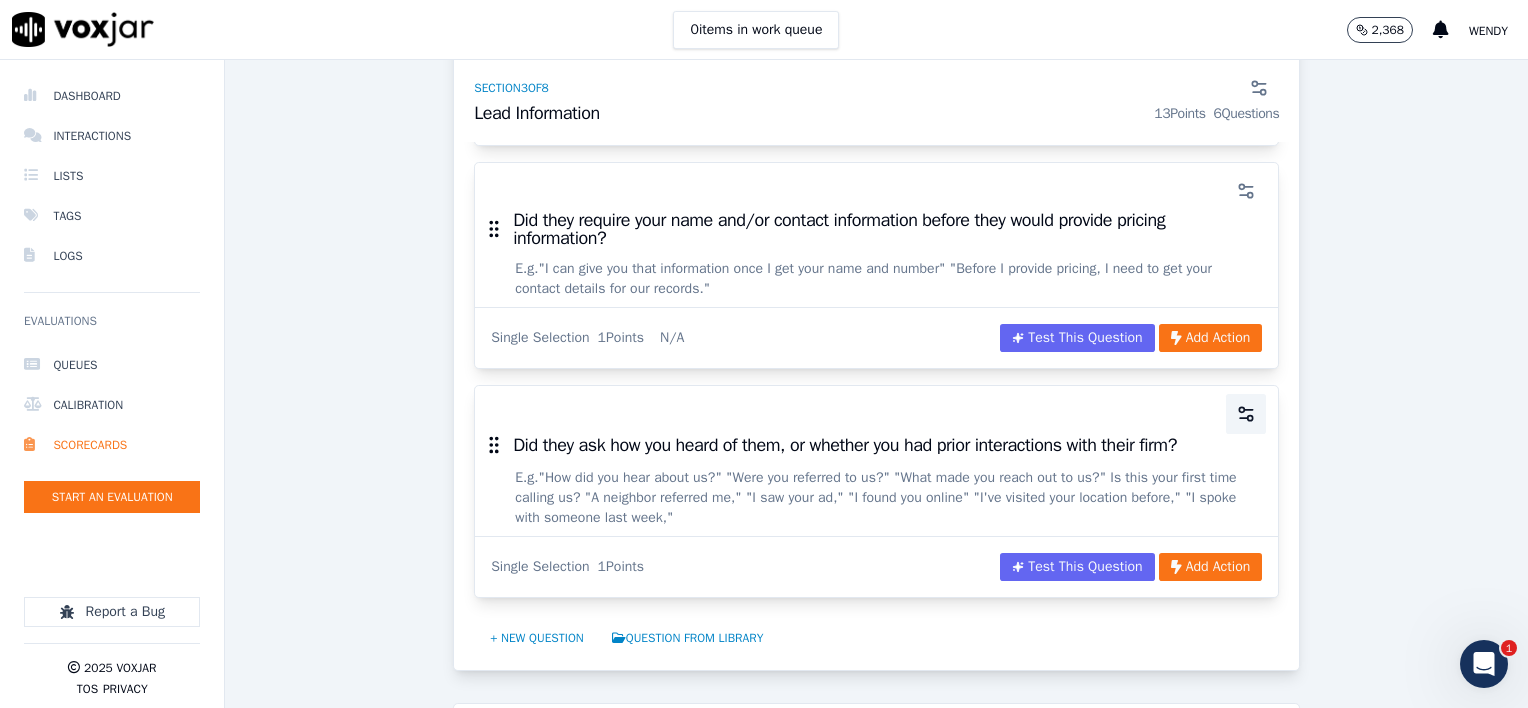 click 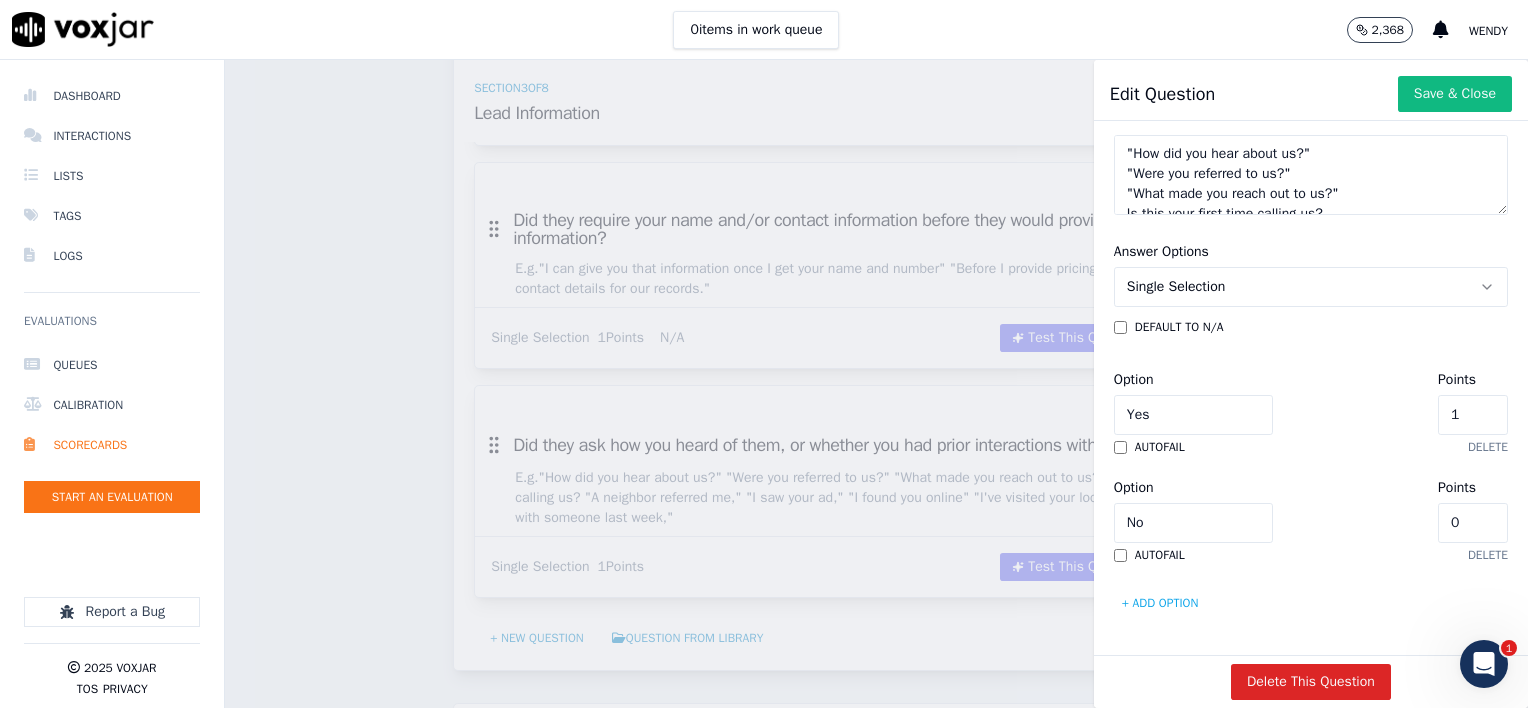 scroll, scrollTop: 486, scrollLeft: 0, axis: vertical 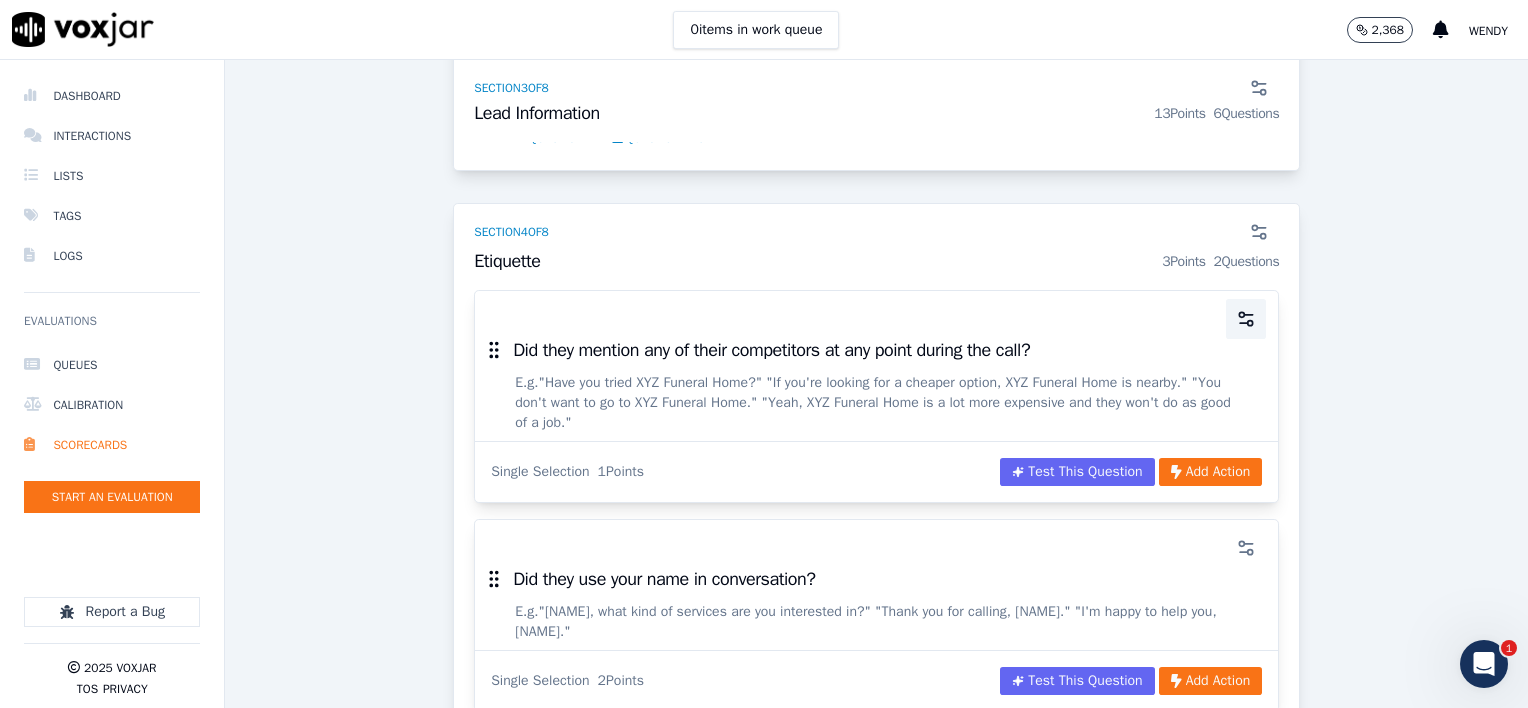 click 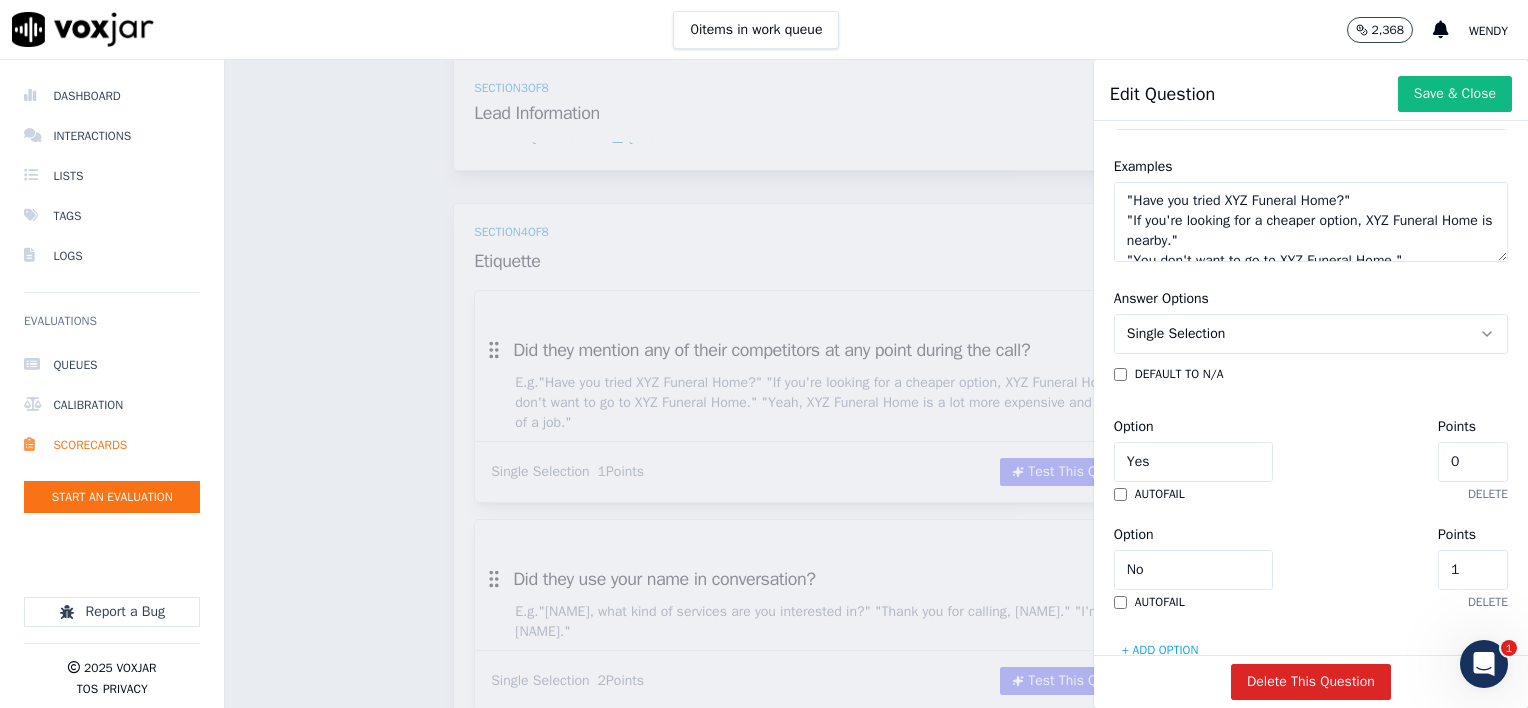 scroll, scrollTop: 486, scrollLeft: 0, axis: vertical 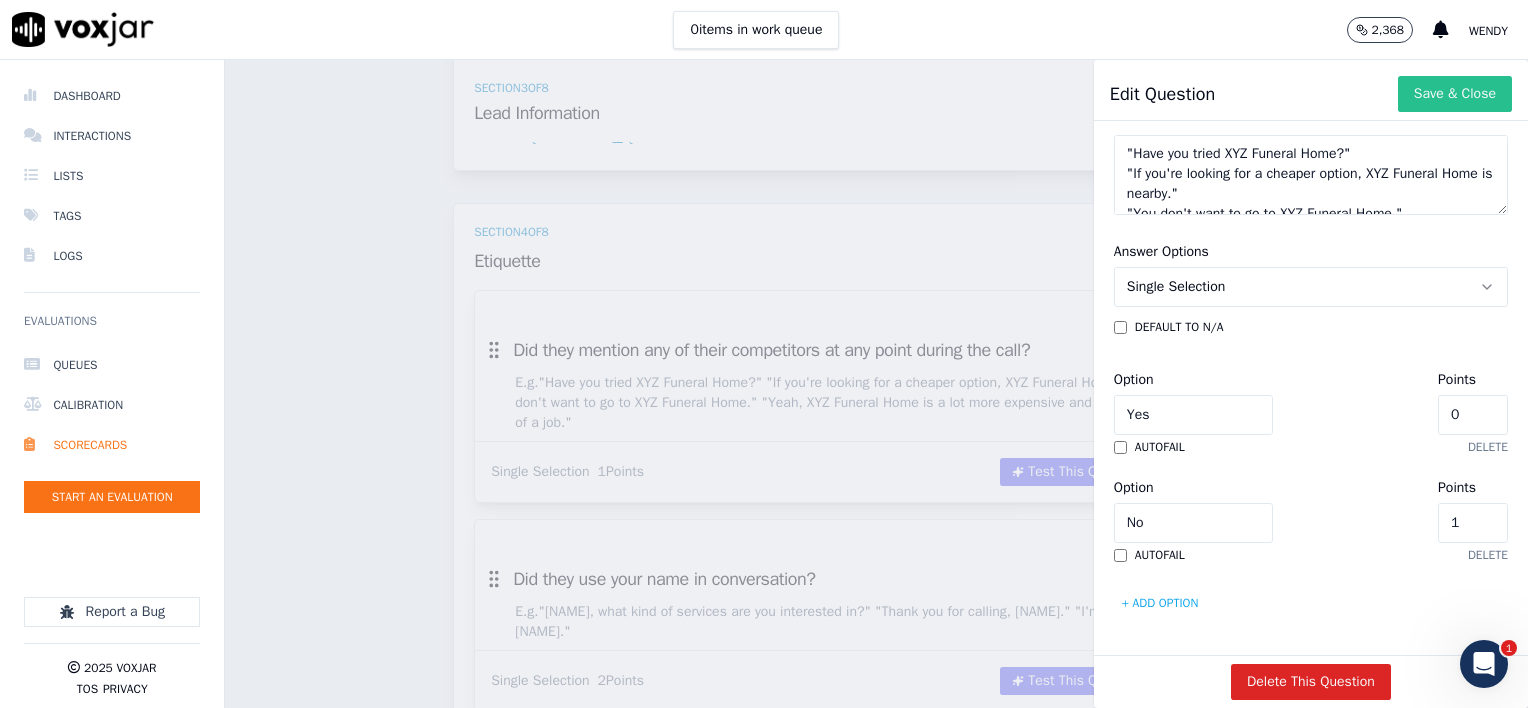 click on "Save & Close" at bounding box center [1455, 94] 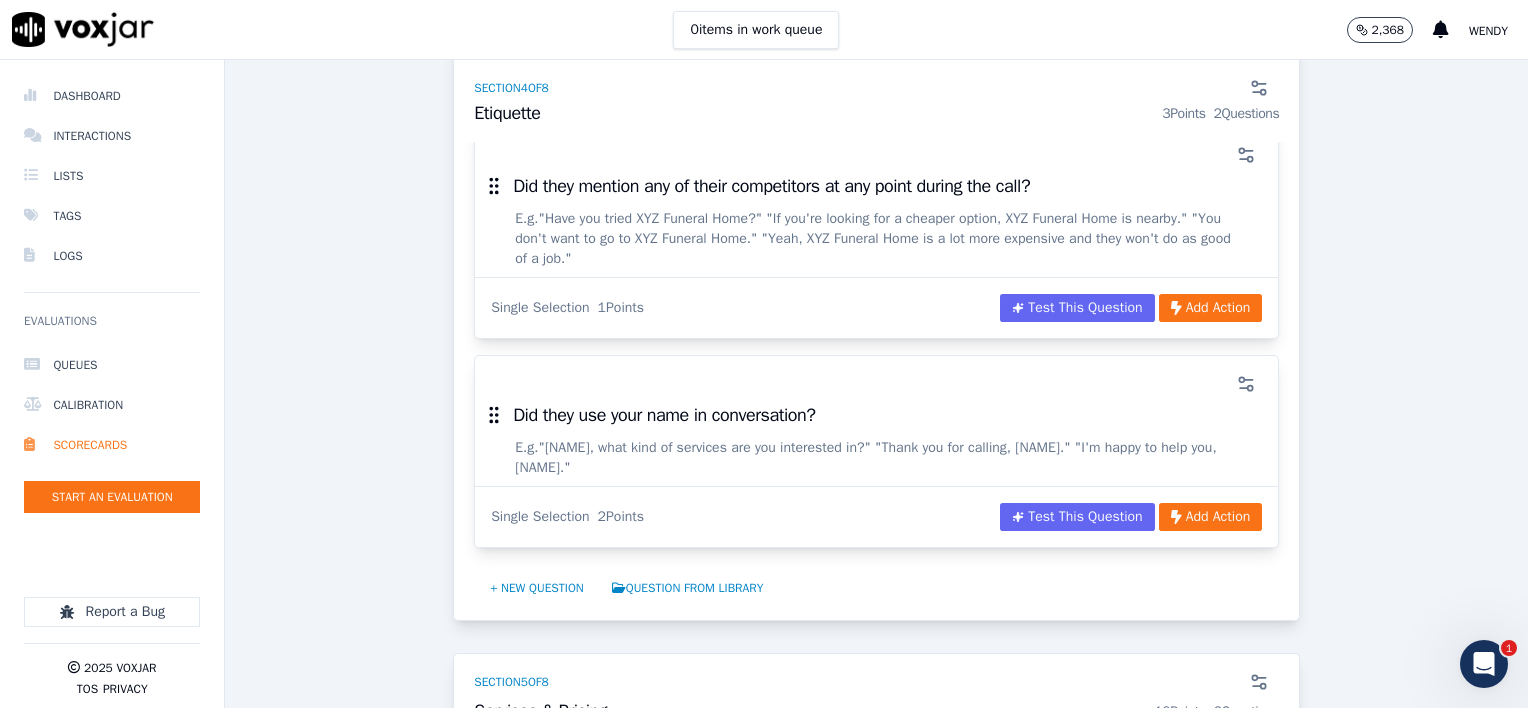 scroll, scrollTop: 3300, scrollLeft: 0, axis: vertical 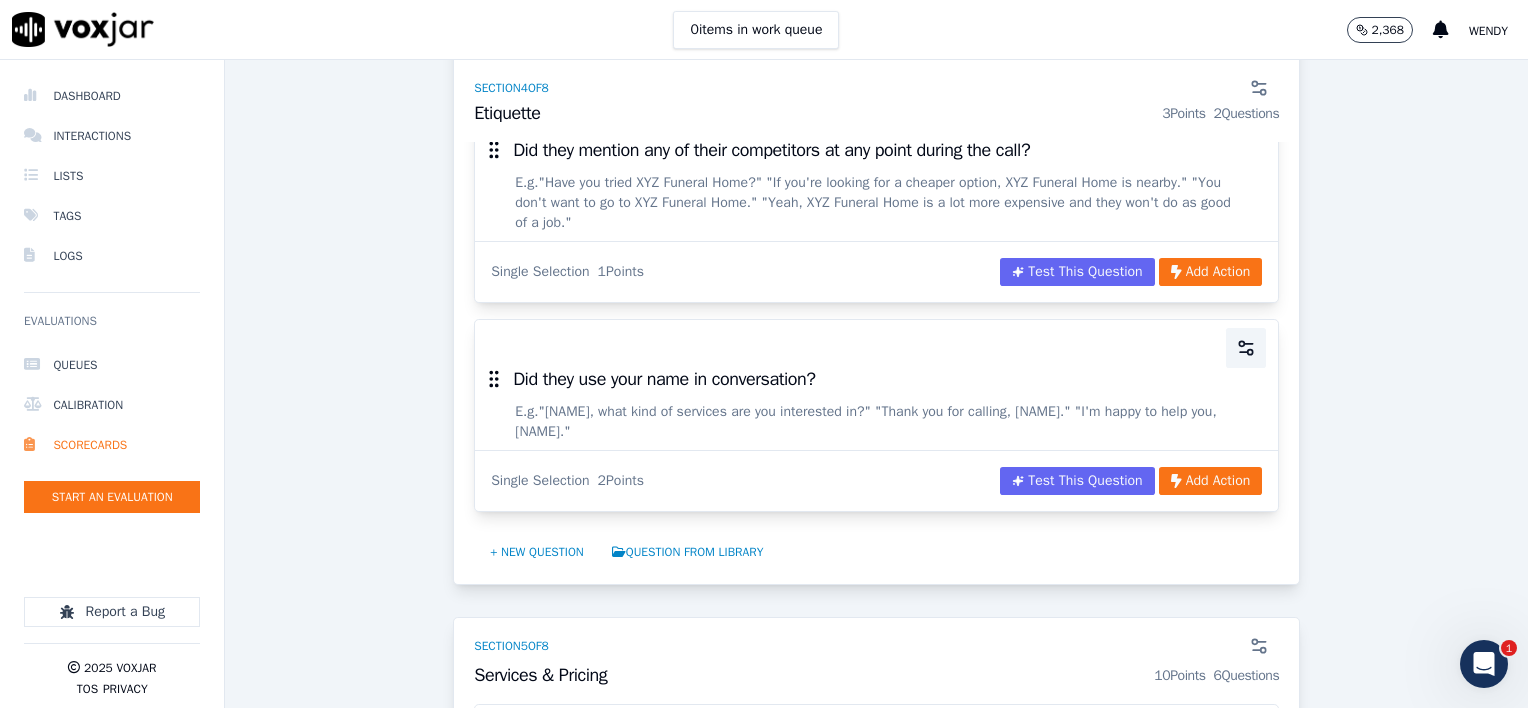 click 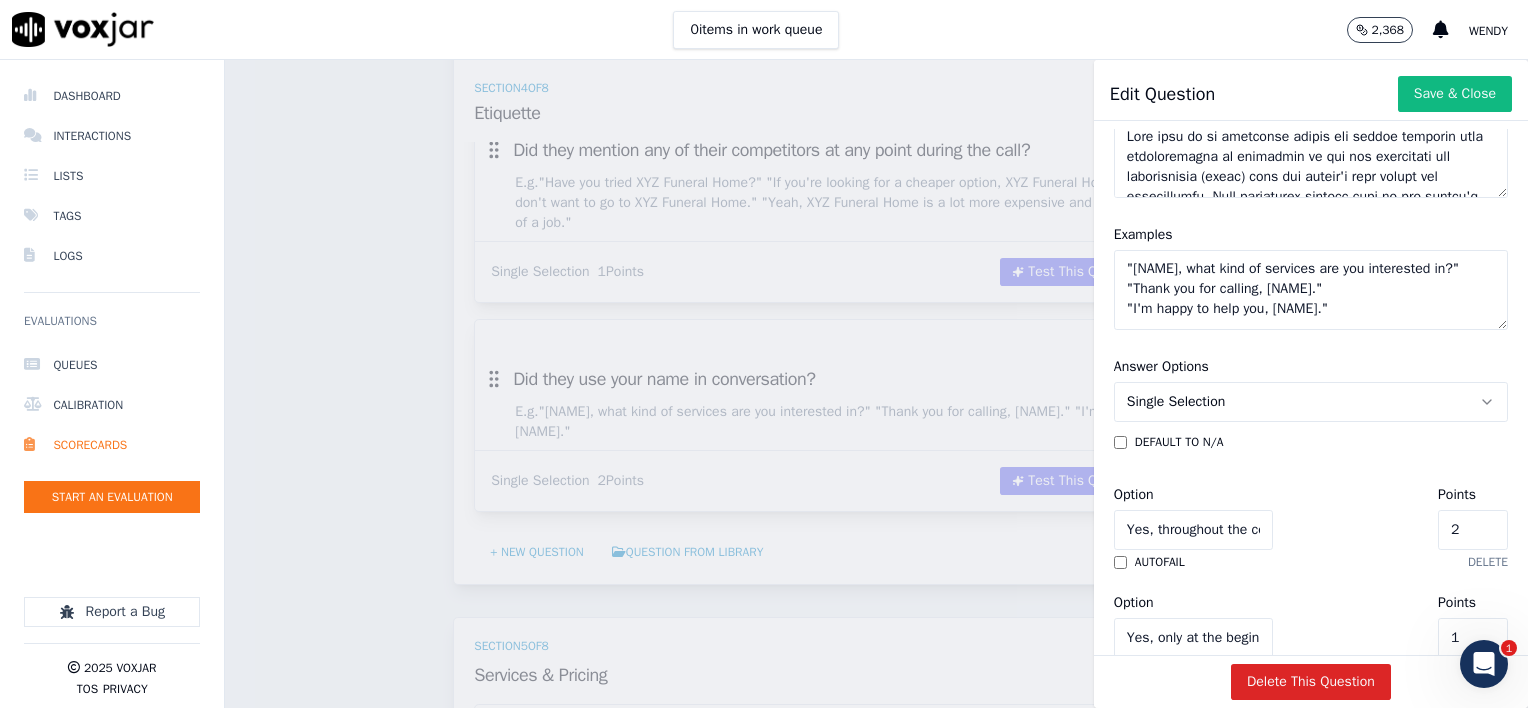 scroll, scrollTop: 594, scrollLeft: 0, axis: vertical 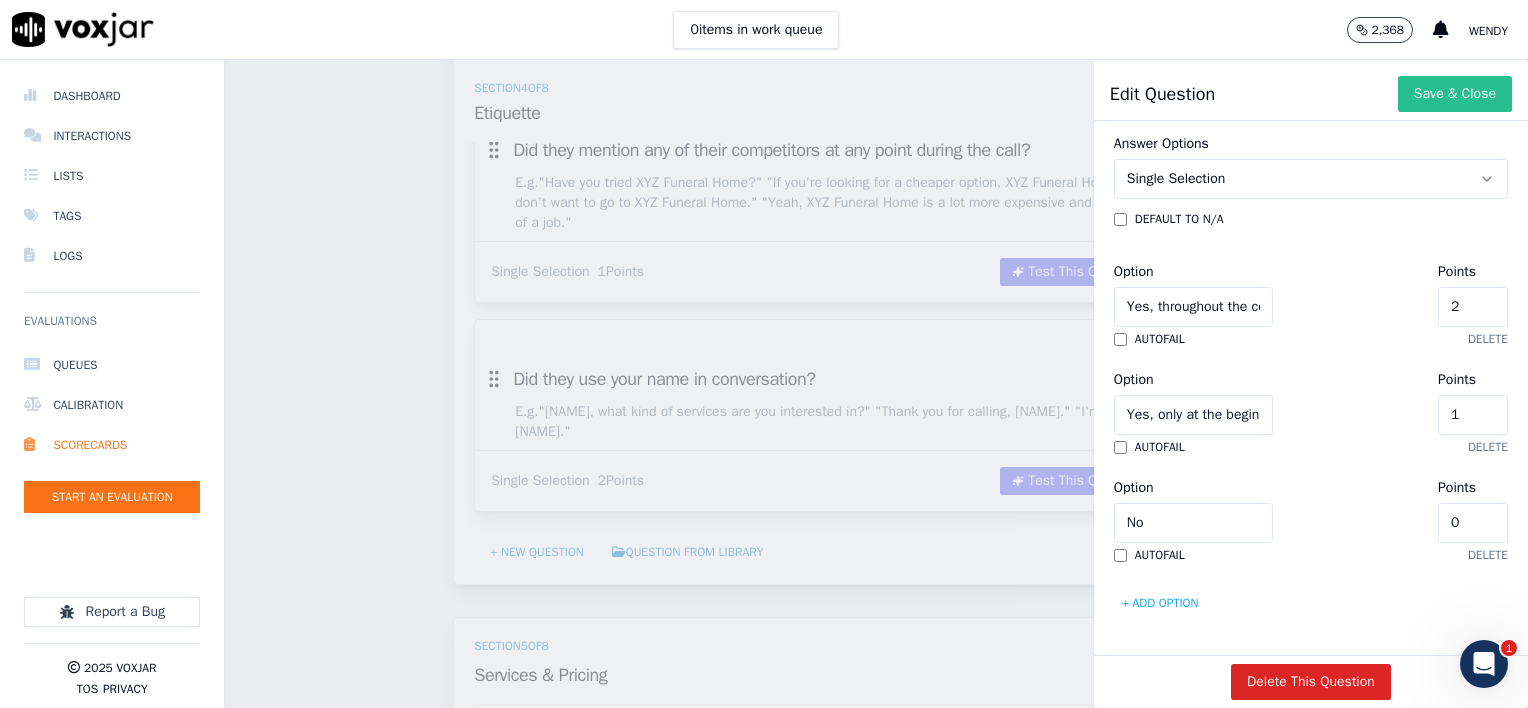 click on "Save & Close" at bounding box center (1455, 94) 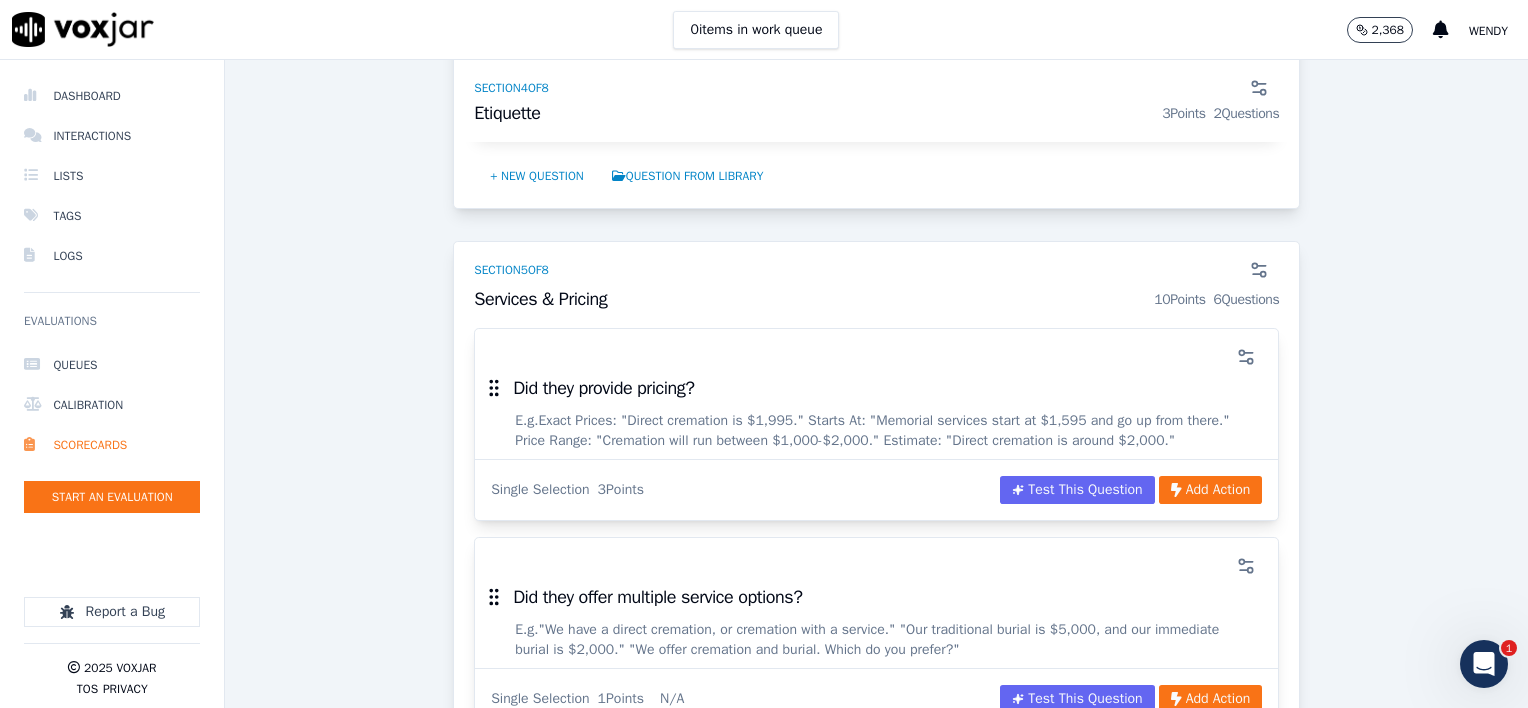 scroll, scrollTop: 3700, scrollLeft: 0, axis: vertical 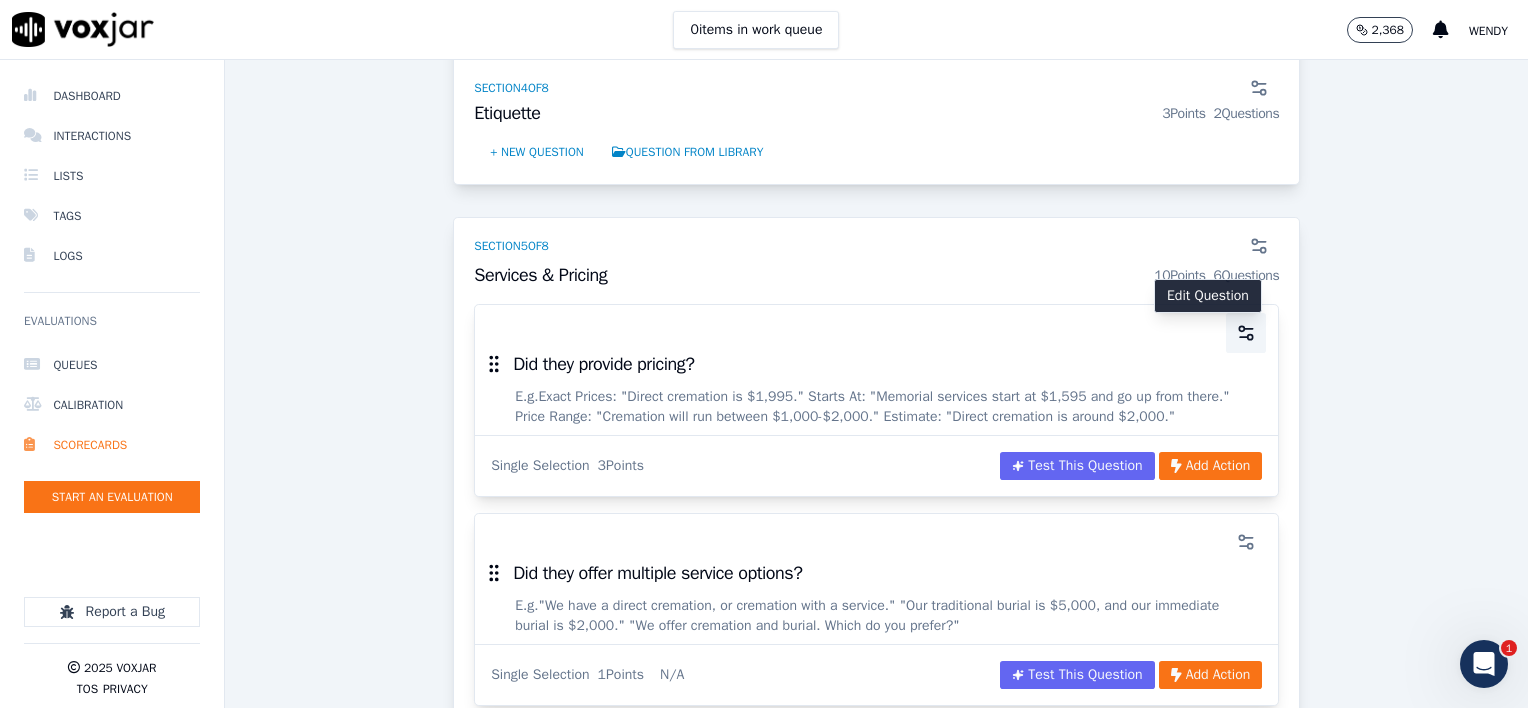 click 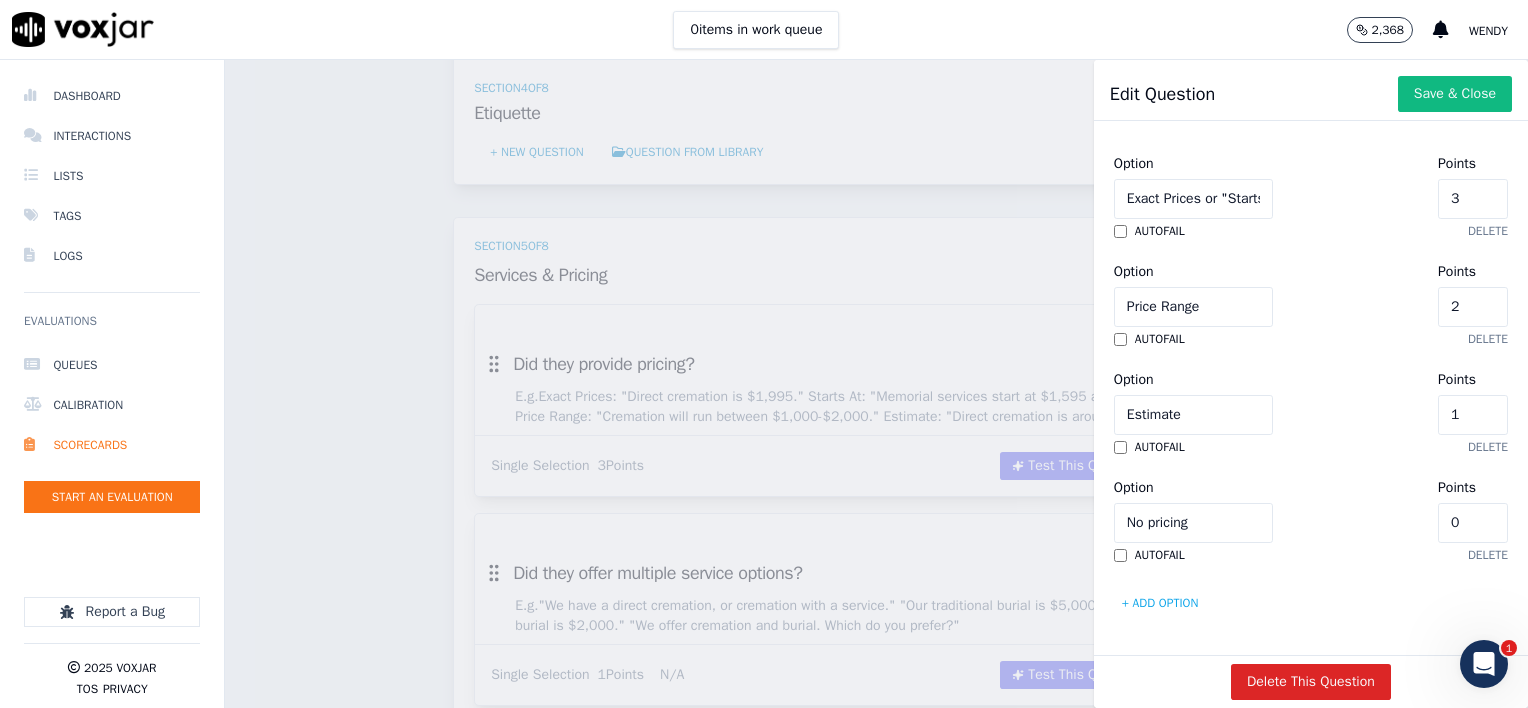 scroll, scrollTop: 602, scrollLeft: 0, axis: vertical 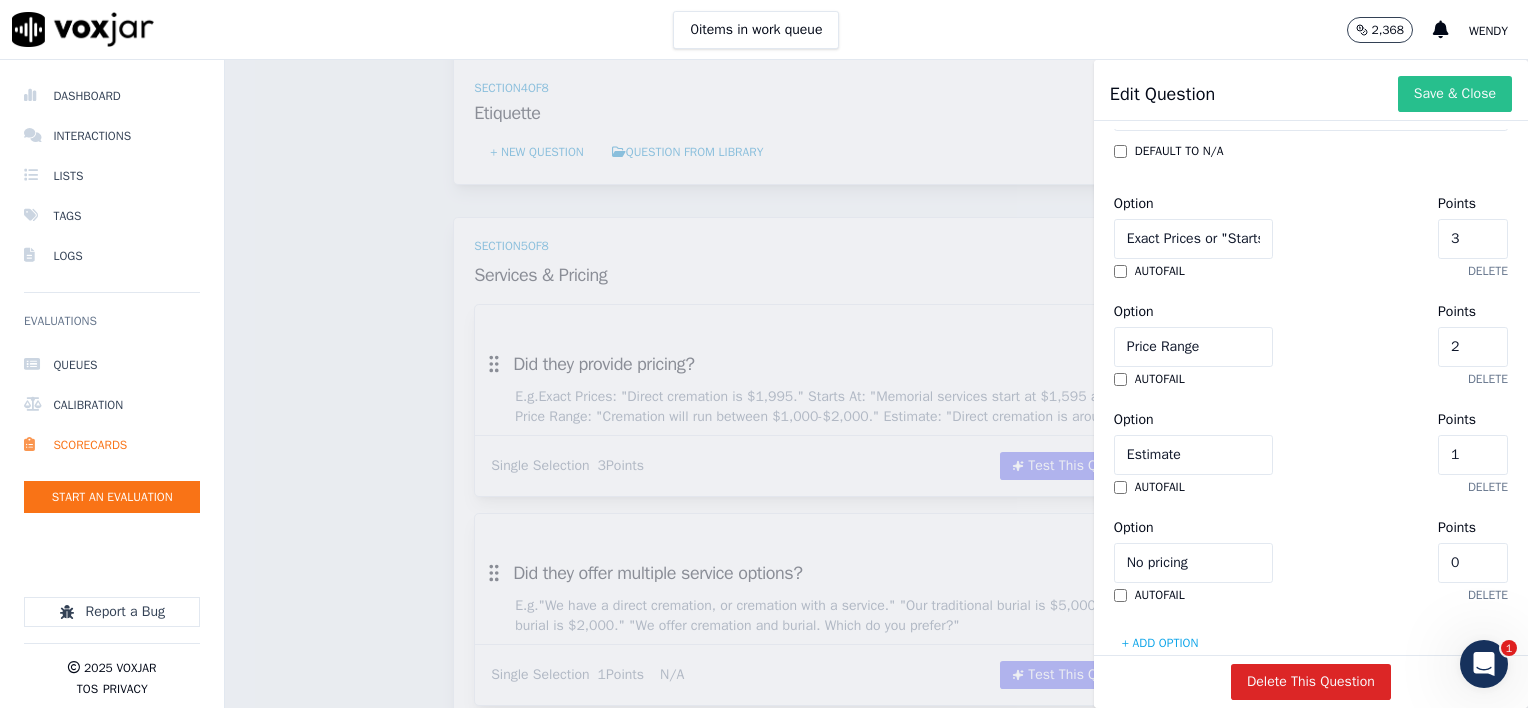 click on "Save & Close" at bounding box center (1455, 94) 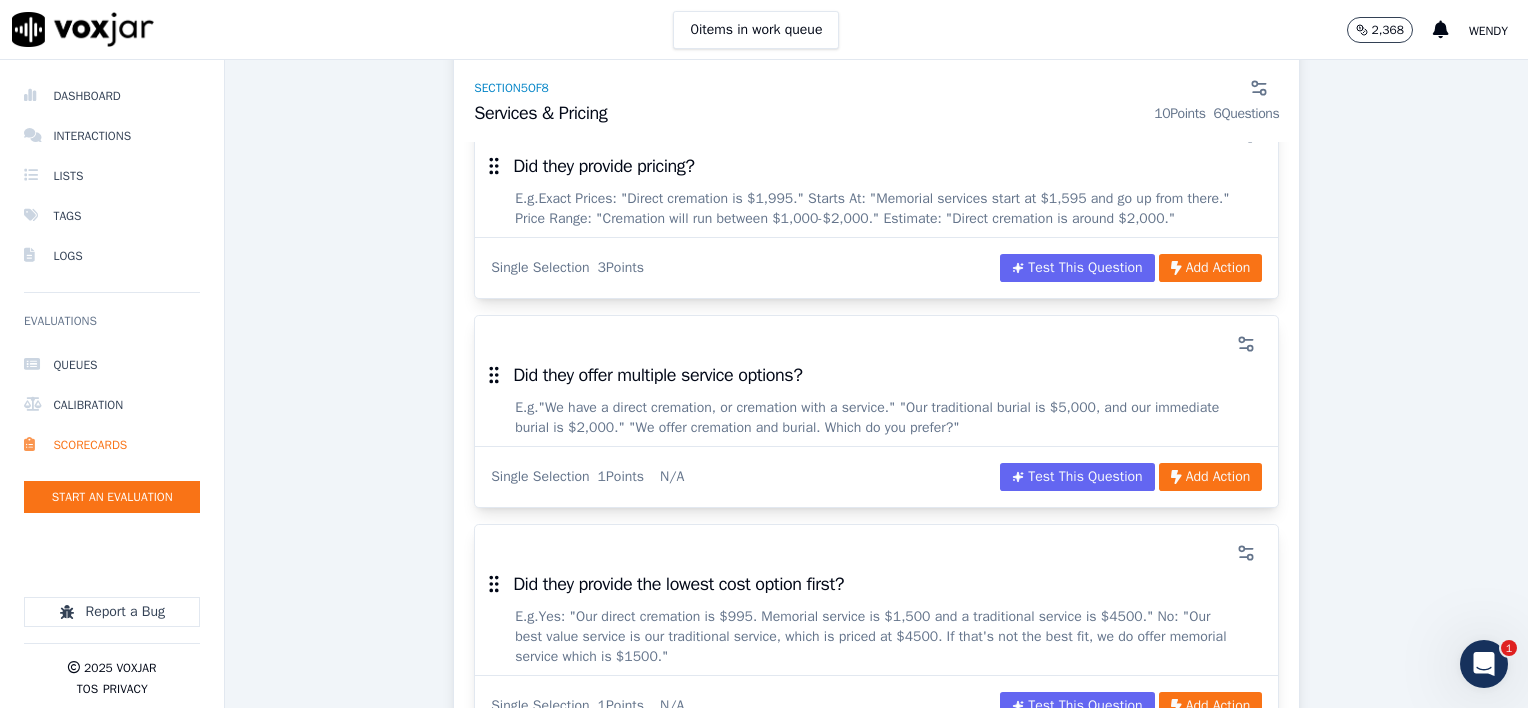 scroll, scrollTop: 3900, scrollLeft: 0, axis: vertical 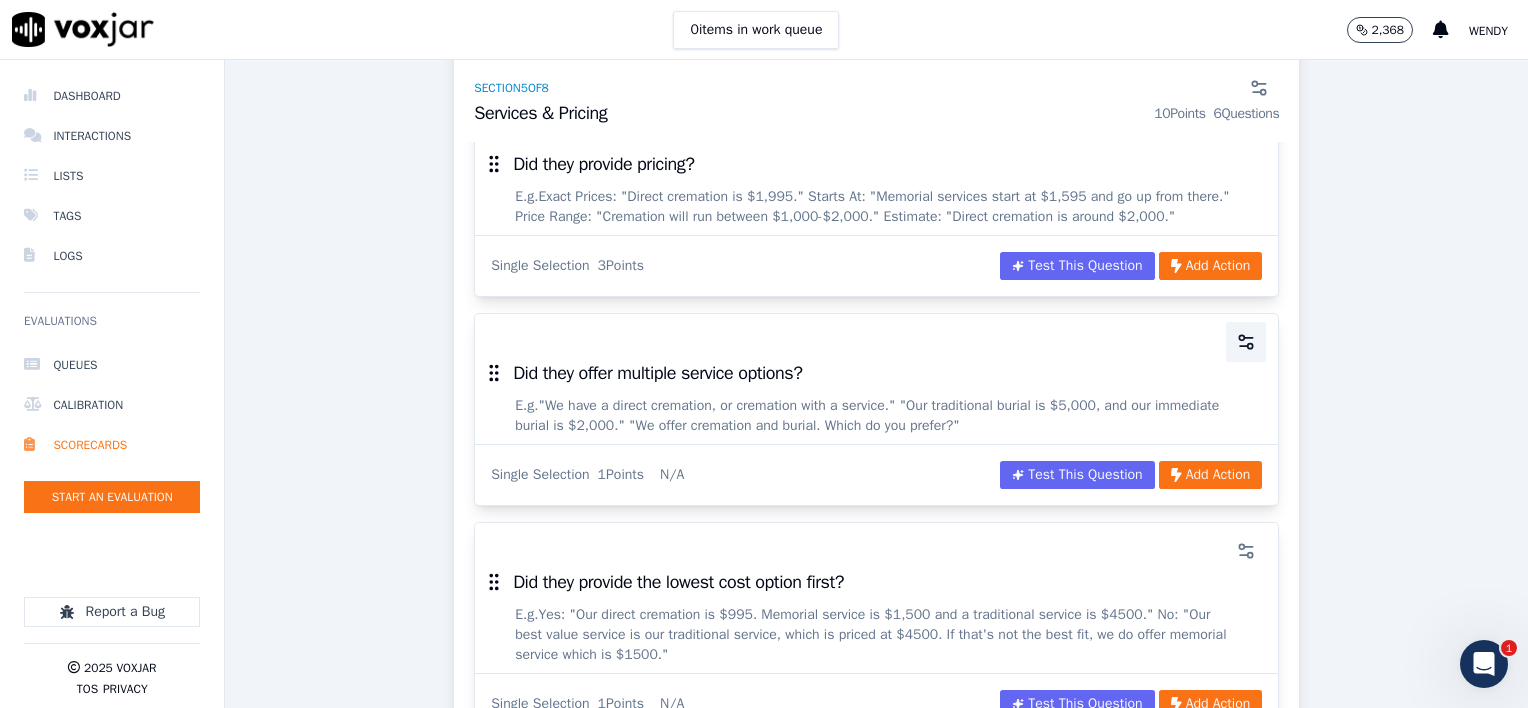 click 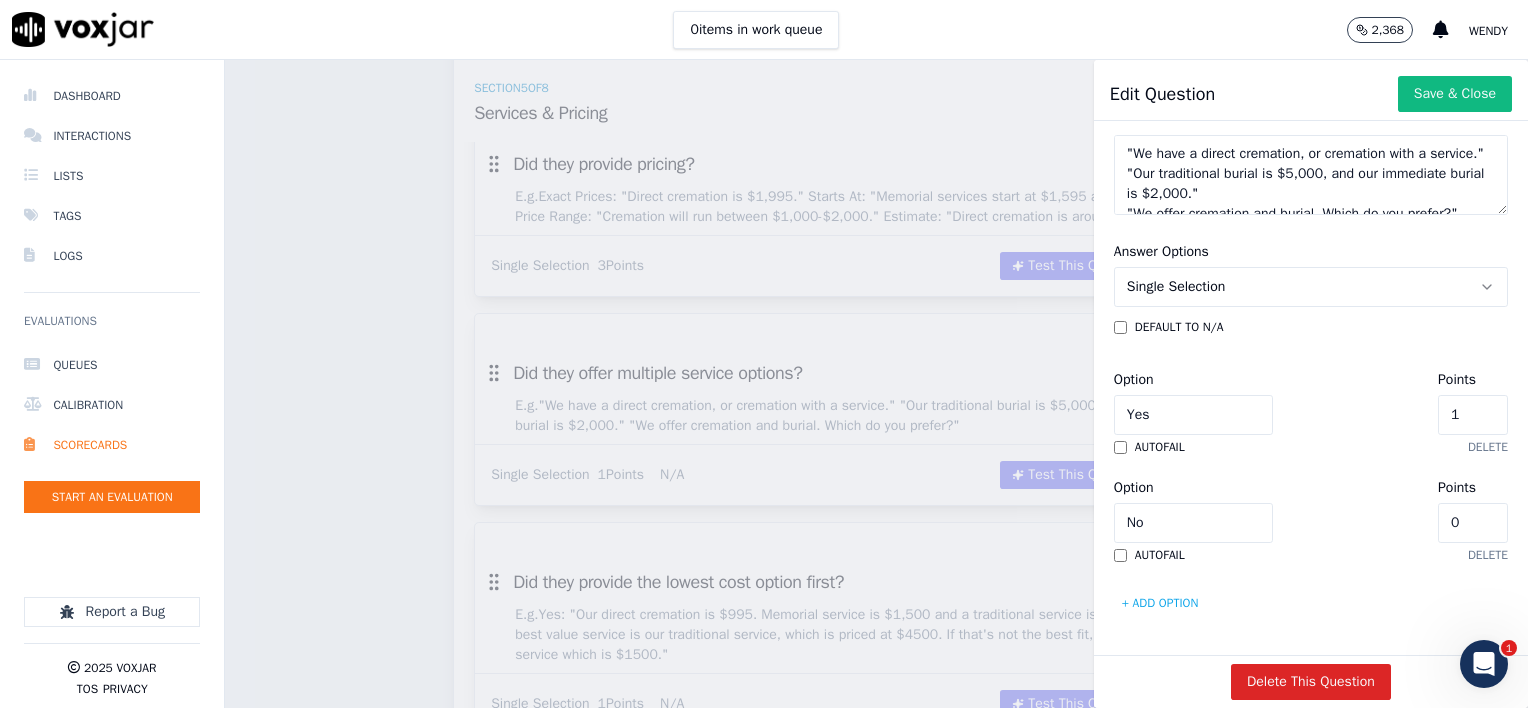 scroll, scrollTop: 486, scrollLeft: 0, axis: vertical 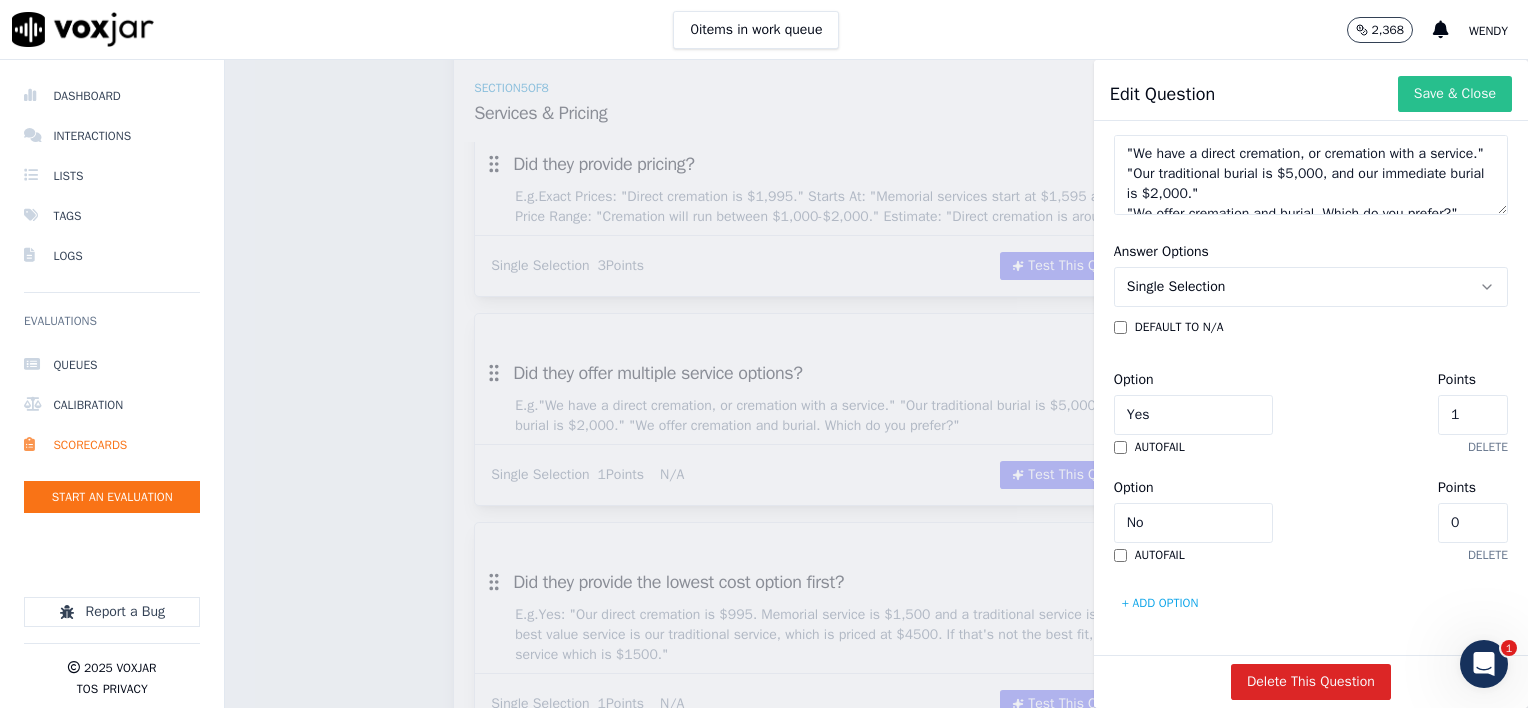 click on "Save & Close" at bounding box center [1455, 94] 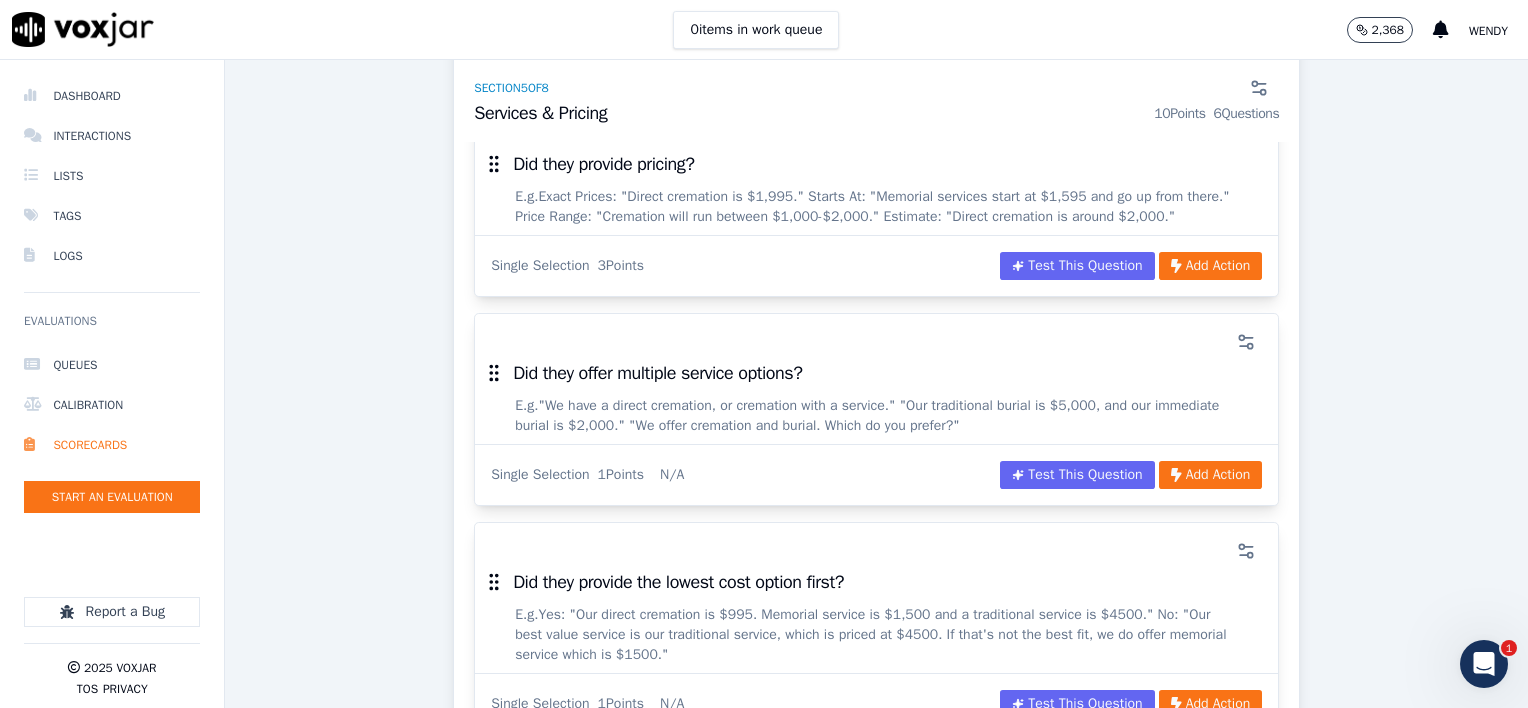 scroll, scrollTop: 4000, scrollLeft: 0, axis: vertical 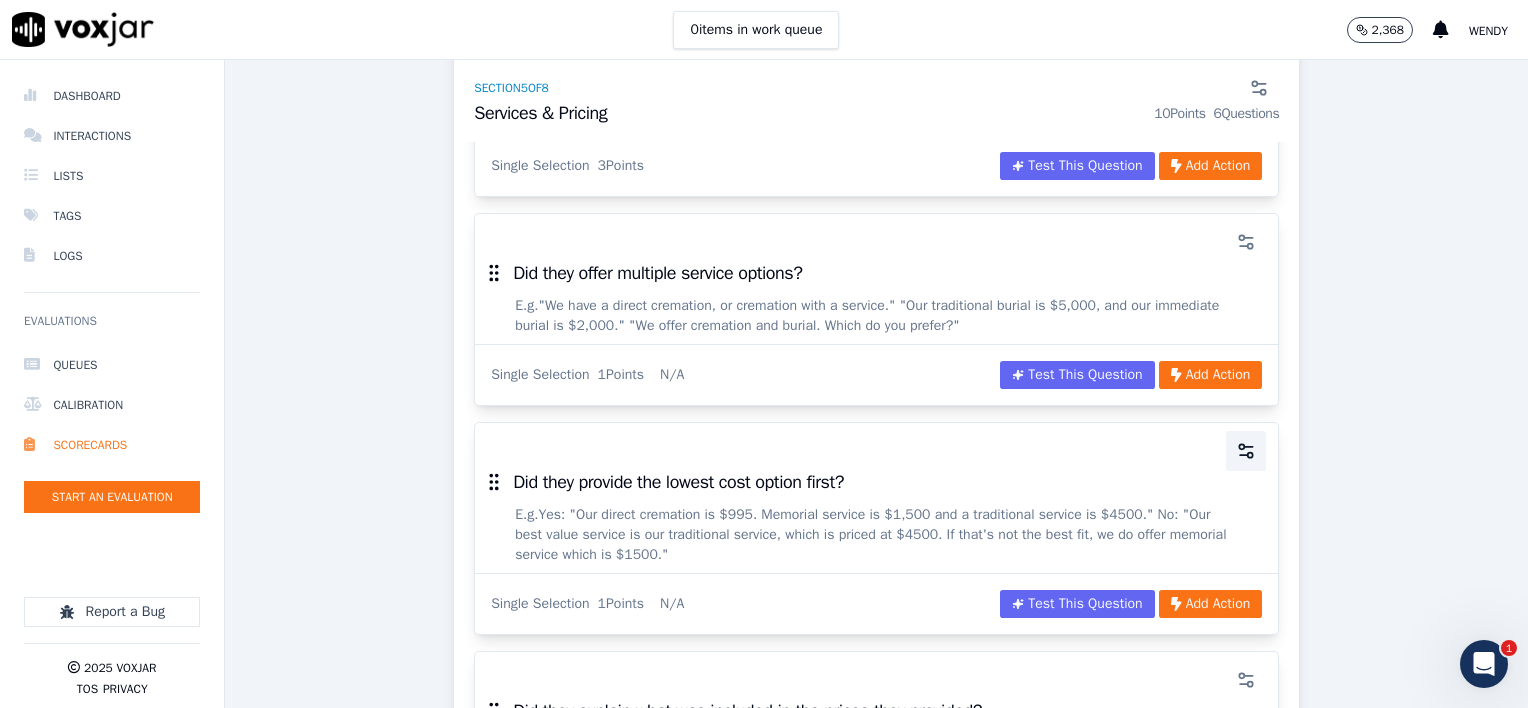 click 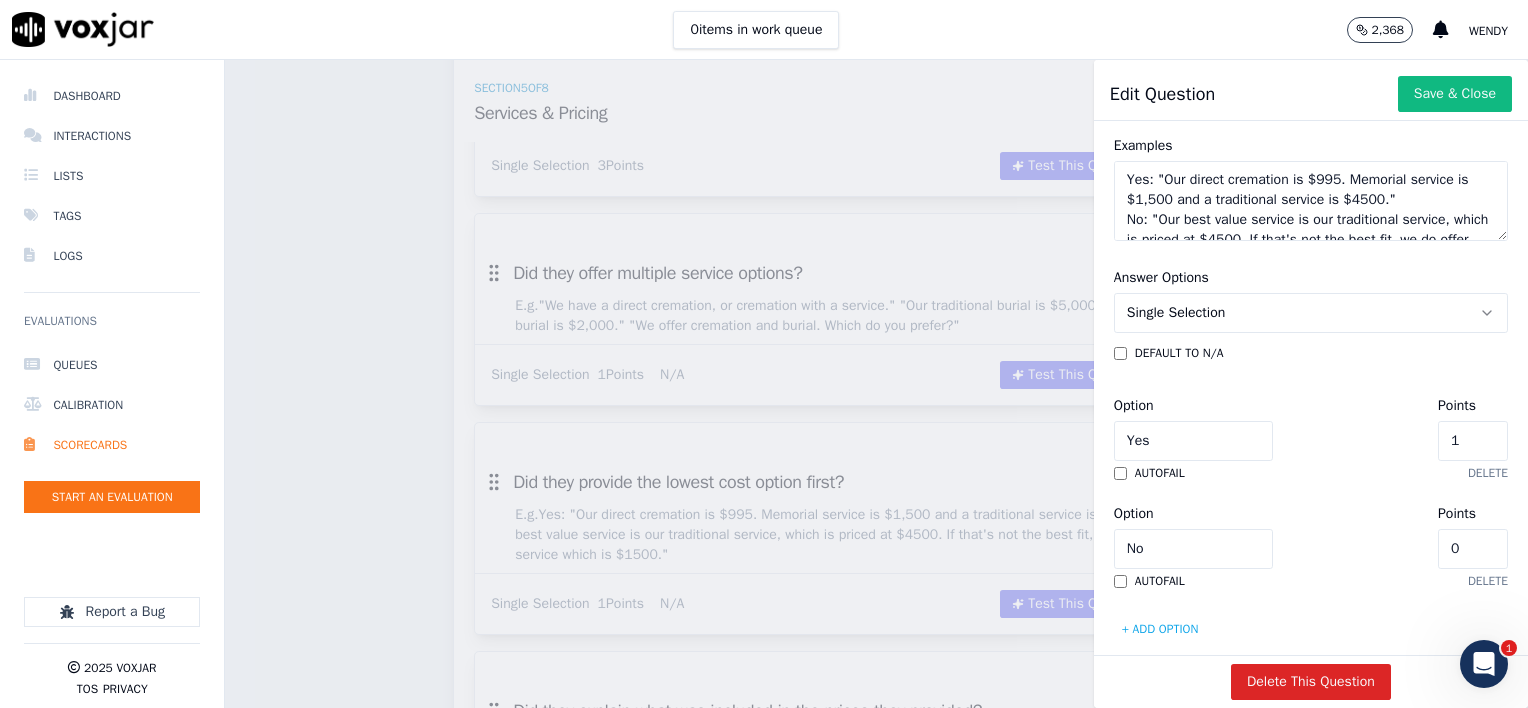 scroll, scrollTop: 486, scrollLeft: 0, axis: vertical 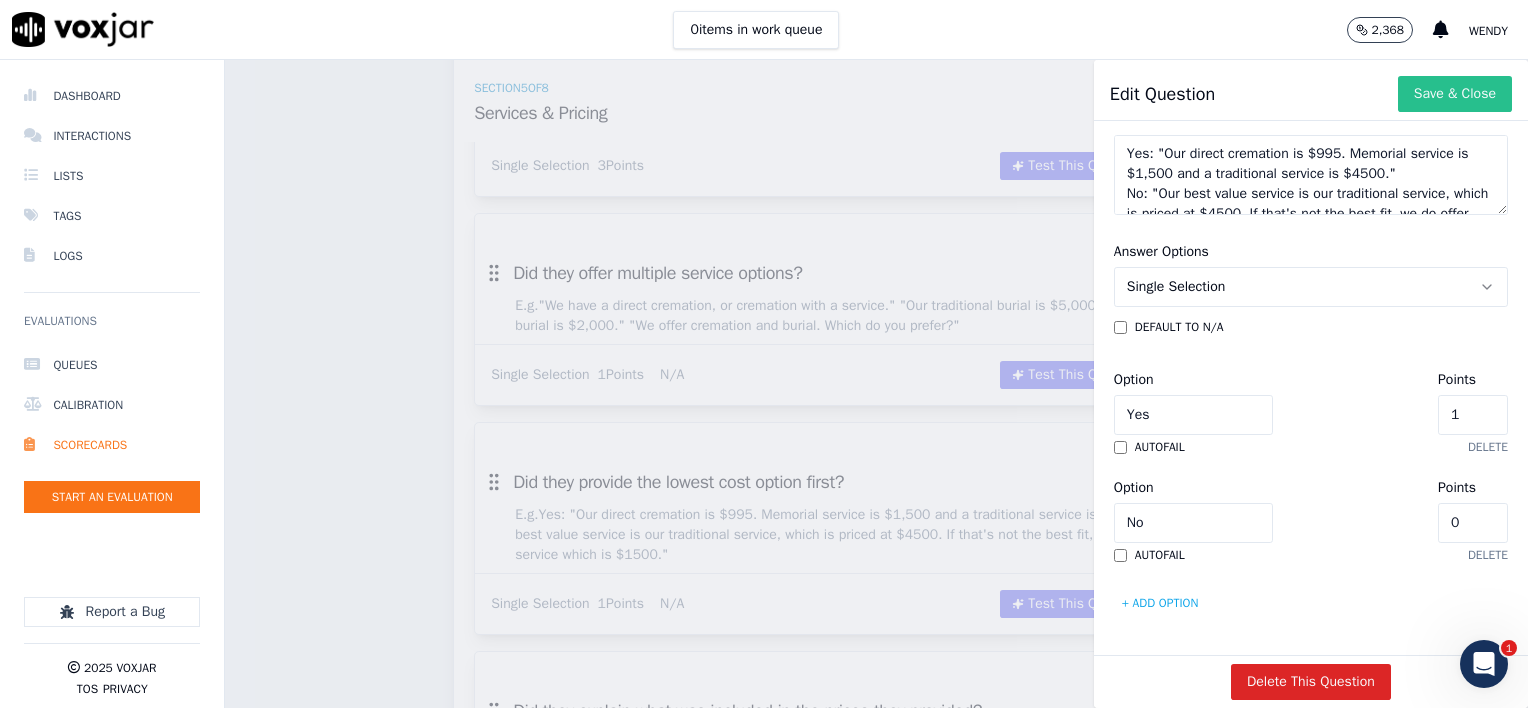 click on "Save & Close" at bounding box center (1455, 94) 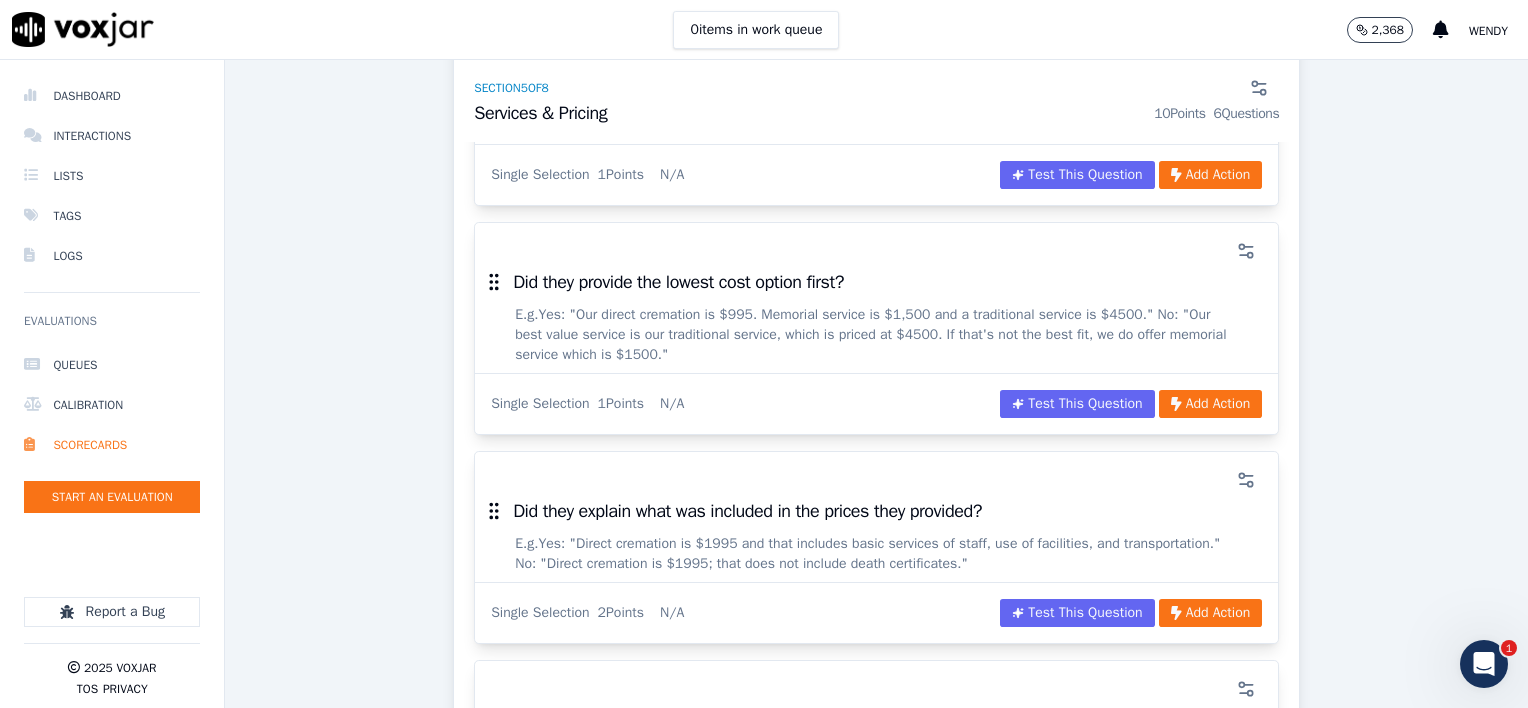 scroll, scrollTop: 4300, scrollLeft: 0, axis: vertical 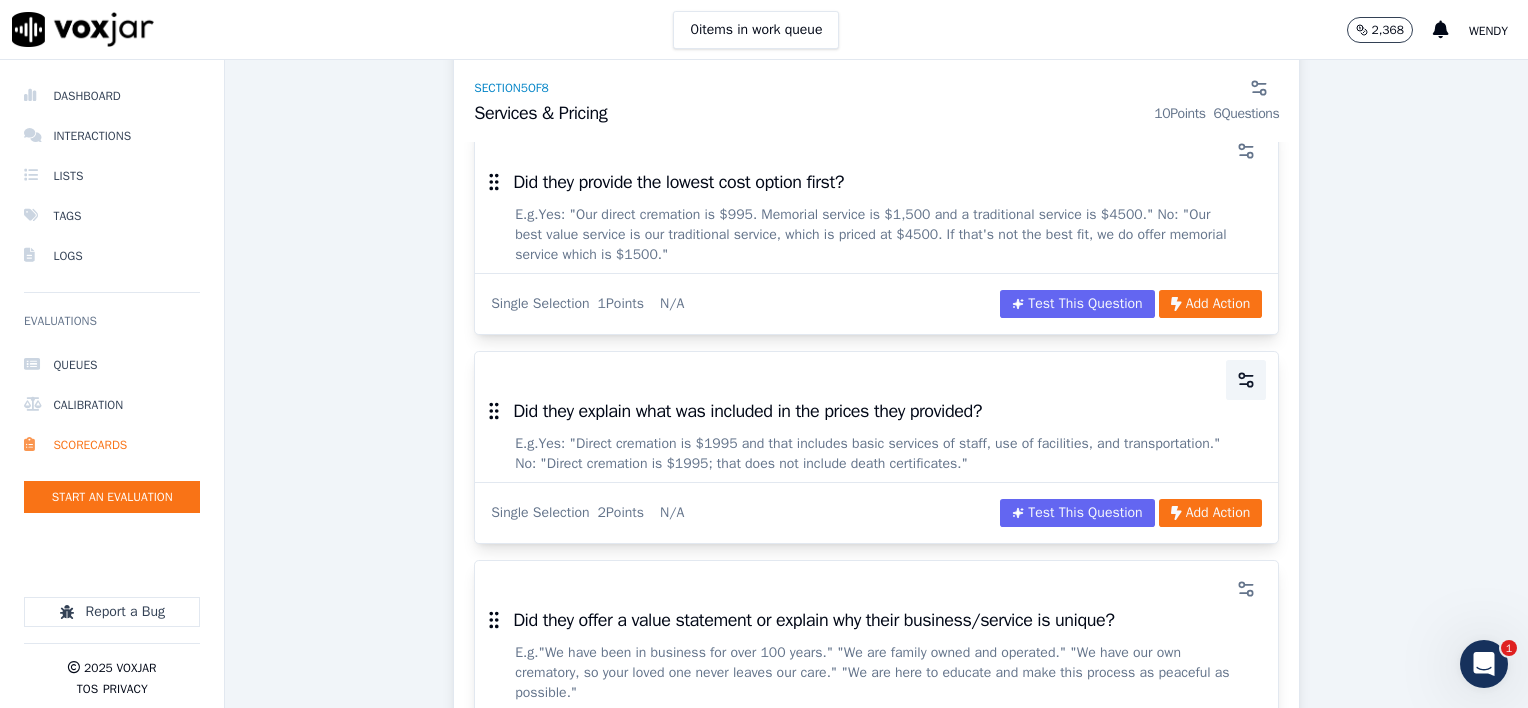 click 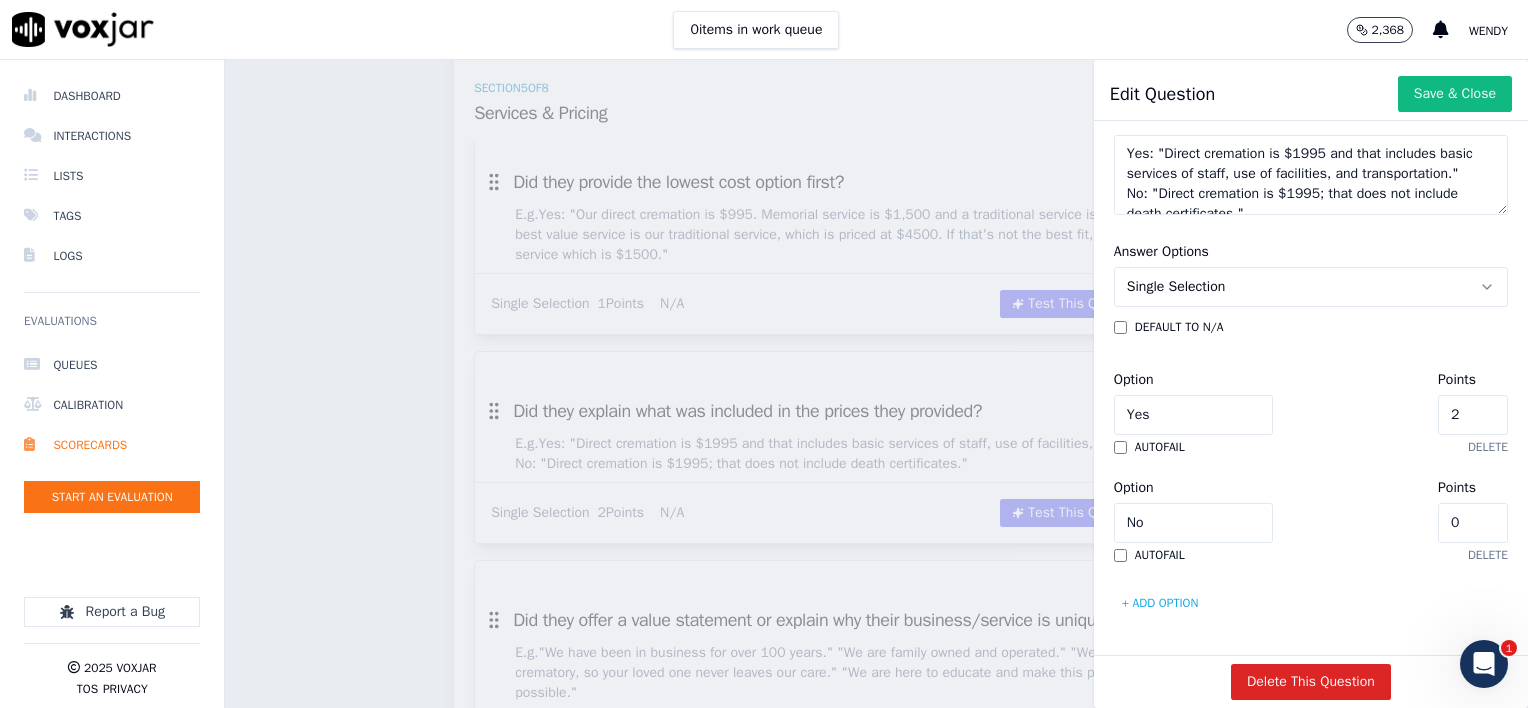 scroll, scrollTop: 486, scrollLeft: 0, axis: vertical 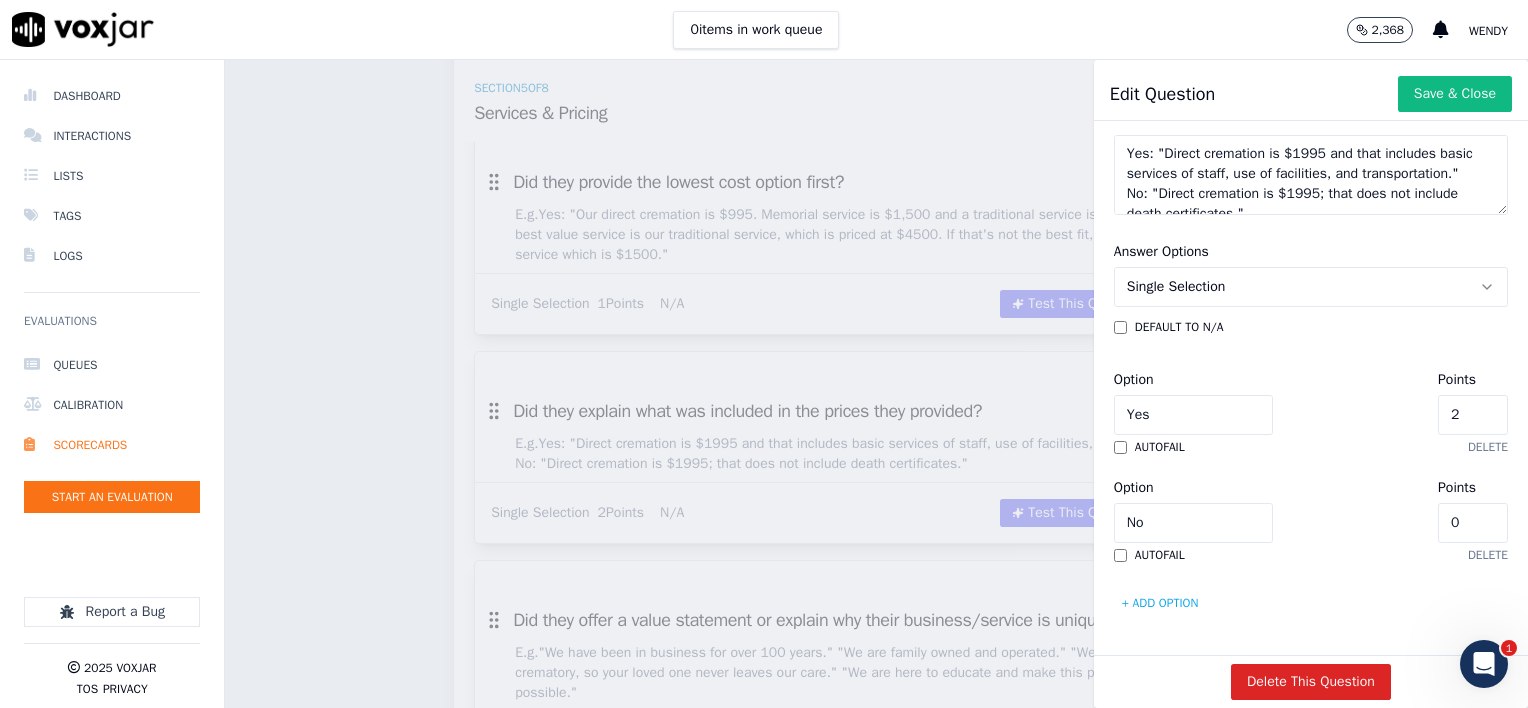 drag, startPoint x: 1391, startPoint y: 357, endPoint x: 1360, endPoint y: 356, distance: 31.016125 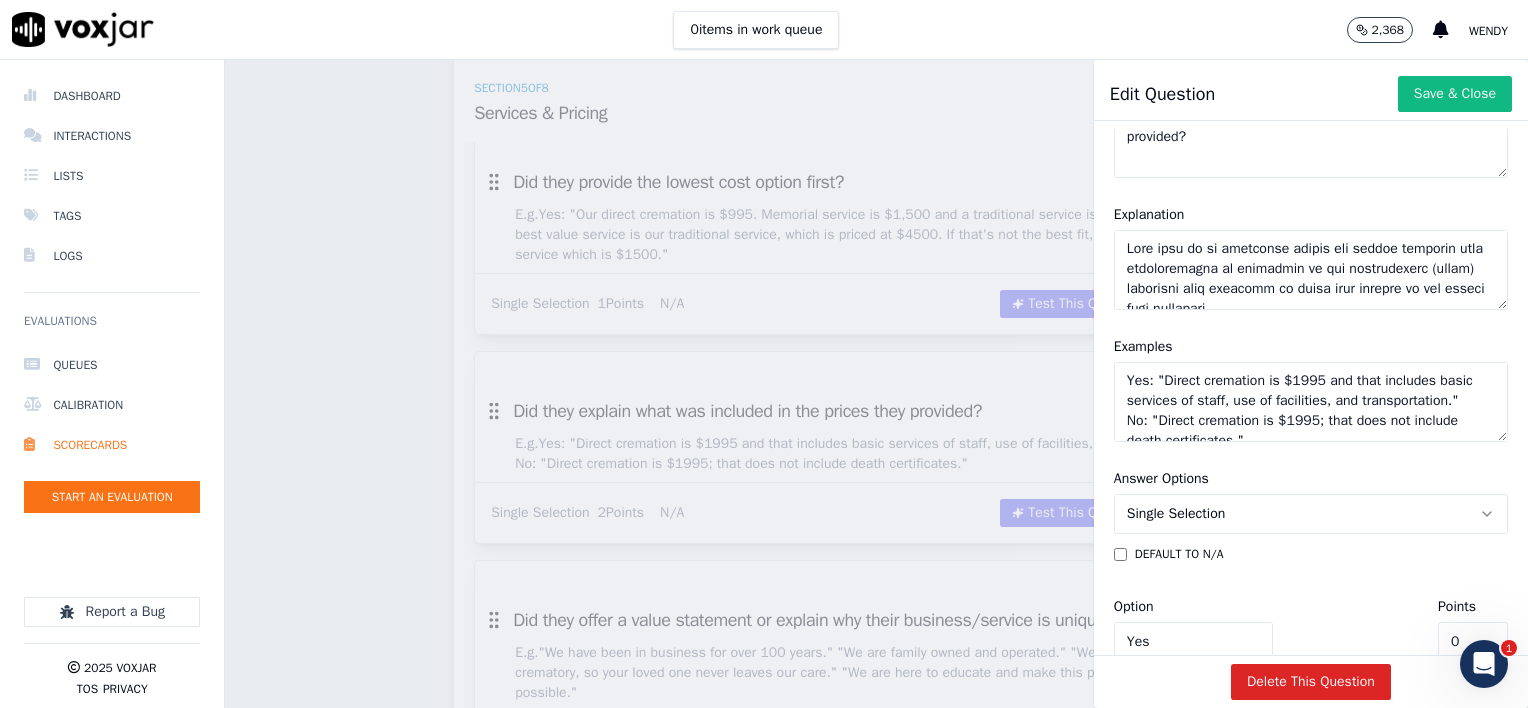 scroll, scrollTop: 300, scrollLeft: 0, axis: vertical 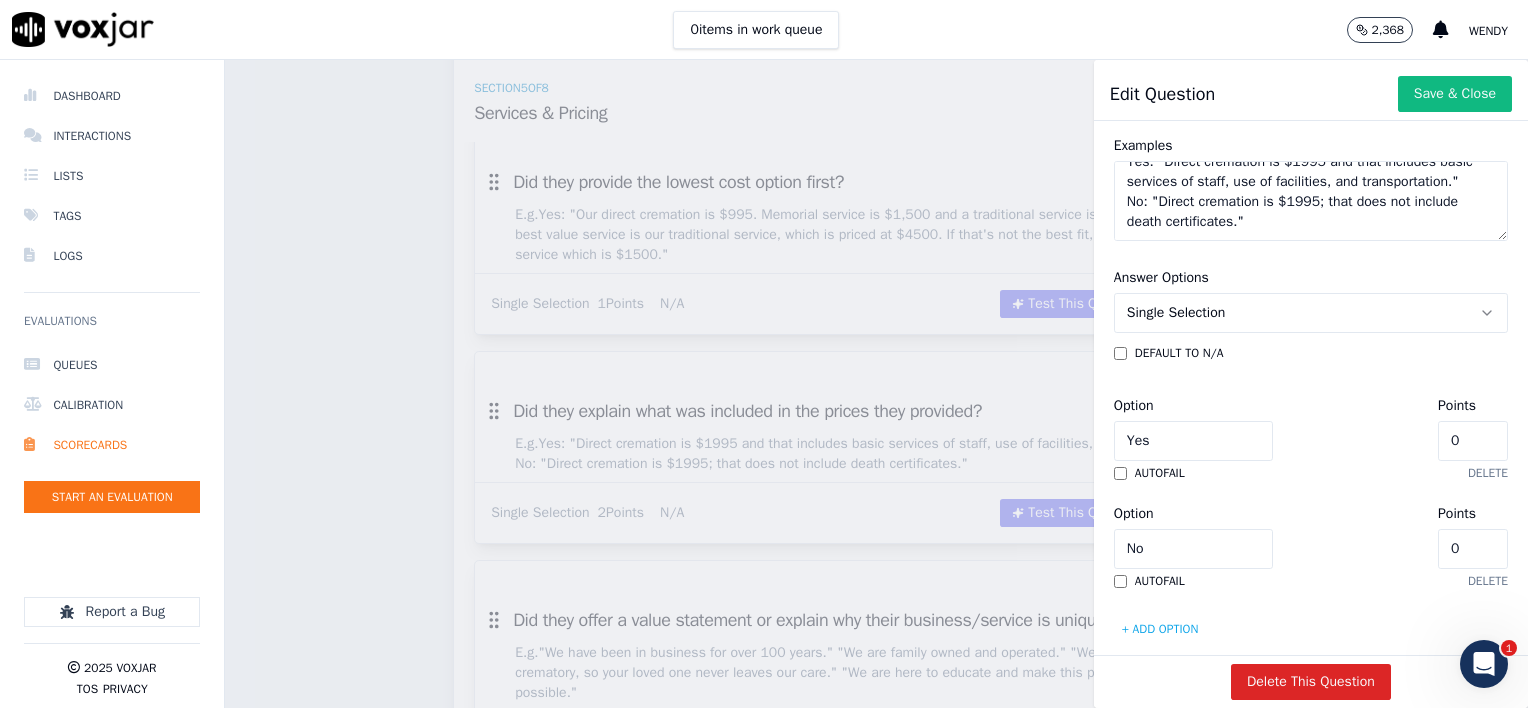 click on "0" 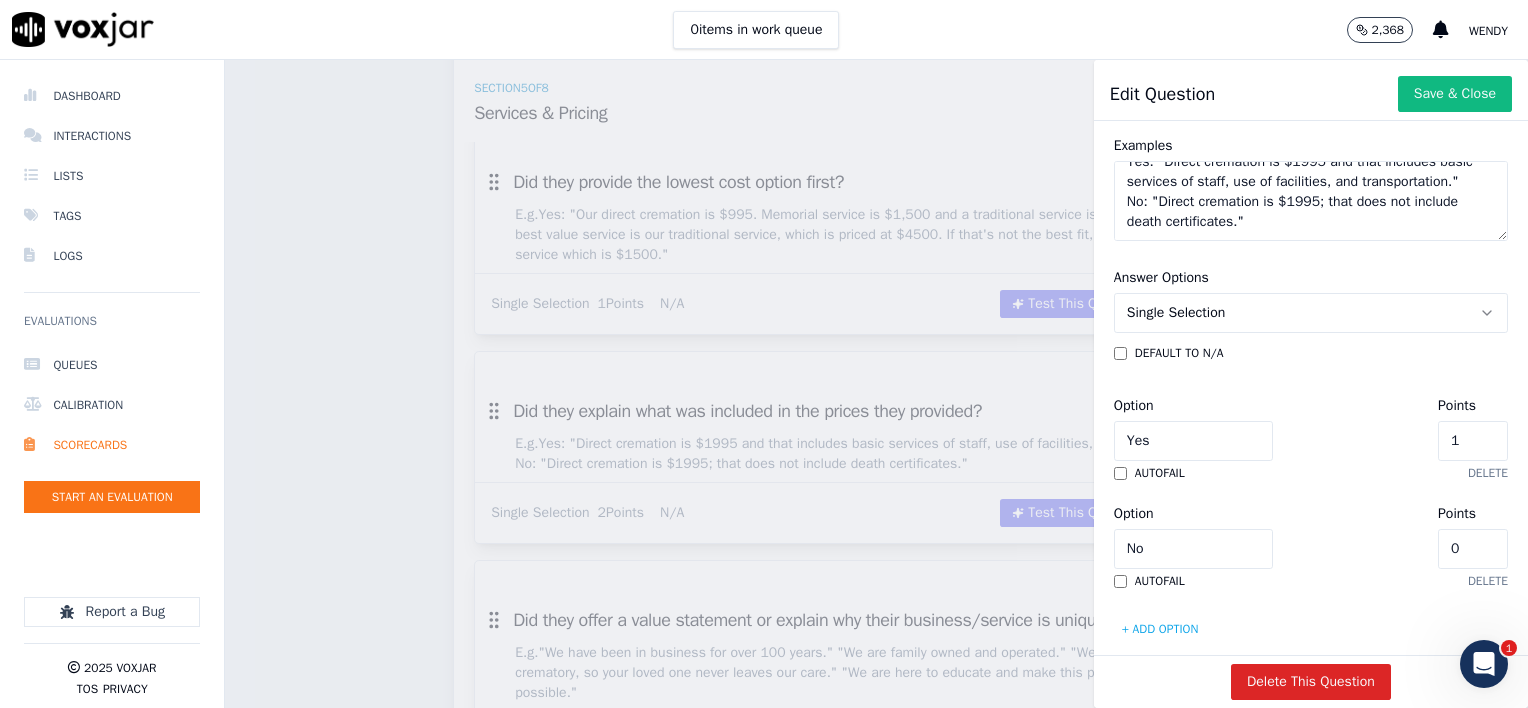 type on "2" 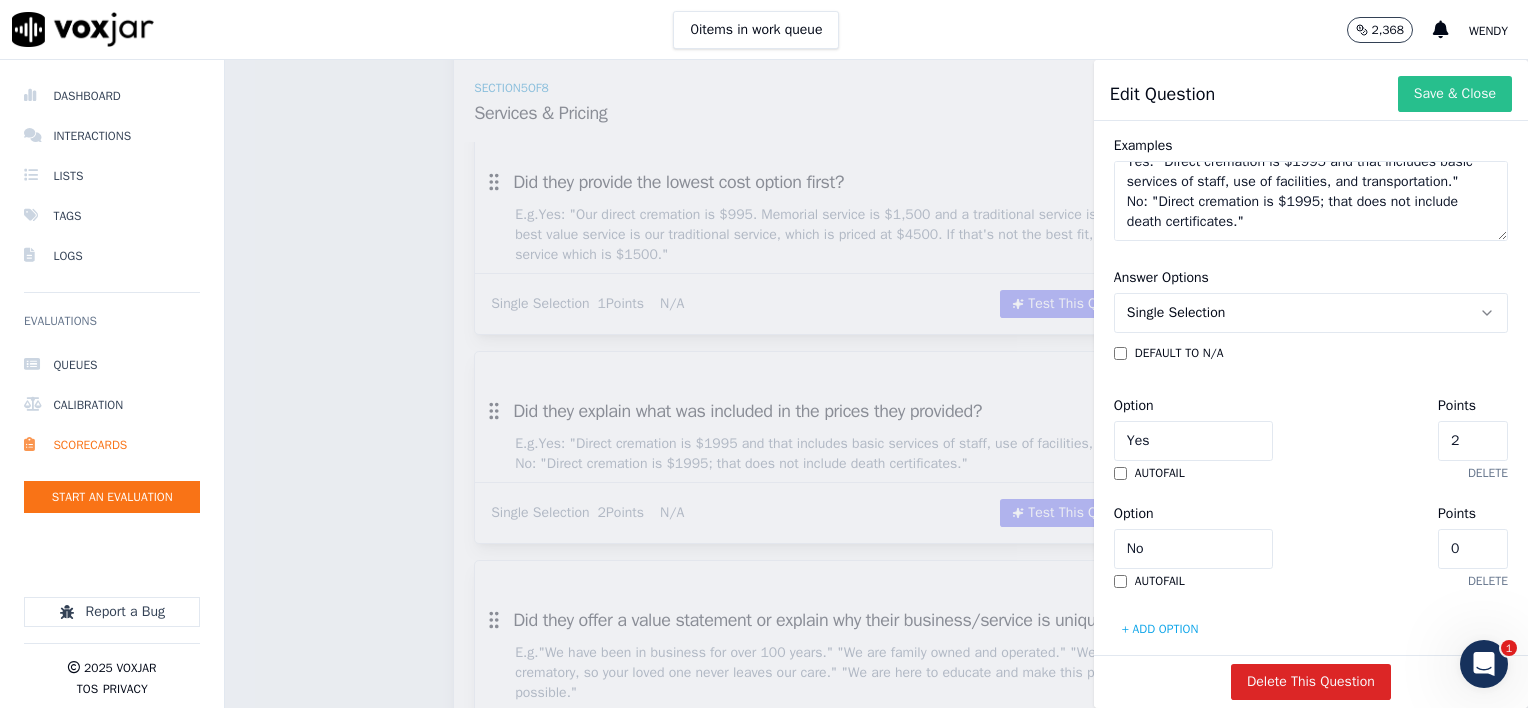 click on "Save & Close" at bounding box center [1455, 94] 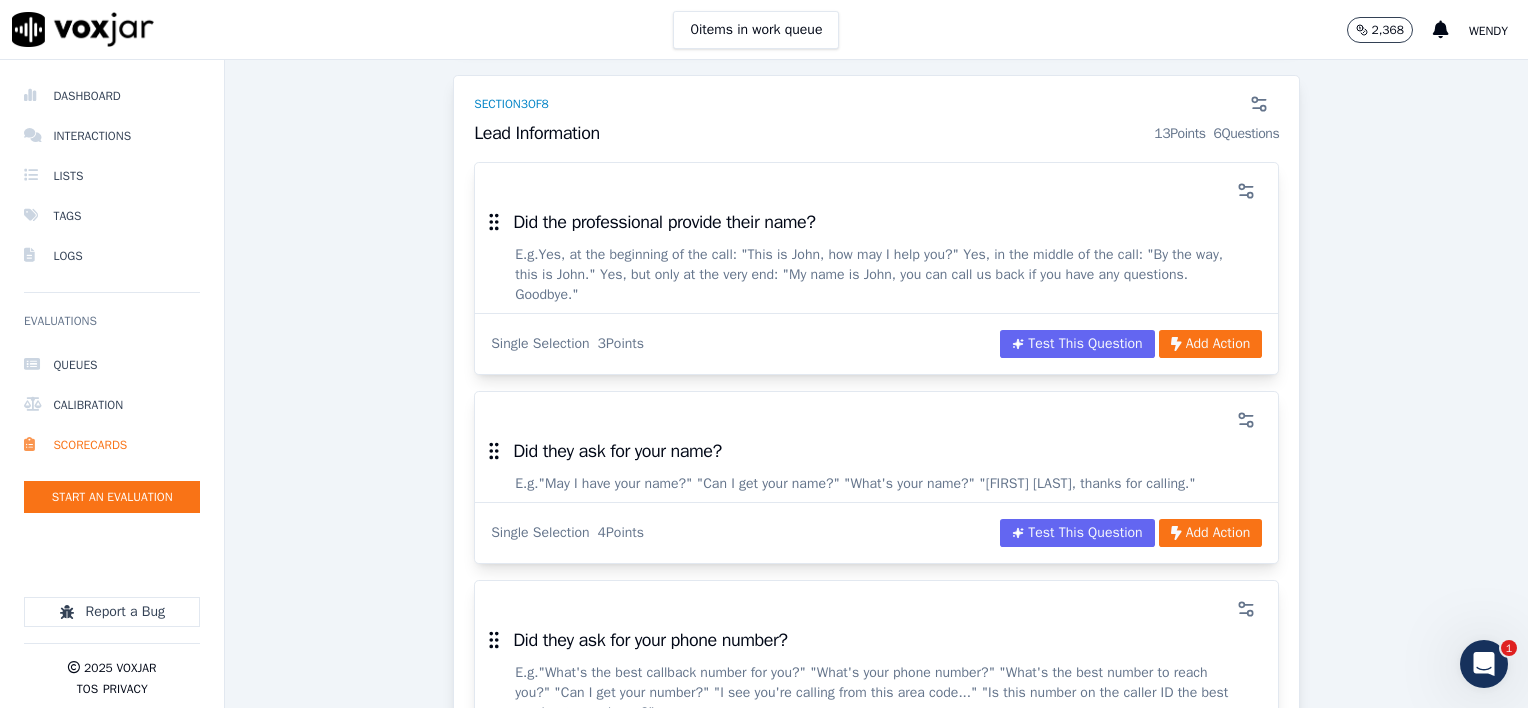 scroll, scrollTop: 1700, scrollLeft: 0, axis: vertical 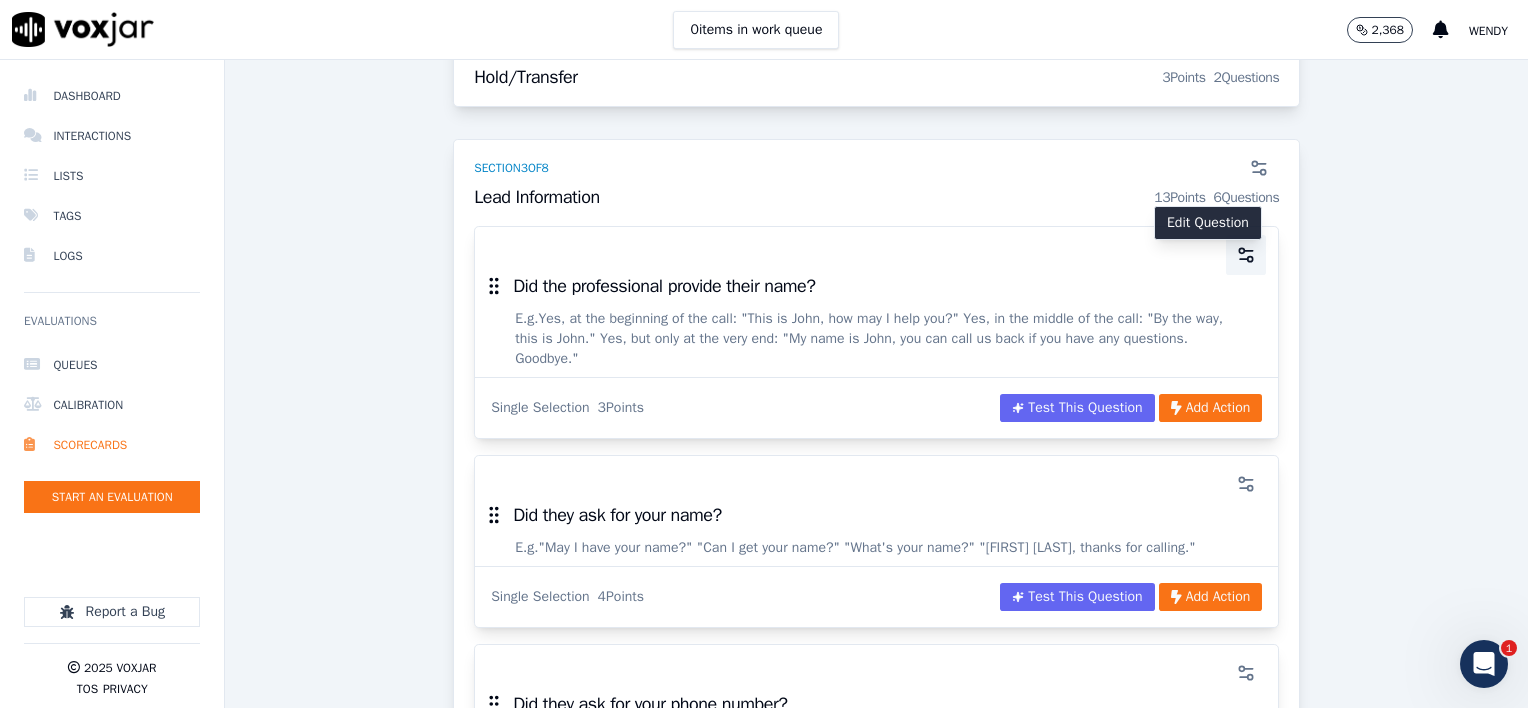 click 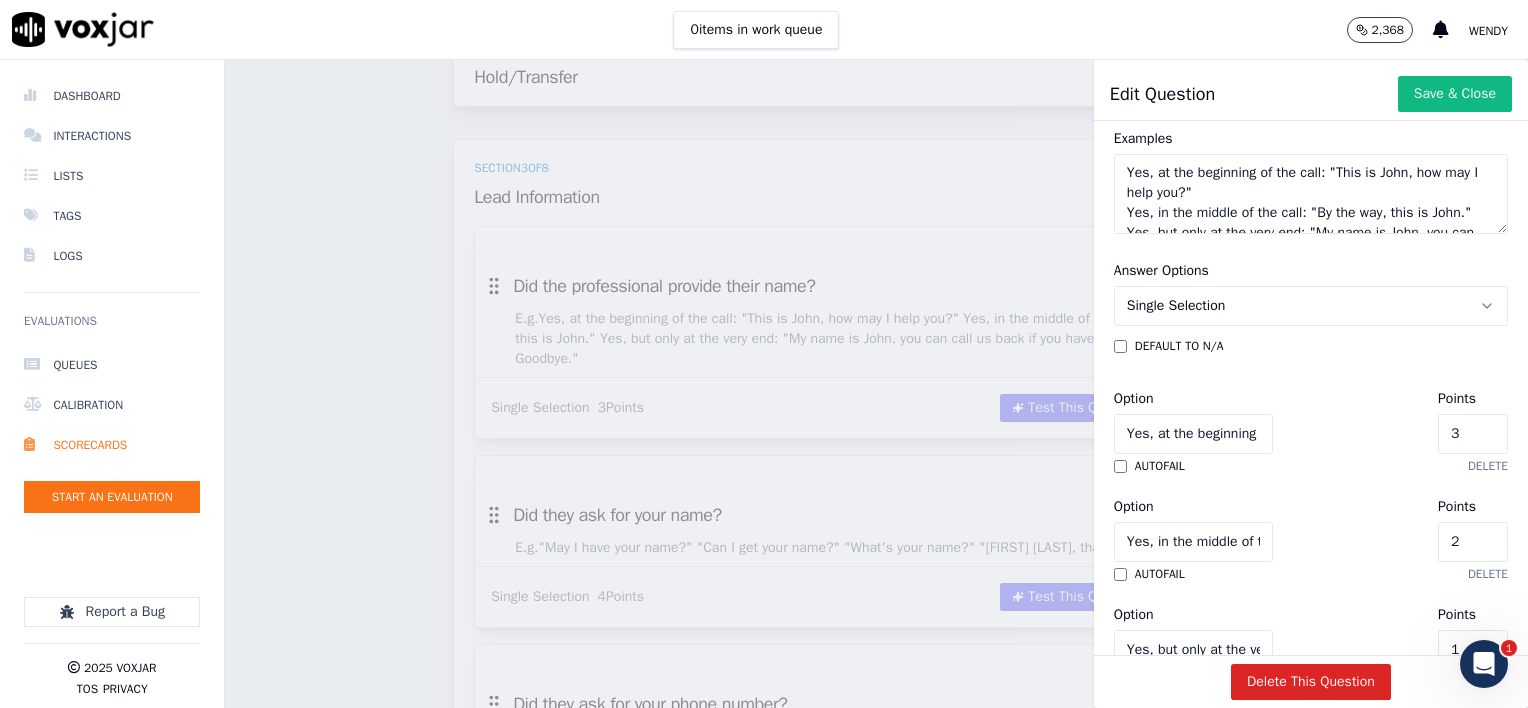 scroll, scrollTop: 402, scrollLeft: 0, axis: vertical 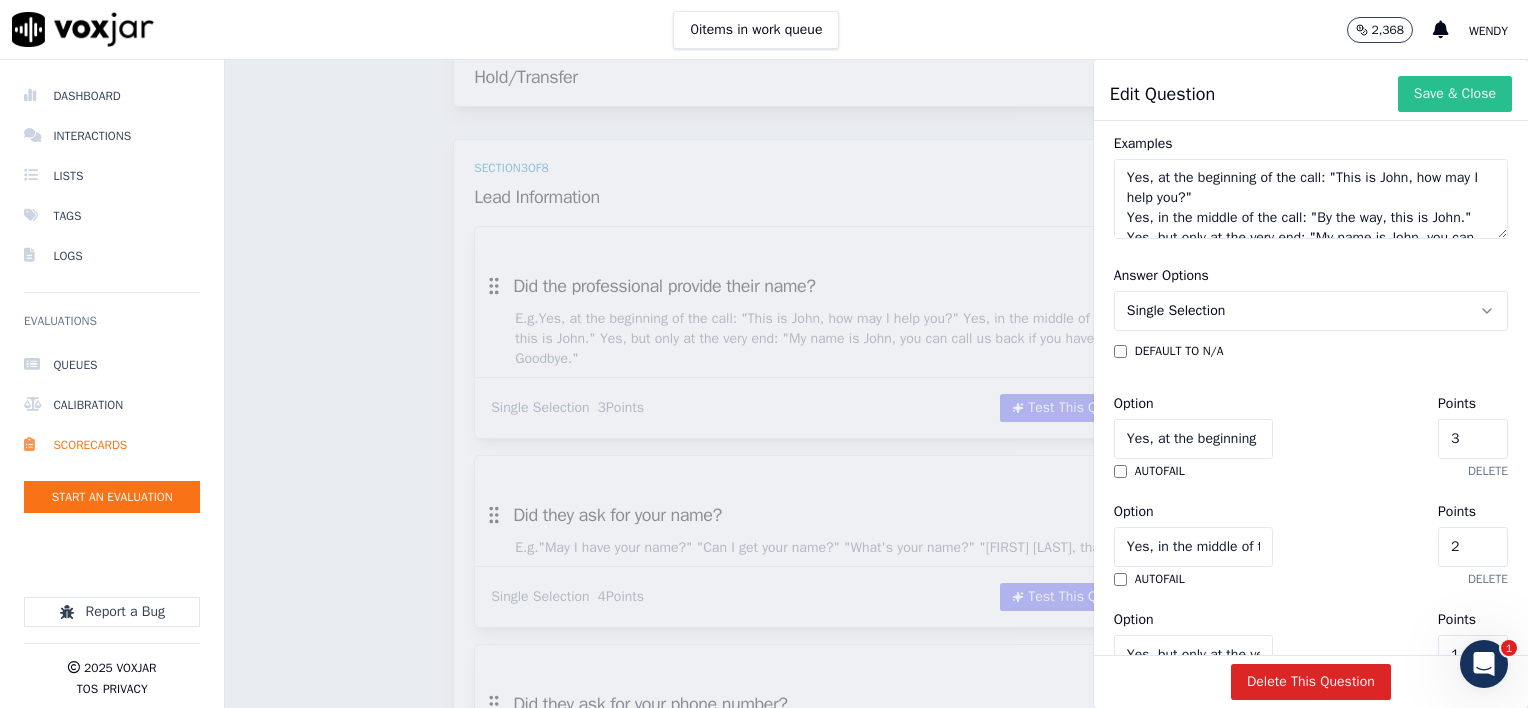click on "Save & Close" at bounding box center (1455, 94) 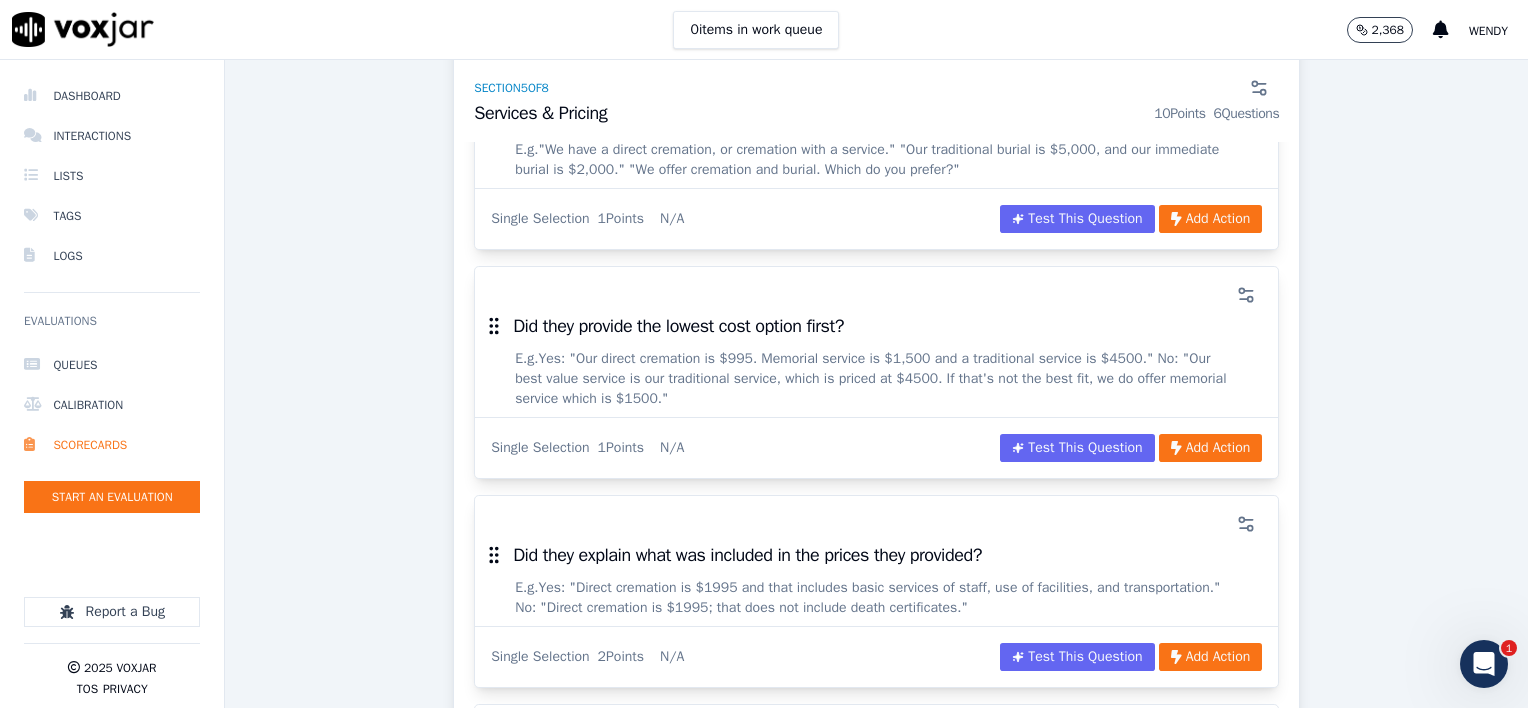 scroll, scrollTop: 4200, scrollLeft: 0, axis: vertical 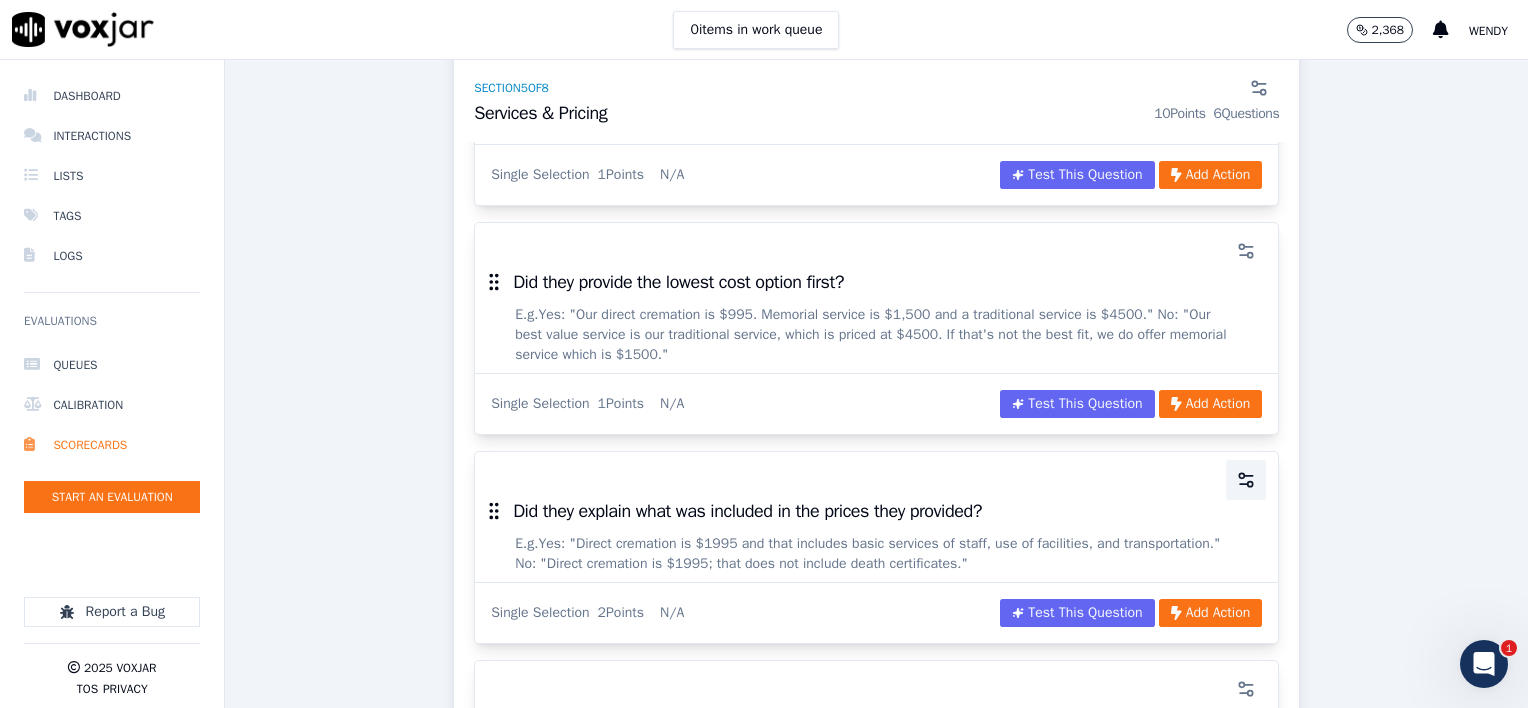 click 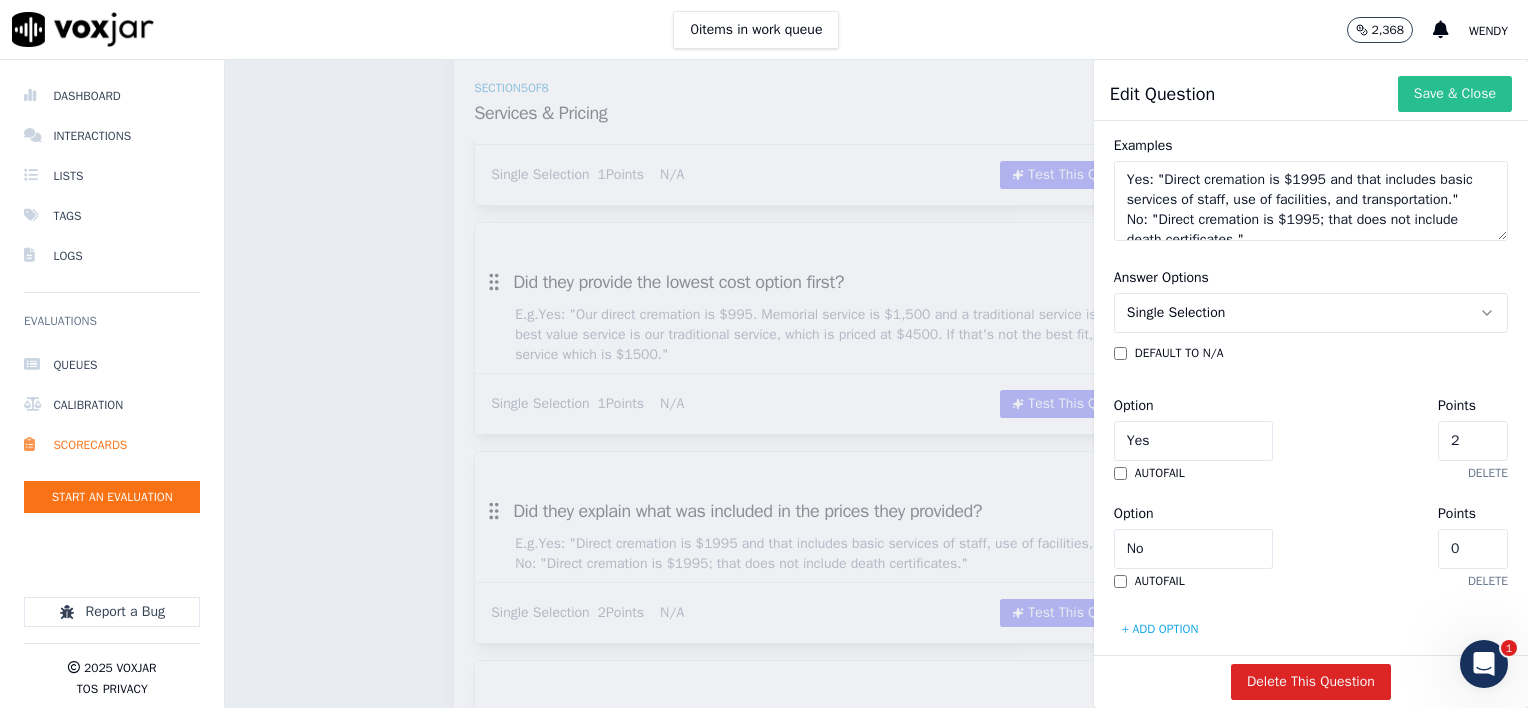 scroll, scrollTop: 100, scrollLeft: 0, axis: vertical 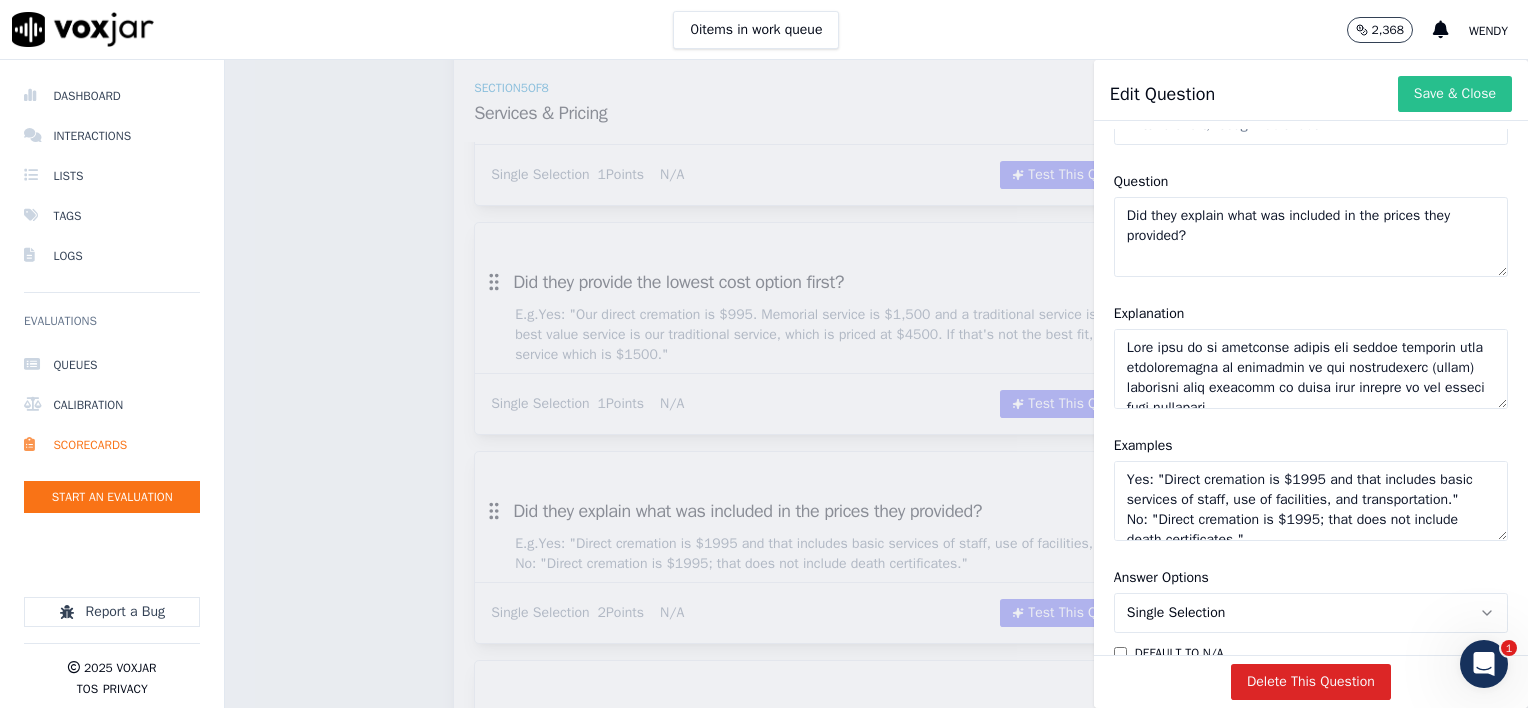 click on "Save & Close" at bounding box center [1455, 94] 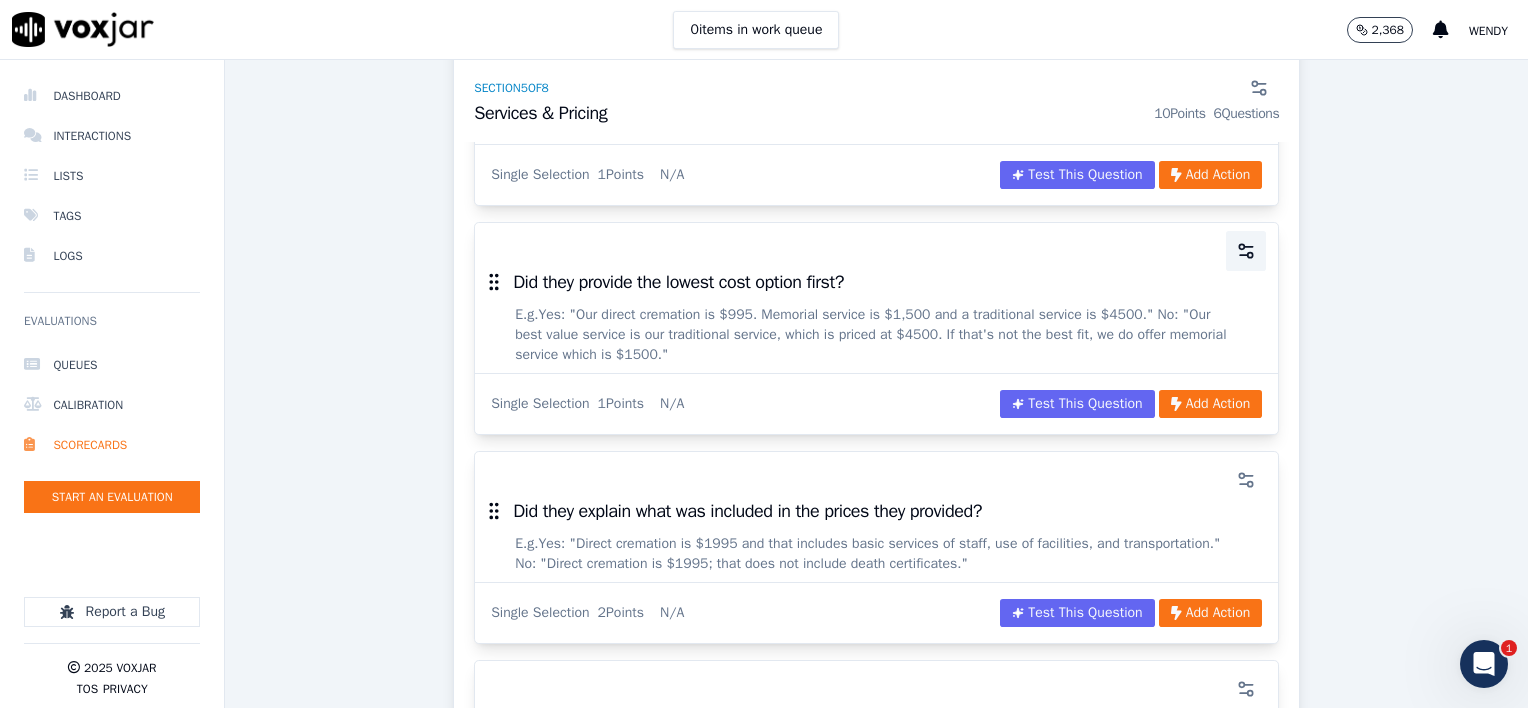 click 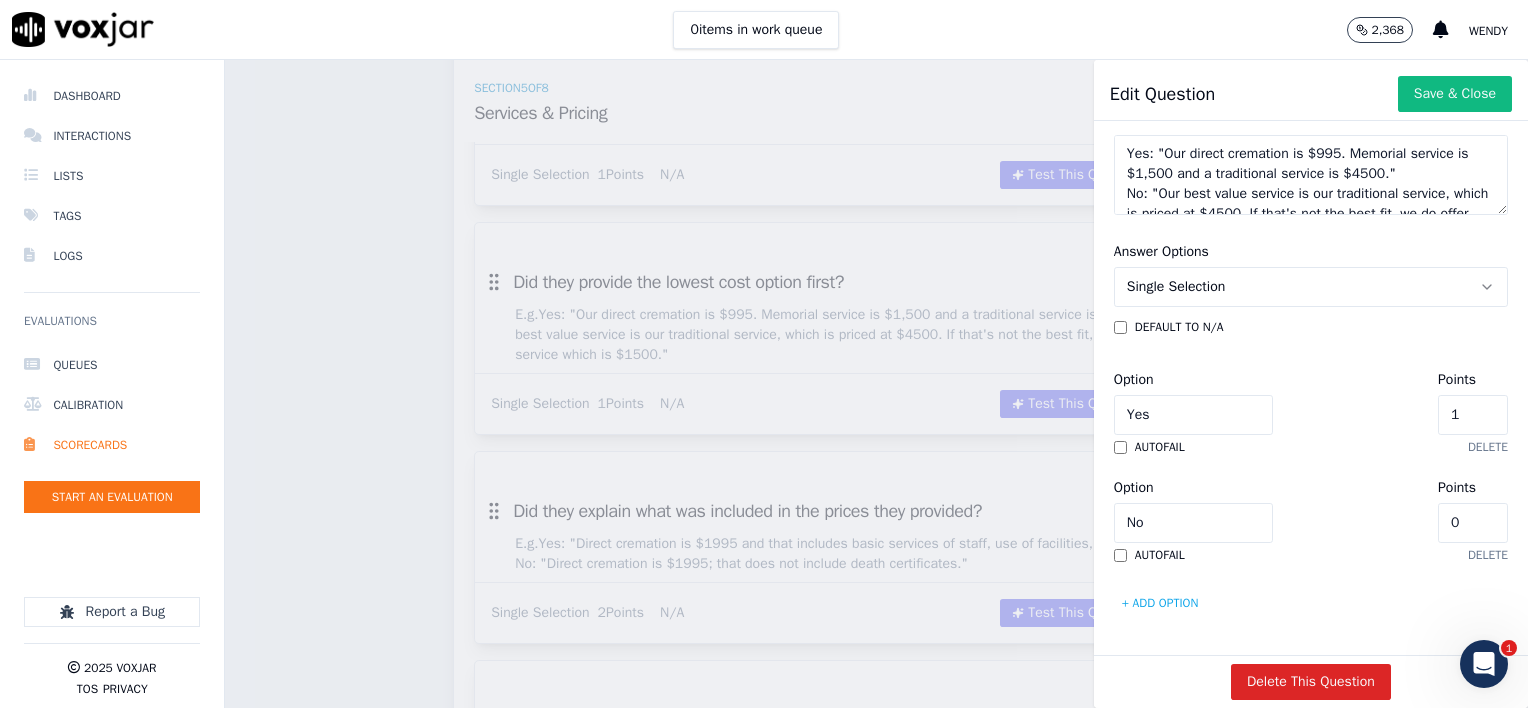 scroll, scrollTop: 486, scrollLeft: 0, axis: vertical 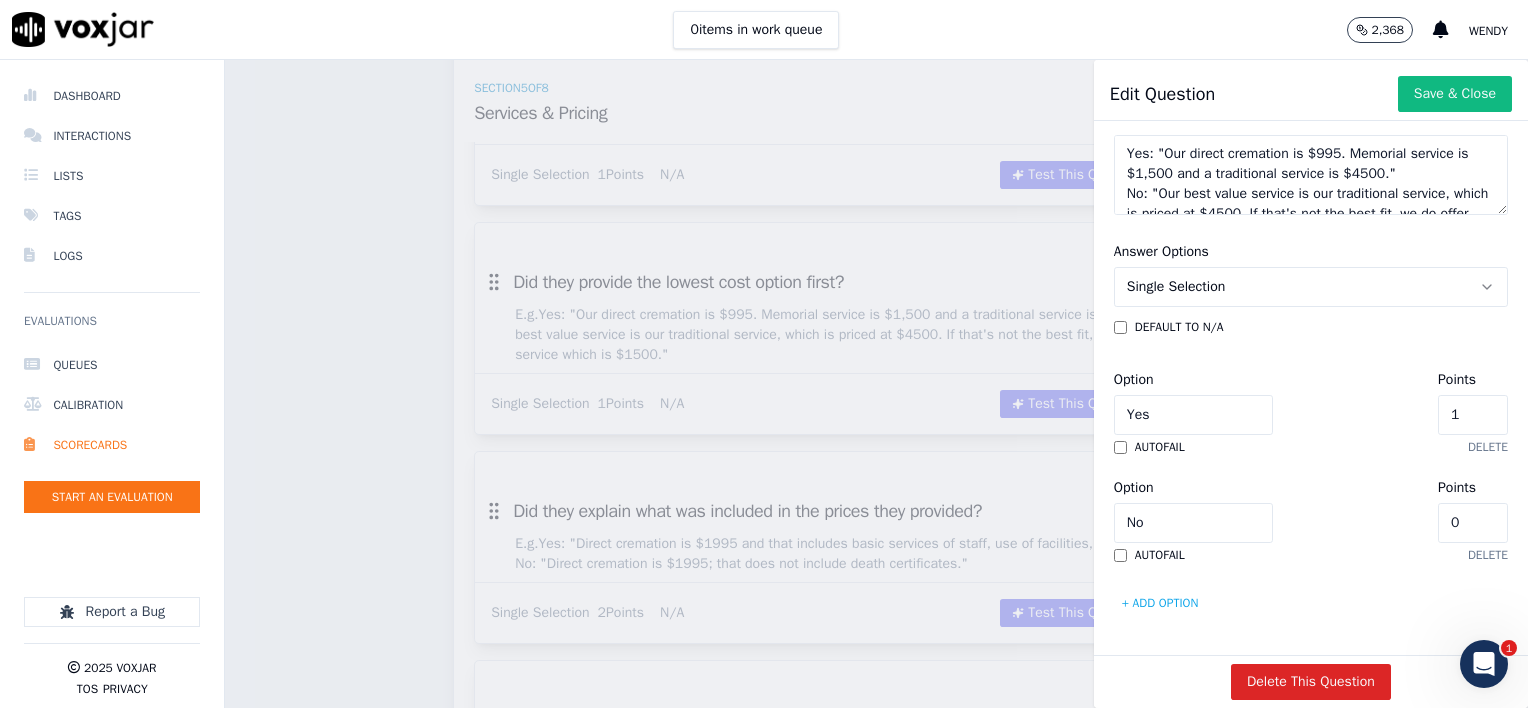 type on "0" 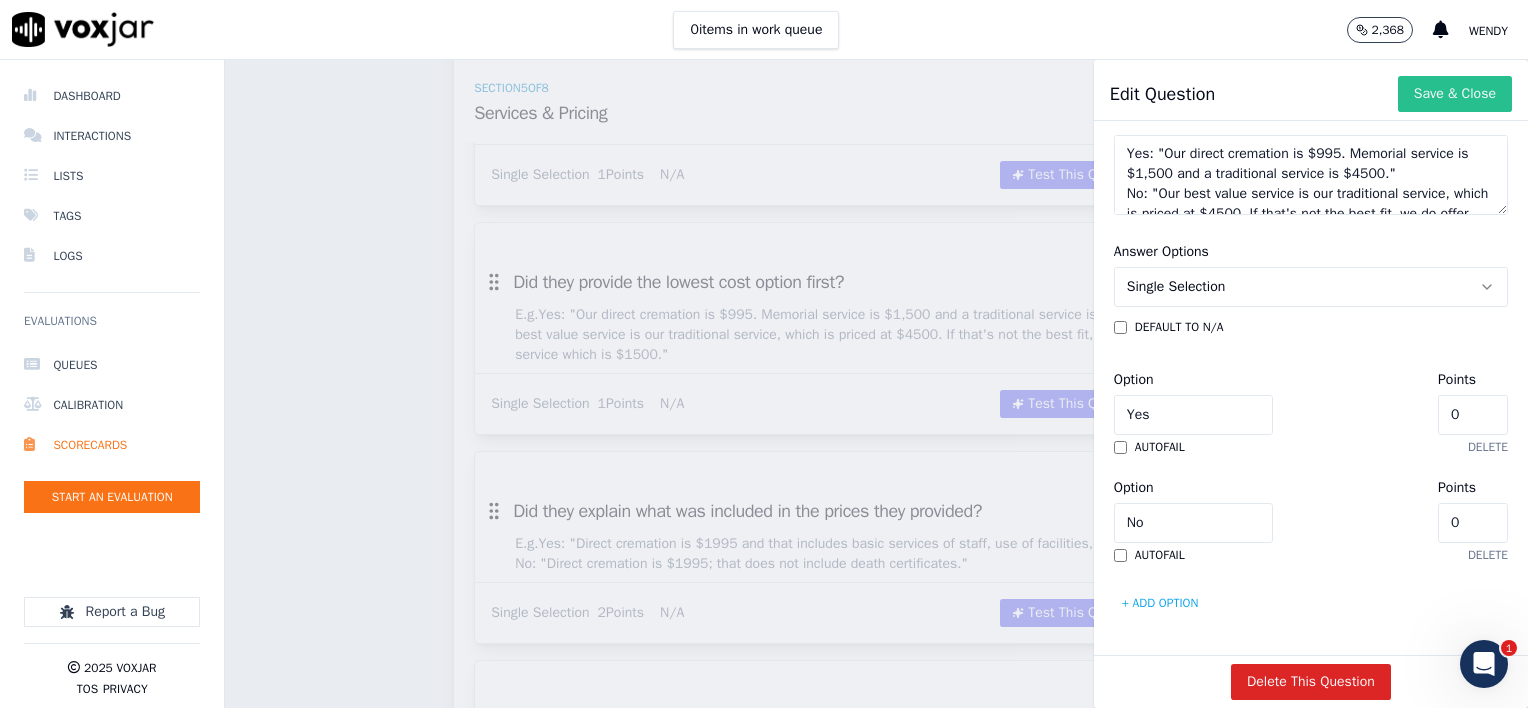 click on "Save & Close" at bounding box center [1455, 94] 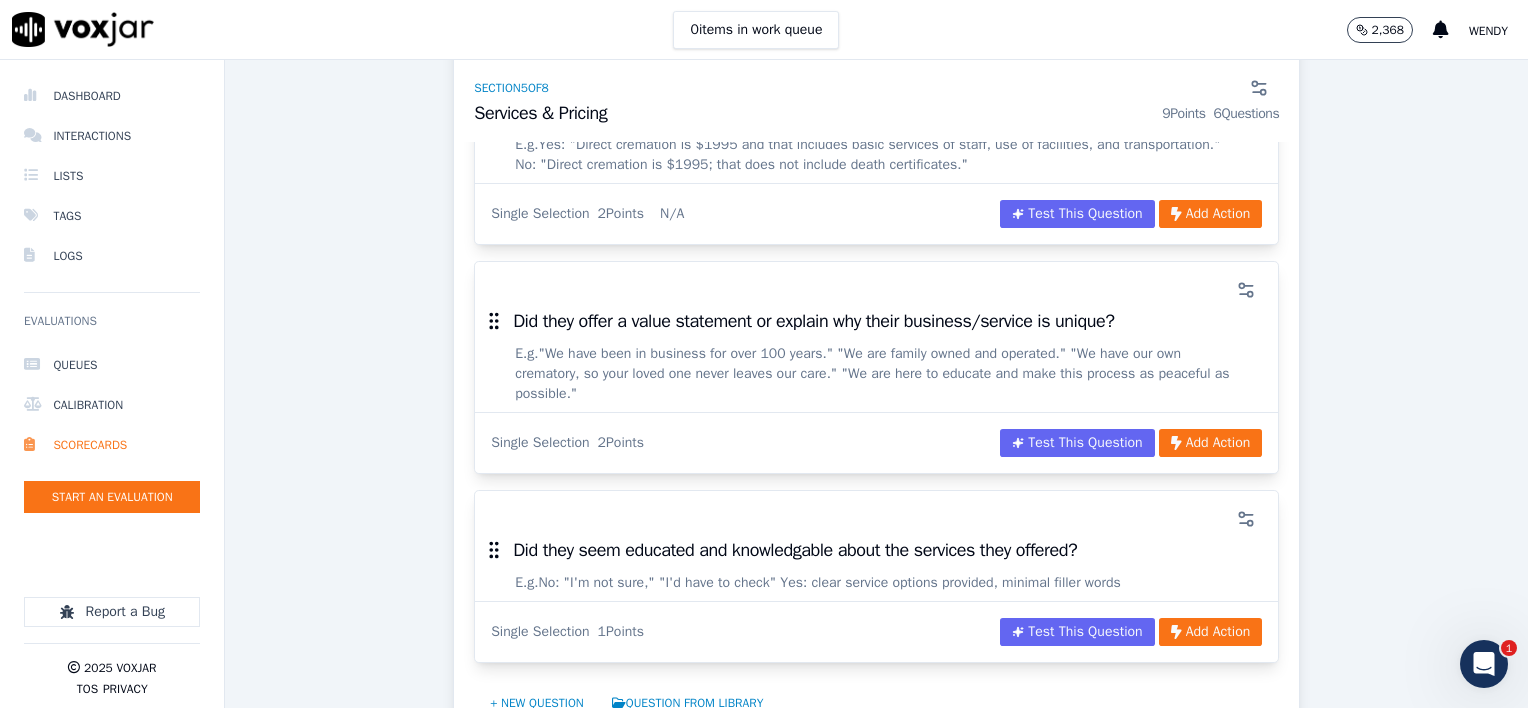 scroll, scrollTop: 4600, scrollLeft: 0, axis: vertical 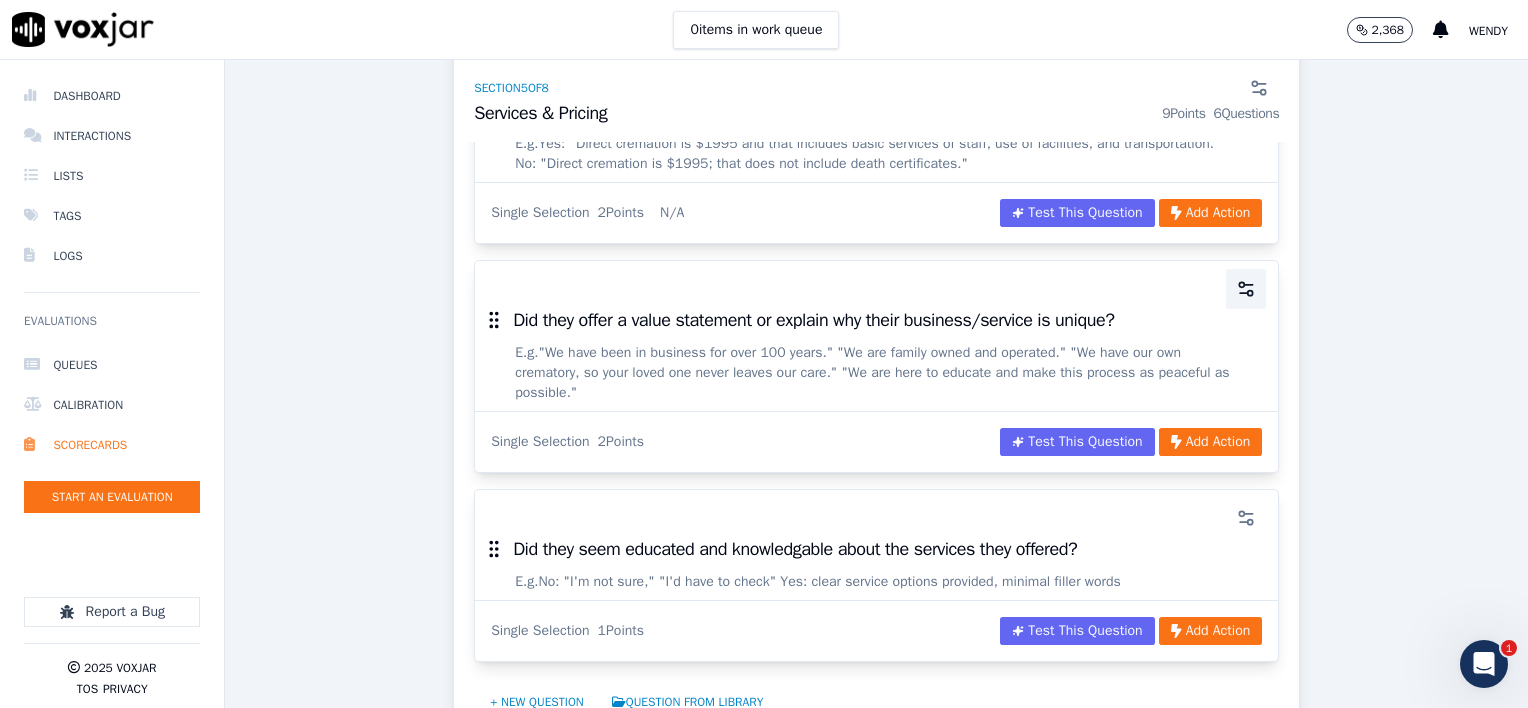 click 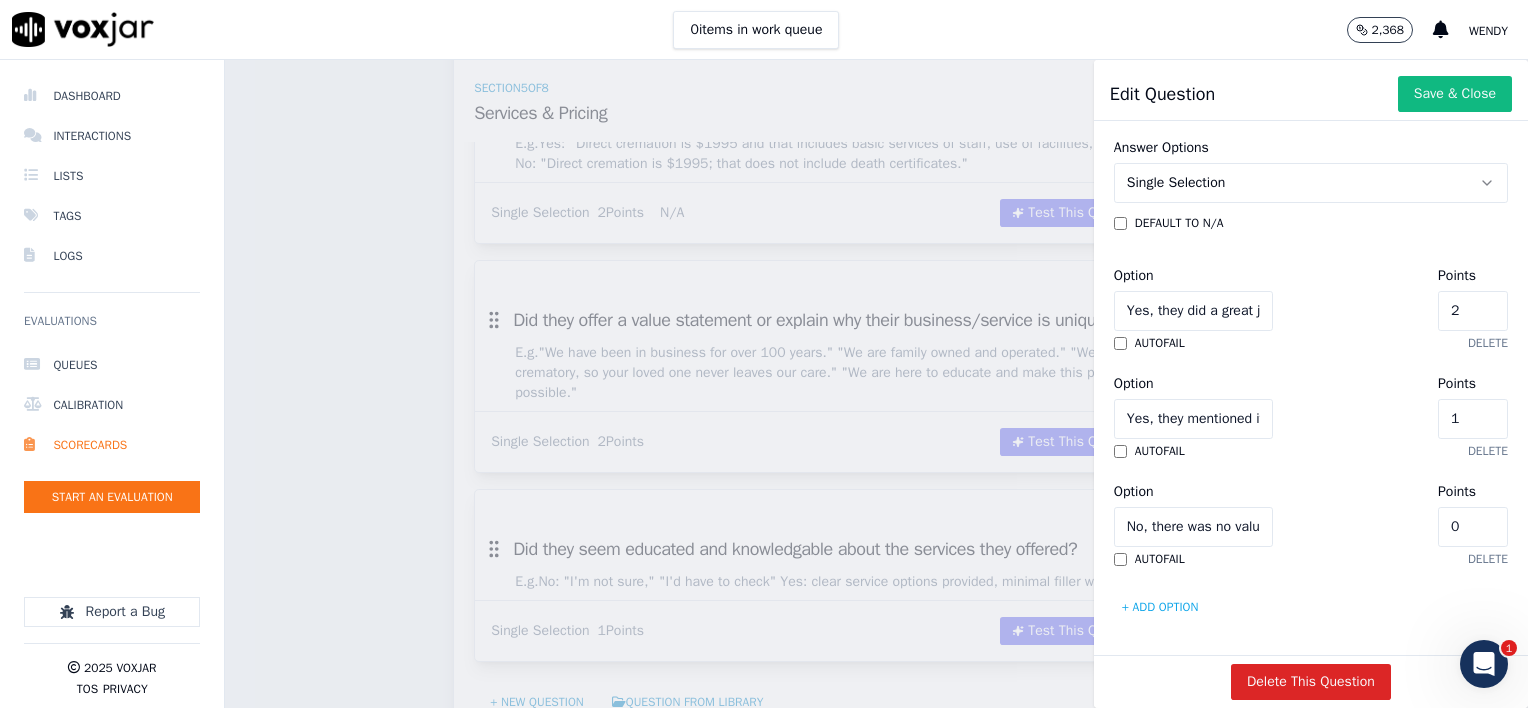 scroll, scrollTop: 594, scrollLeft: 0, axis: vertical 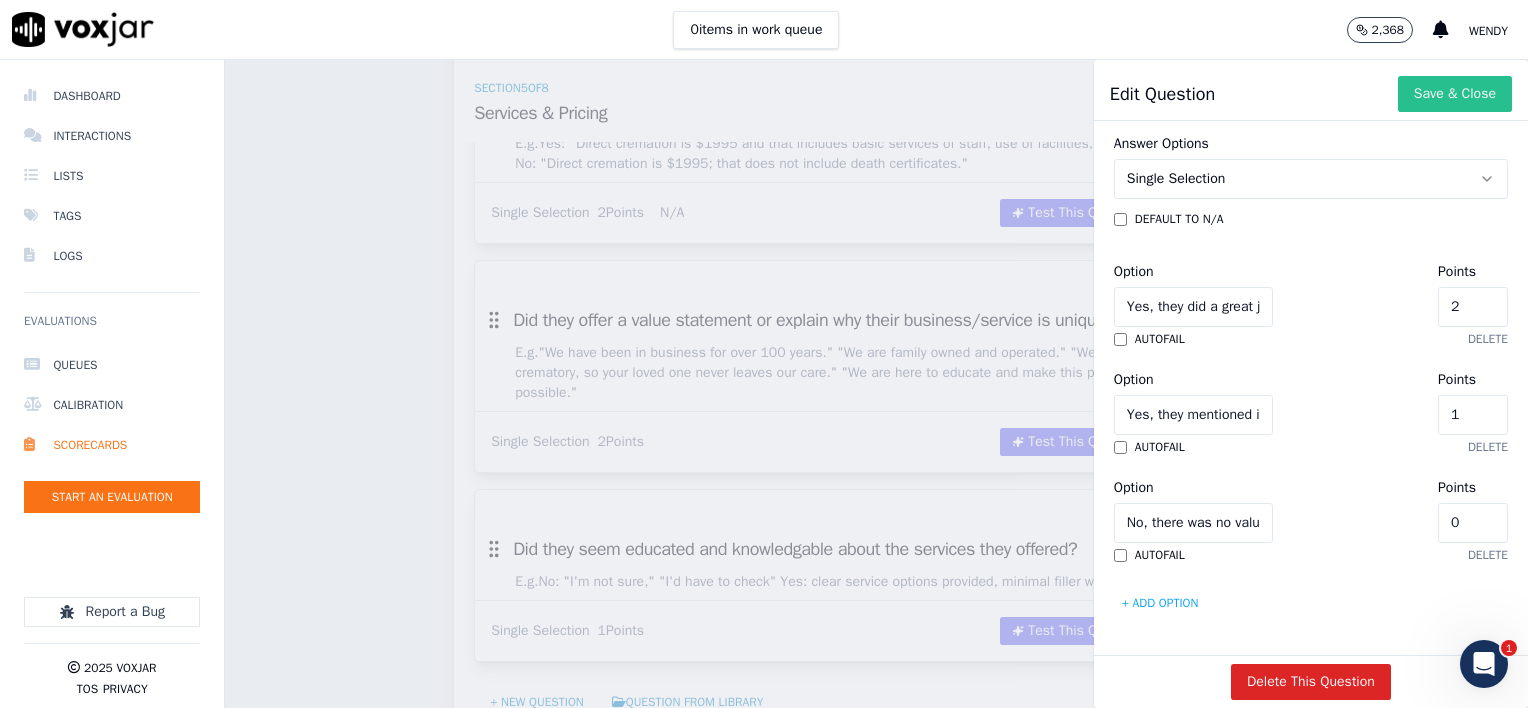 click on "Save & Close" at bounding box center (1455, 94) 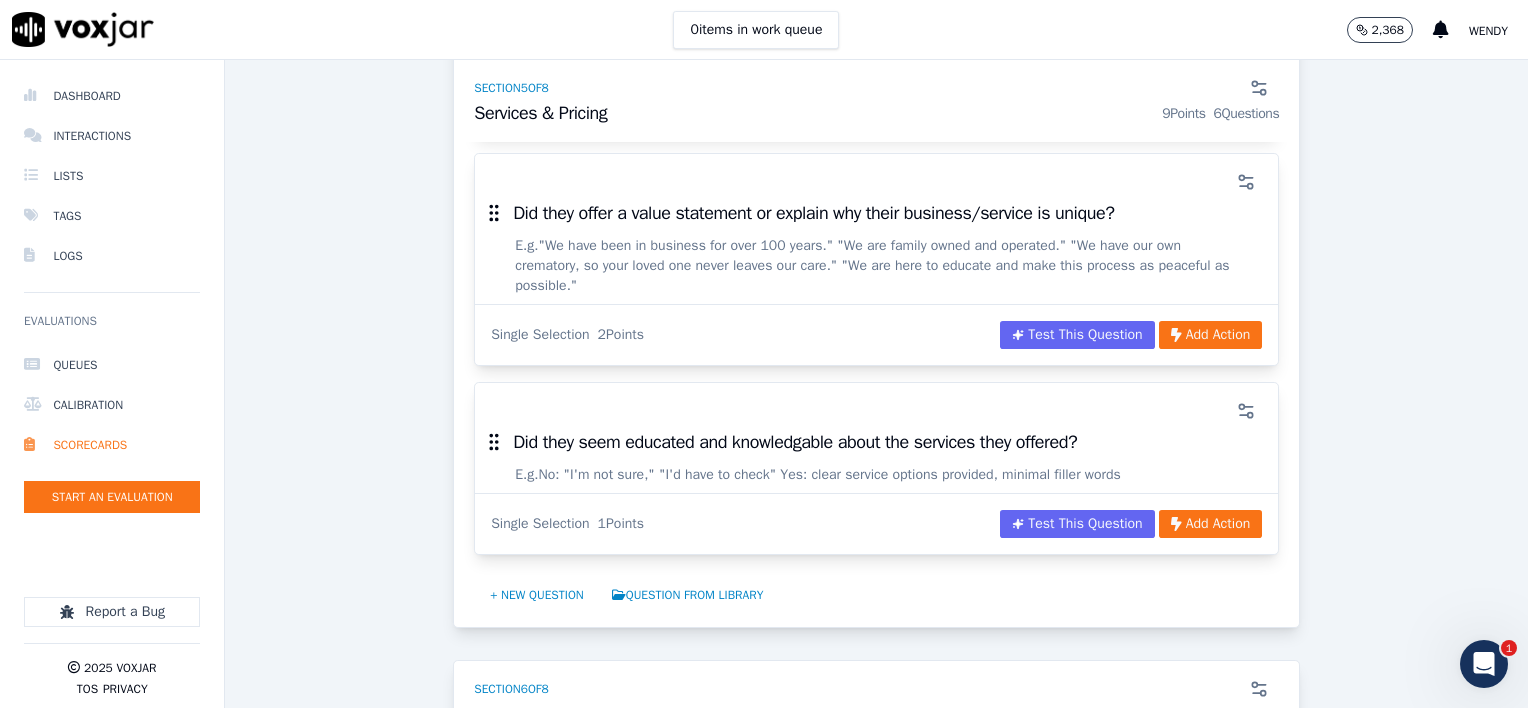 scroll, scrollTop: 4800, scrollLeft: 0, axis: vertical 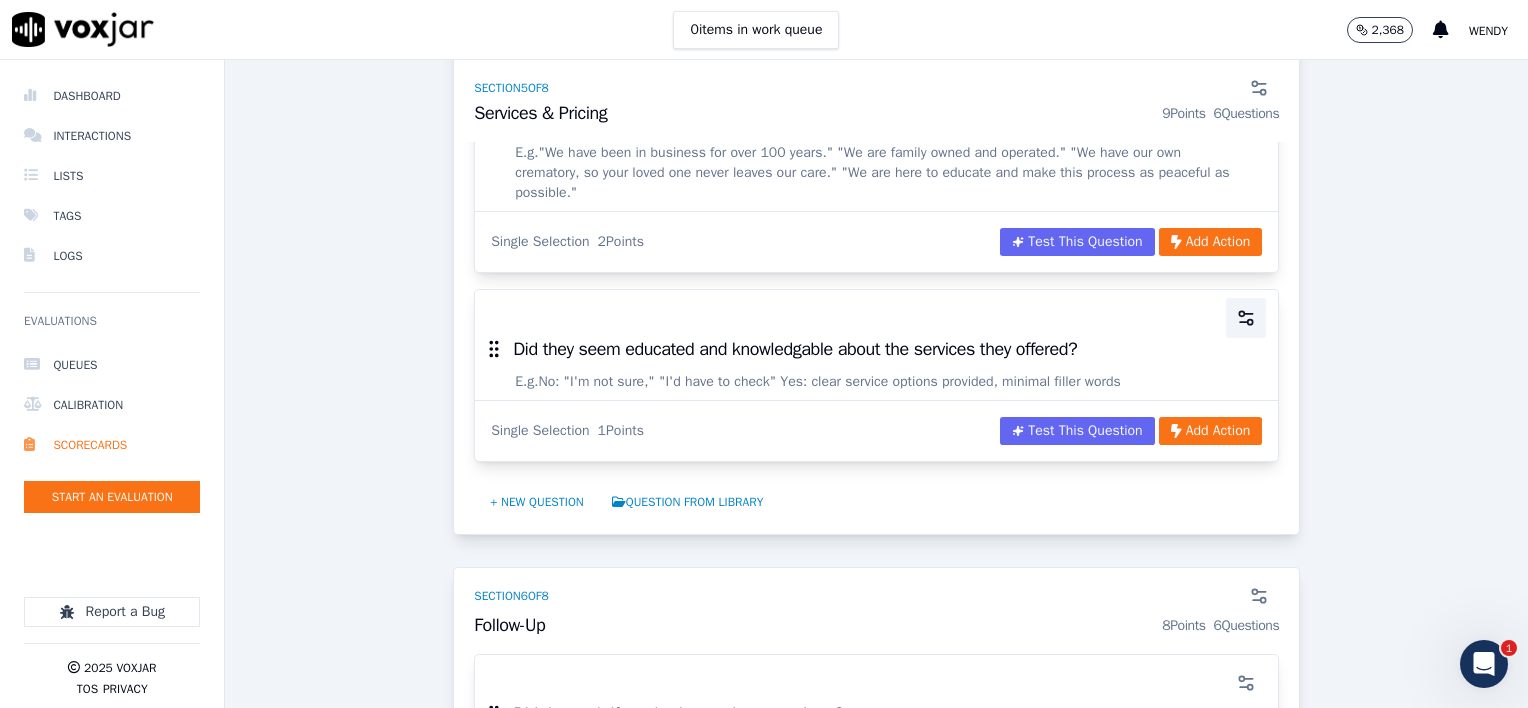 click at bounding box center (1246, 318) 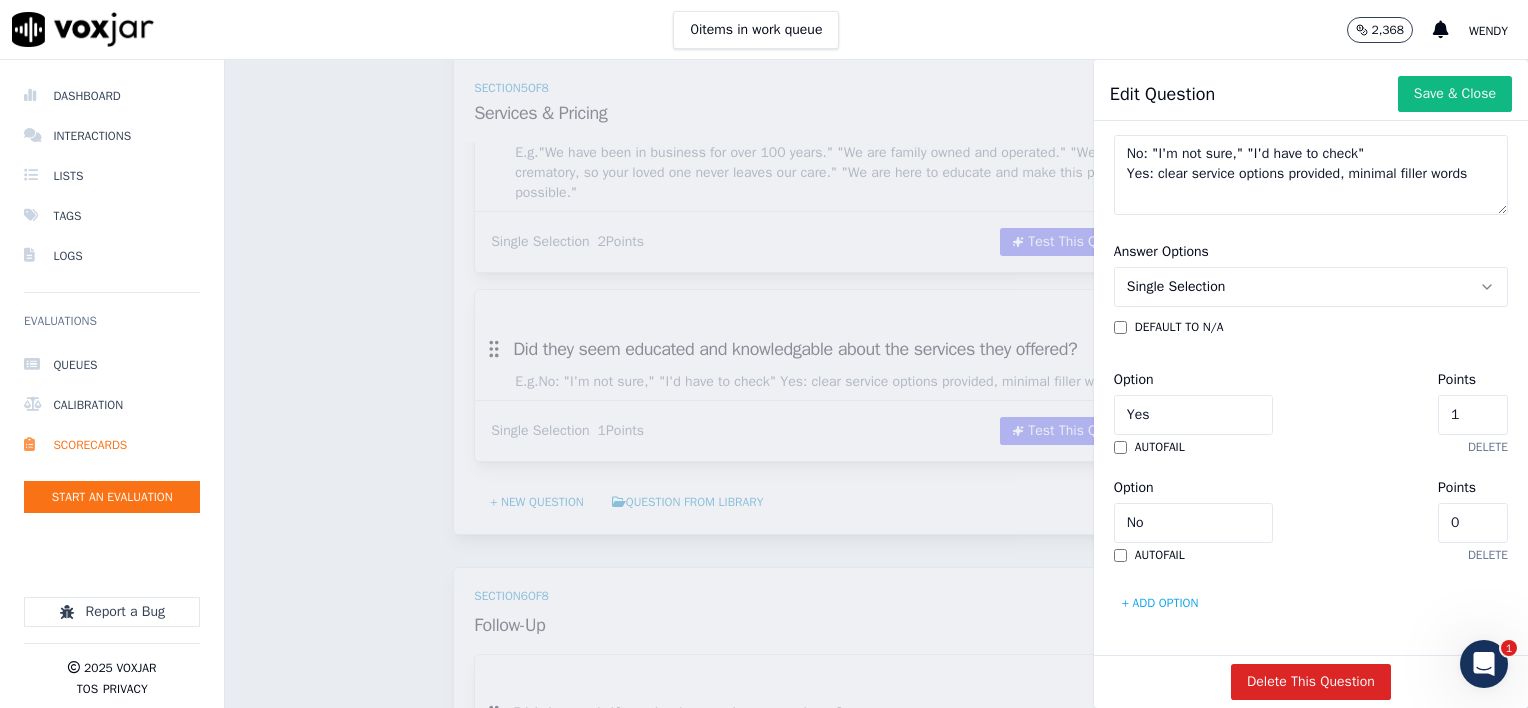 scroll, scrollTop: 486, scrollLeft: 0, axis: vertical 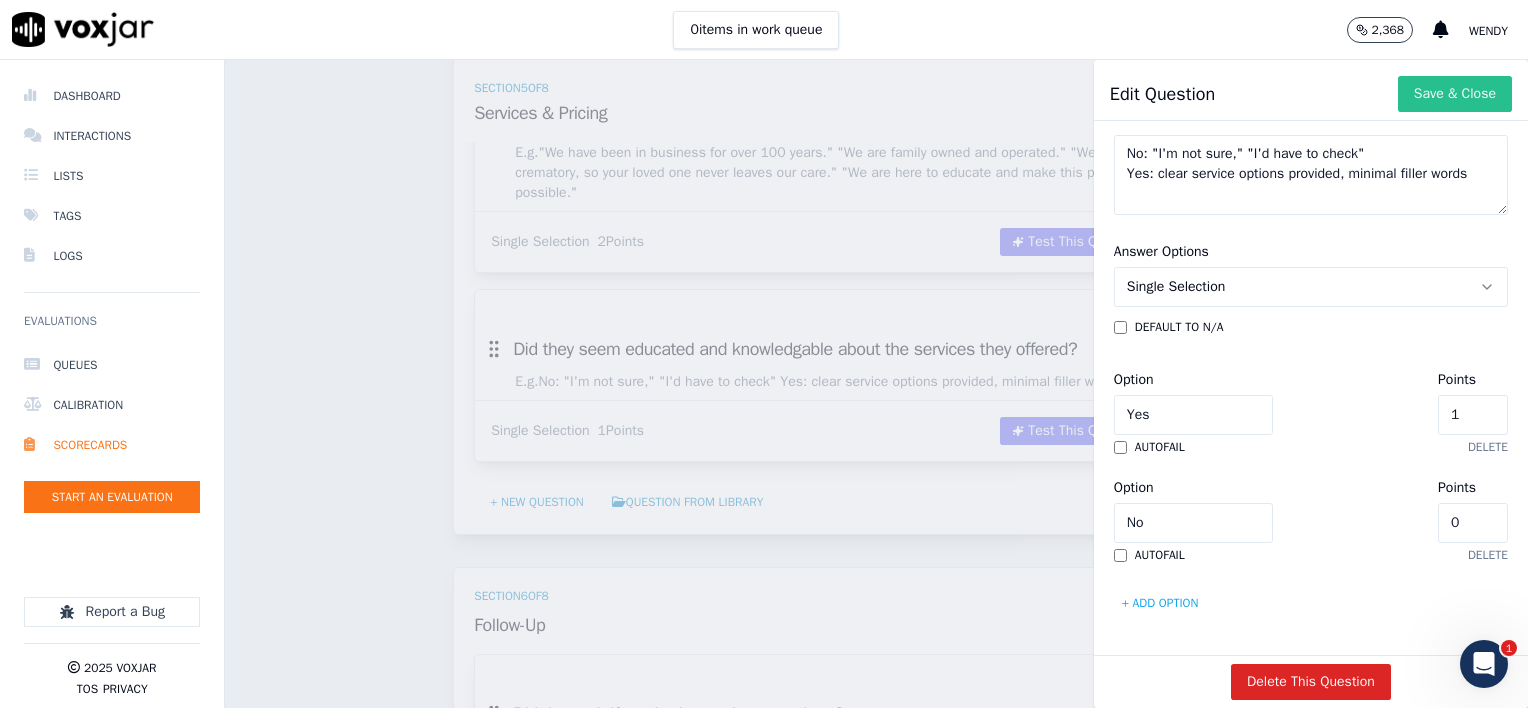 click on "Save & Close" at bounding box center [1455, 94] 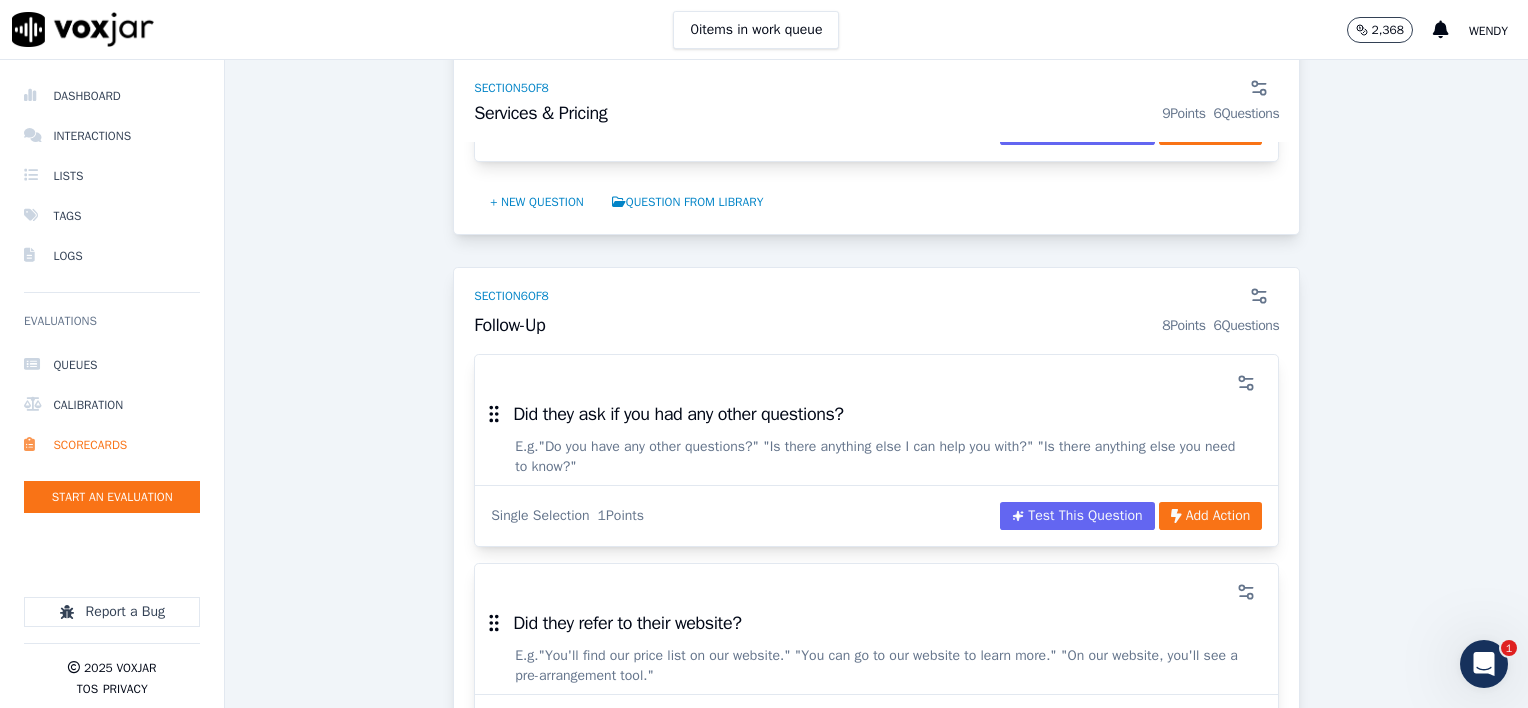 scroll, scrollTop: 5200, scrollLeft: 0, axis: vertical 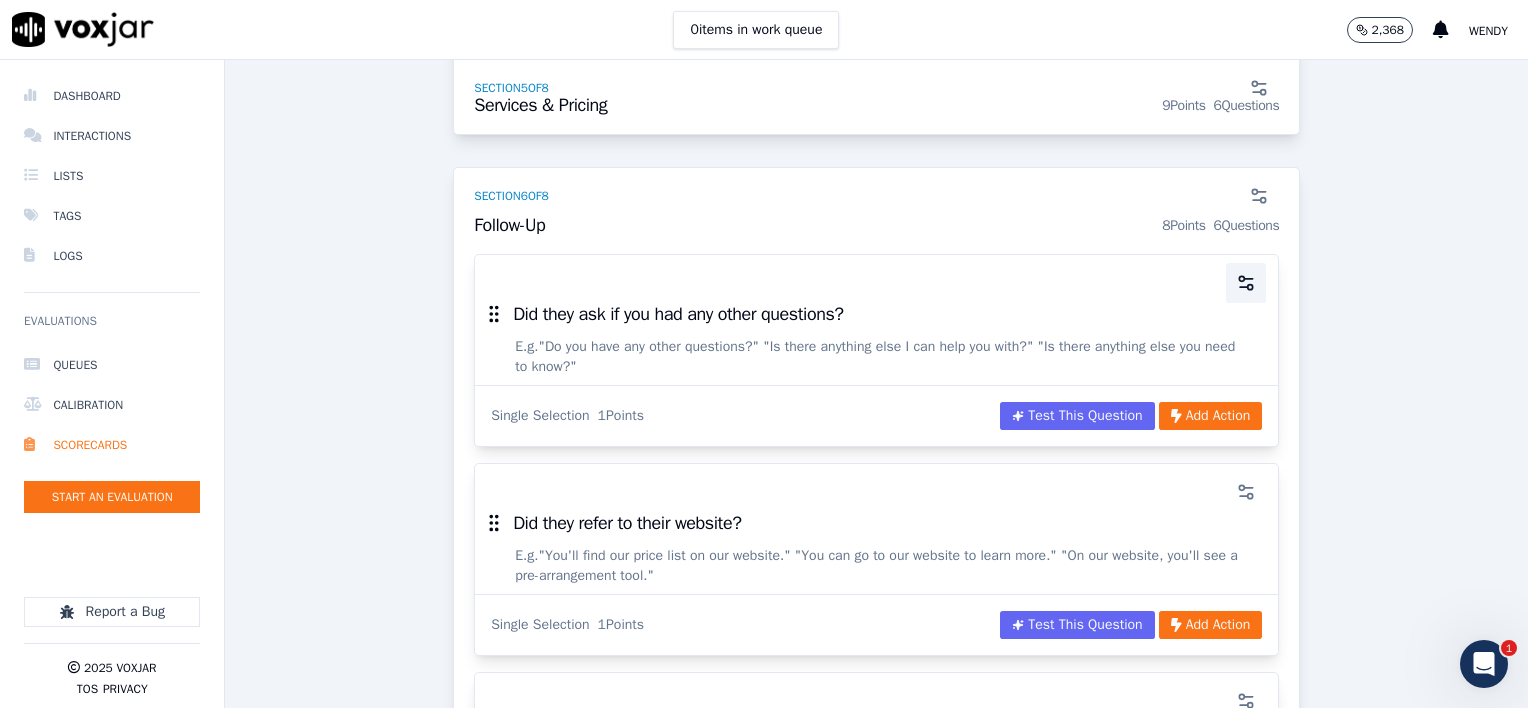 click at bounding box center [1246, 283] 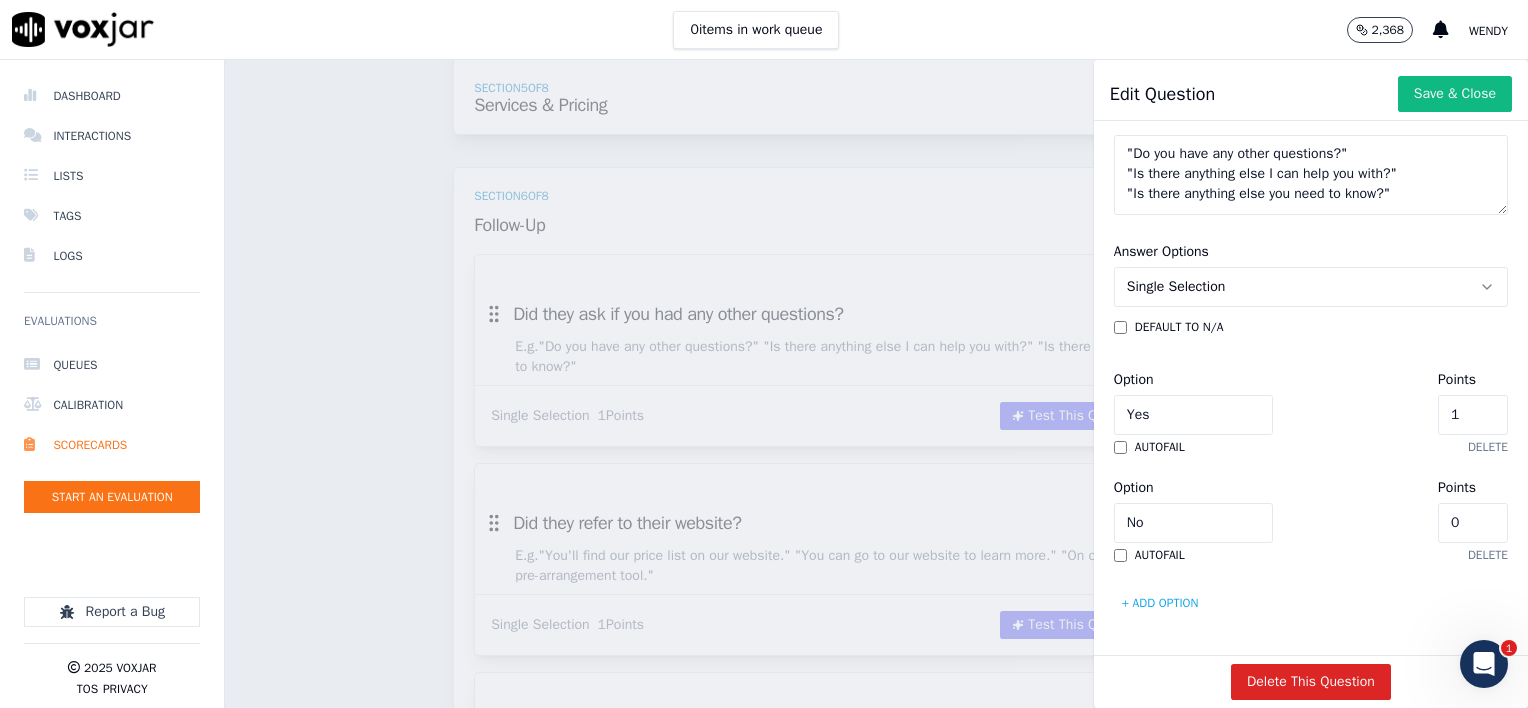 scroll, scrollTop: 486, scrollLeft: 0, axis: vertical 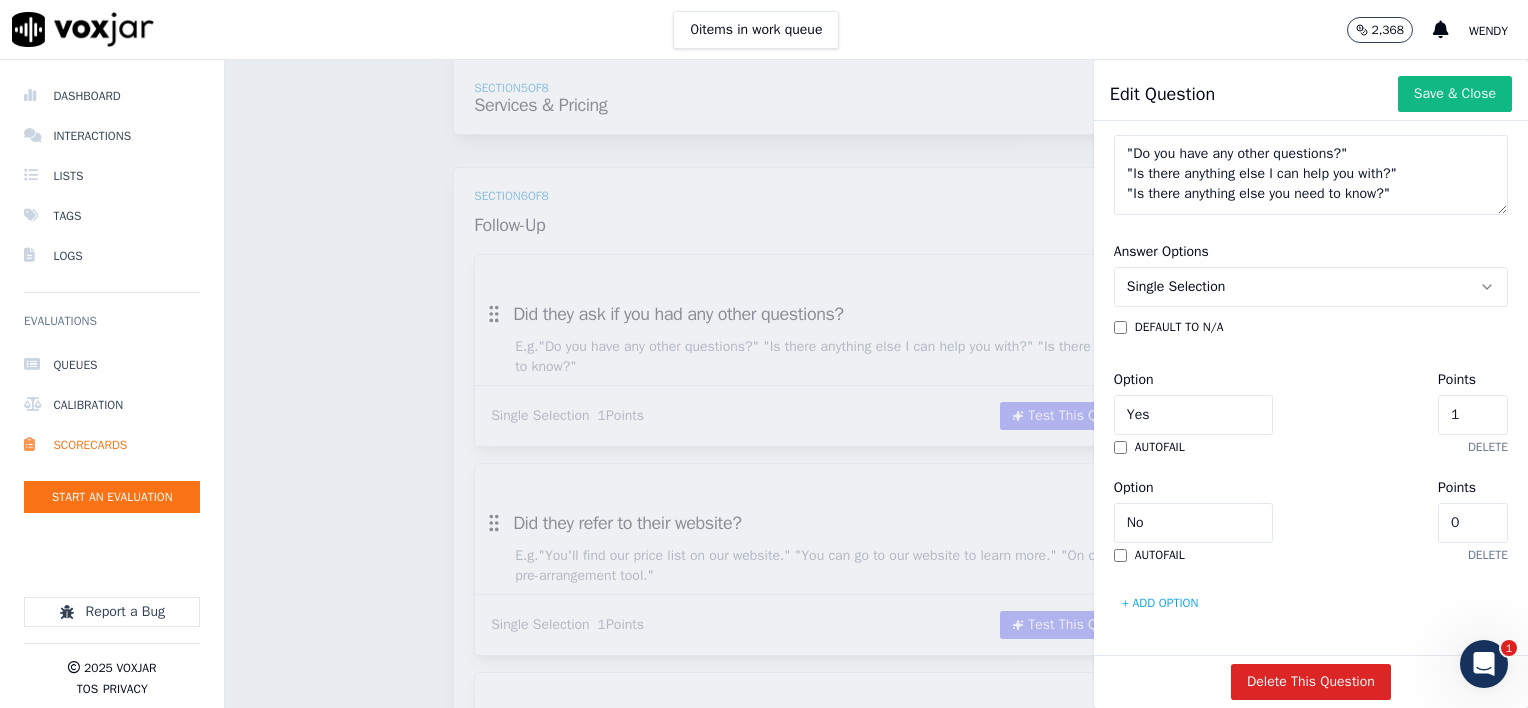 type on "2" 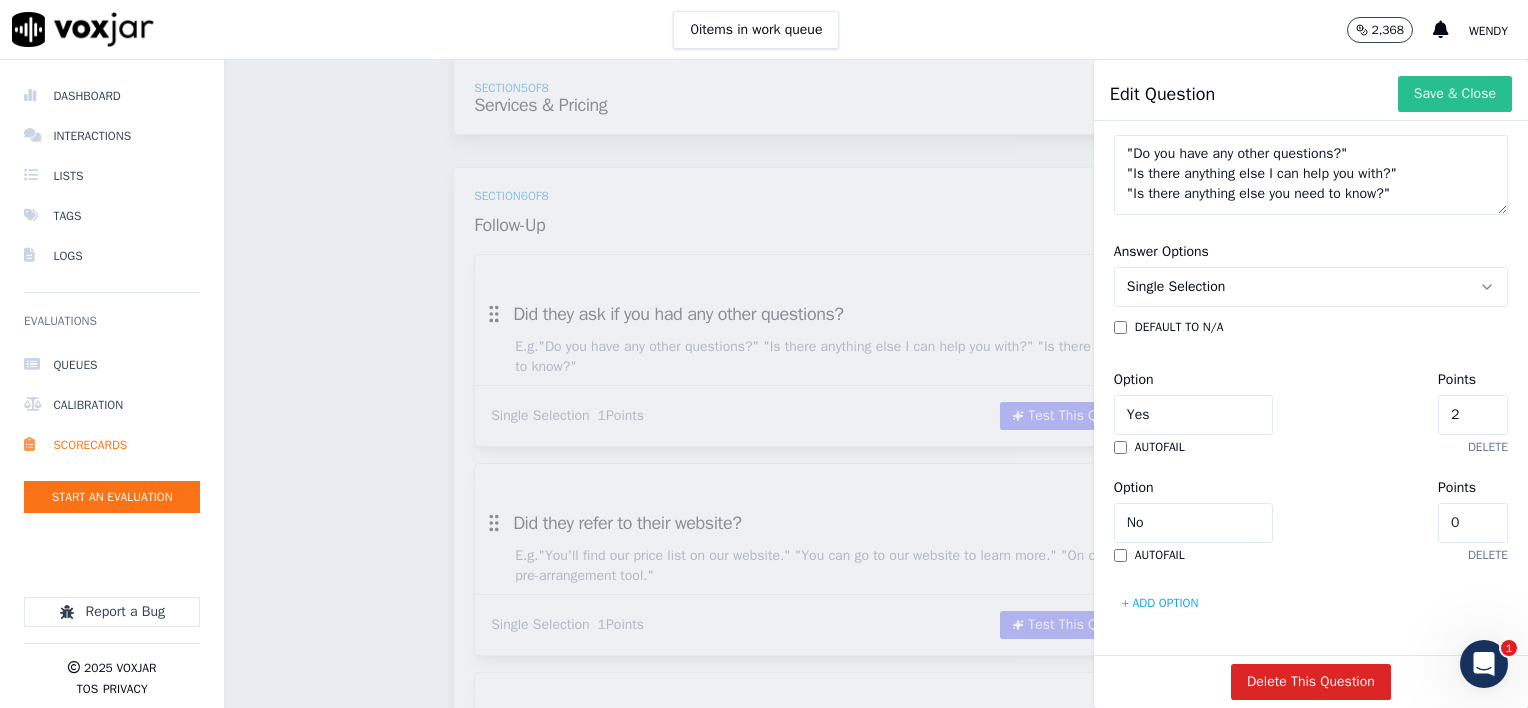 click on "Save & Close" at bounding box center (1455, 94) 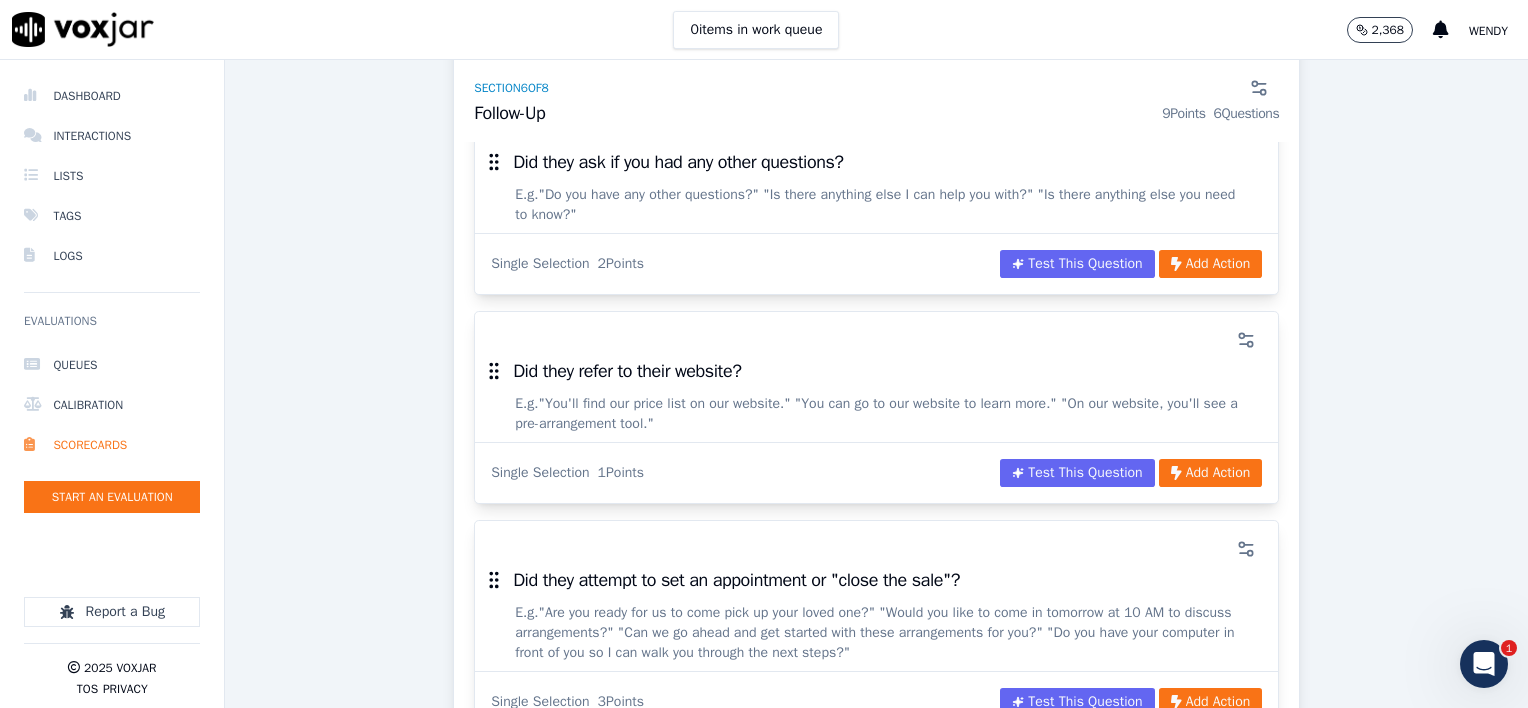 scroll, scrollTop: 5400, scrollLeft: 0, axis: vertical 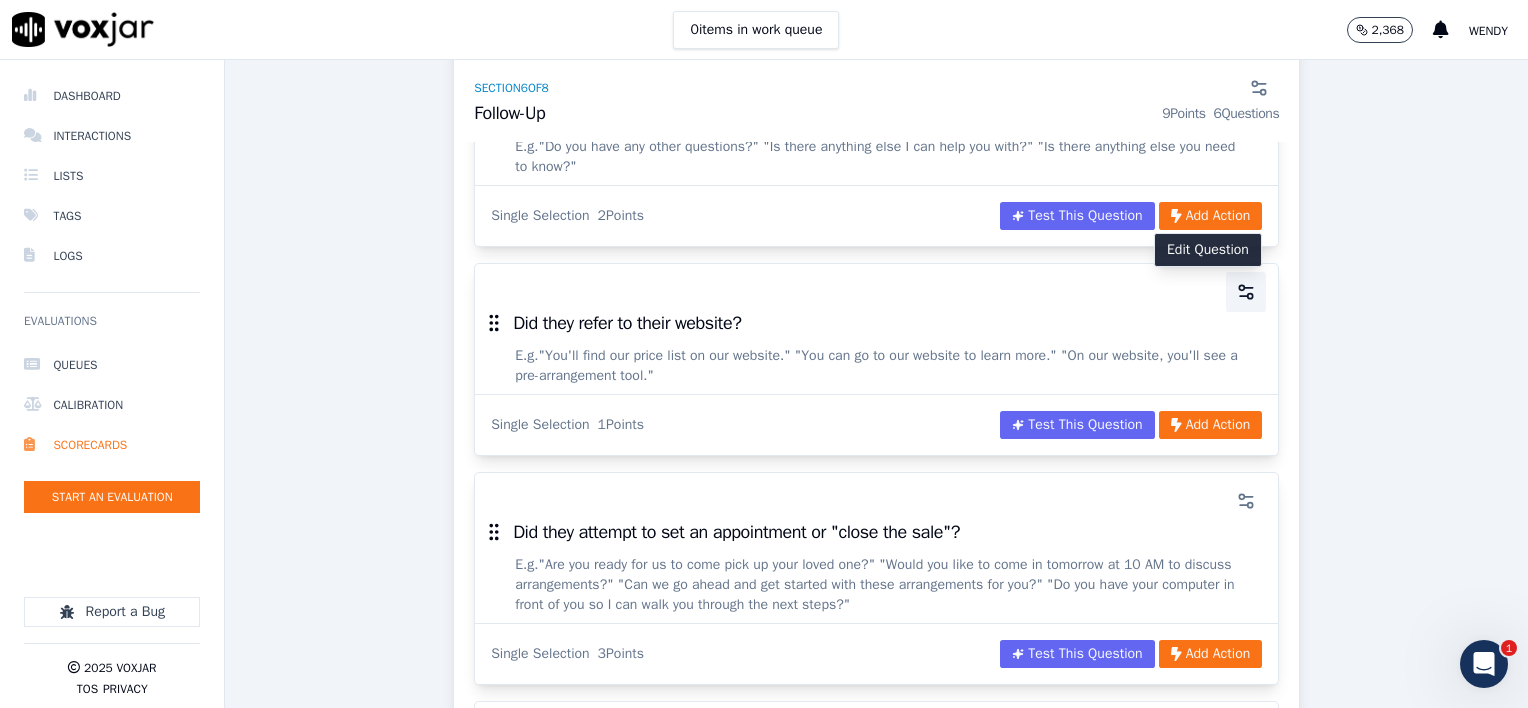 click 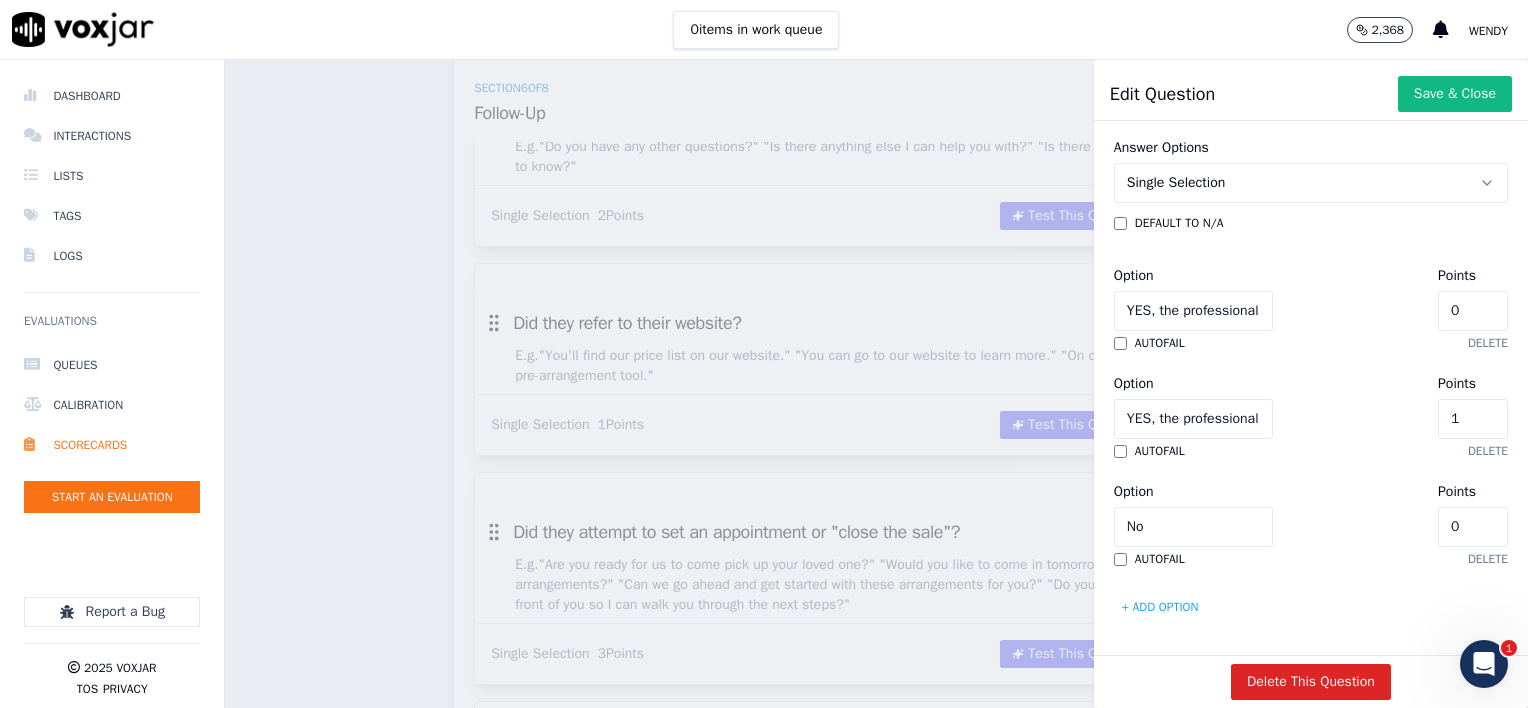 scroll, scrollTop: 594, scrollLeft: 0, axis: vertical 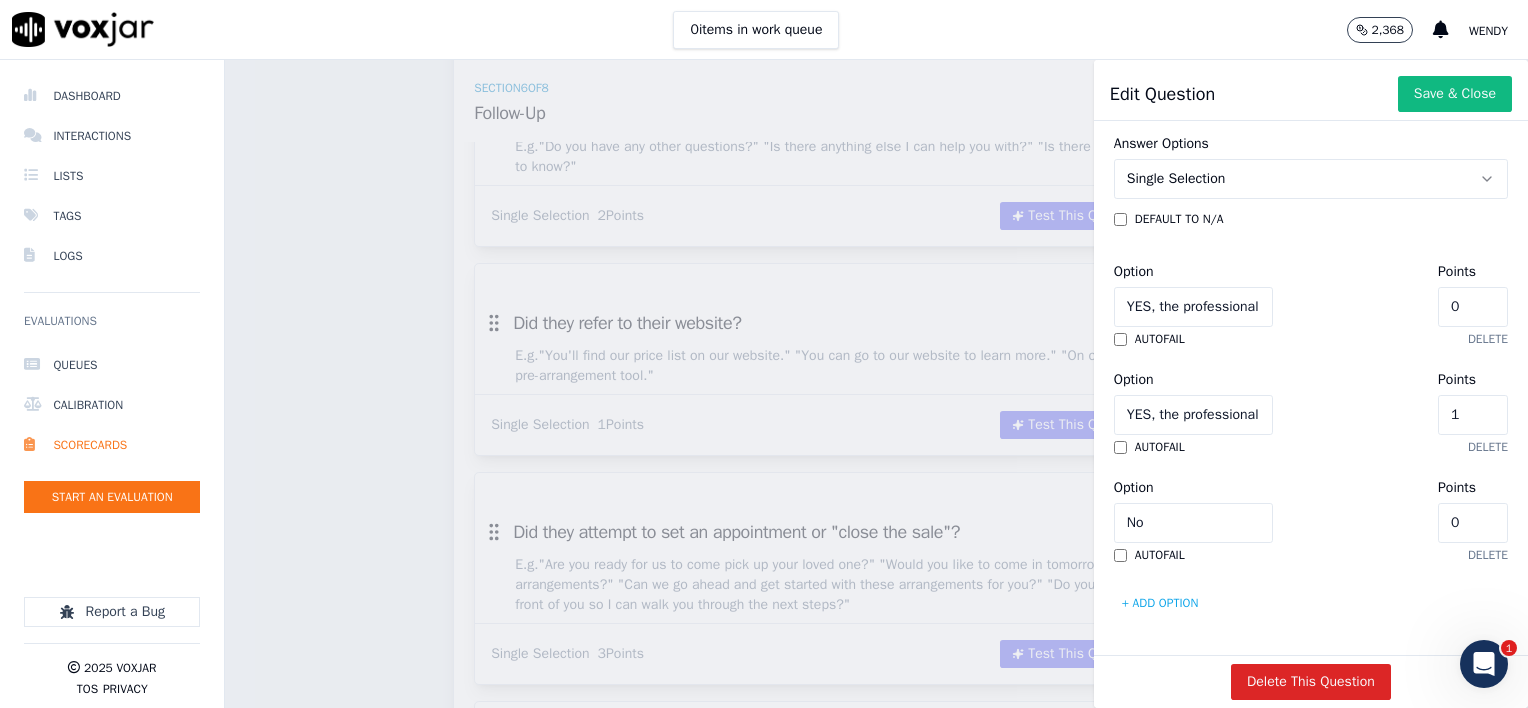 click on "YES, the professional referred to the website in addition to providing information over the phone." 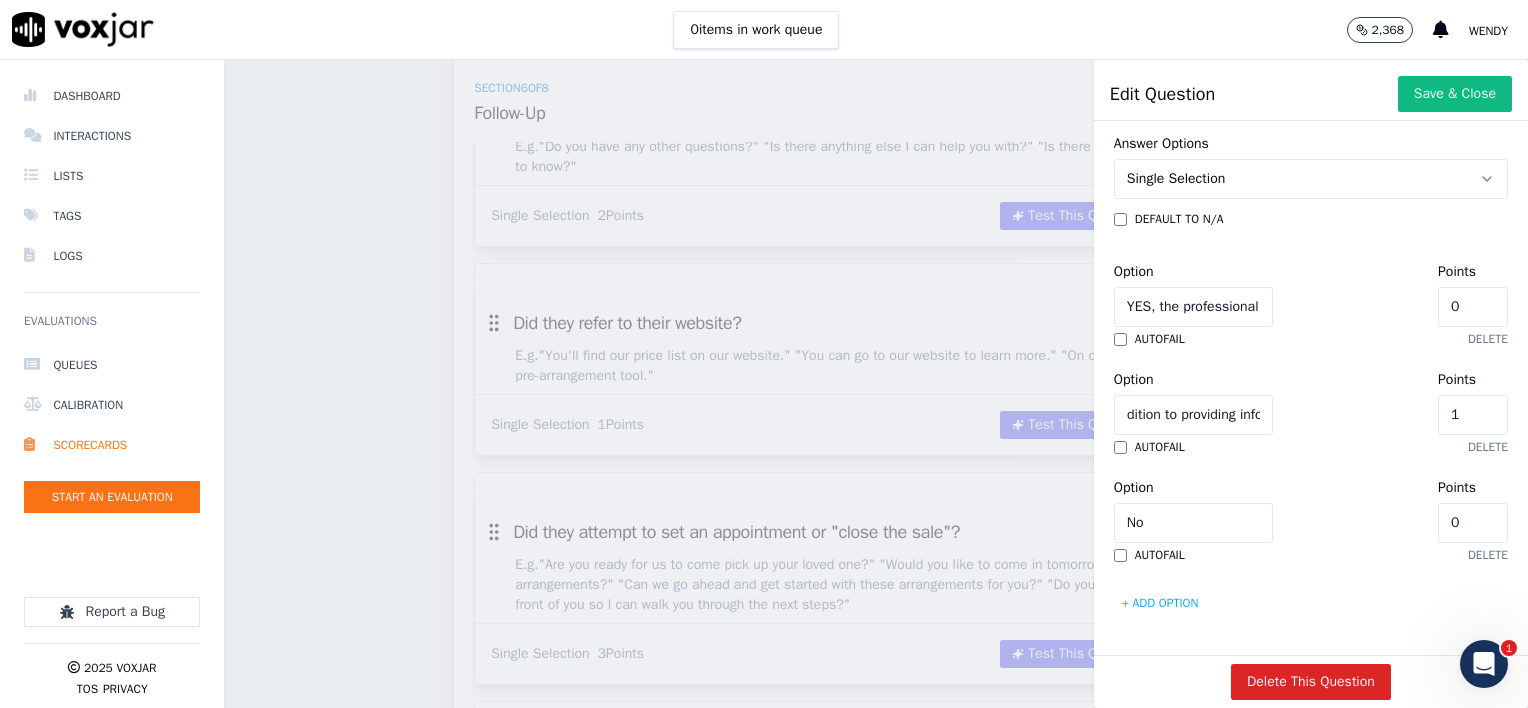 scroll, scrollTop: 0, scrollLeft: 316, axis: horizontal 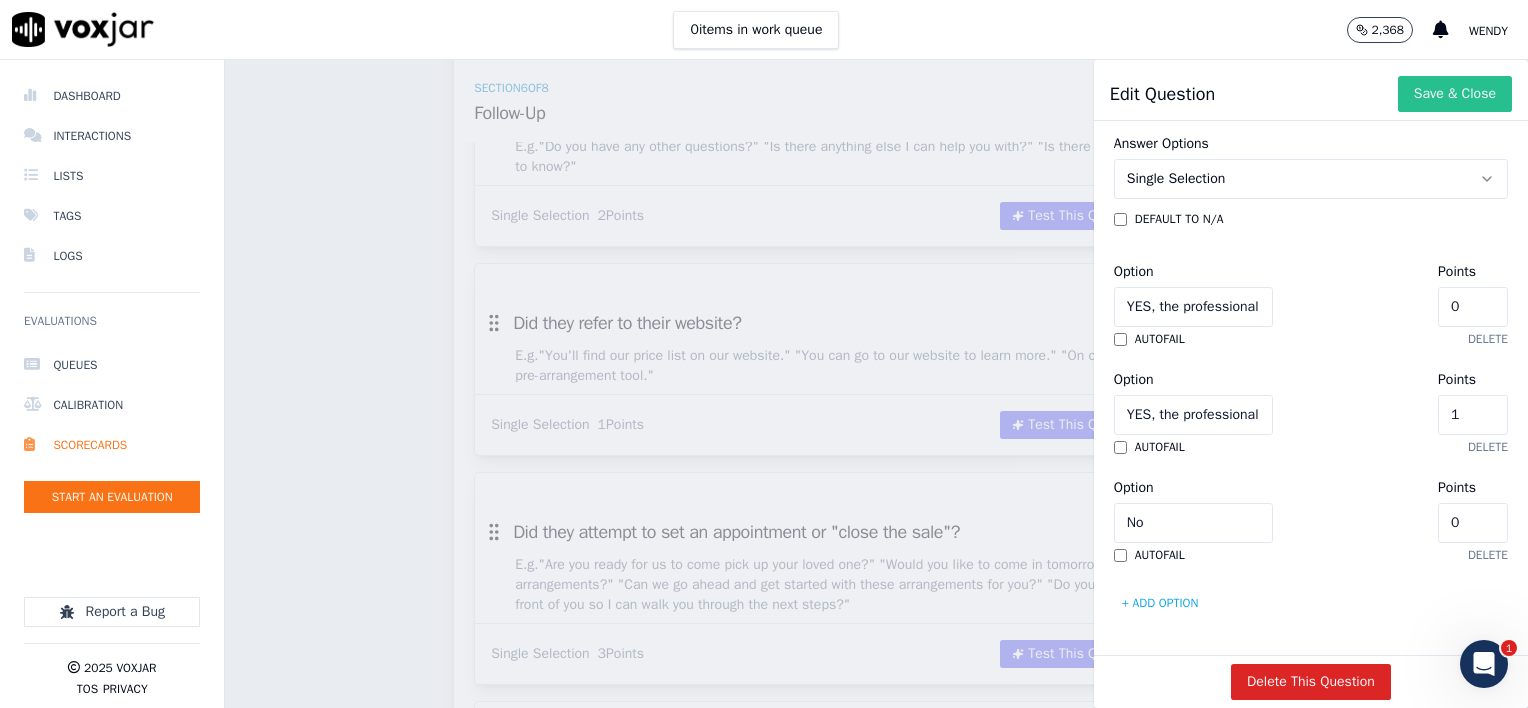 click on "Save & Close" at bounding box center [1455, 94] 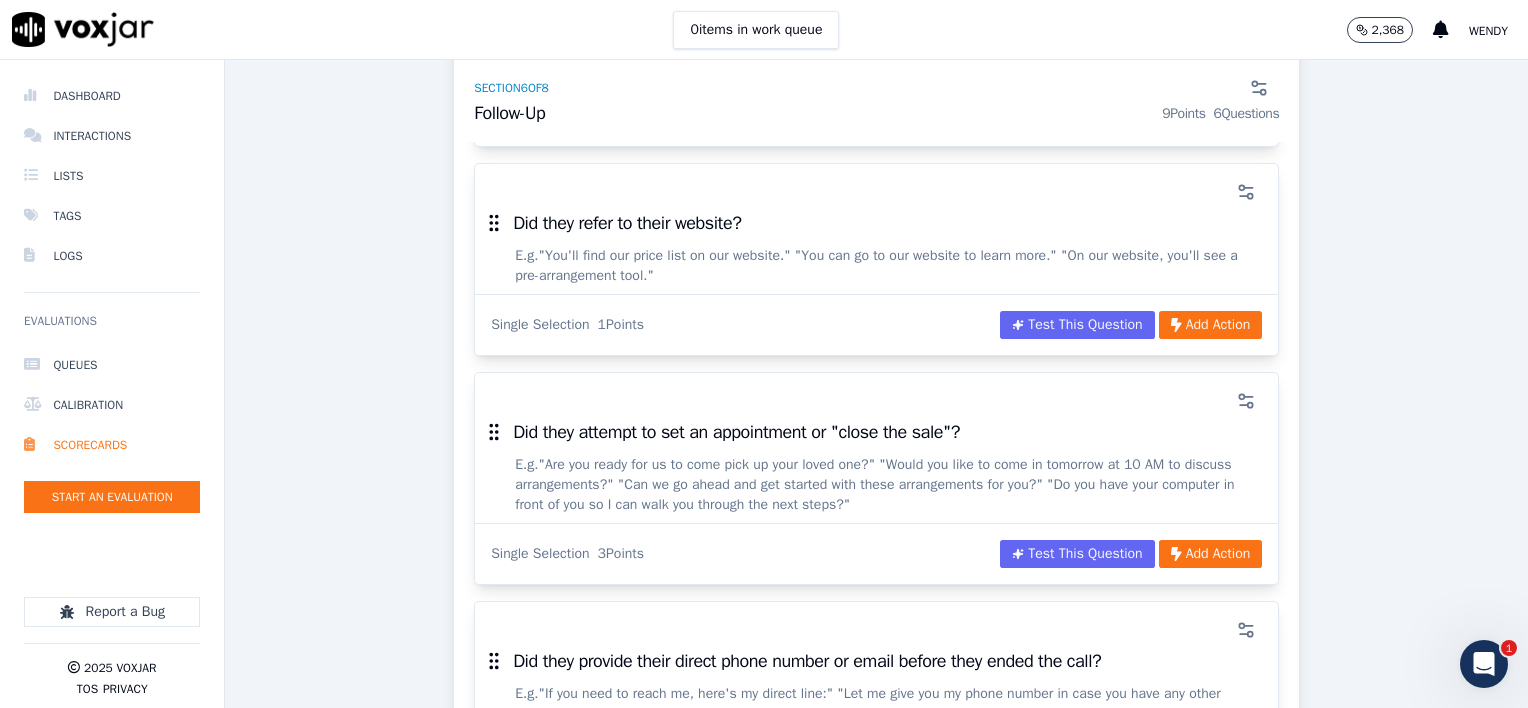 scroll, scrollTop: 5600, scrollLeft: 0, axis: vertical 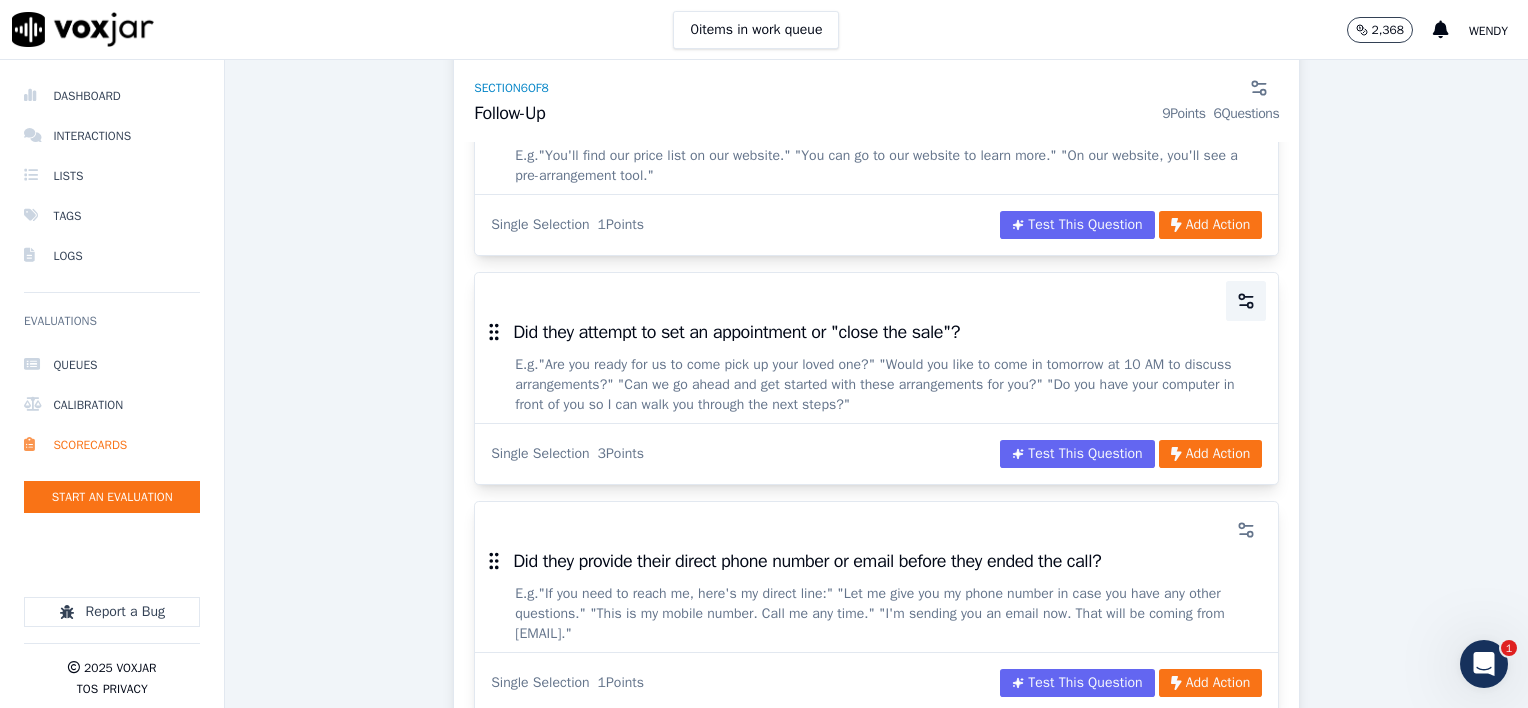 click 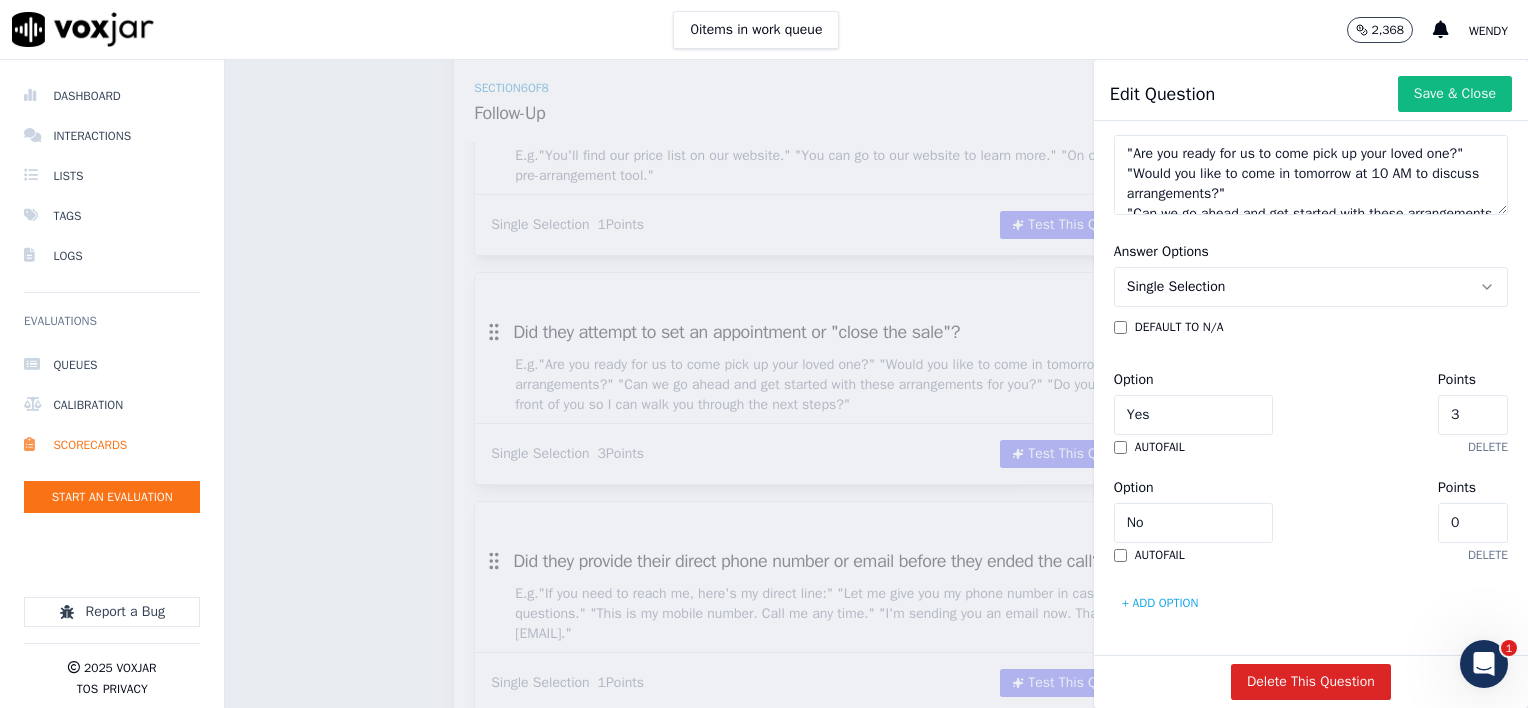scroll, scrollTop: 486, scrollLeft: 0, axis: vertical 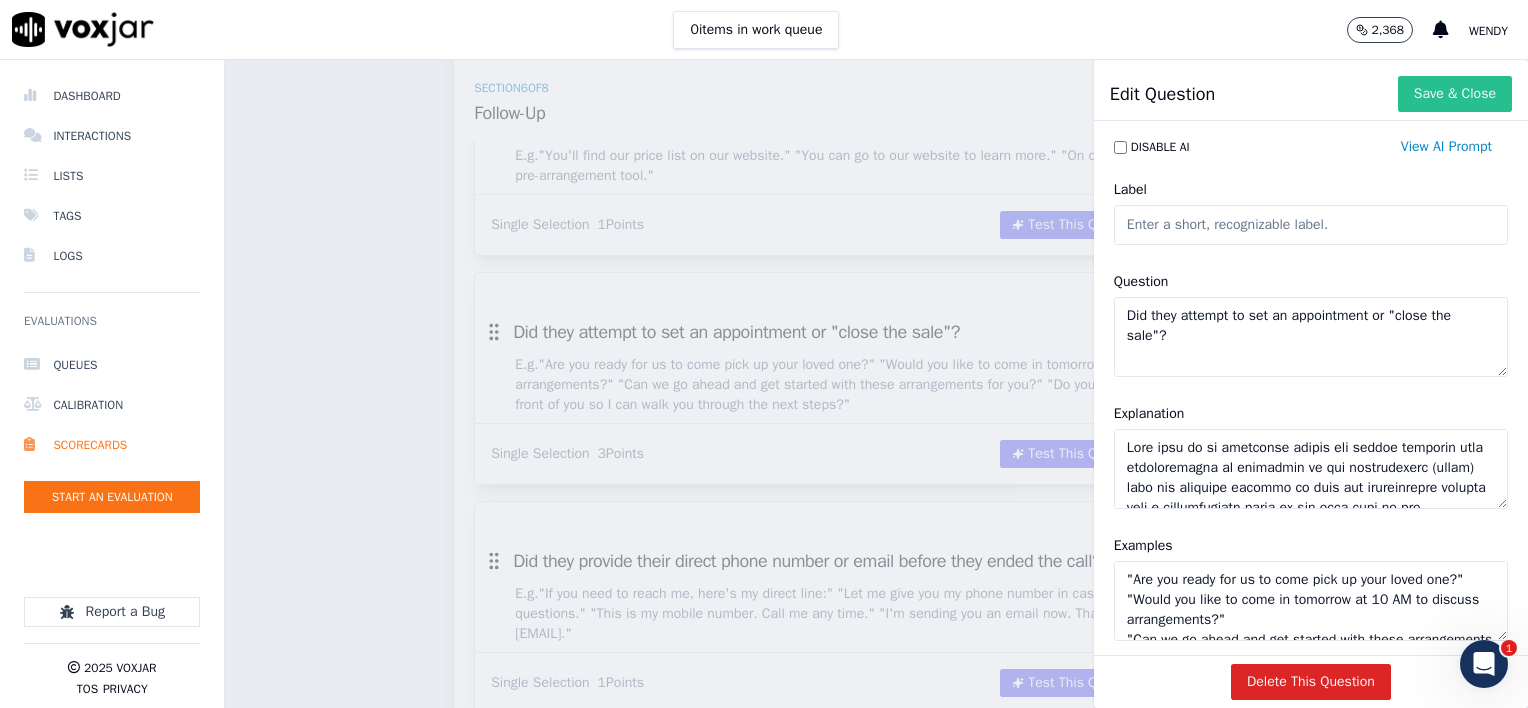click on "Save & Close" at bounding box center [1455, 94] 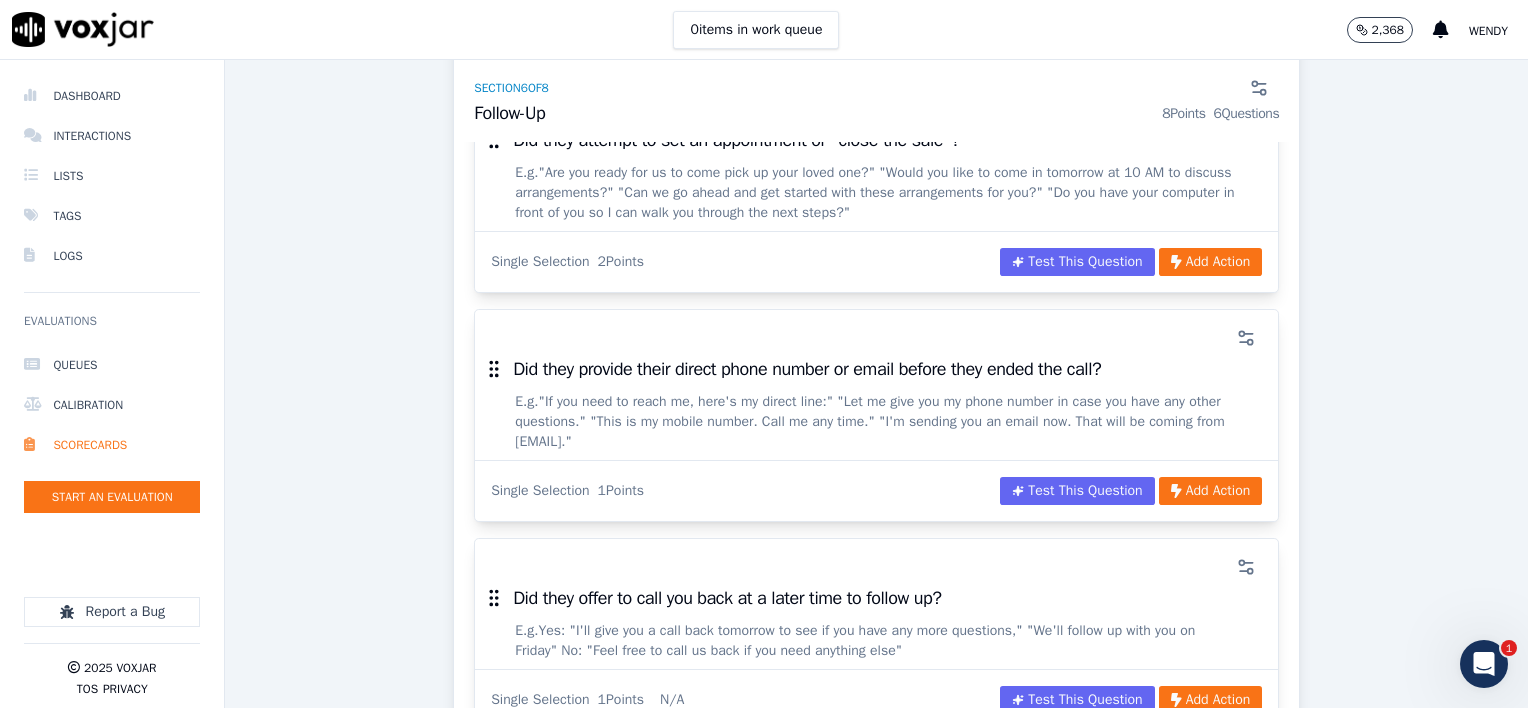 scroll, scrollTop: 5800, scrollLeft: 0, axis: vertical 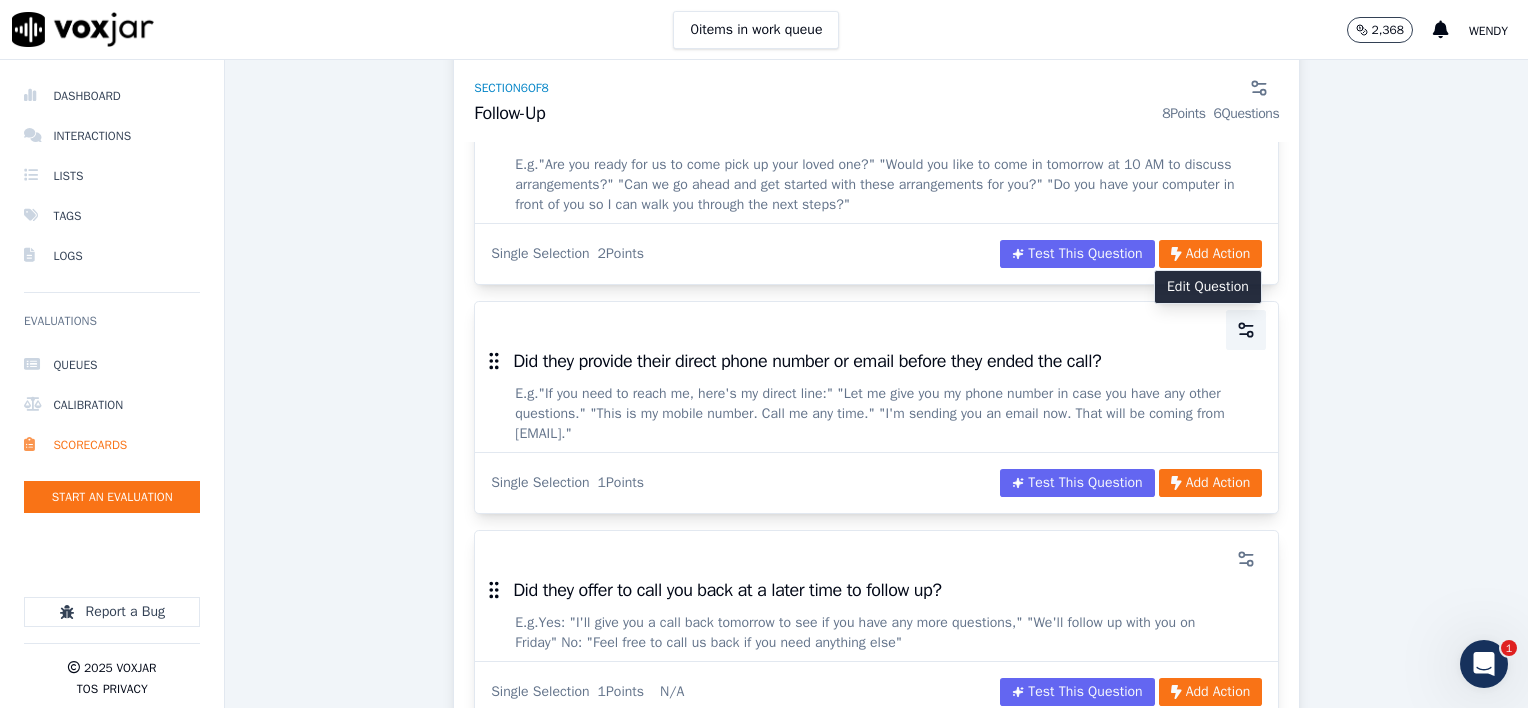 click 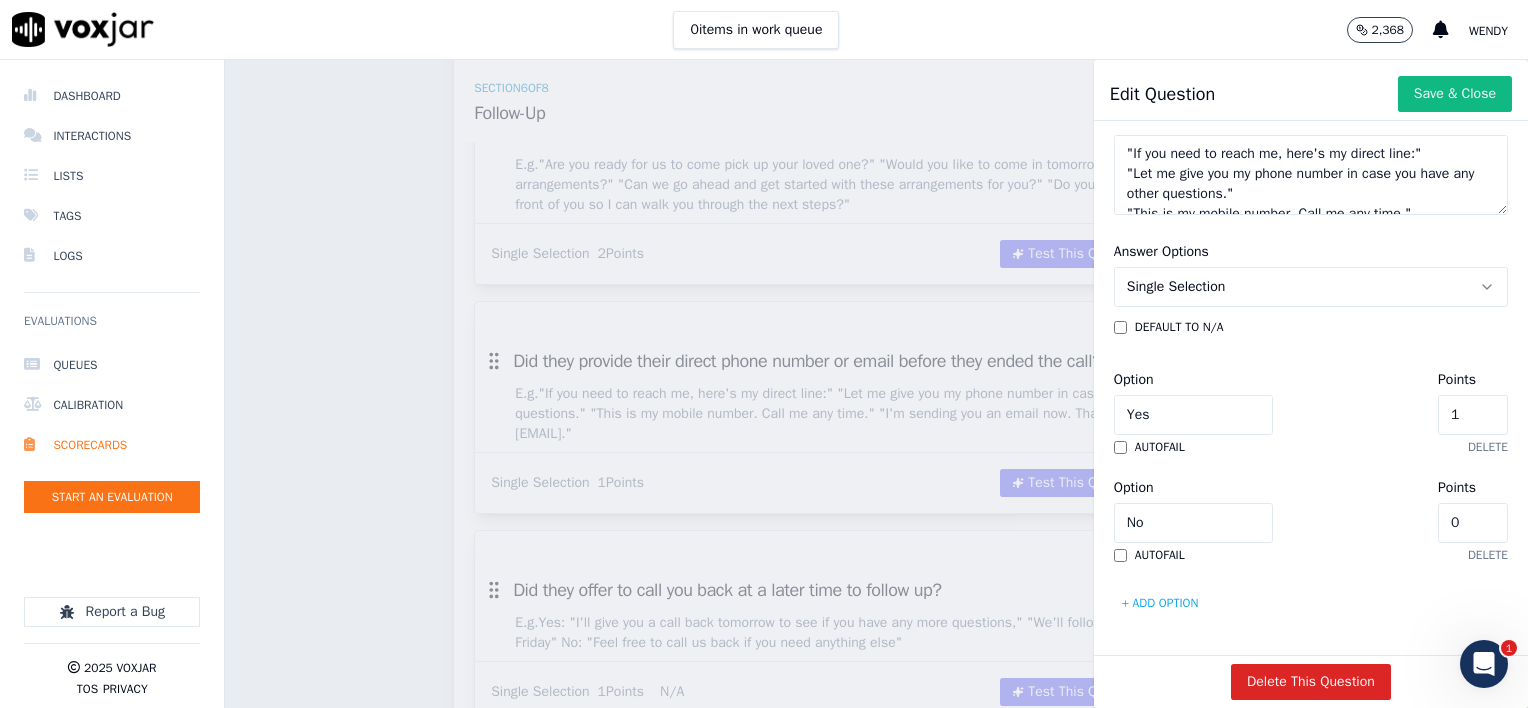 scroll, scrollTop: 486, scrollLeft: 0, axis: vertical 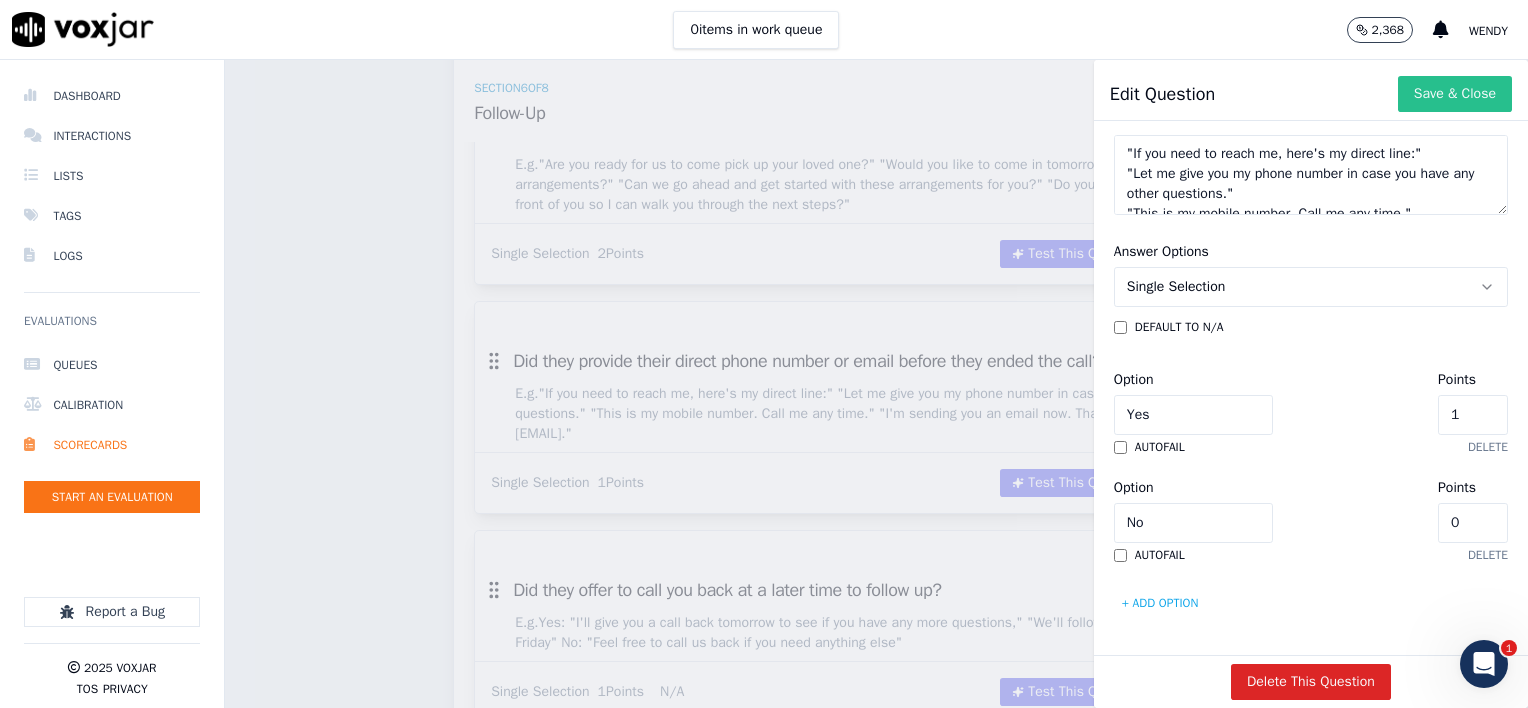 click on "Save & Close" at bounding box center [1455, 94] 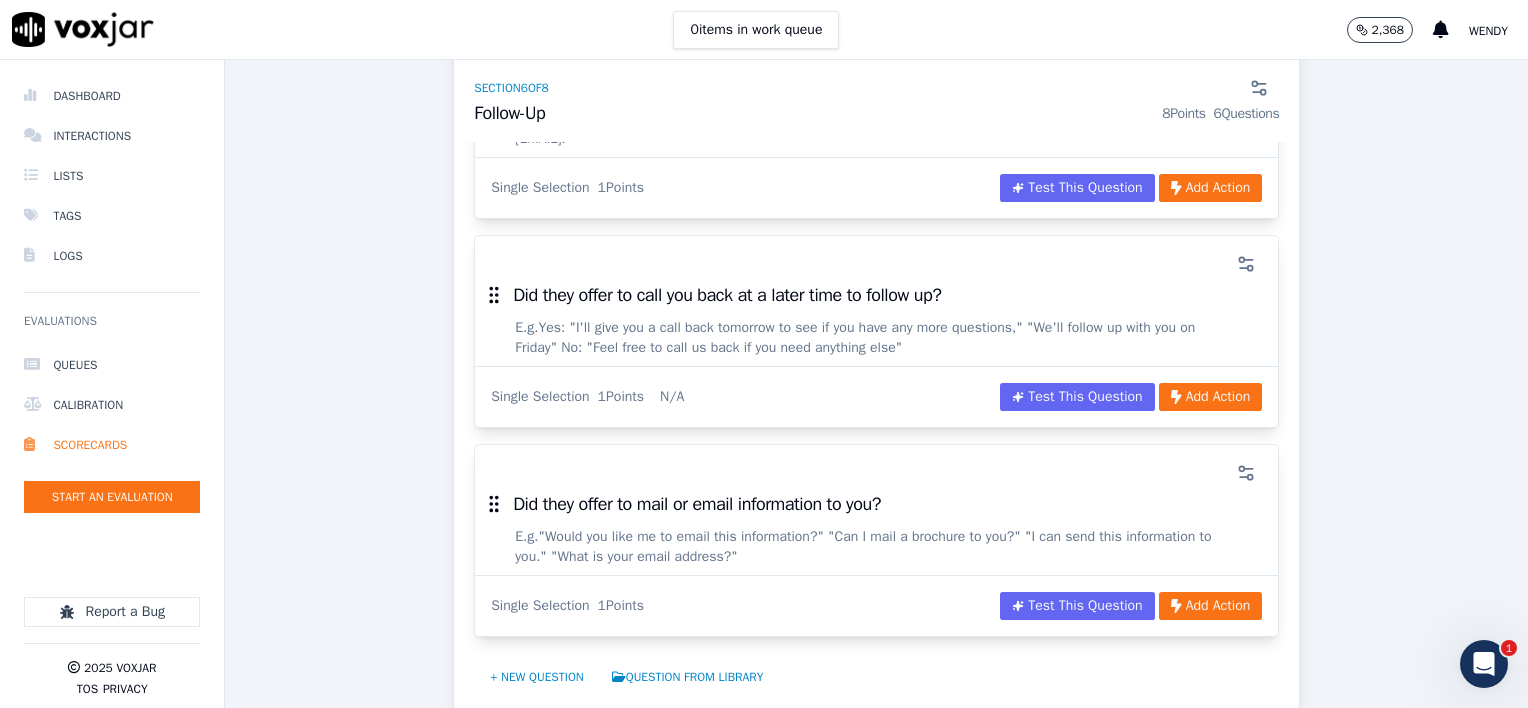 scroll, scrollTop: 6100, scrollLeft: 0, axis: vertical 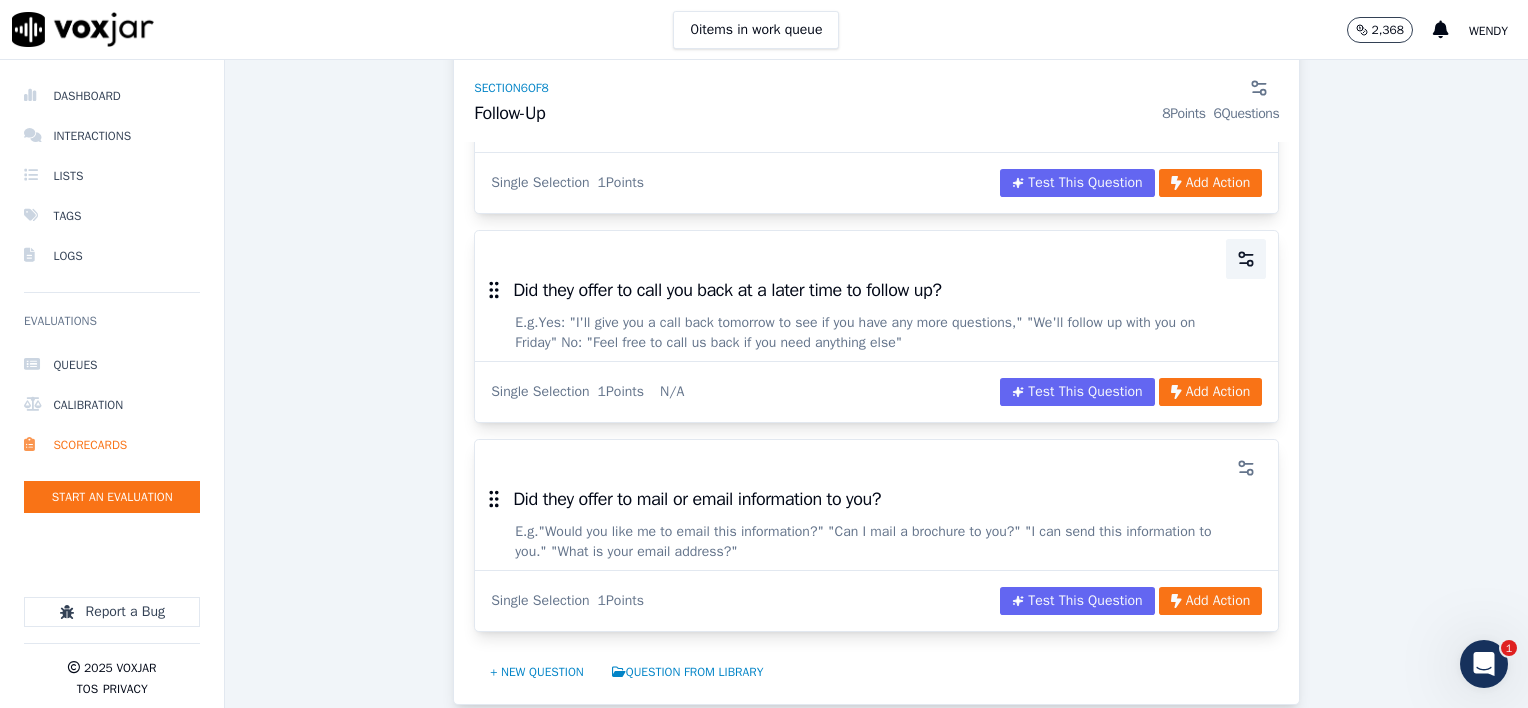 click 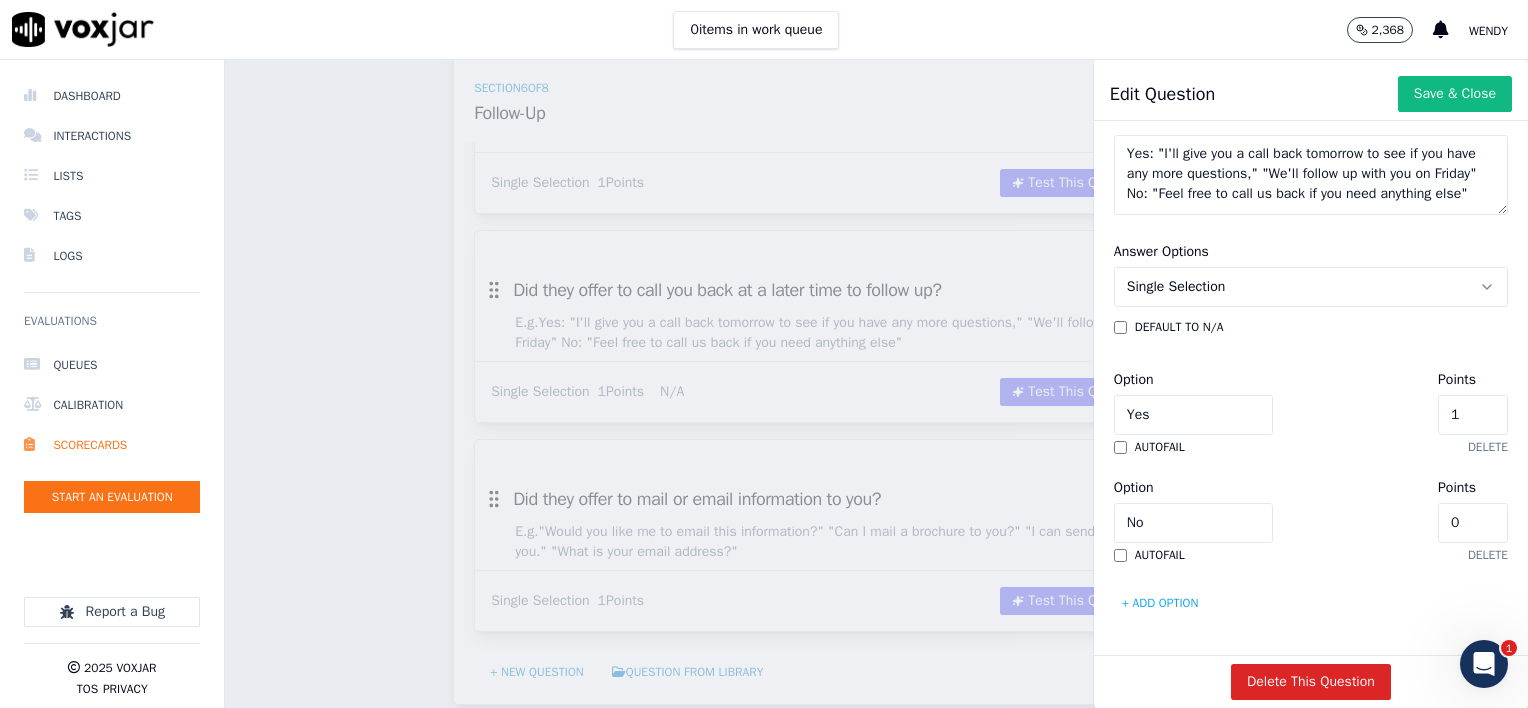 scroll, scrollTop: 486, scrollLeft: 0, axis: vertical 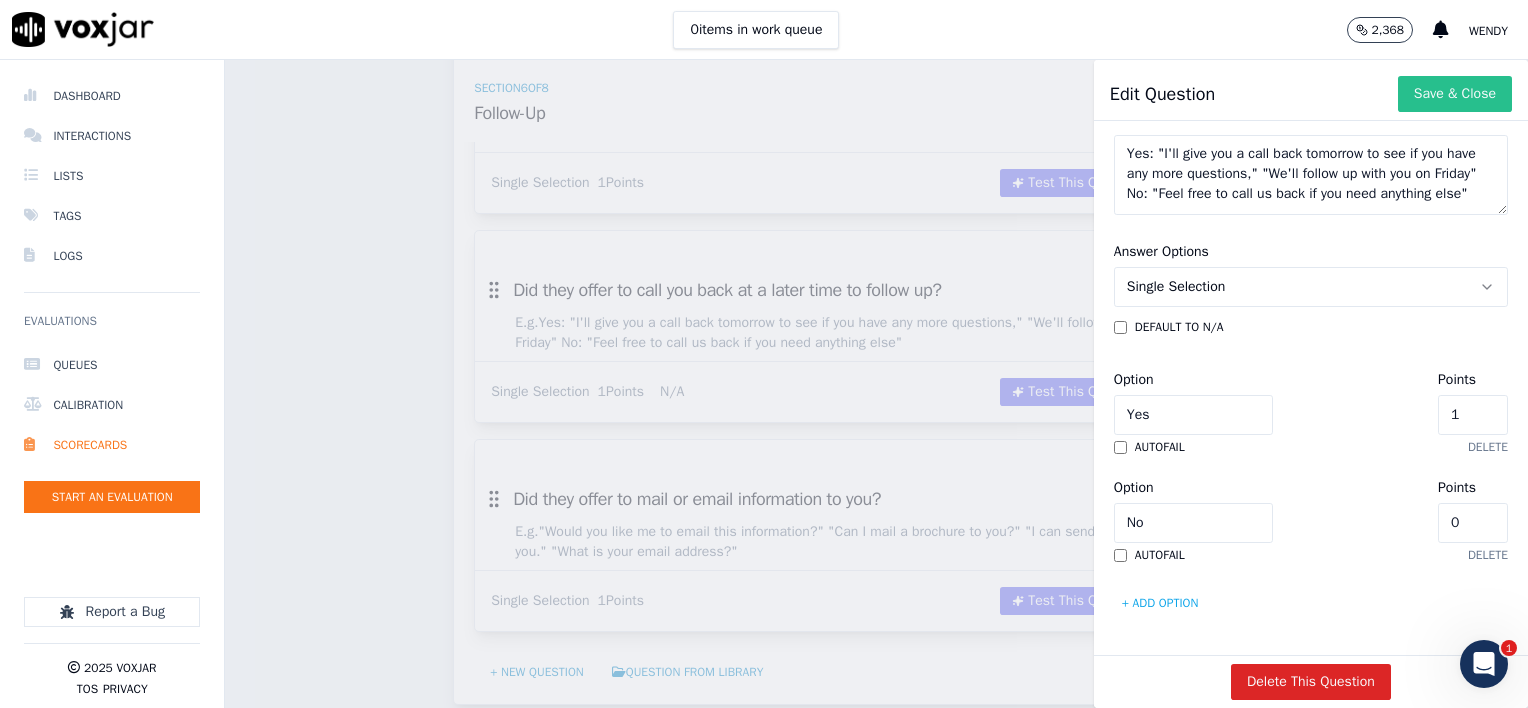 click on "Save & Close" at bounding box center (1455, 94) 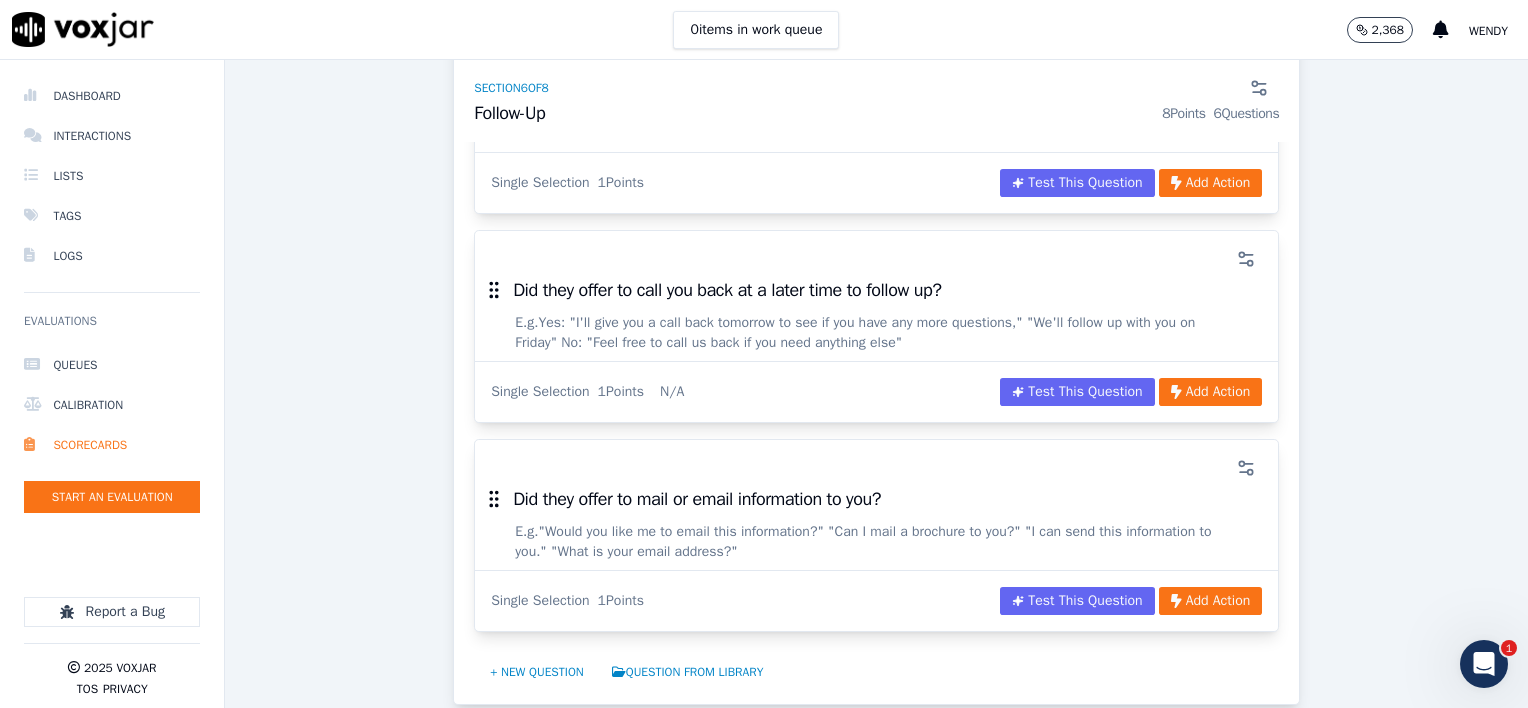 scroll, scrollTop: 6200, scrollLeft: 0, axis: vertical 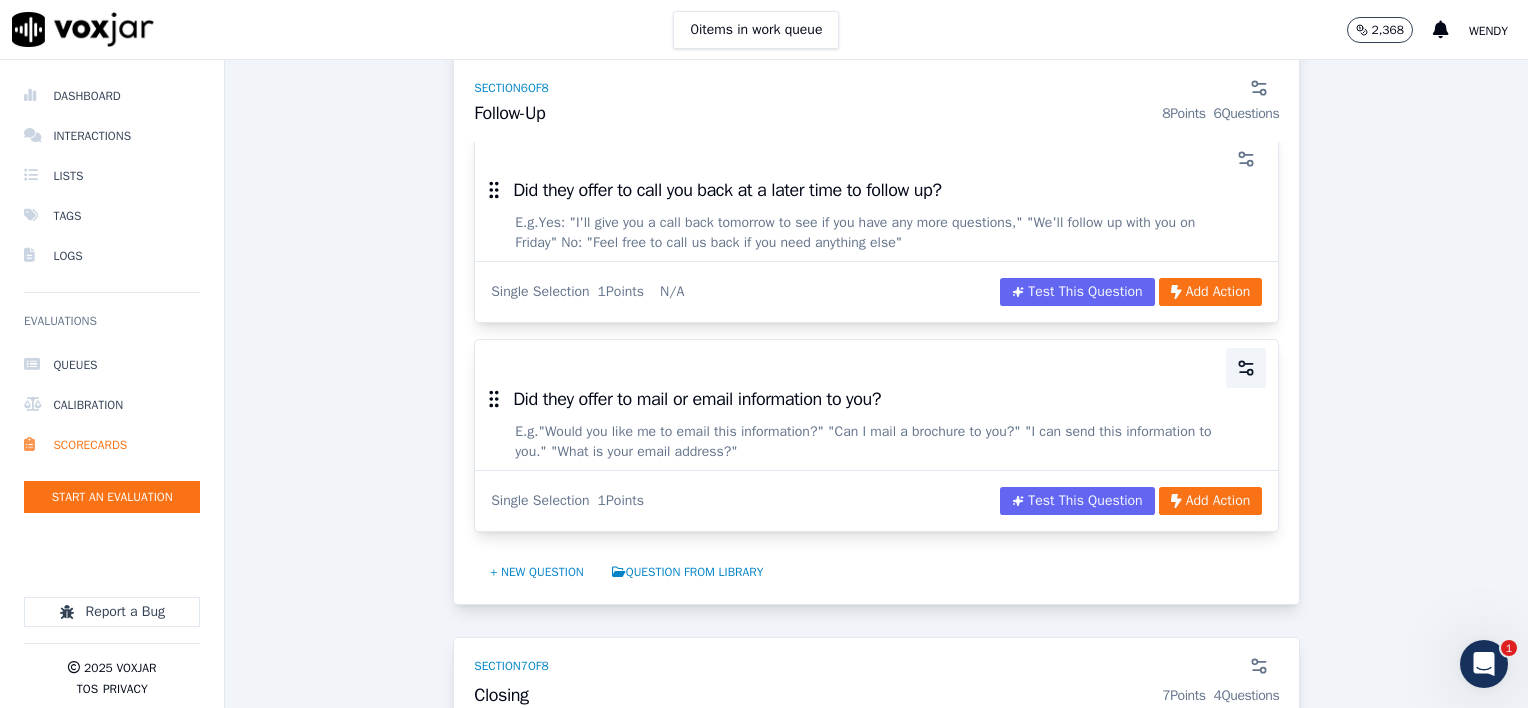 click at bounding box center (1246, 368) 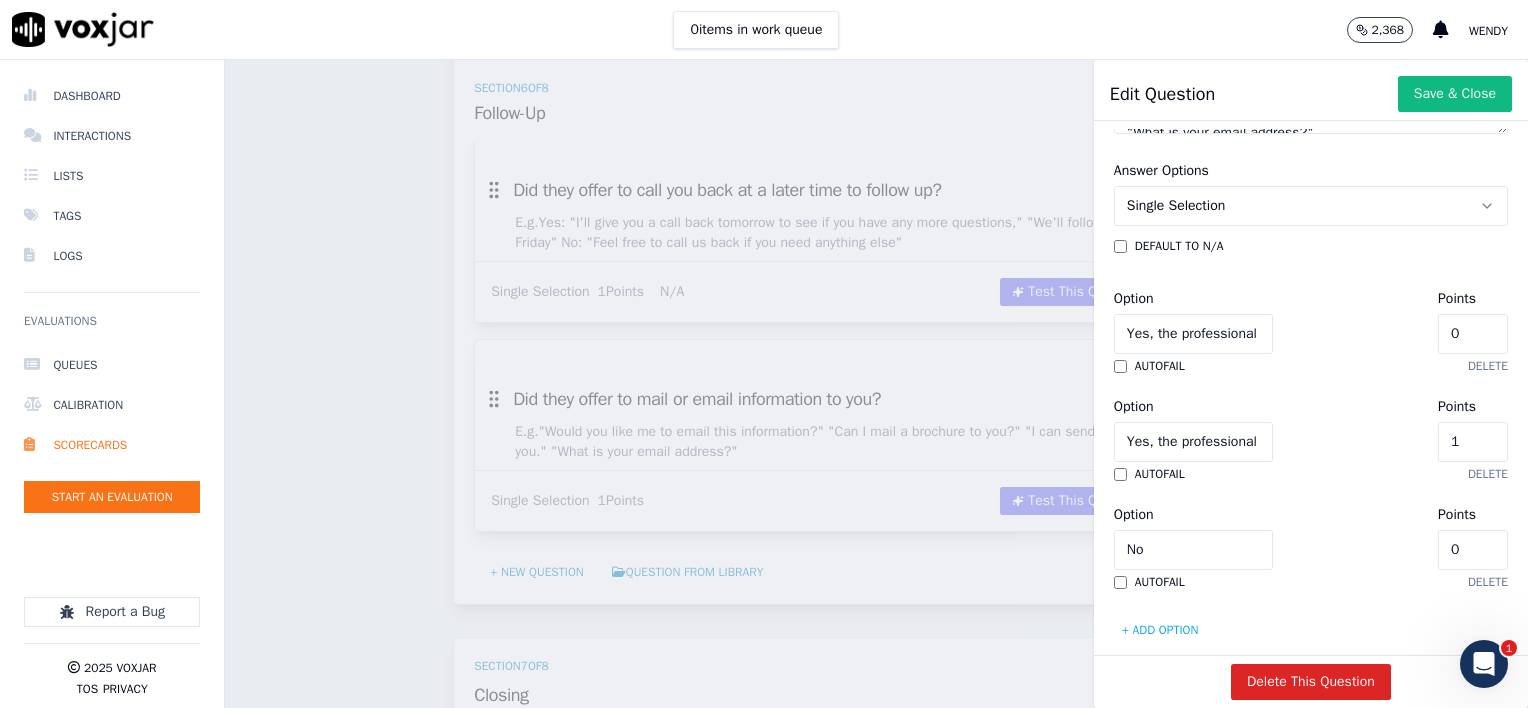 scroll, scrollTop: 594, scrollLeft: 0, axis: vertical 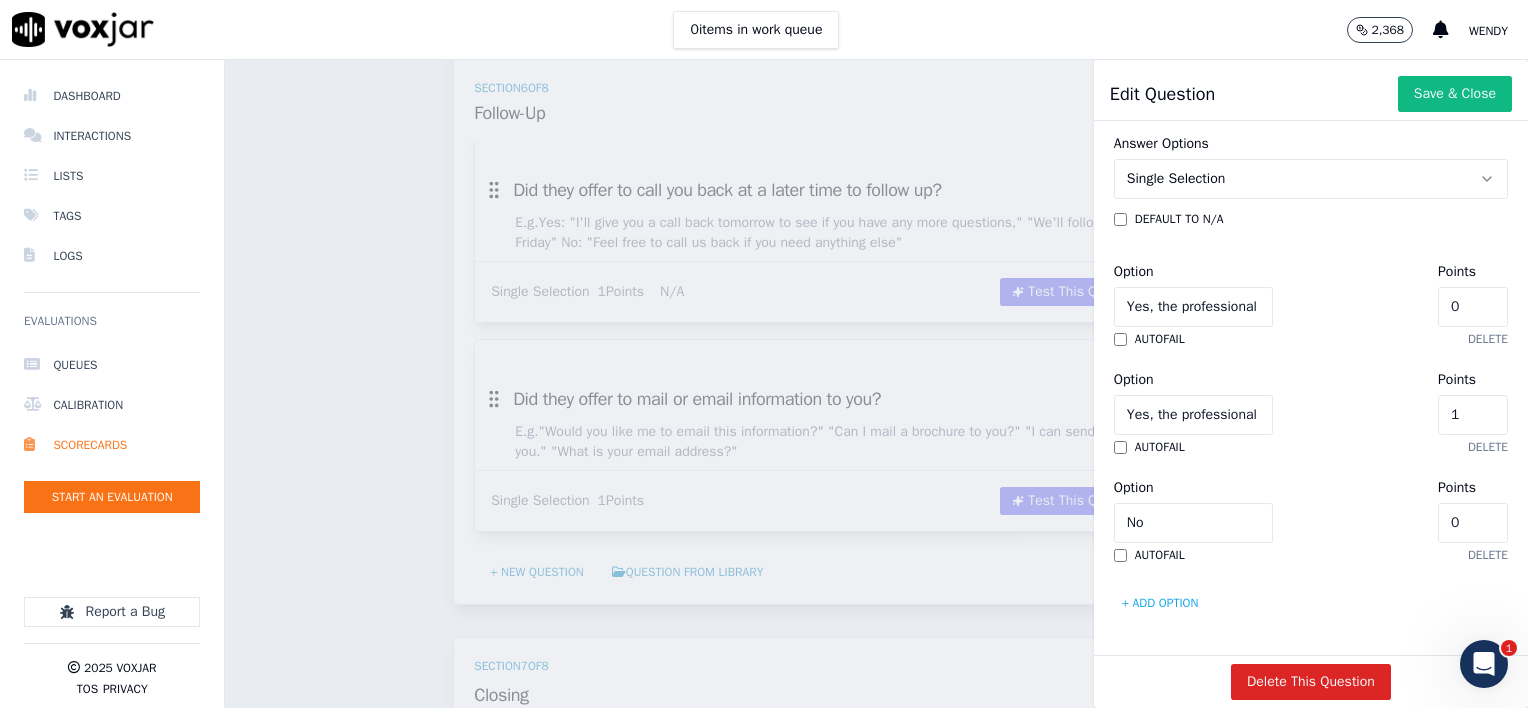 click on "Yes, the professional offered to email information instead of providing information over the phone." 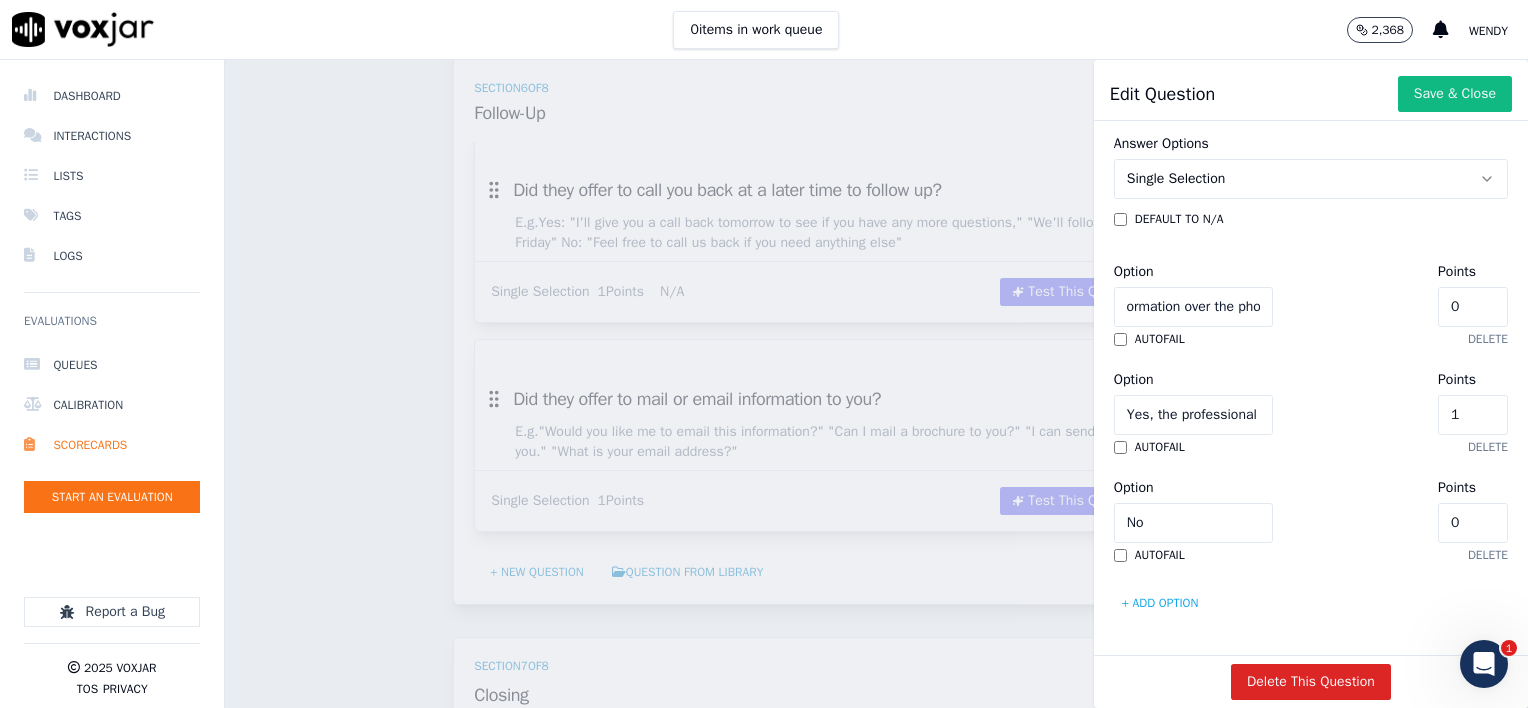 scroll, scrollTop: 0, scrollLeft: 450, axis: horizontal 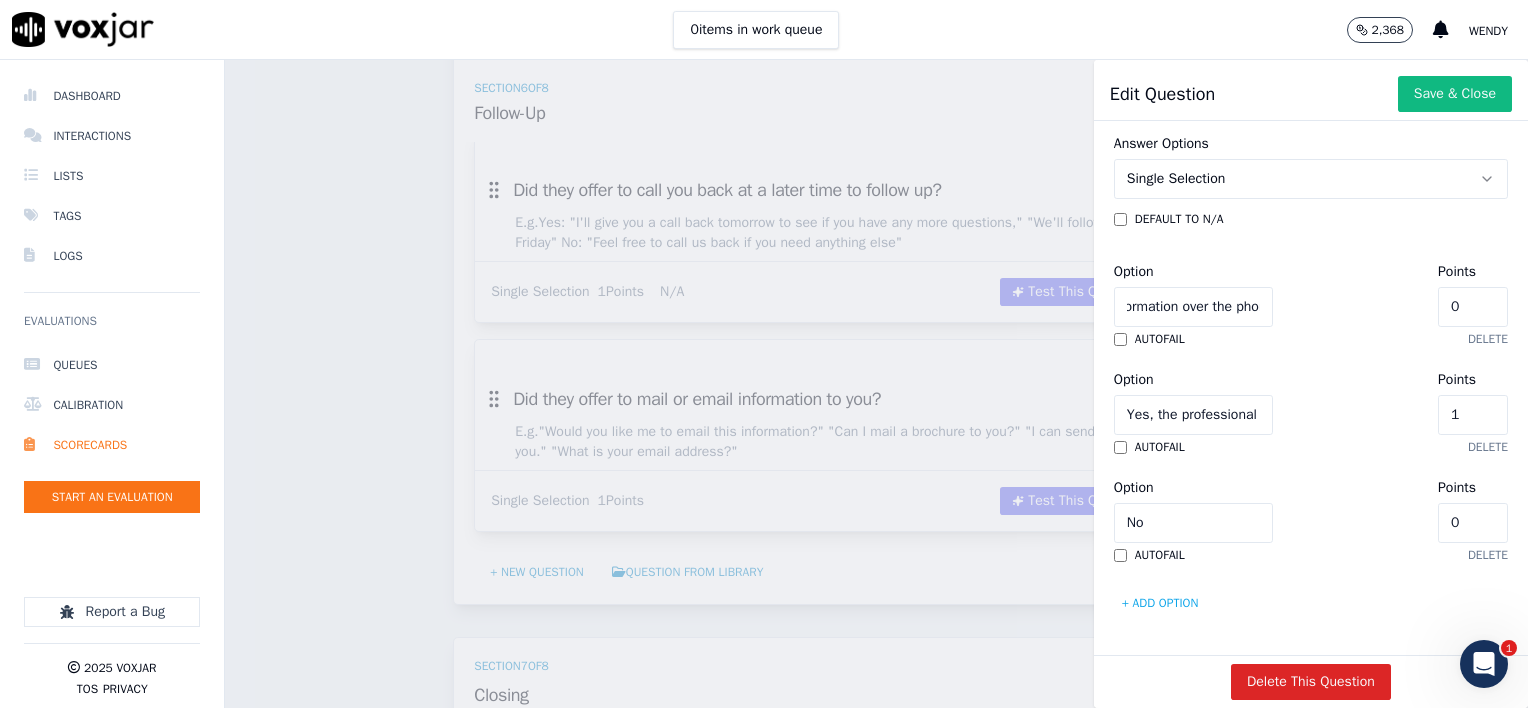 click on "Yes, the professional offered to email information in addition to providing information over the phone." 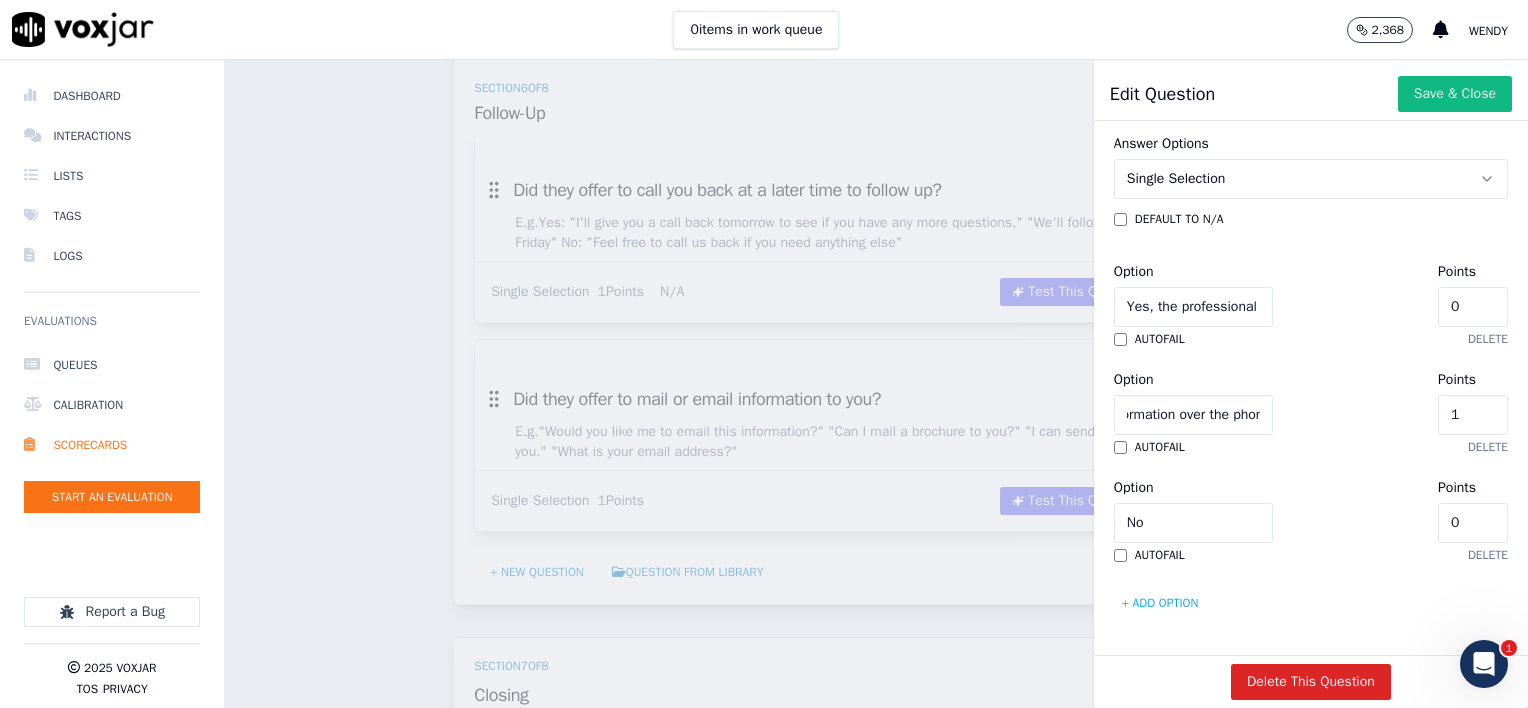 scroll, scrollTop: 0, scrollLeft: 0, axis: both 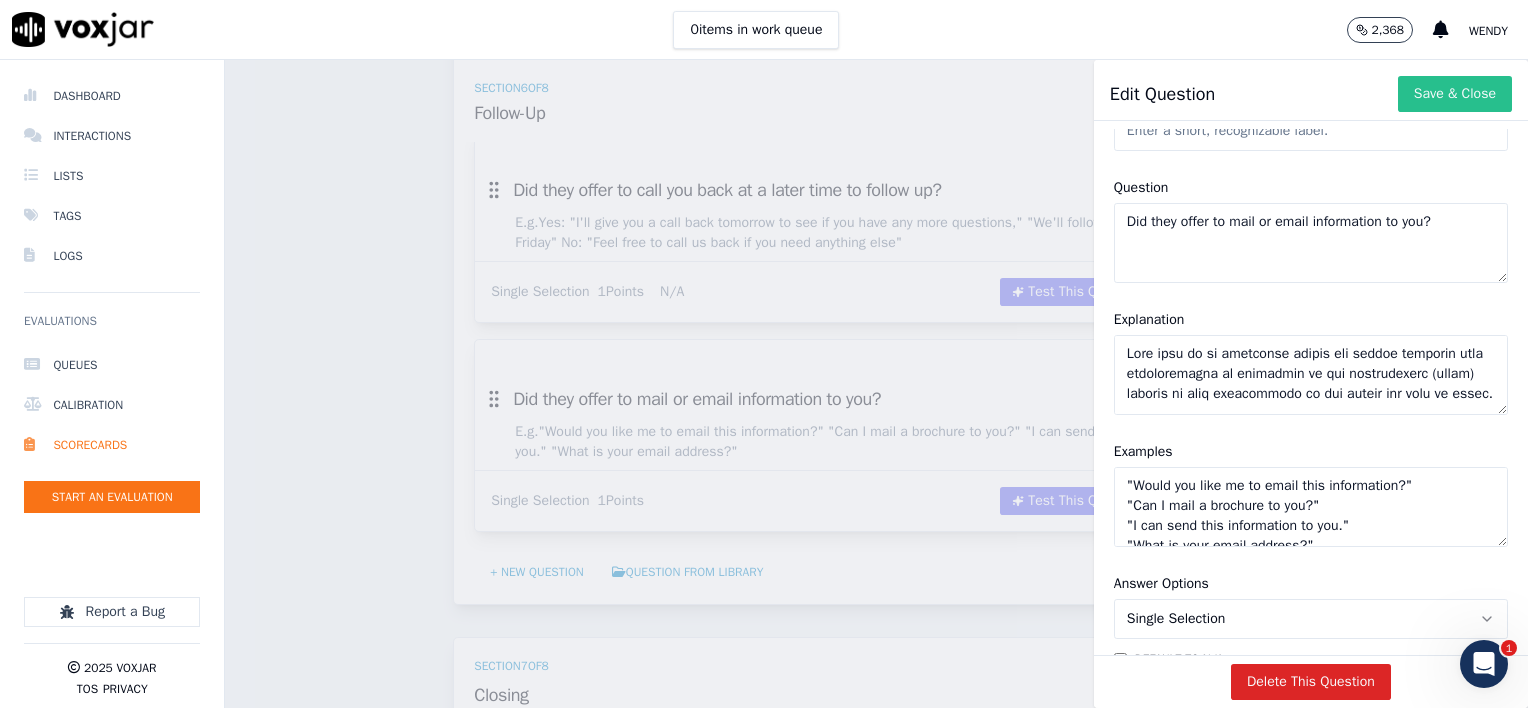 click on "Save & Close" at bounding box center (1455, 94) 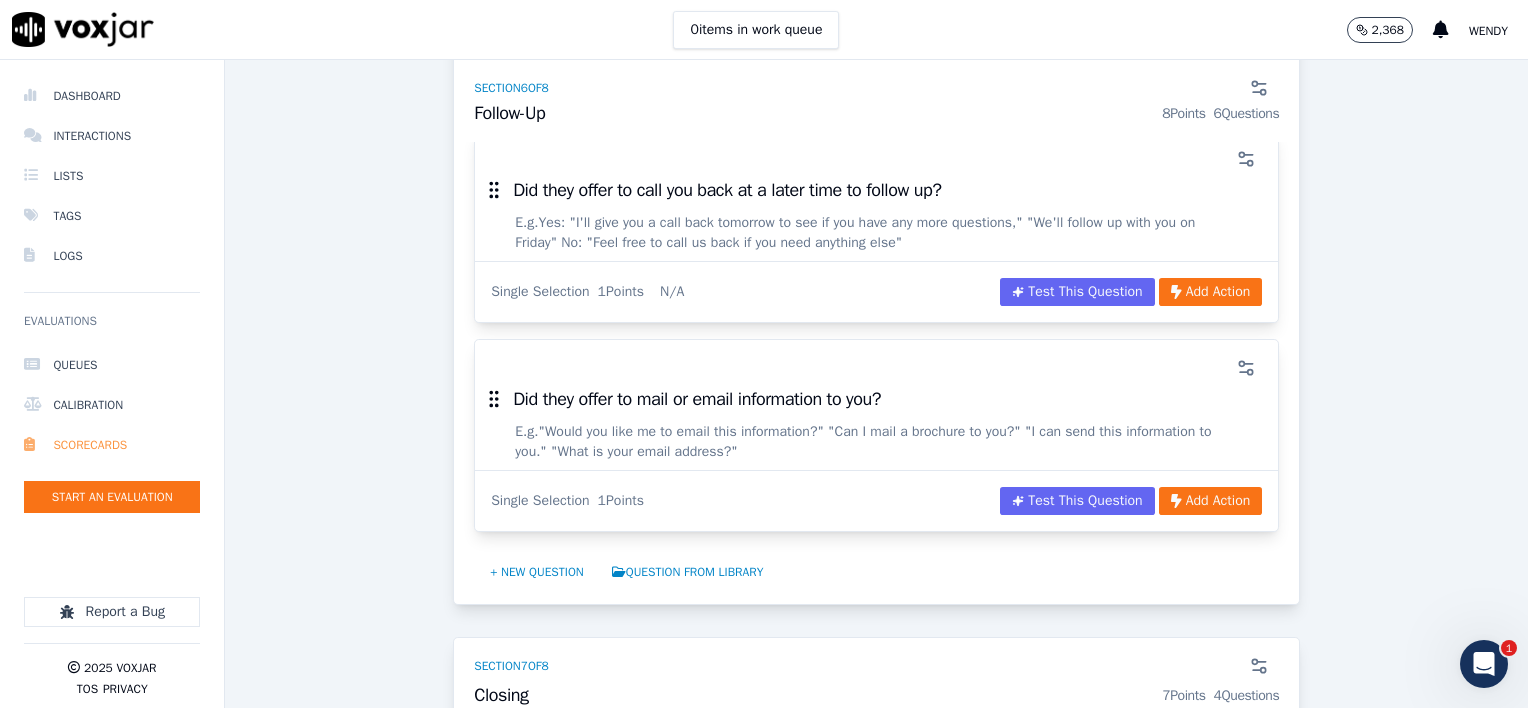 click on "Scorecards" at bounding box center (112, 445) 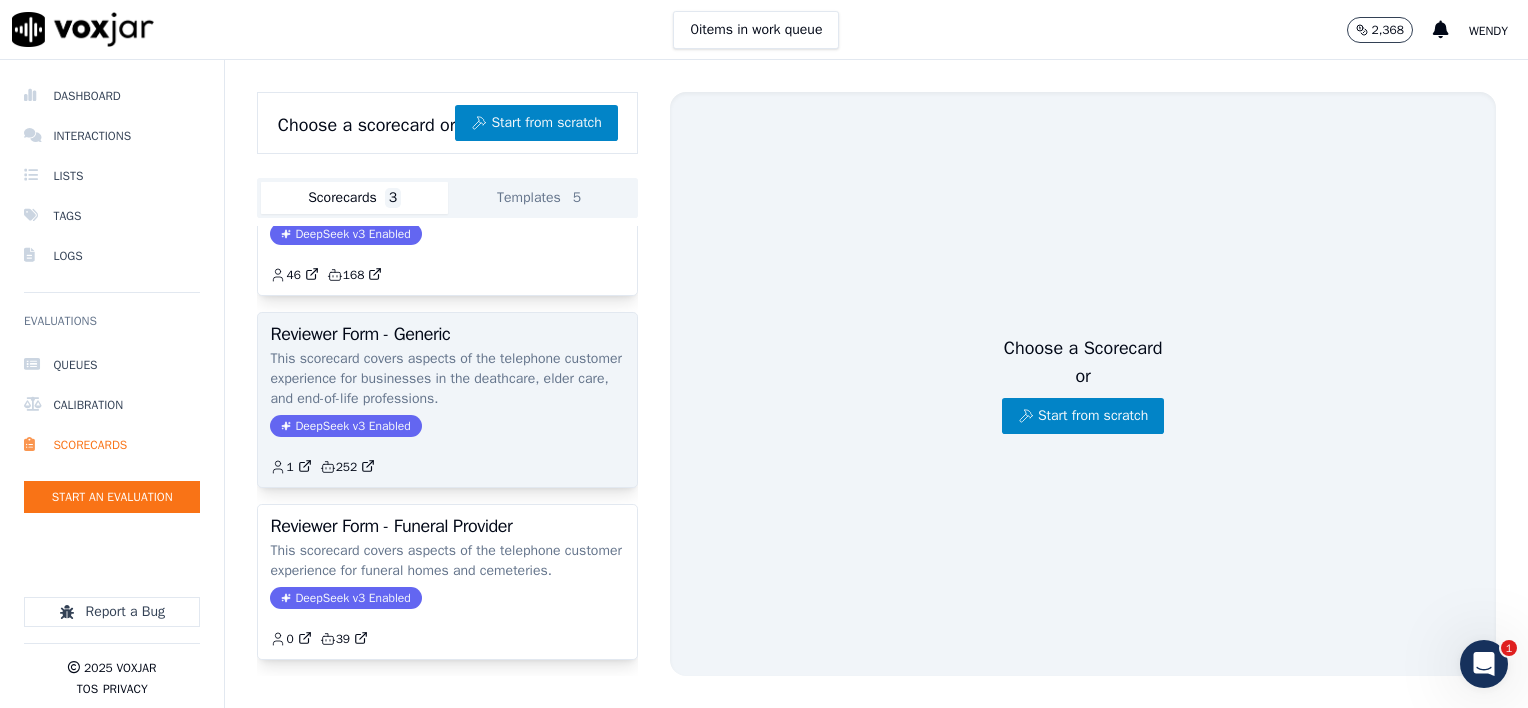 scroll, scrollTop: 192, scrollLeft: 0, axis: vertical 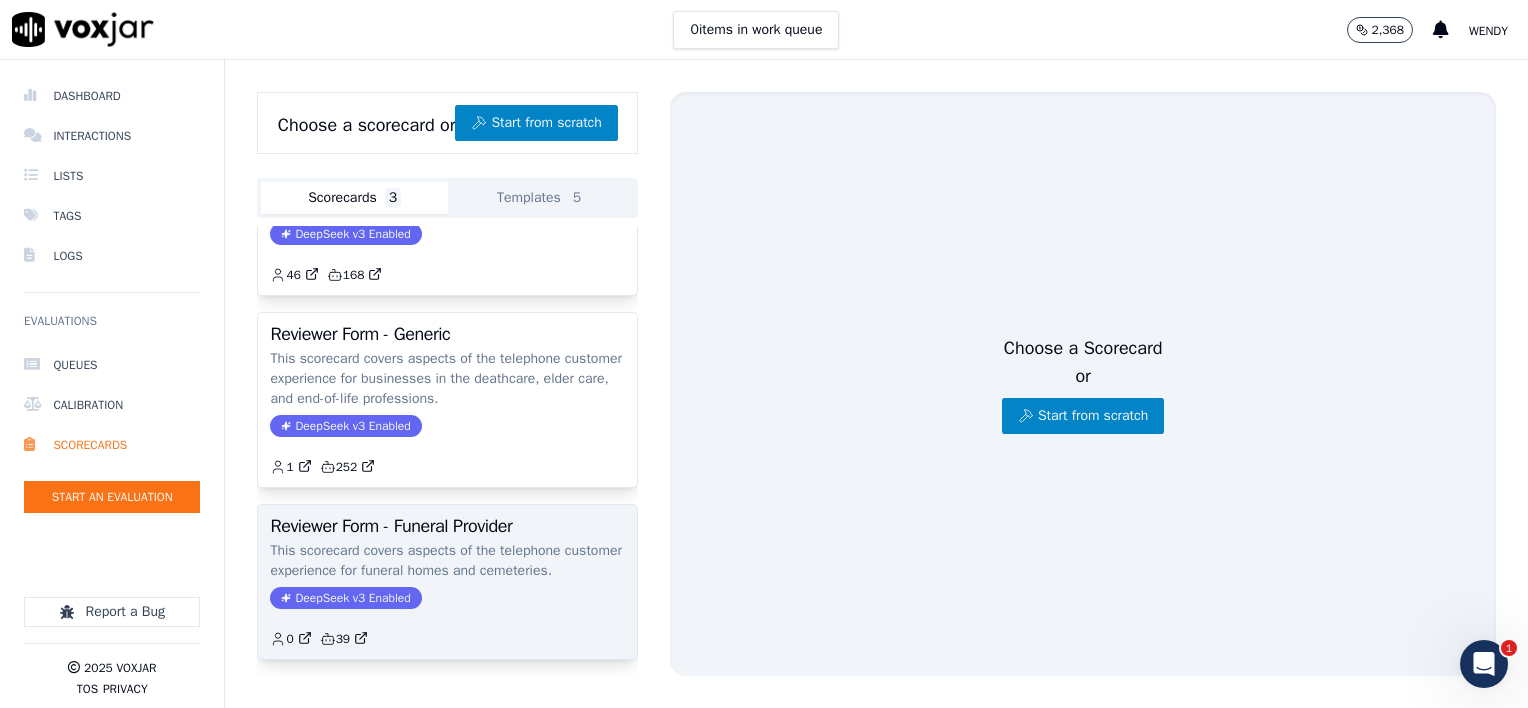 click on "Reviewer Form - Funeral Provider" at bounding box center (447, 526) 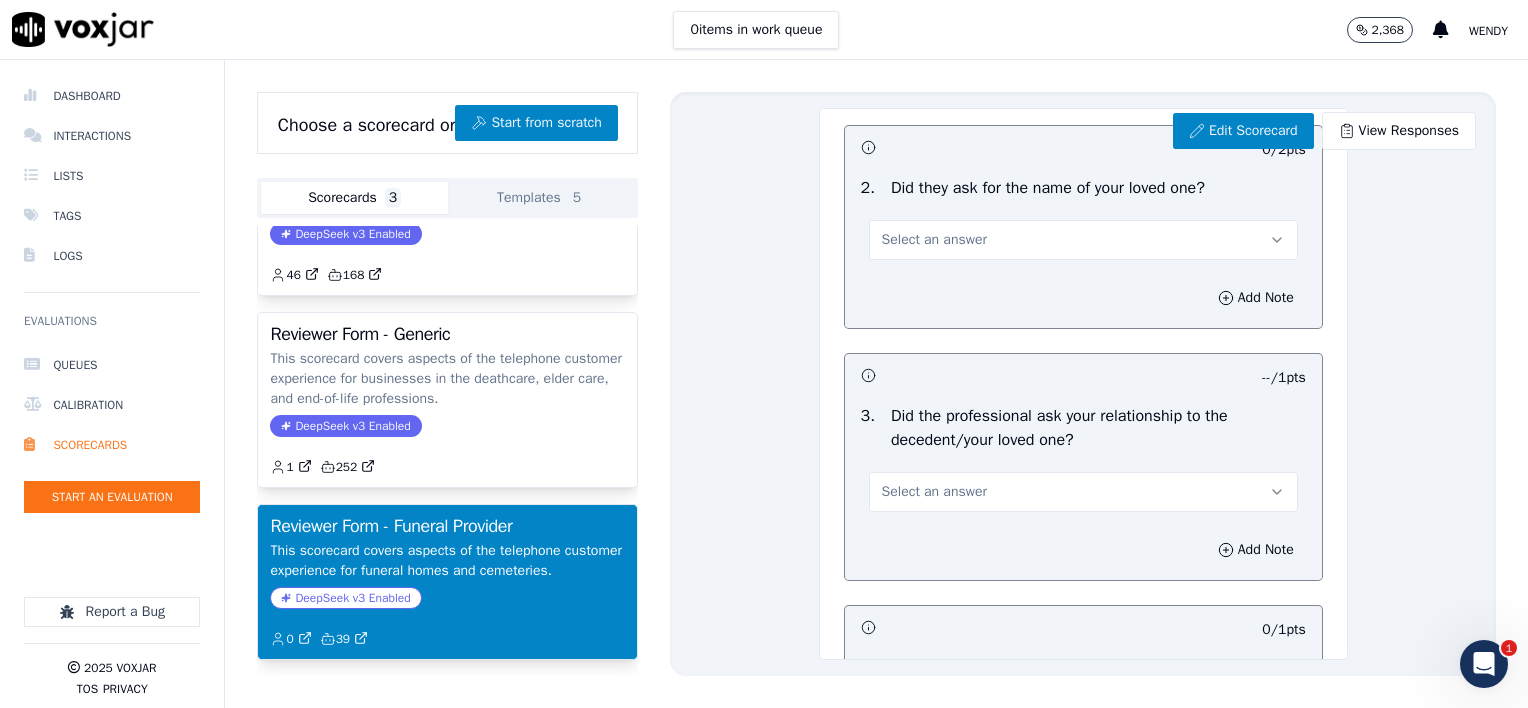 scroll, scrollTop: 0, scrollLeft: 0, axis: both 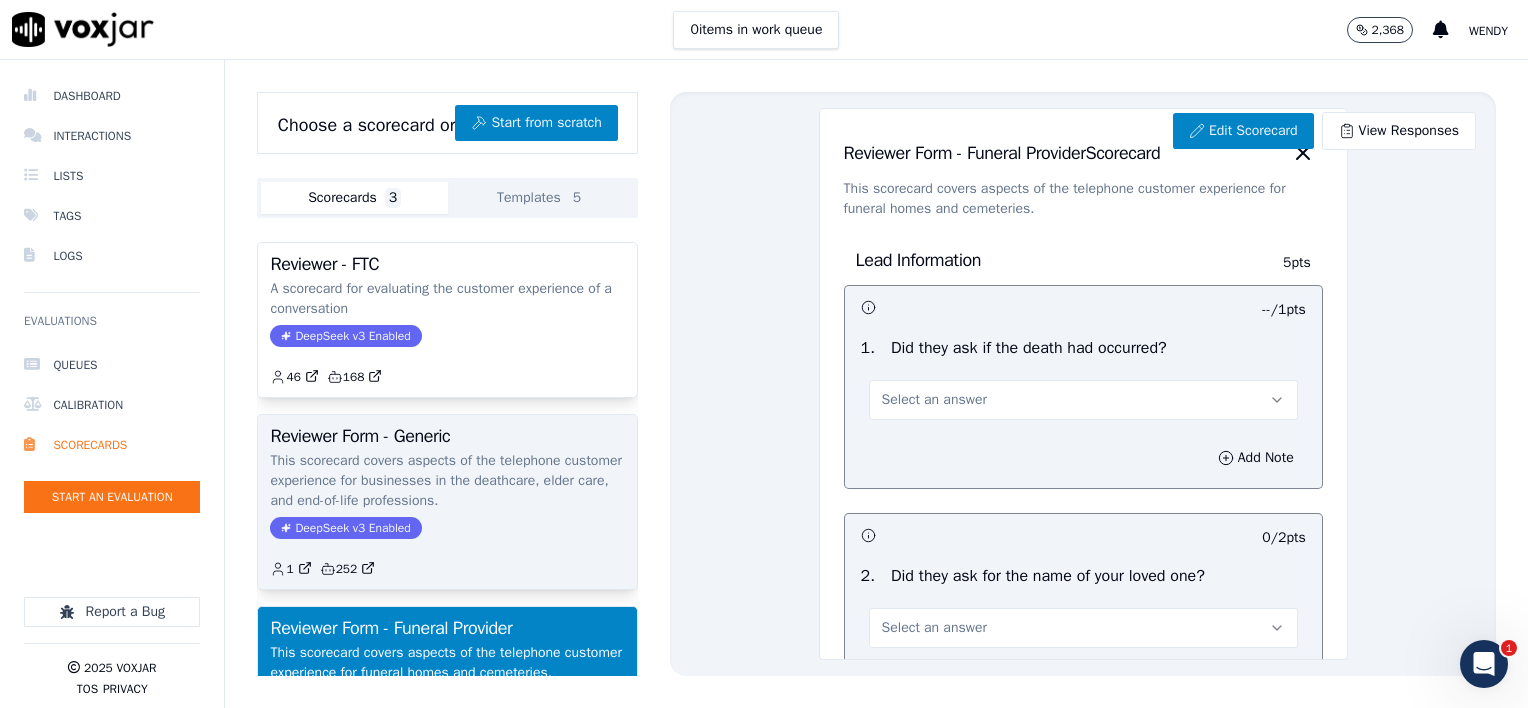 click on "Reviewer Form - Generic" at bounding box center [447, 436] 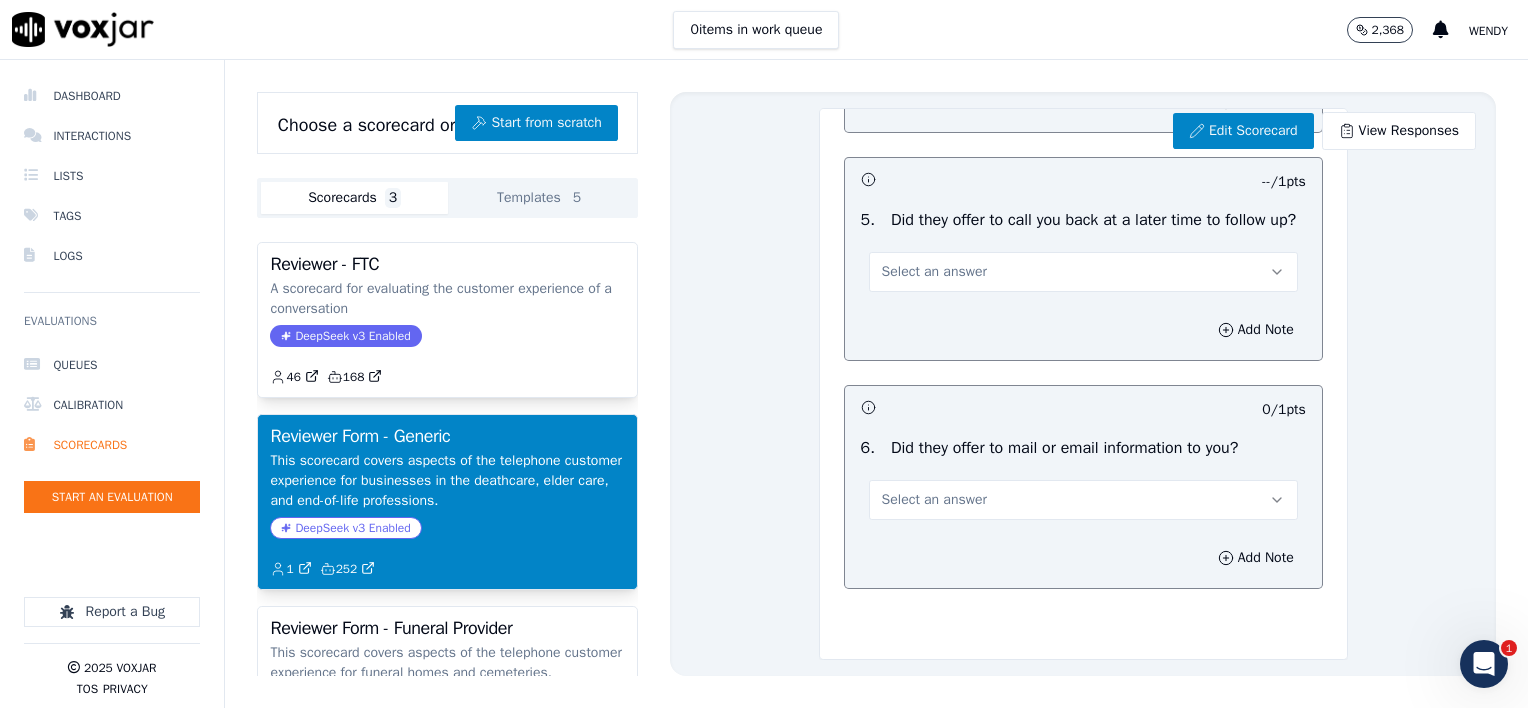scroll, scrollTop: 6500, scrollLeft: 0, axis: vertical 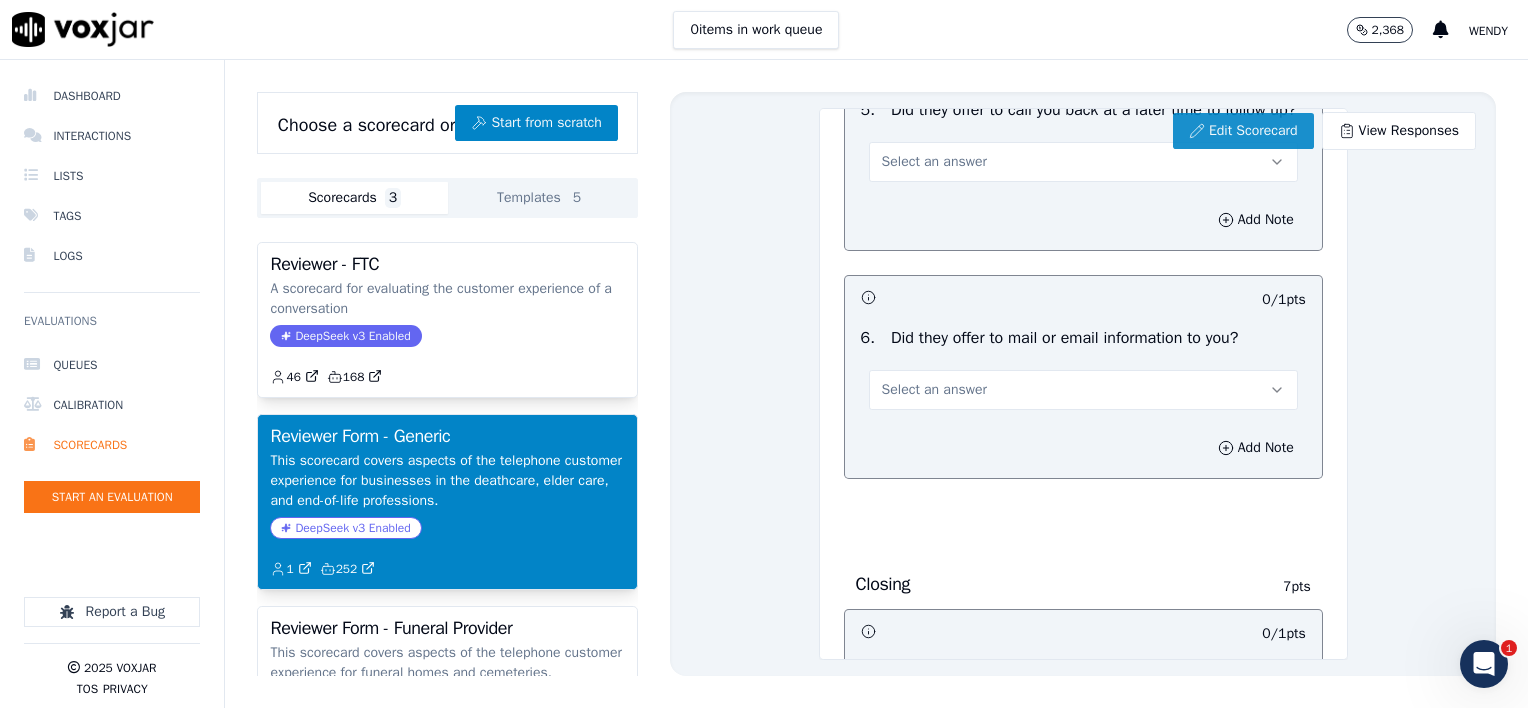 click on "Edit Scorecard" at bounding box center (1243, 131) 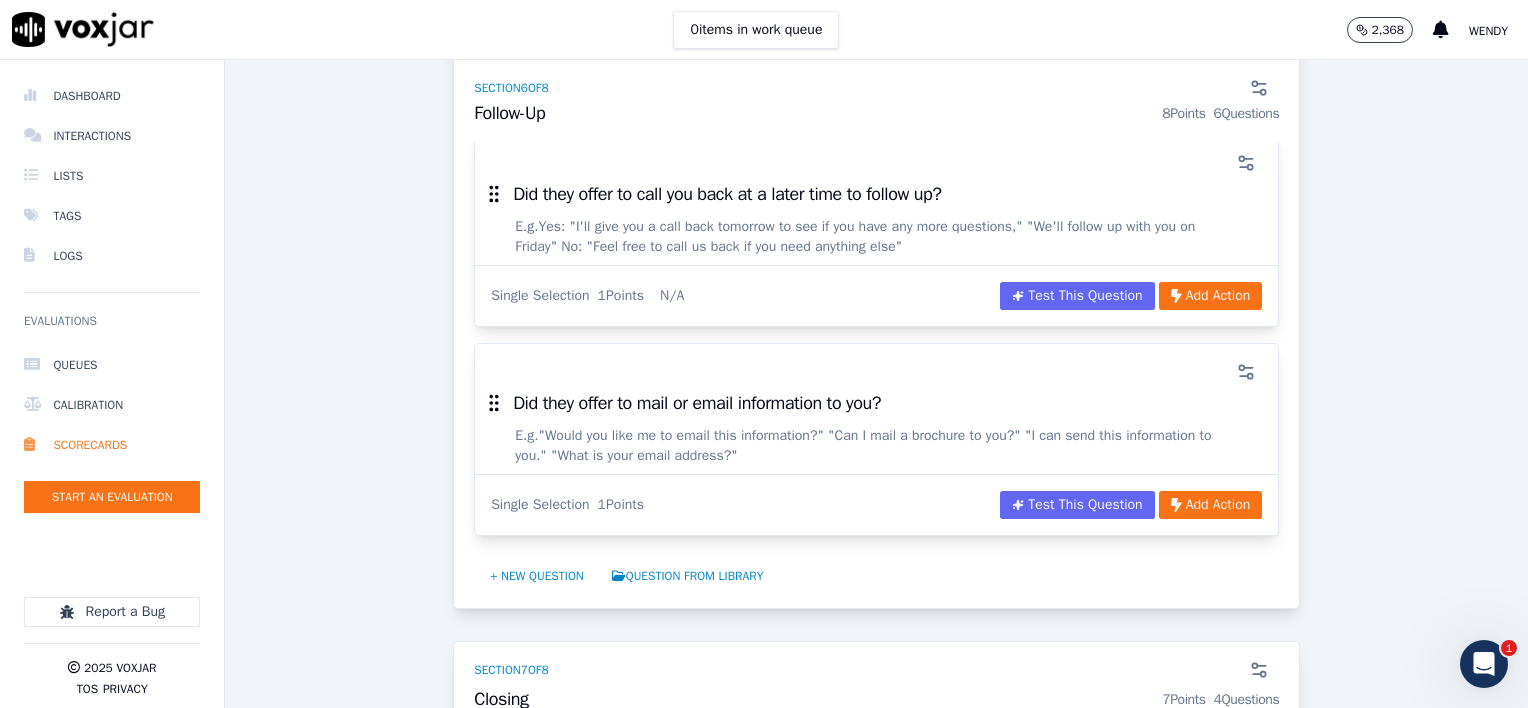 scroll, scrollTop: 6200, scrollLeft: 0, axis: vertical 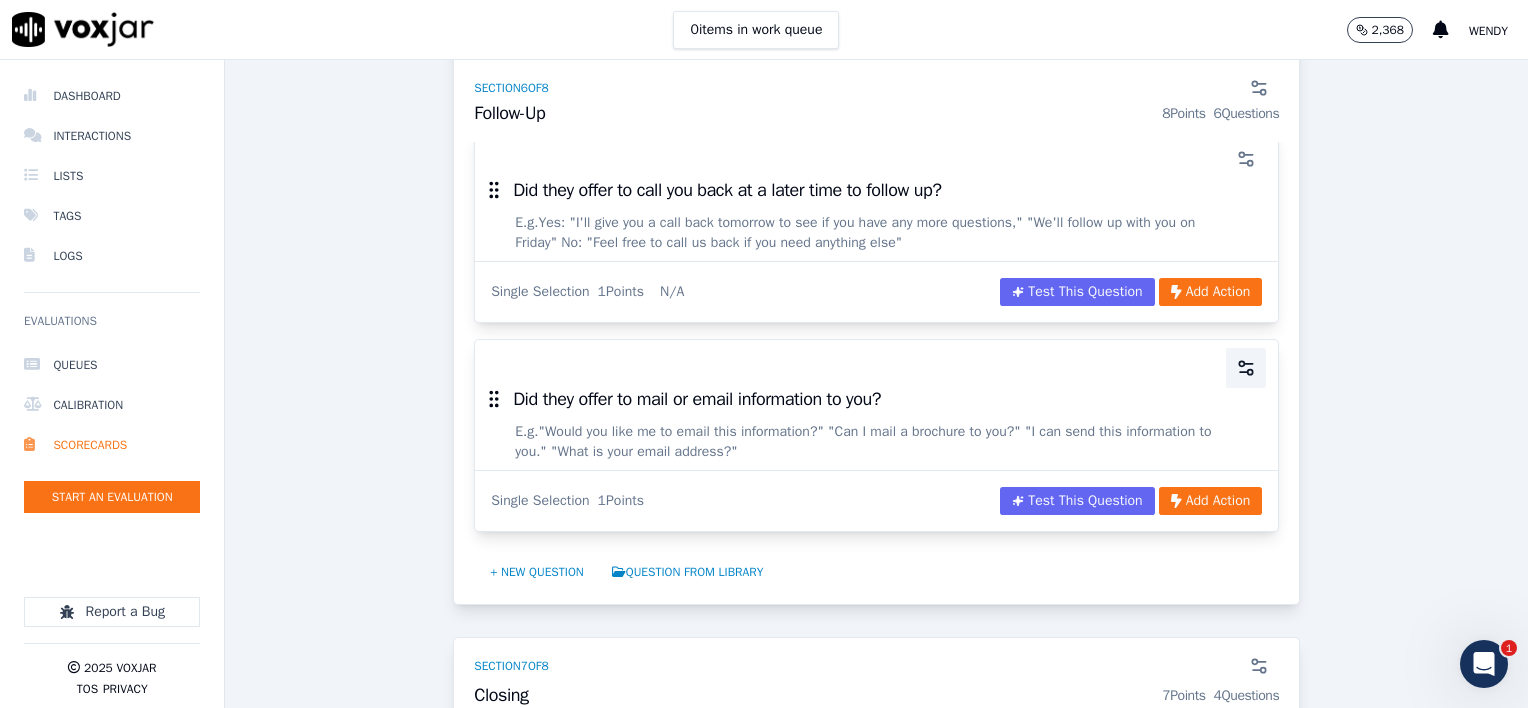 click 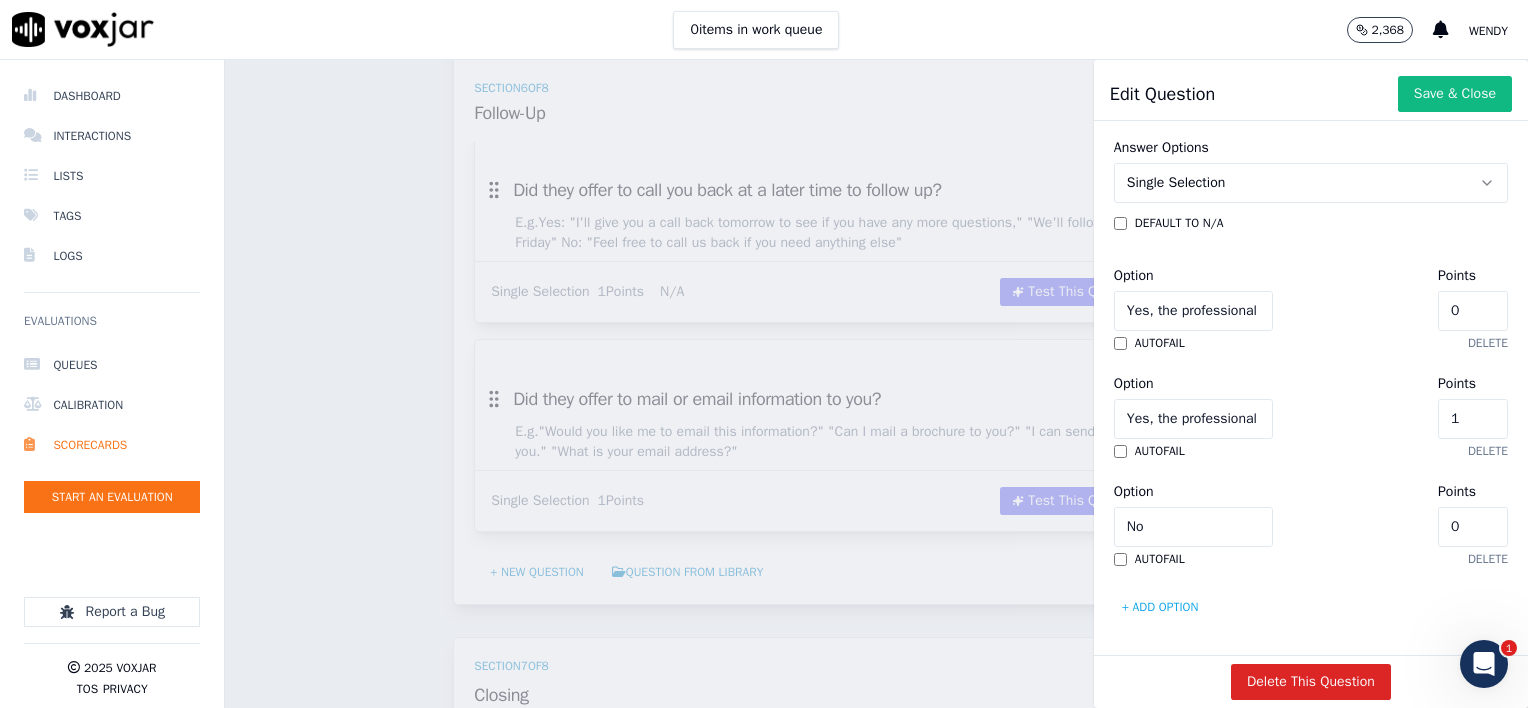 scroll, scrollTop: 594, scrollLeft: 0, axis: vertical 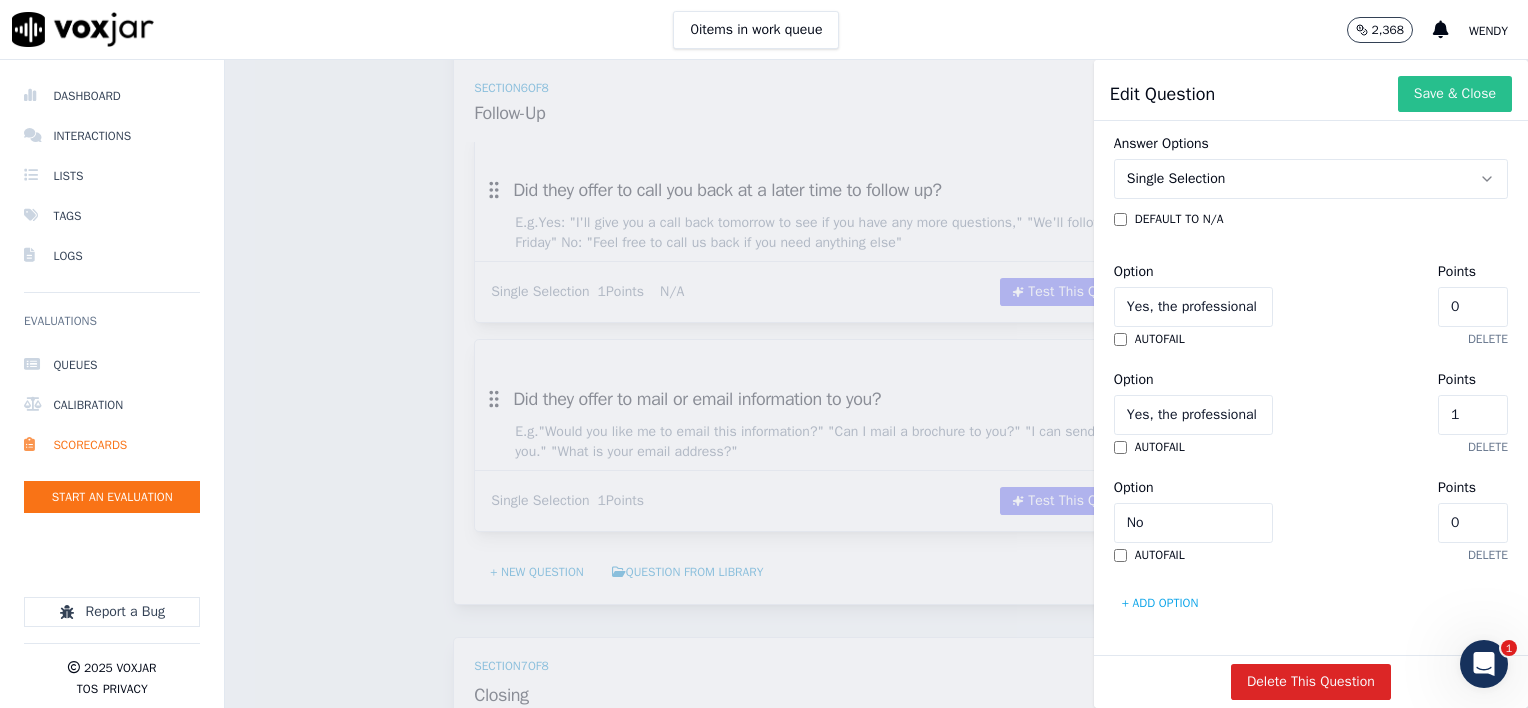 click on "Save & Close" at bounding box center (1455, 94) 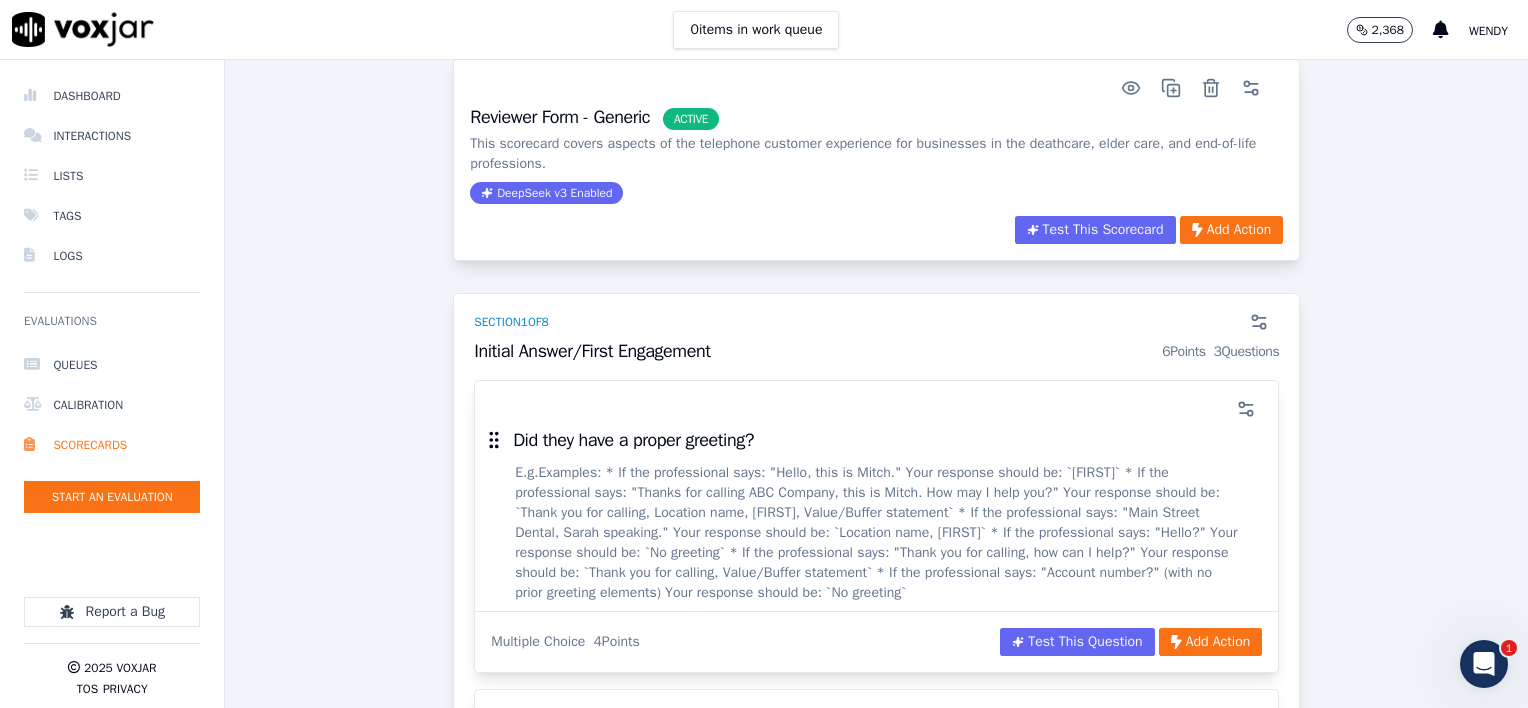 scroll, scrollTop: 0, scrollLeft: 0, axis: both 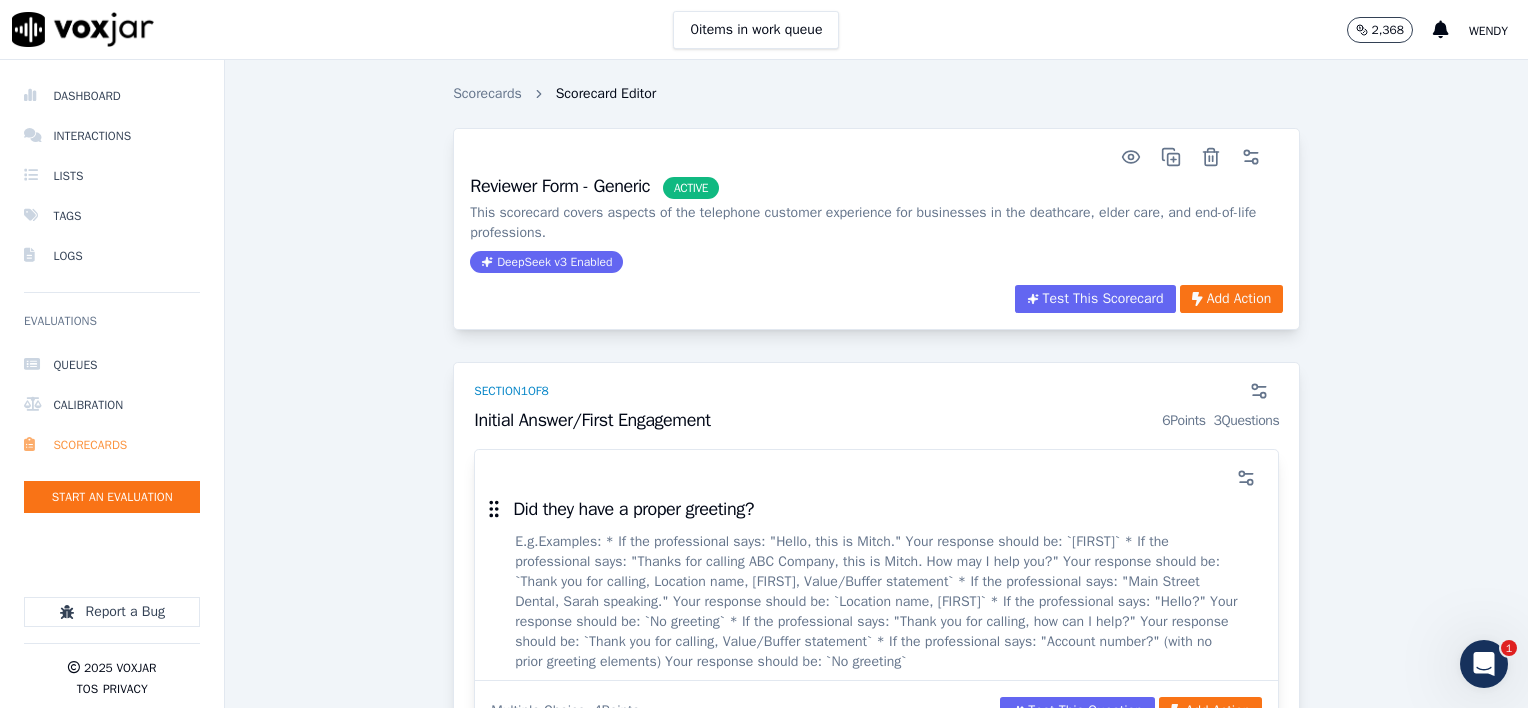 click on "Scorecards" at bounding box center [112, 445] 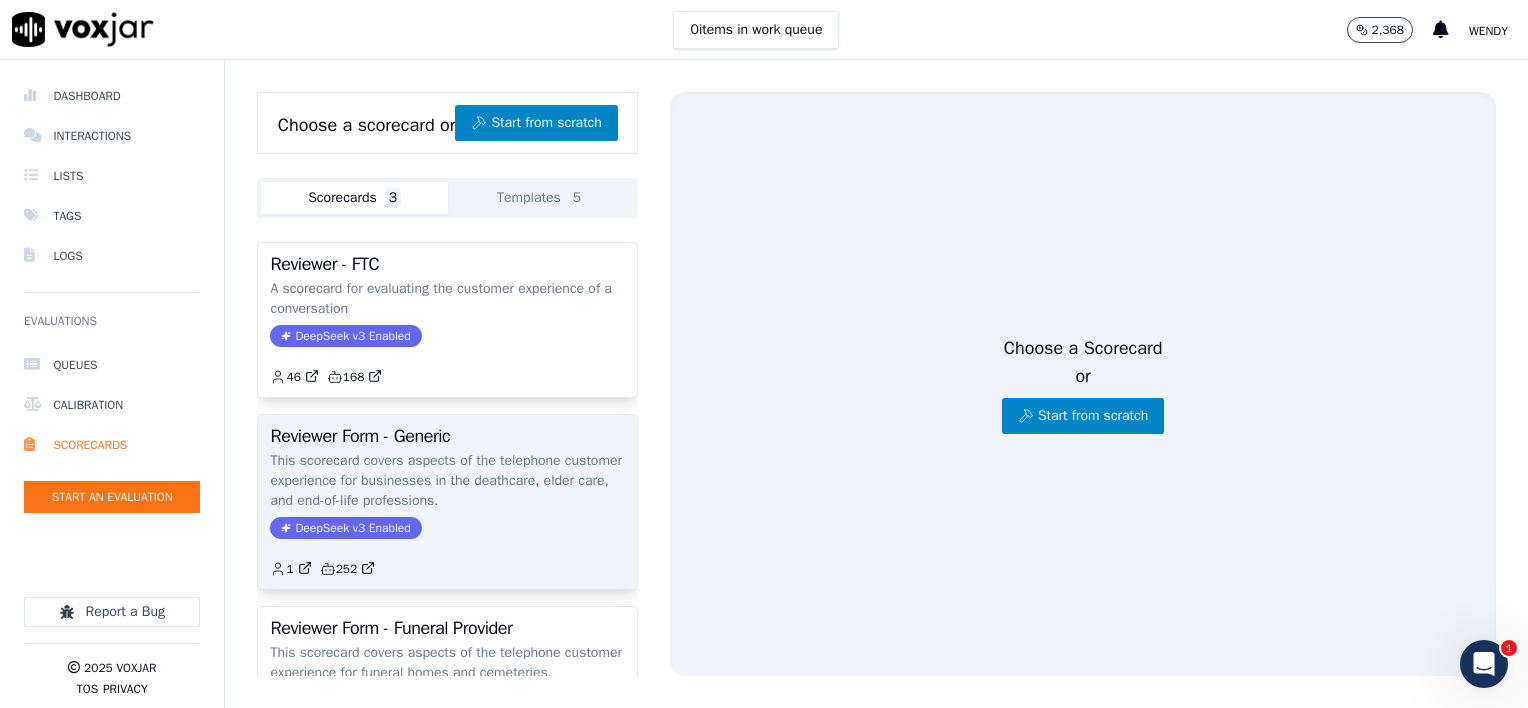 click on "Reviewer Form - Generic" at bounding box center [447, 436] 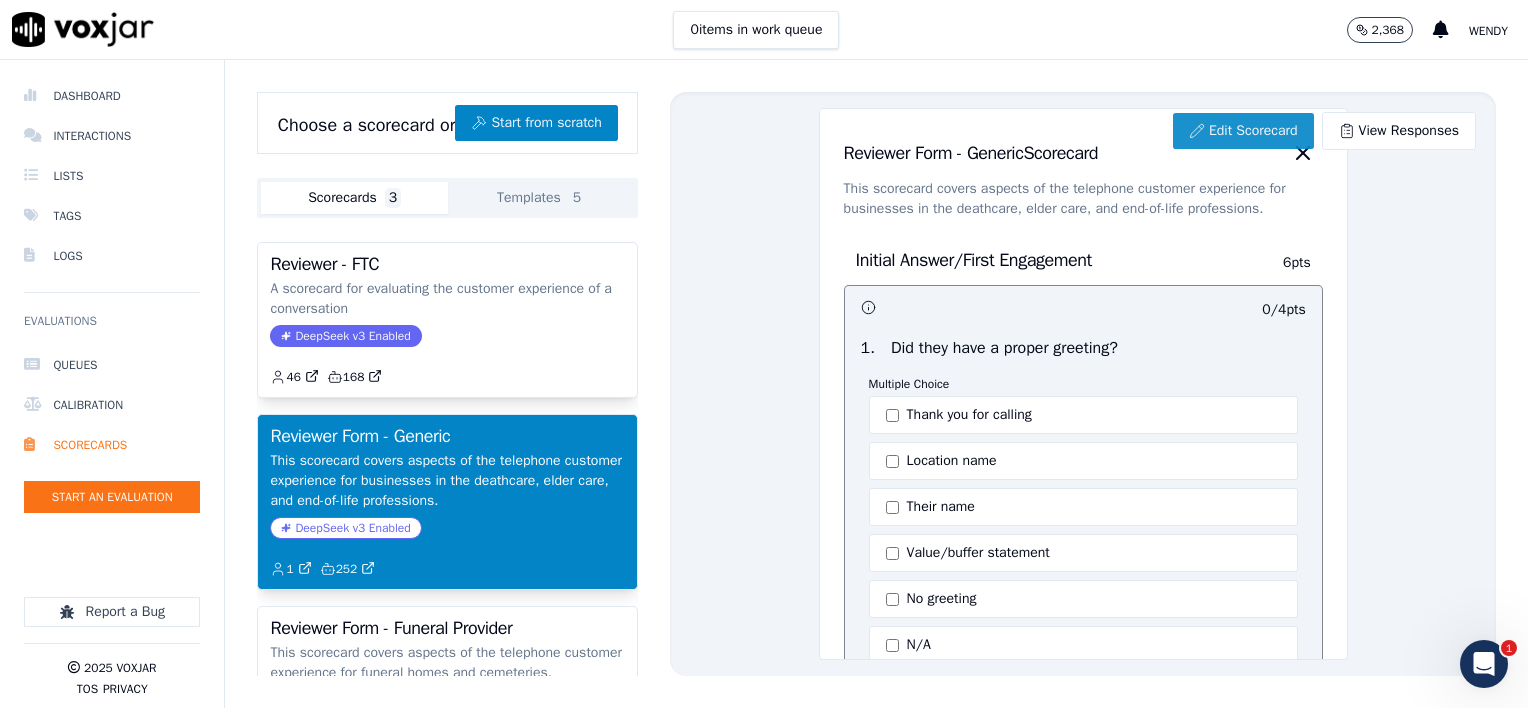 click on "Edit Scorecard" at bounding box center [1243, 131] 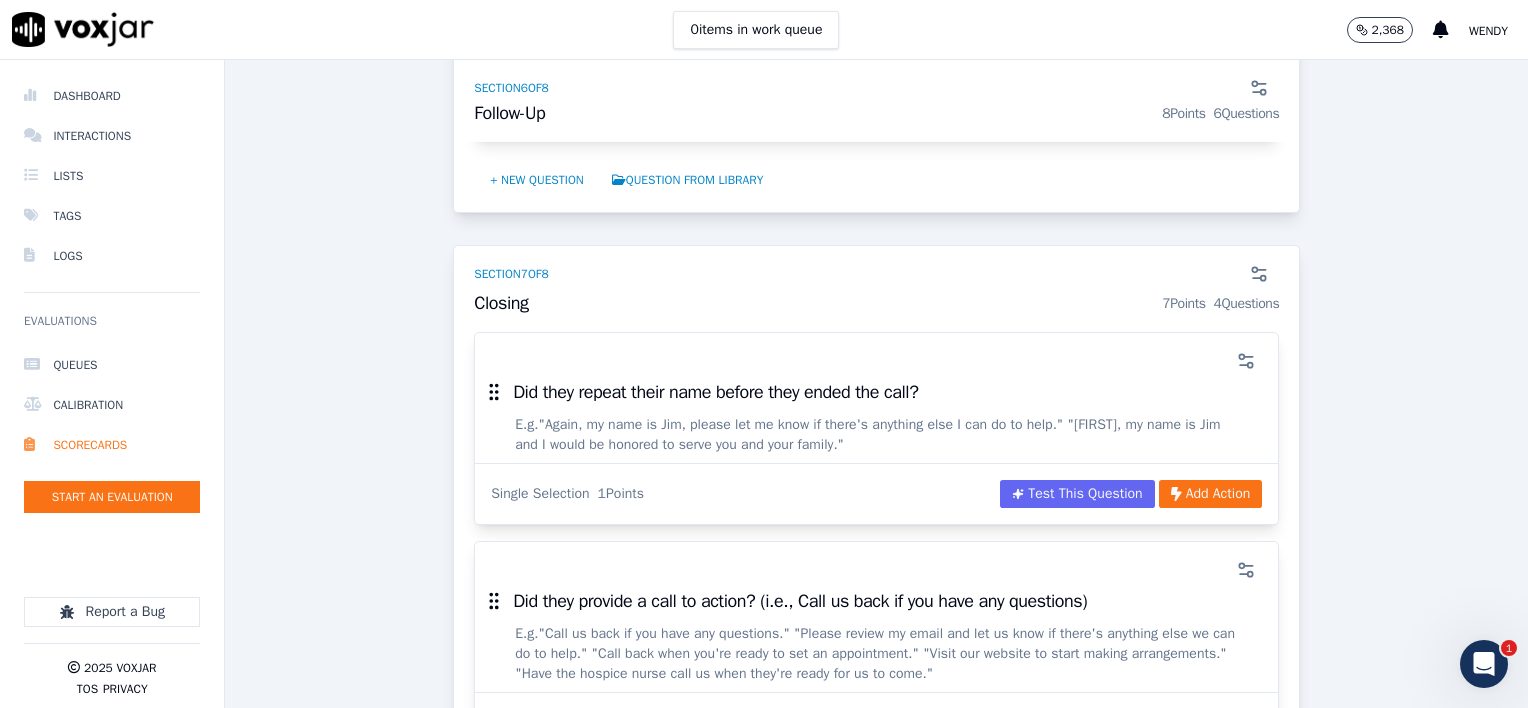 scroll, scrollTop: 6600, scrollLeft: 0, axis: vertical 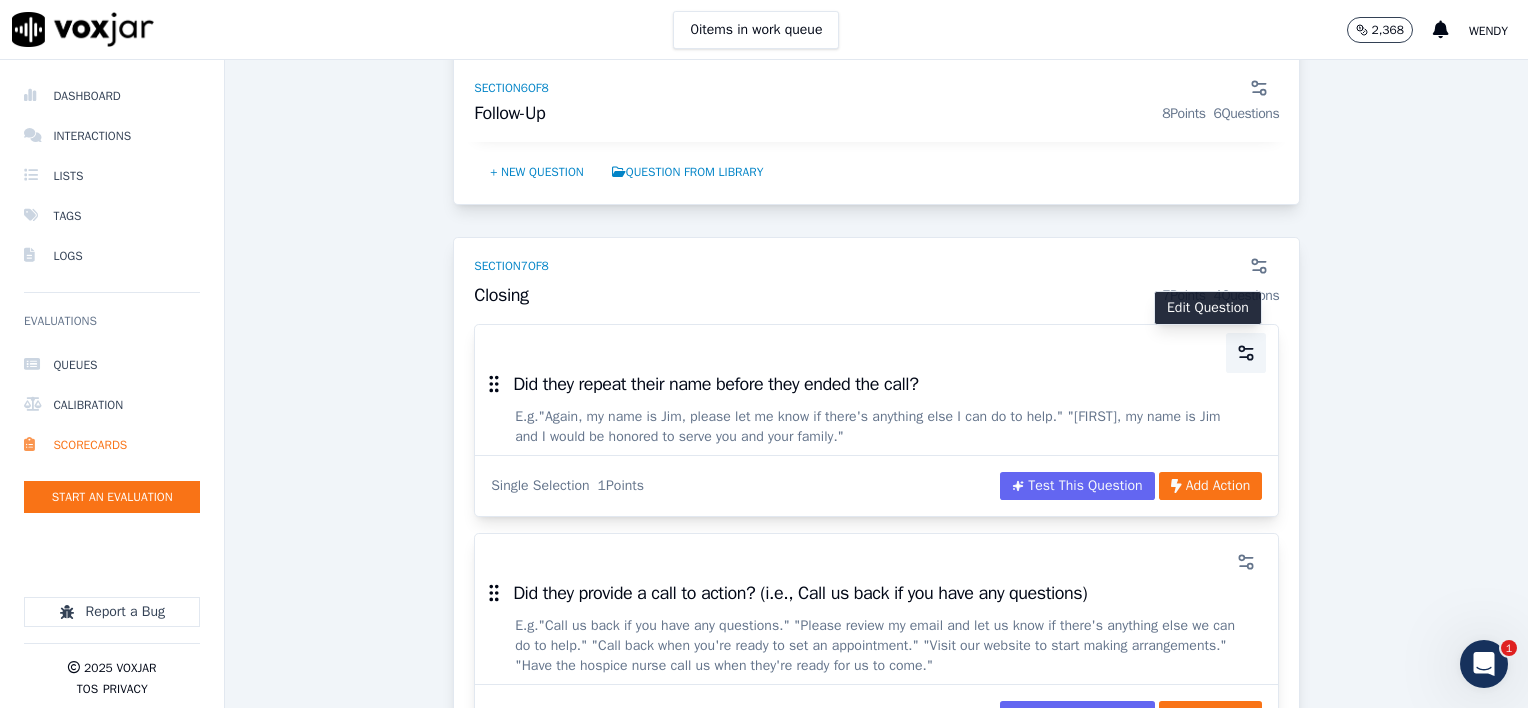 click 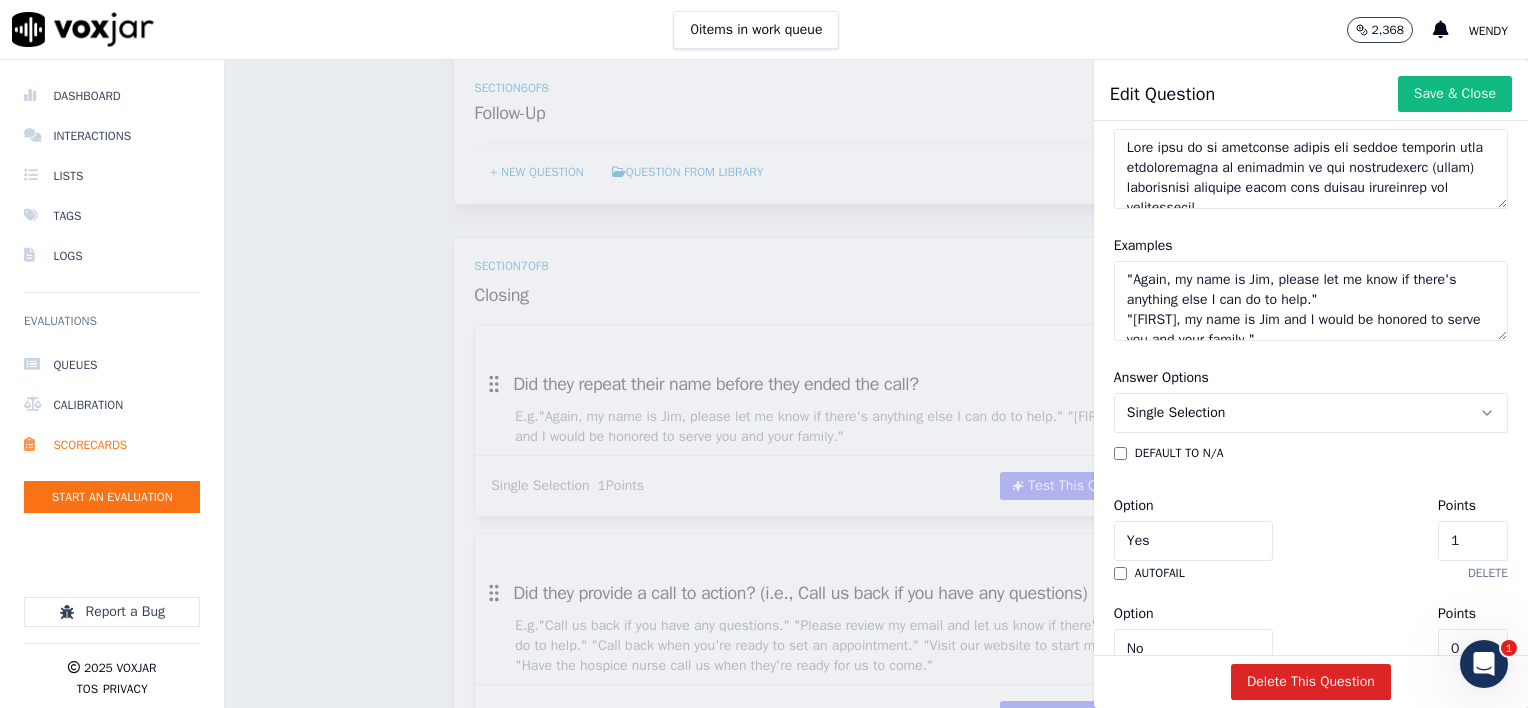 scroll, scrollTop: 486, scrollLeft: 0, axis: vertical 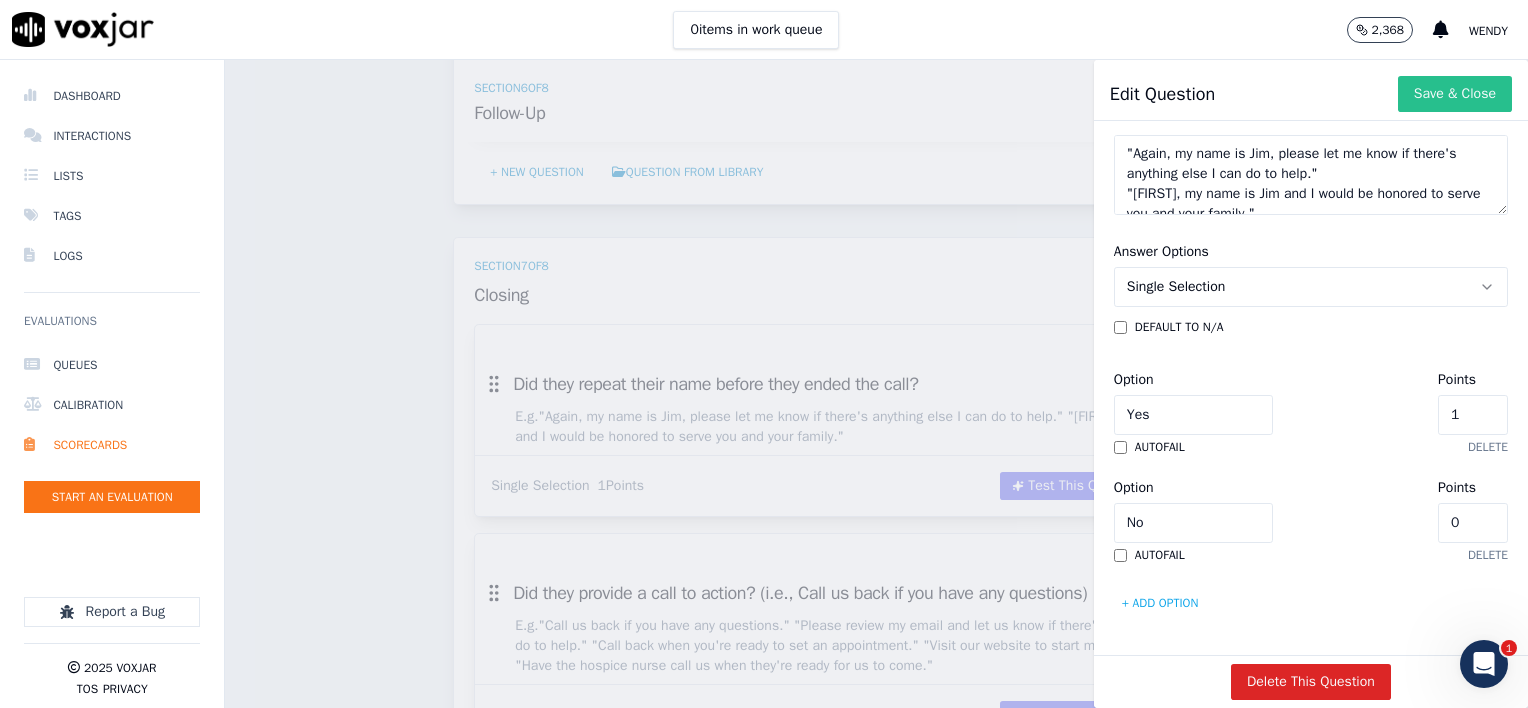 click on "Save & Close" at bounding box center (1455, 94) 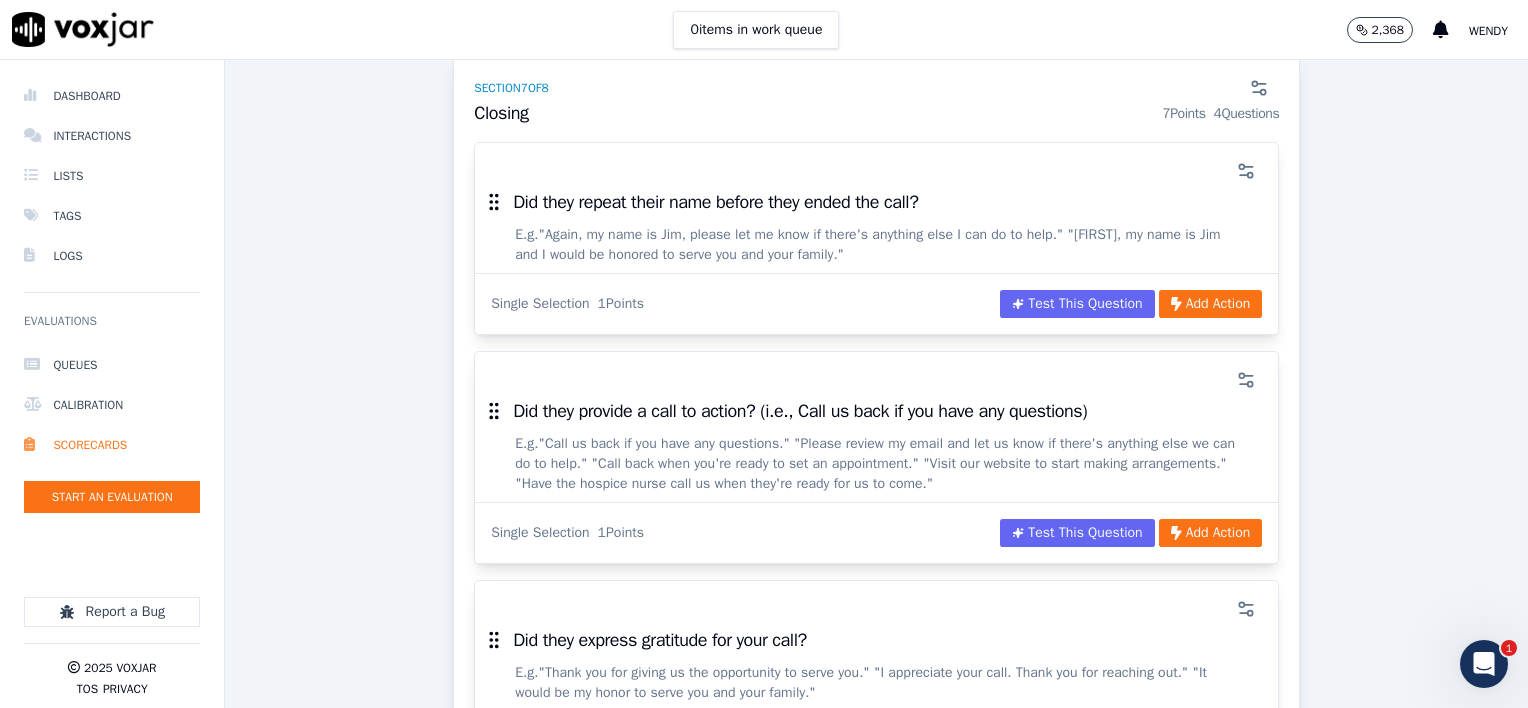 scroll, scrollTop: 6800, scrollLeft: 0, axis: vertical 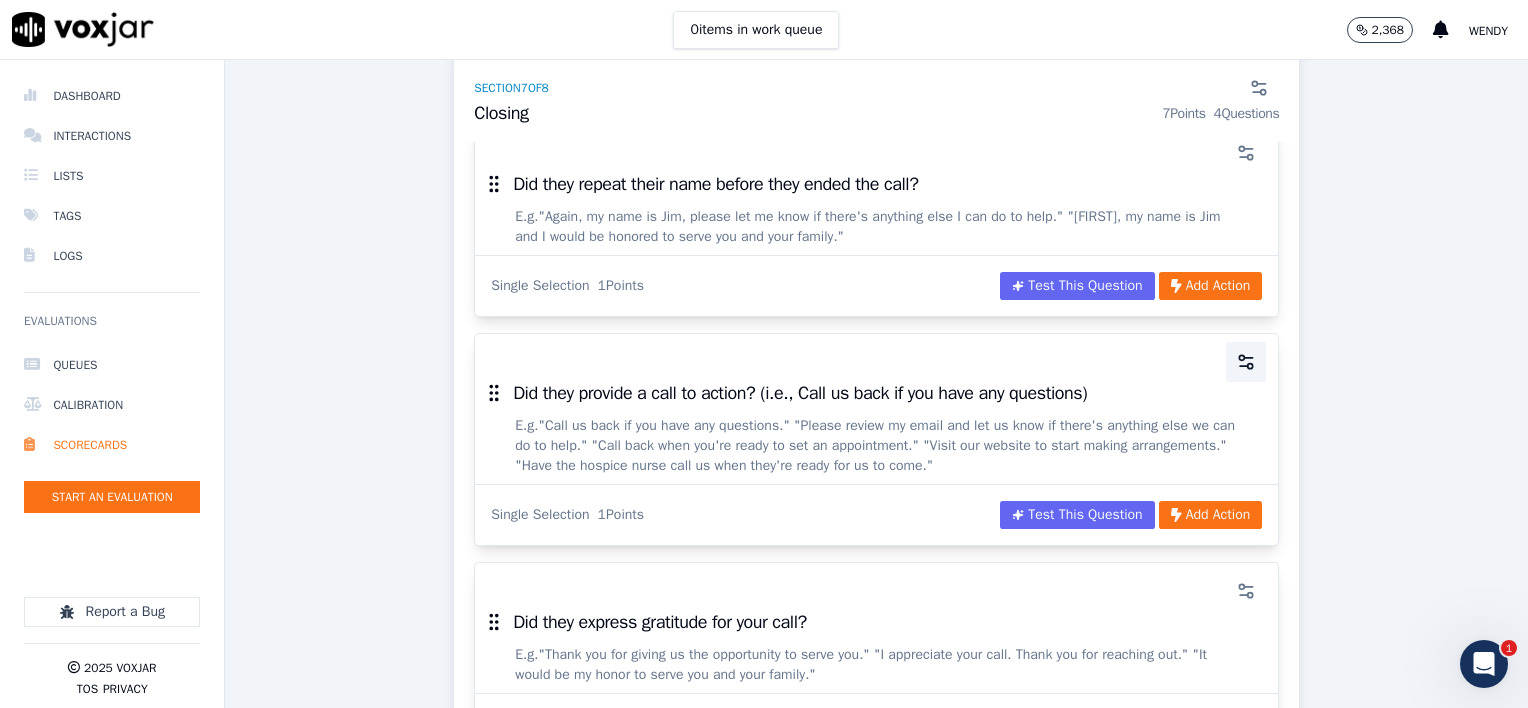 click 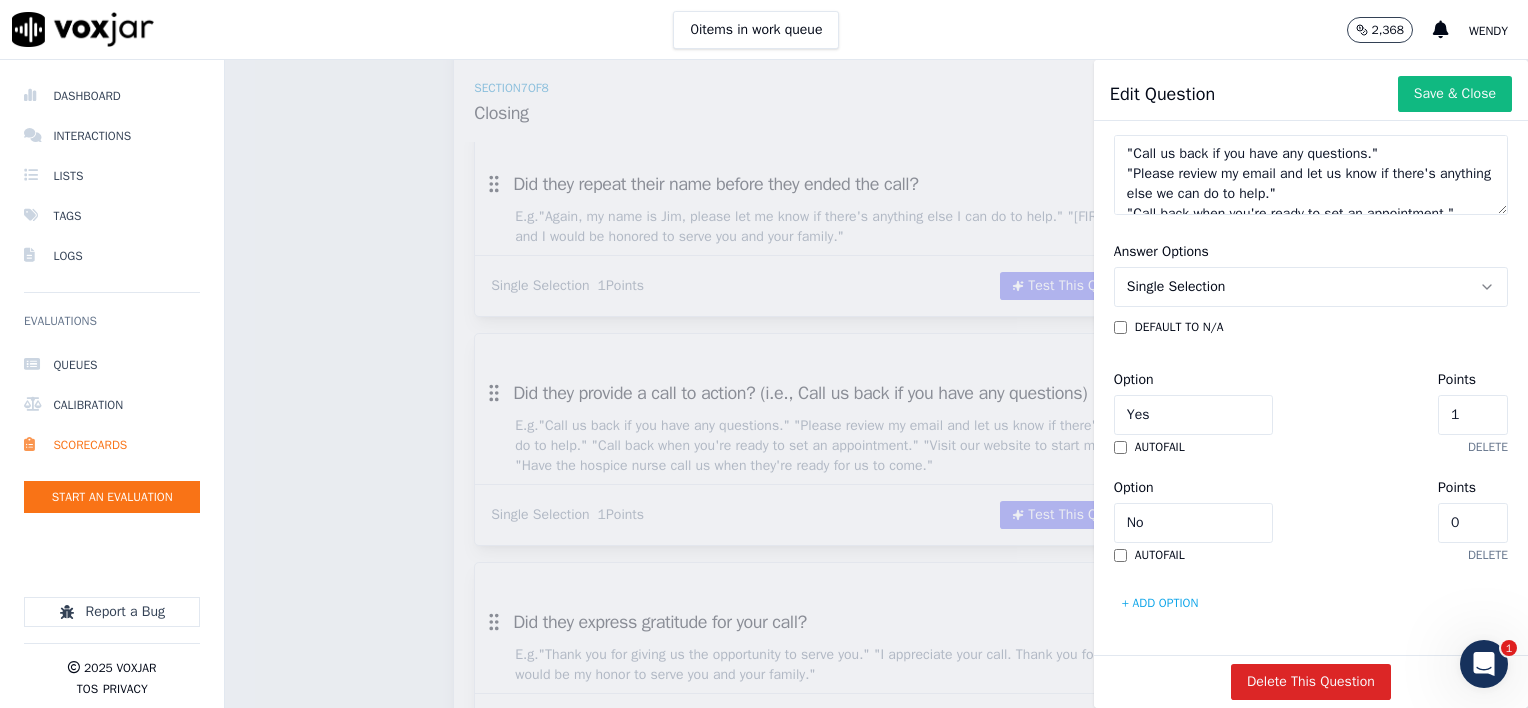 scroll, scrollTop: 486, scrollLeft: 0, axis: vertical 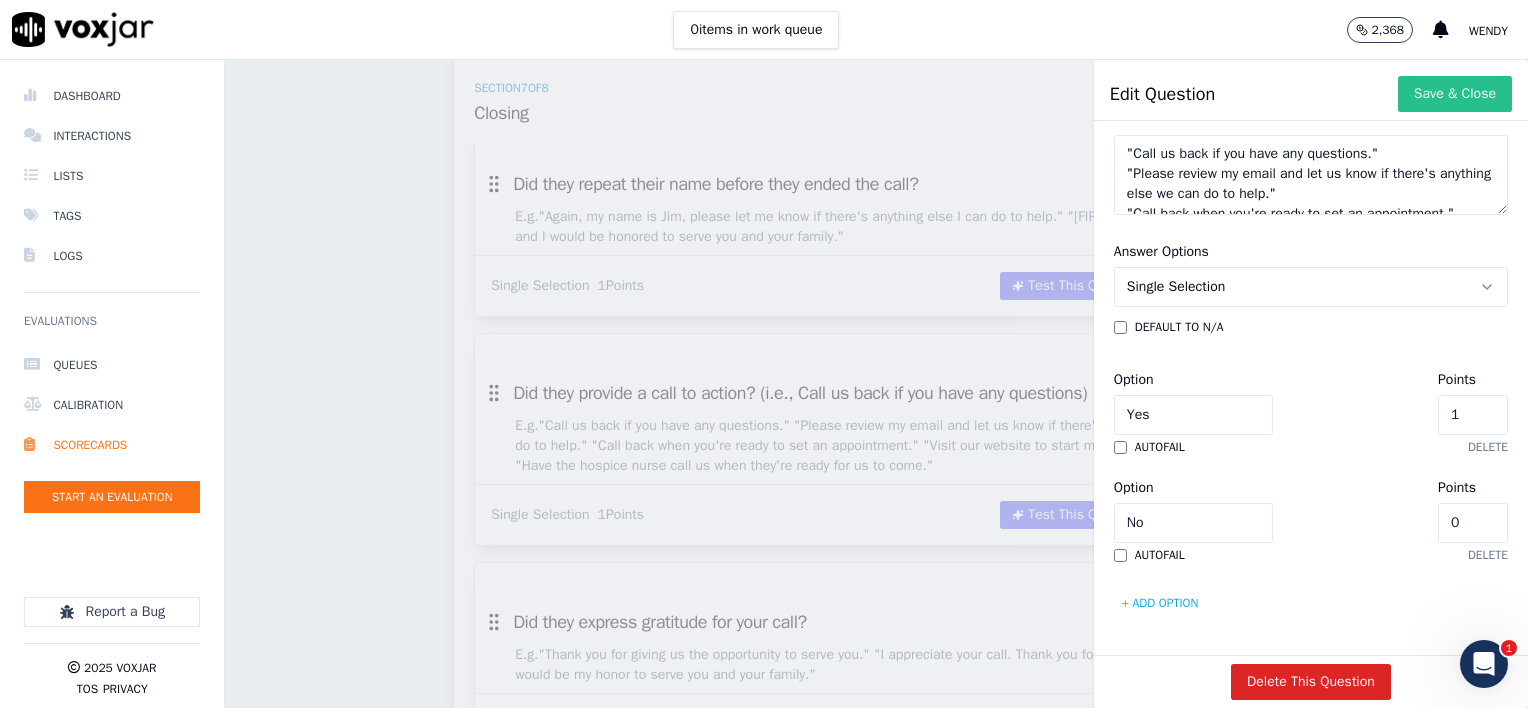 click on "Save & Close" at bounding box center [1455, 94] 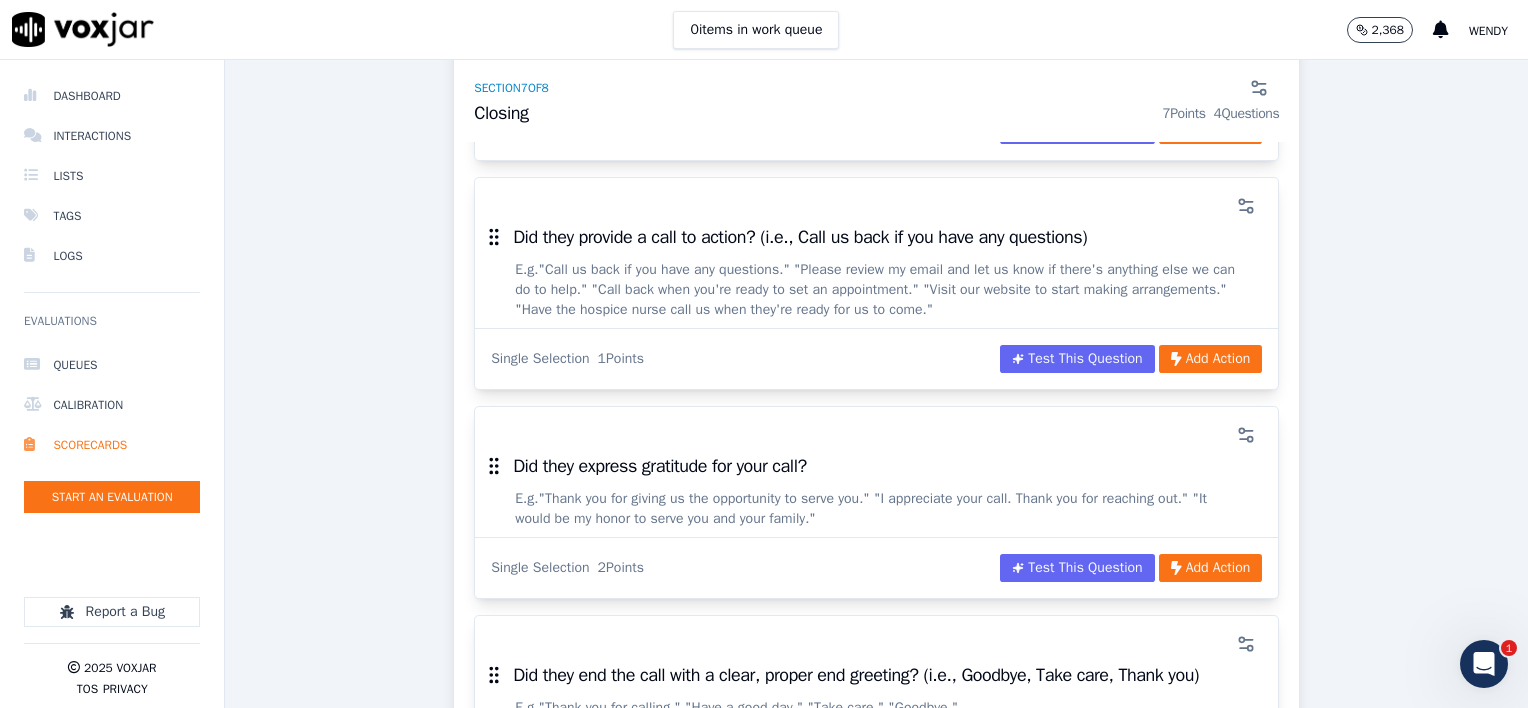 scroll, scrollTop: 7000, scrollLeft: 0, axis: vertical 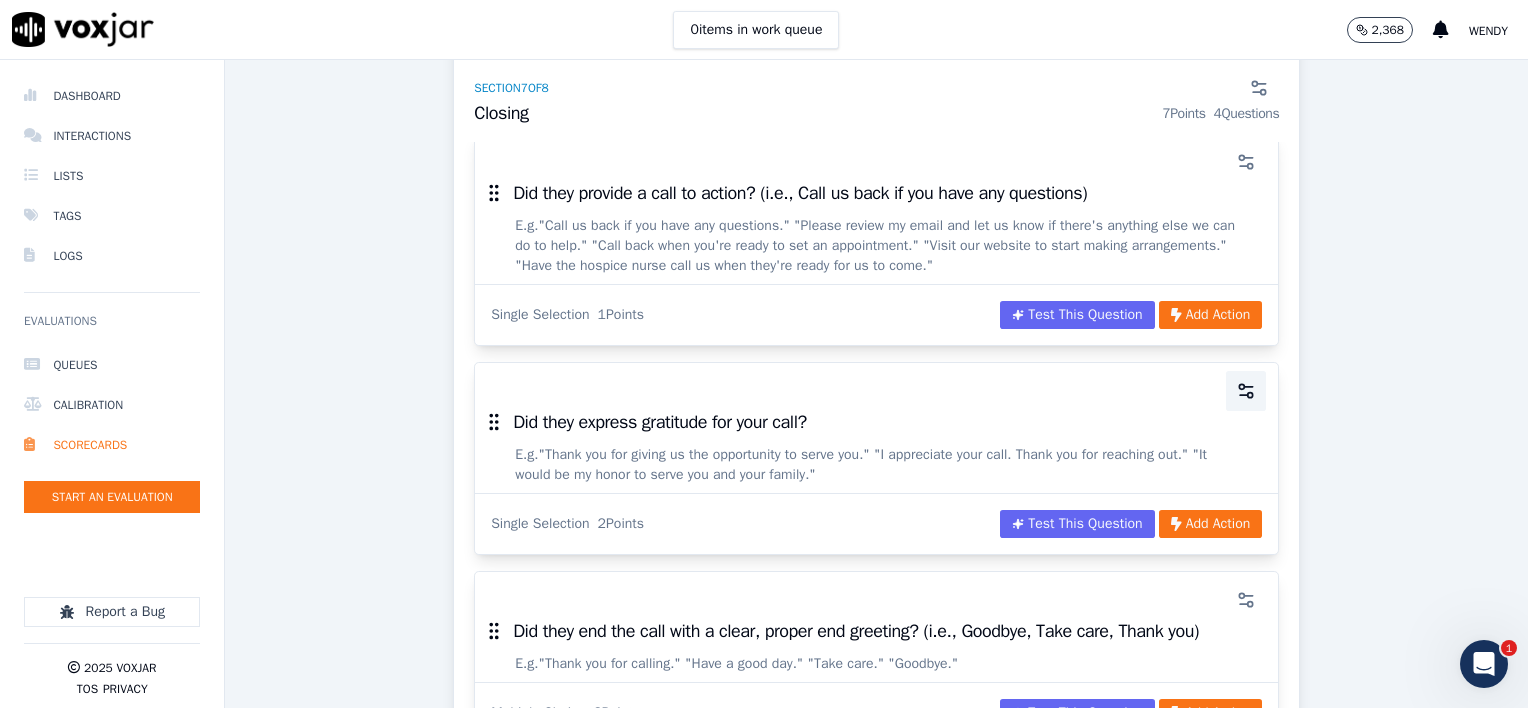 click 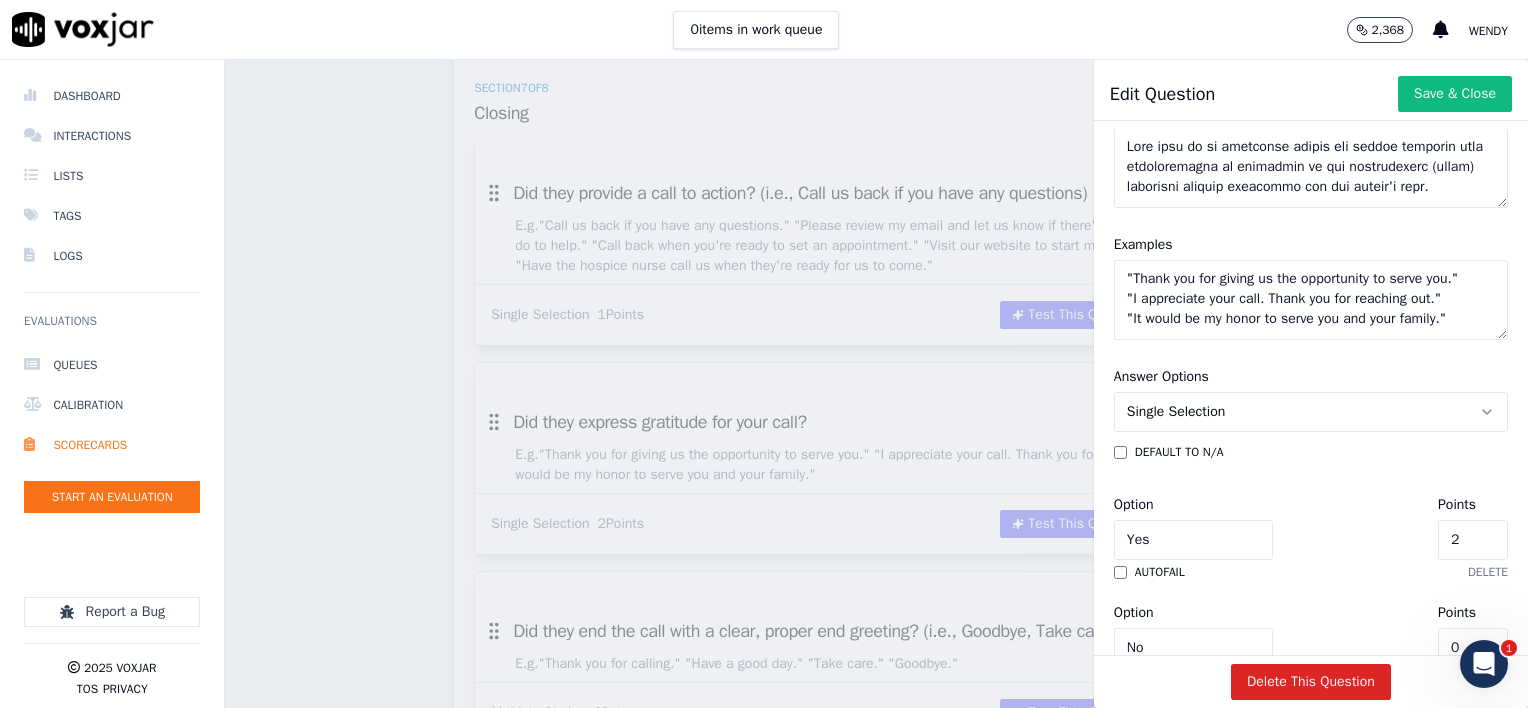 scroll, scrollTop: 486, scrollLeft: 0, axis: vertical 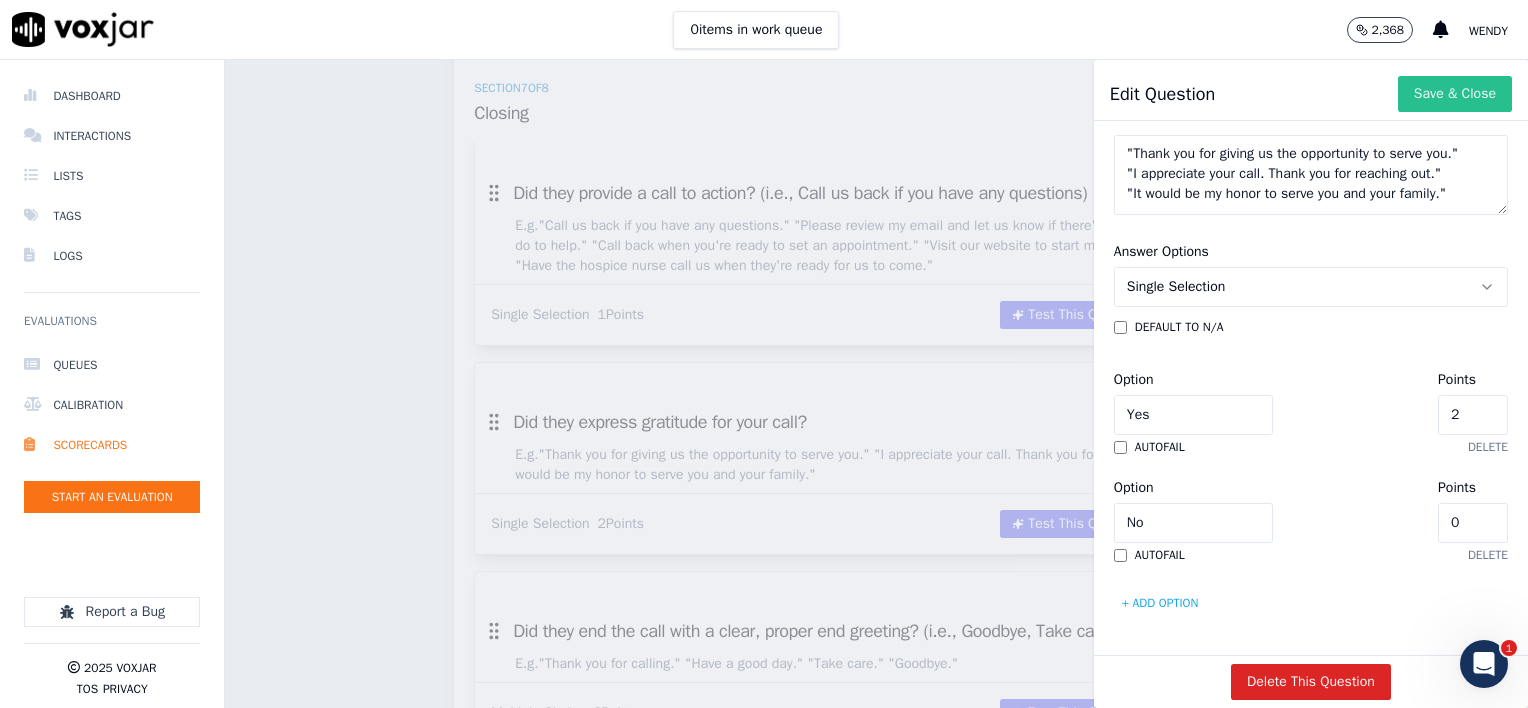 click on "Save & Close" at bounding box center [1455, 94] 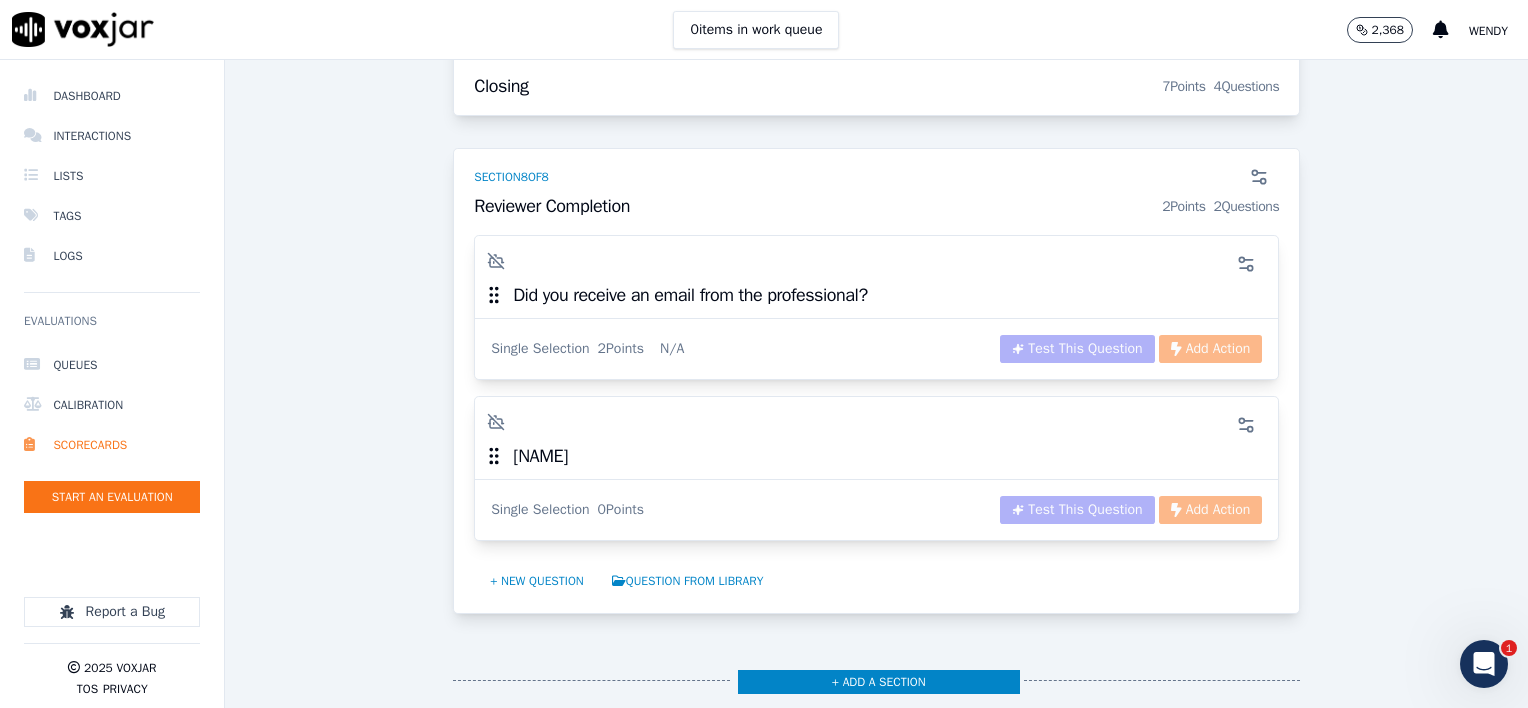 scroll, scrollTop: 7800, scrollLeft: 0, axis: vertical 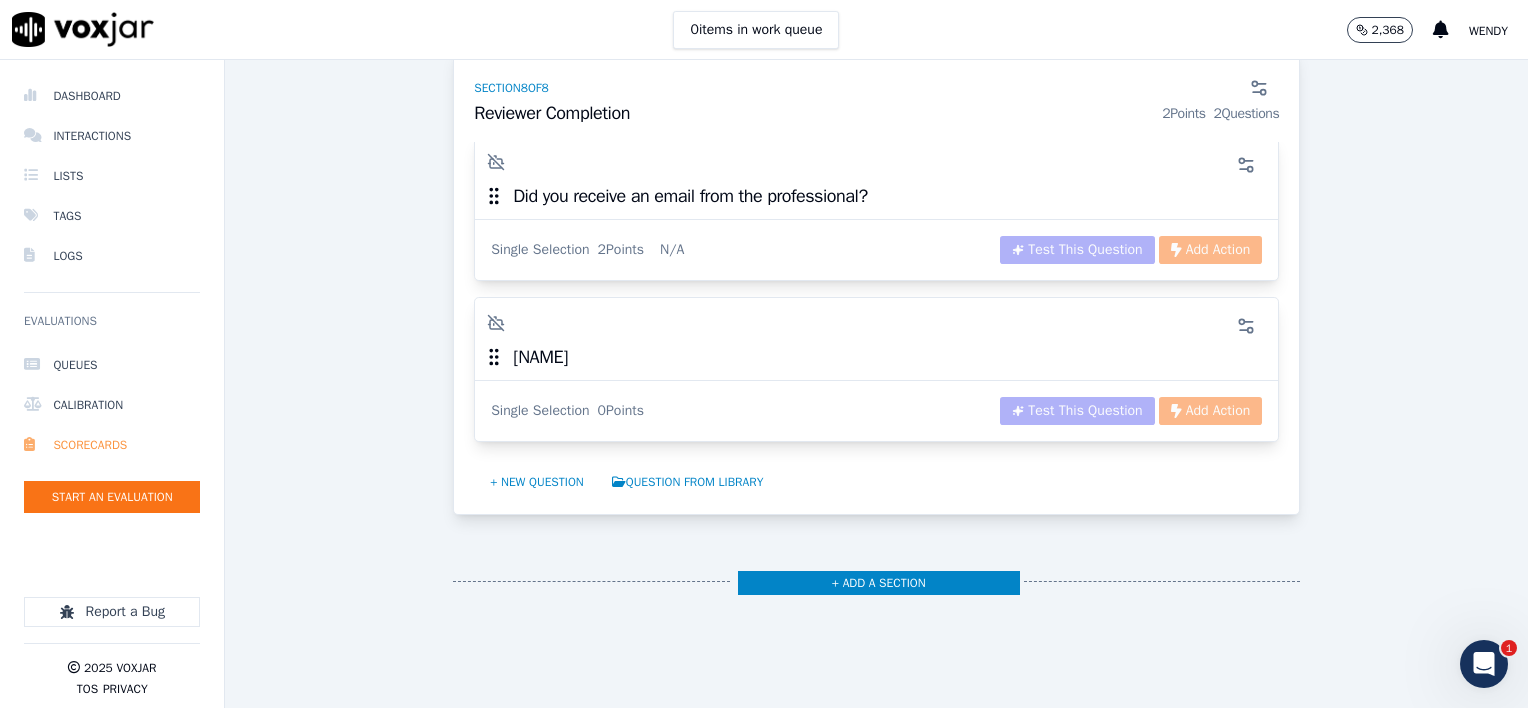click on "Scorecards" at bounding box center (112, 445) 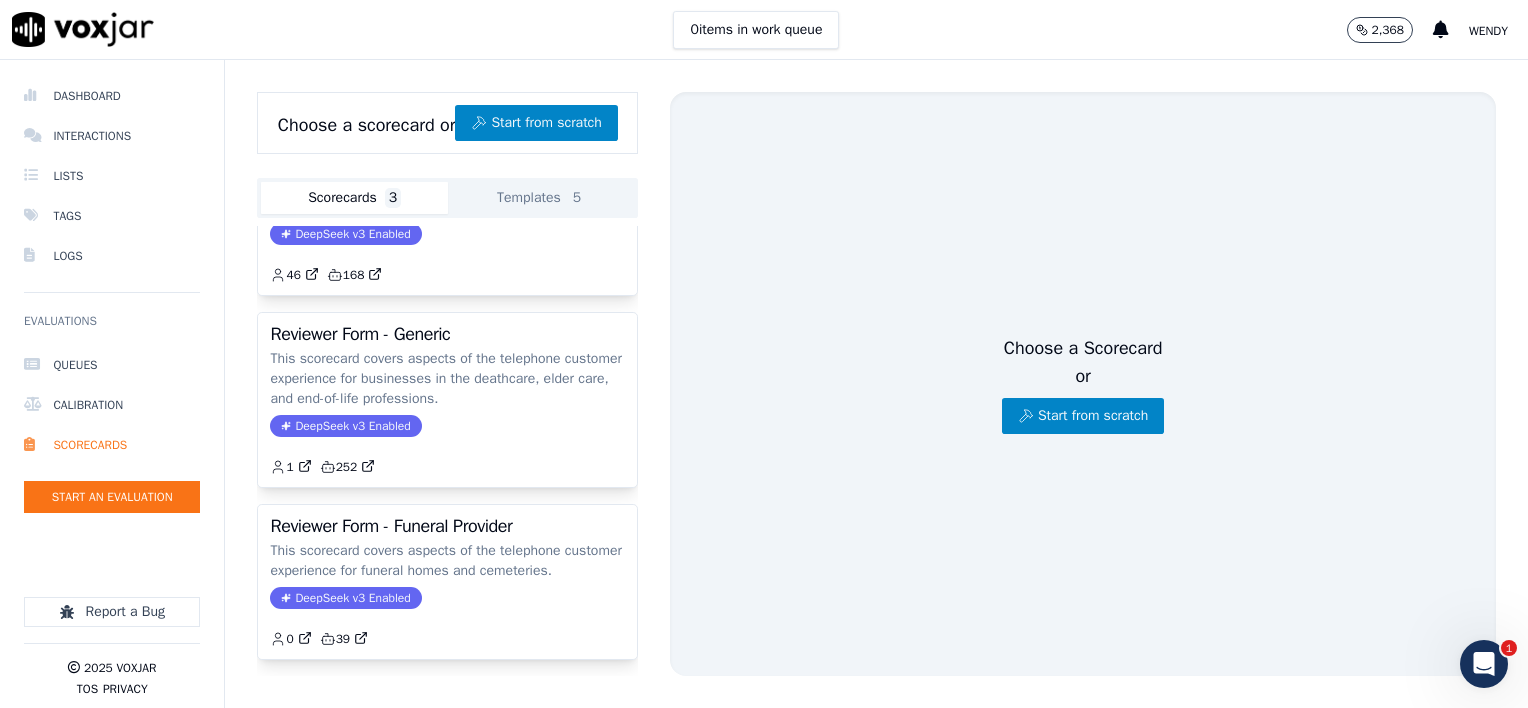 scroll, scrollTop: 192, scrollLeft: 0, axis: vertical 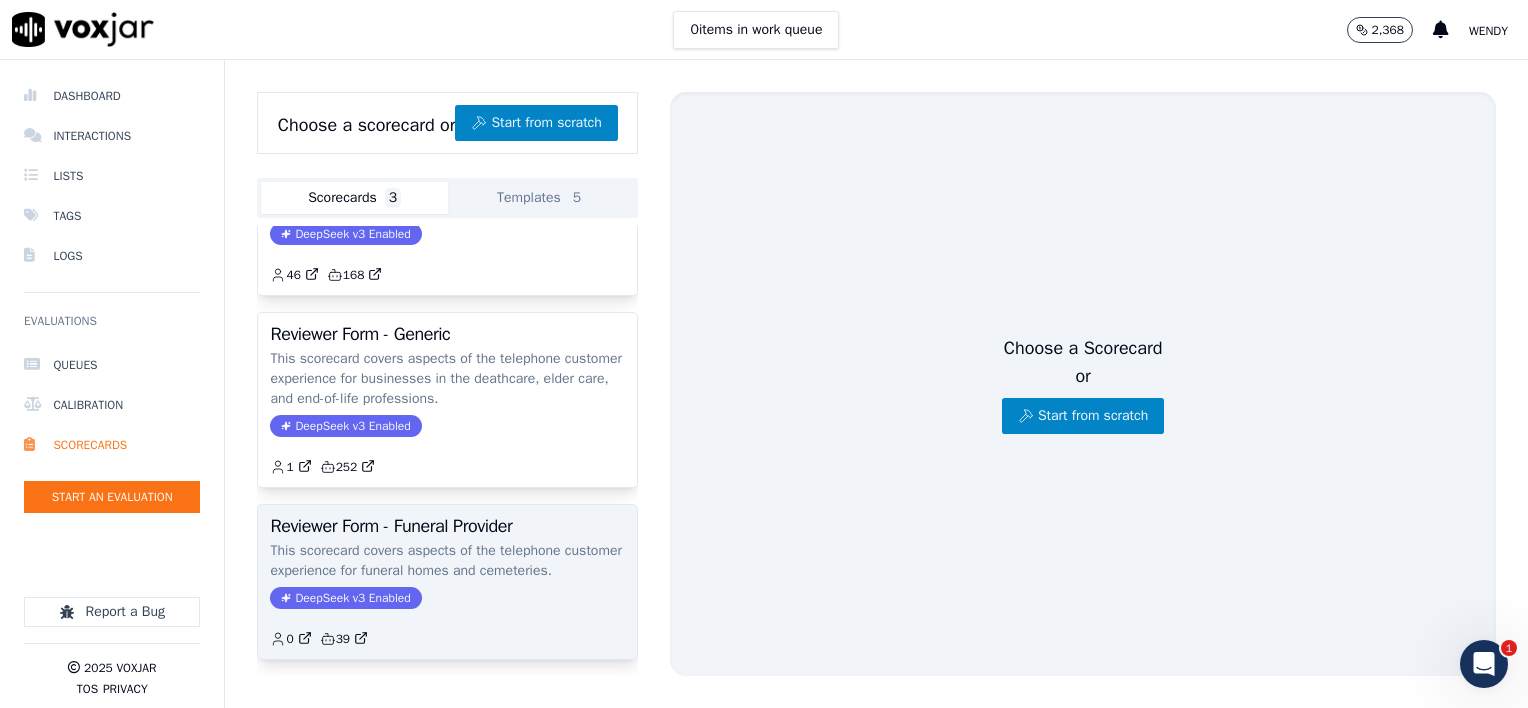 click on "Reviewer Form - Funeral Provider" at bounding box center [447, 526] 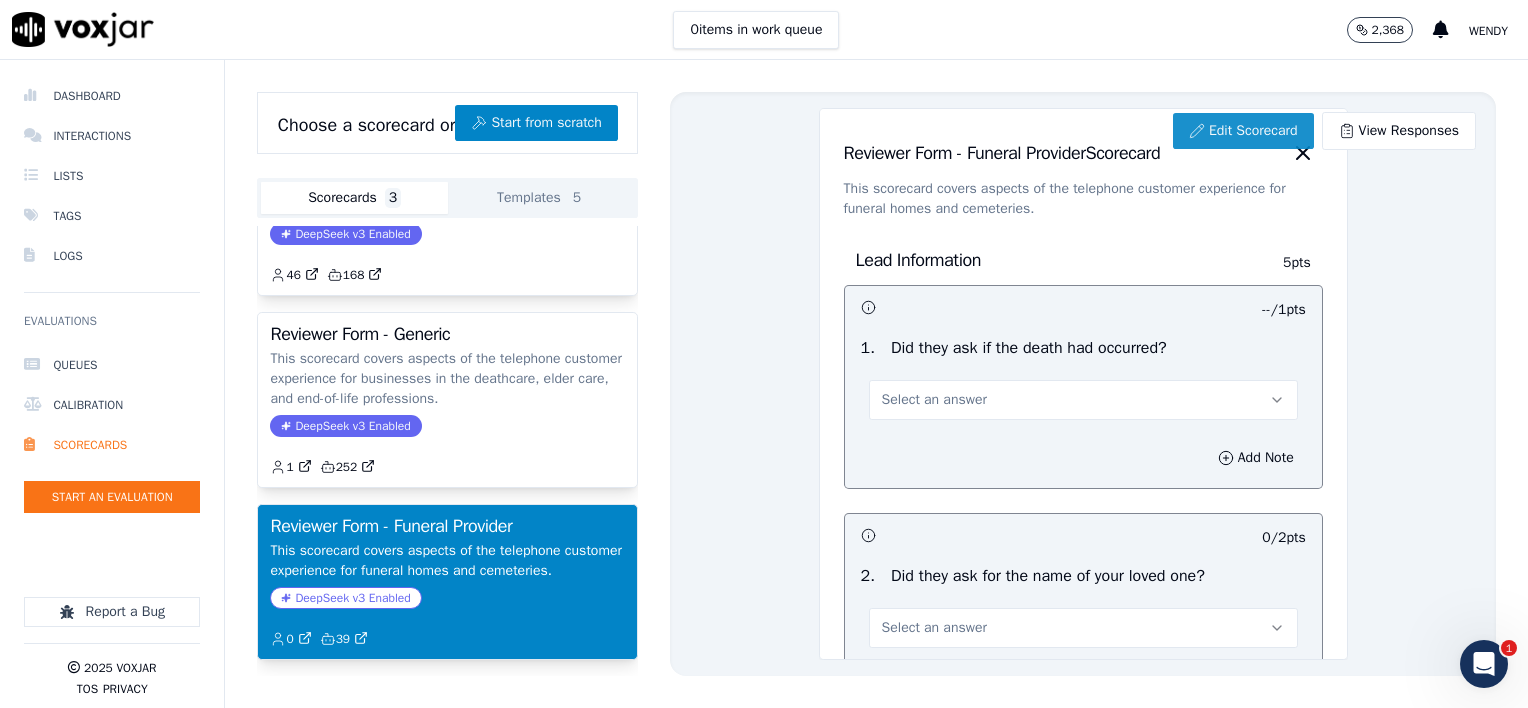 click on "Edit Scorecard" at bounding box center (1243, 131) 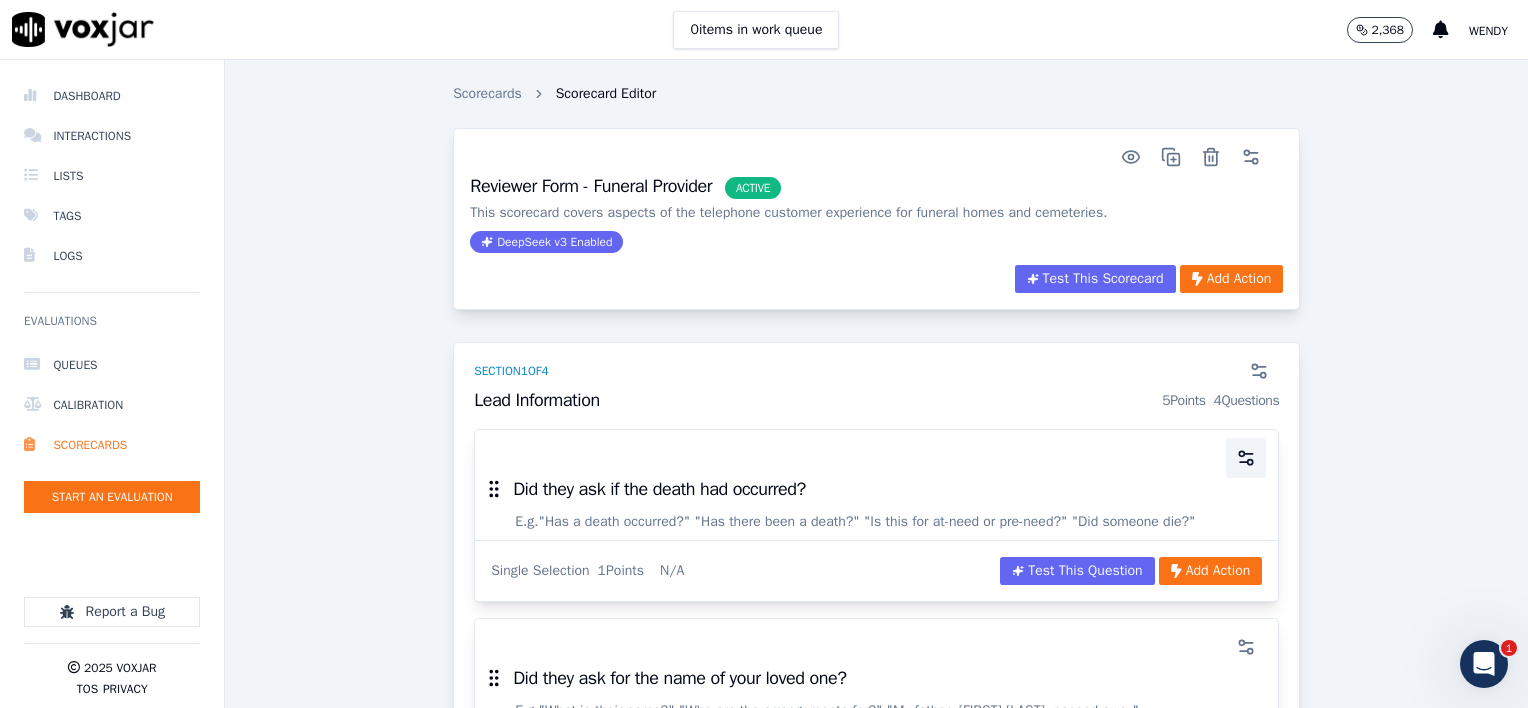 click 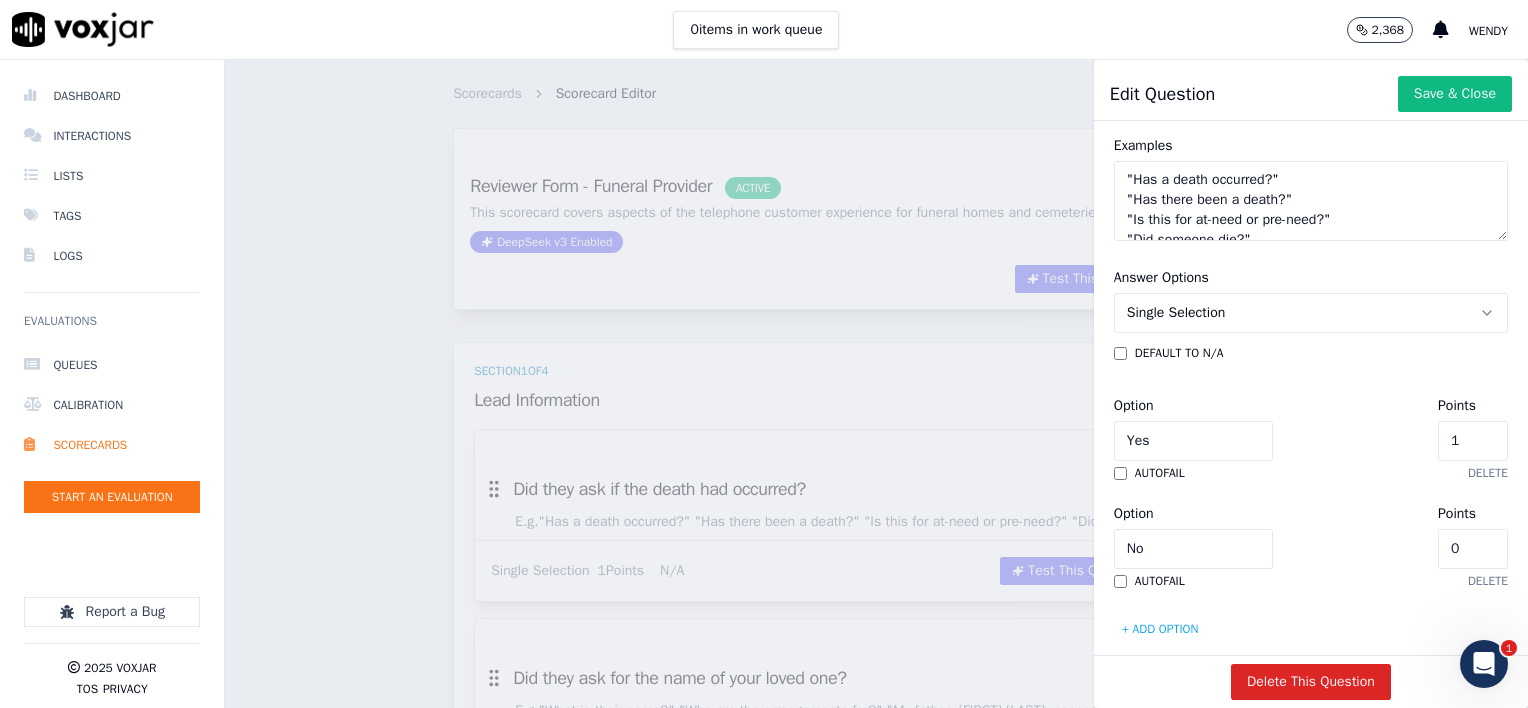 scroll, scrollTop: 486, scrollLeft: 0, axis: vertical 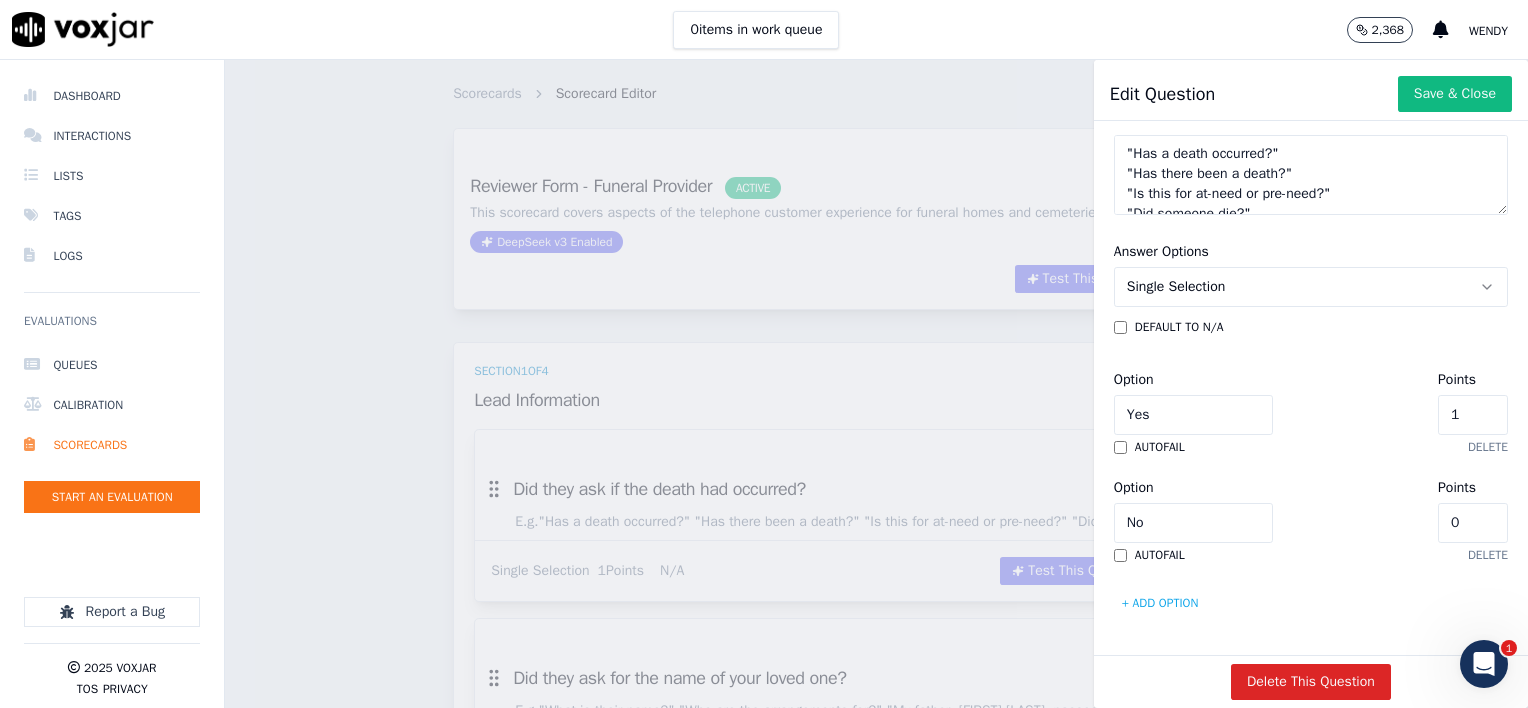 type on "2" 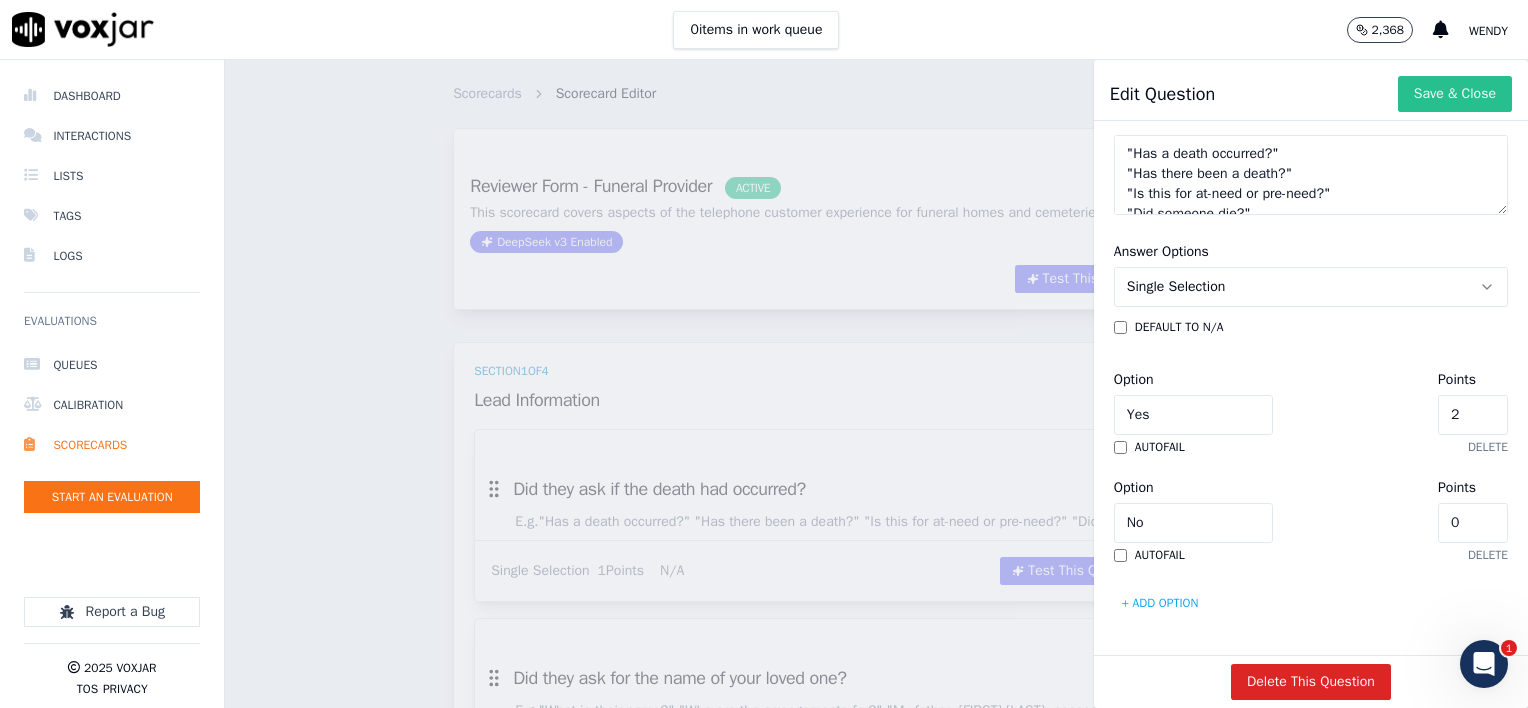 click on "Save & Close" at bounding box center (1455, 94) 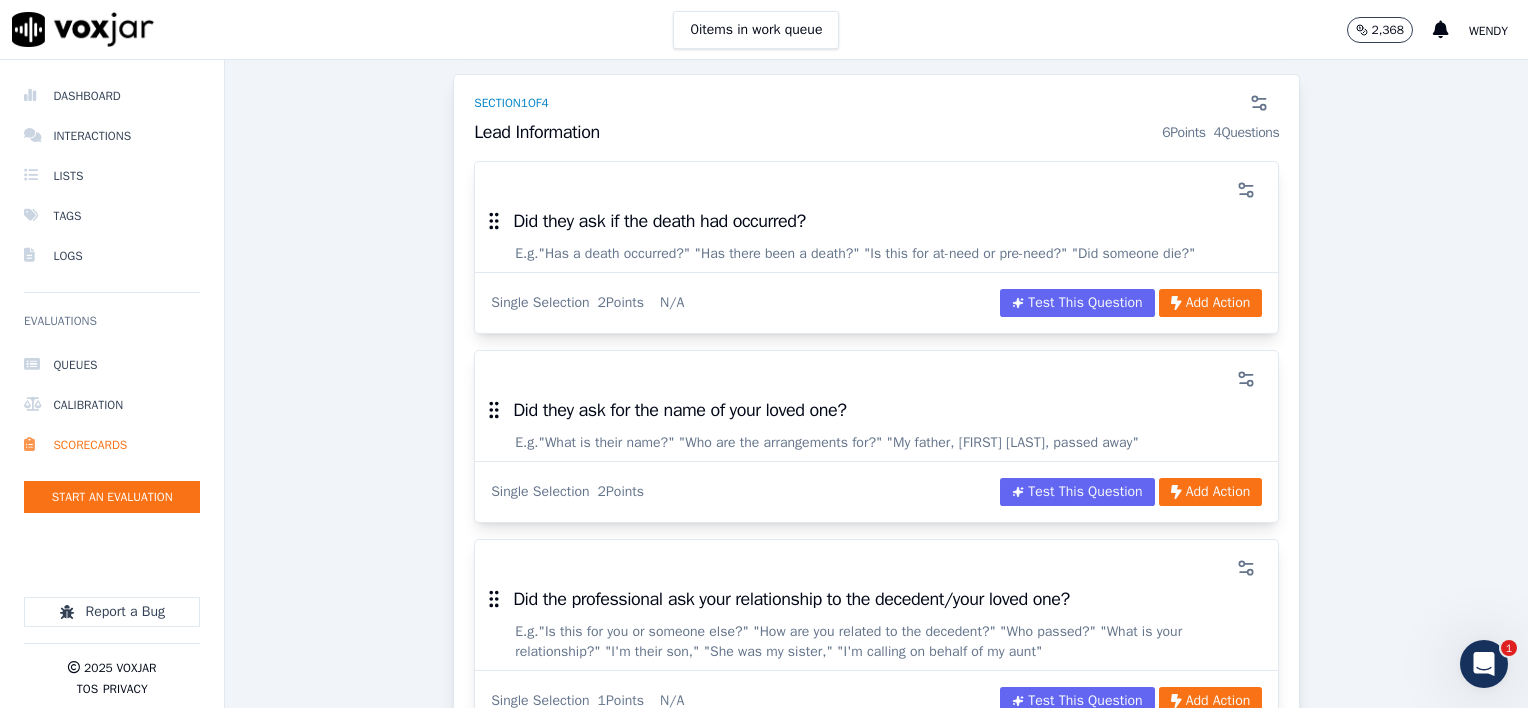 scroll, scrollTop: 300, scrollLeft: 0, axis: vertical 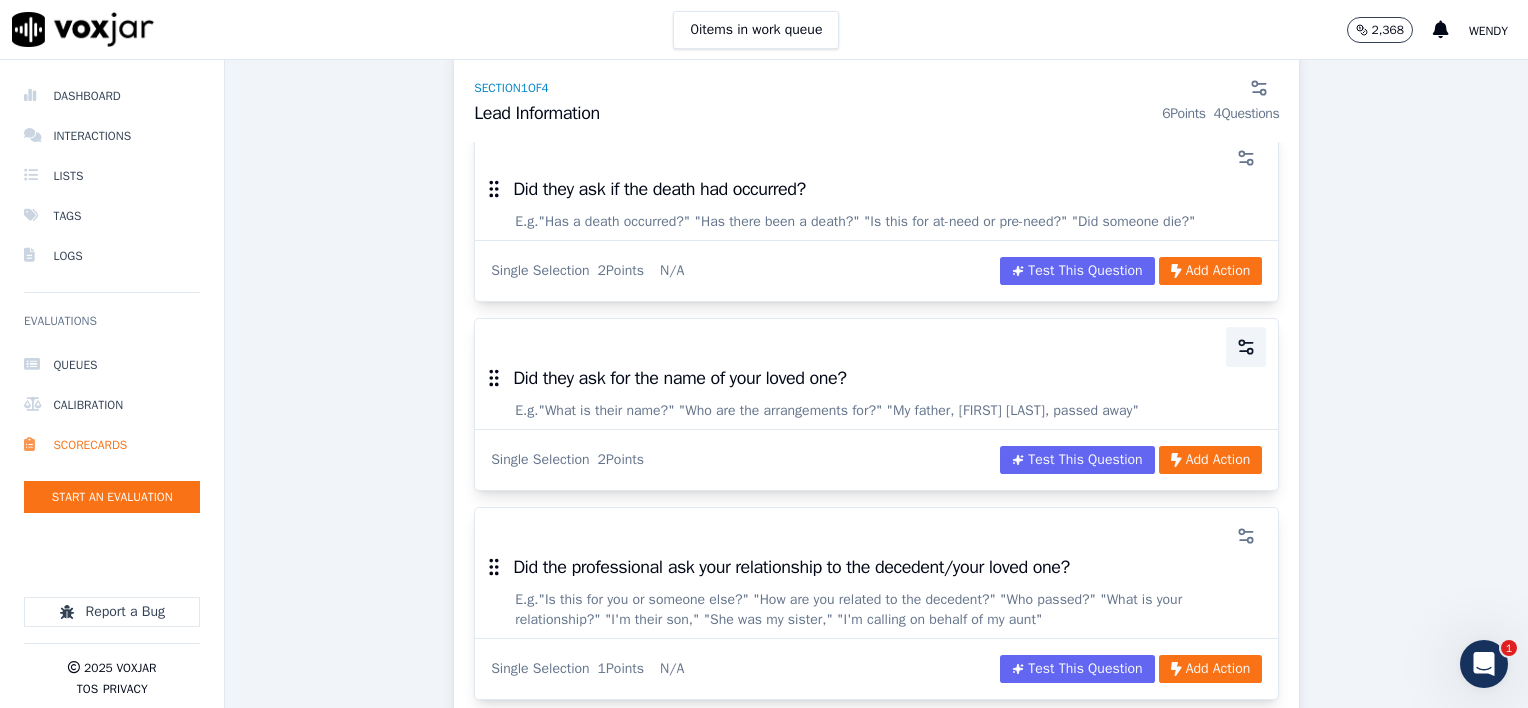 click 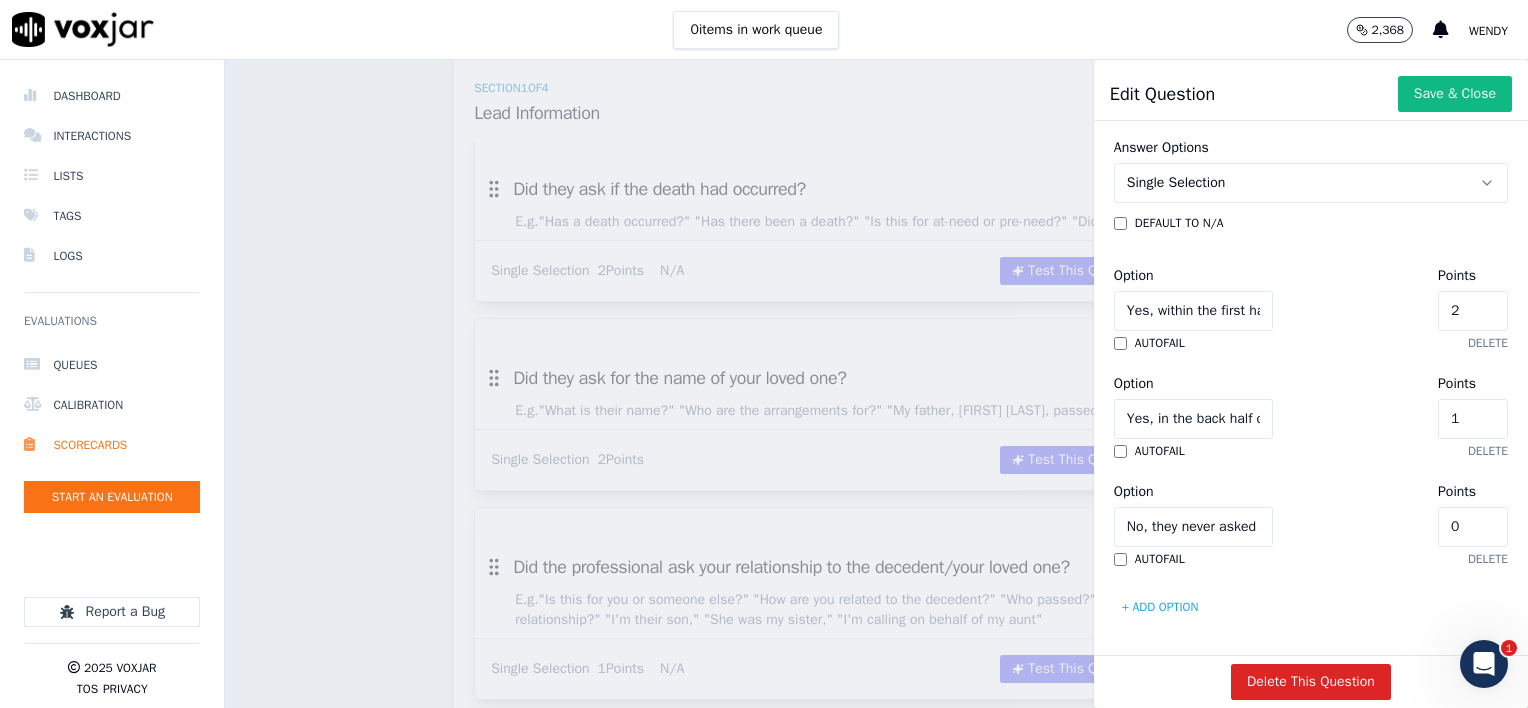 scroll, scrollTop: 594, scrollLeft: 0, axis: vertical 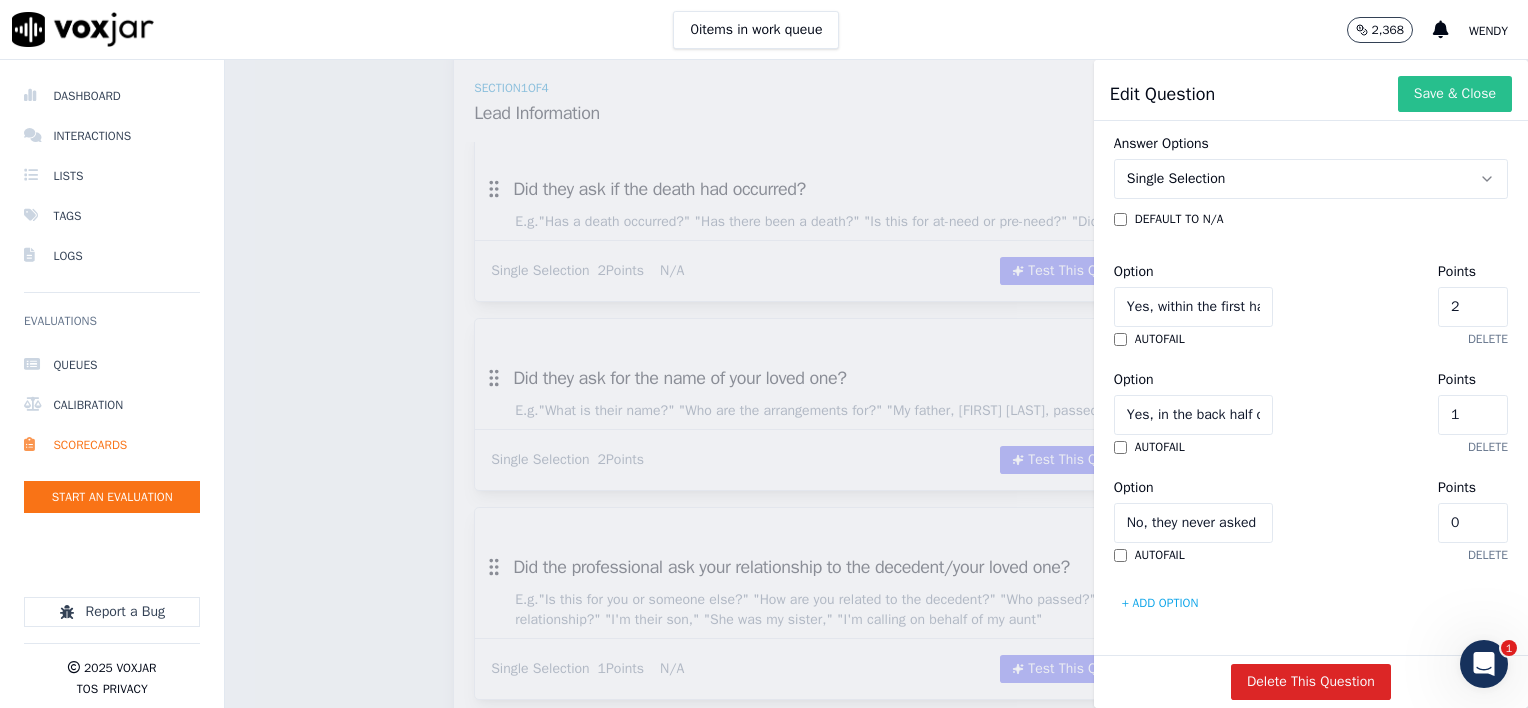 click on "Save & Close" at bounding box center (1455, 94) 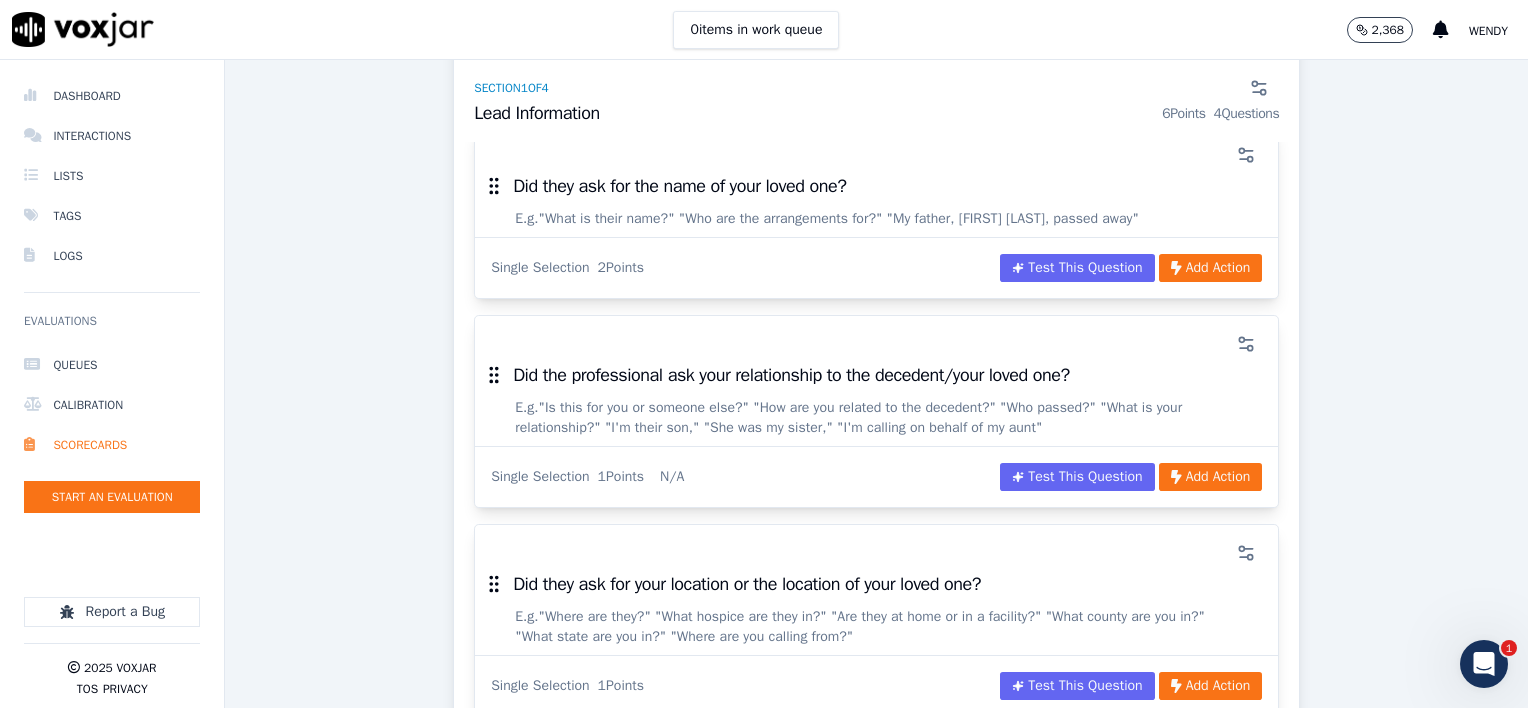 scroll, scrollTop: 600, scrollLeft: 0, axis: vertical 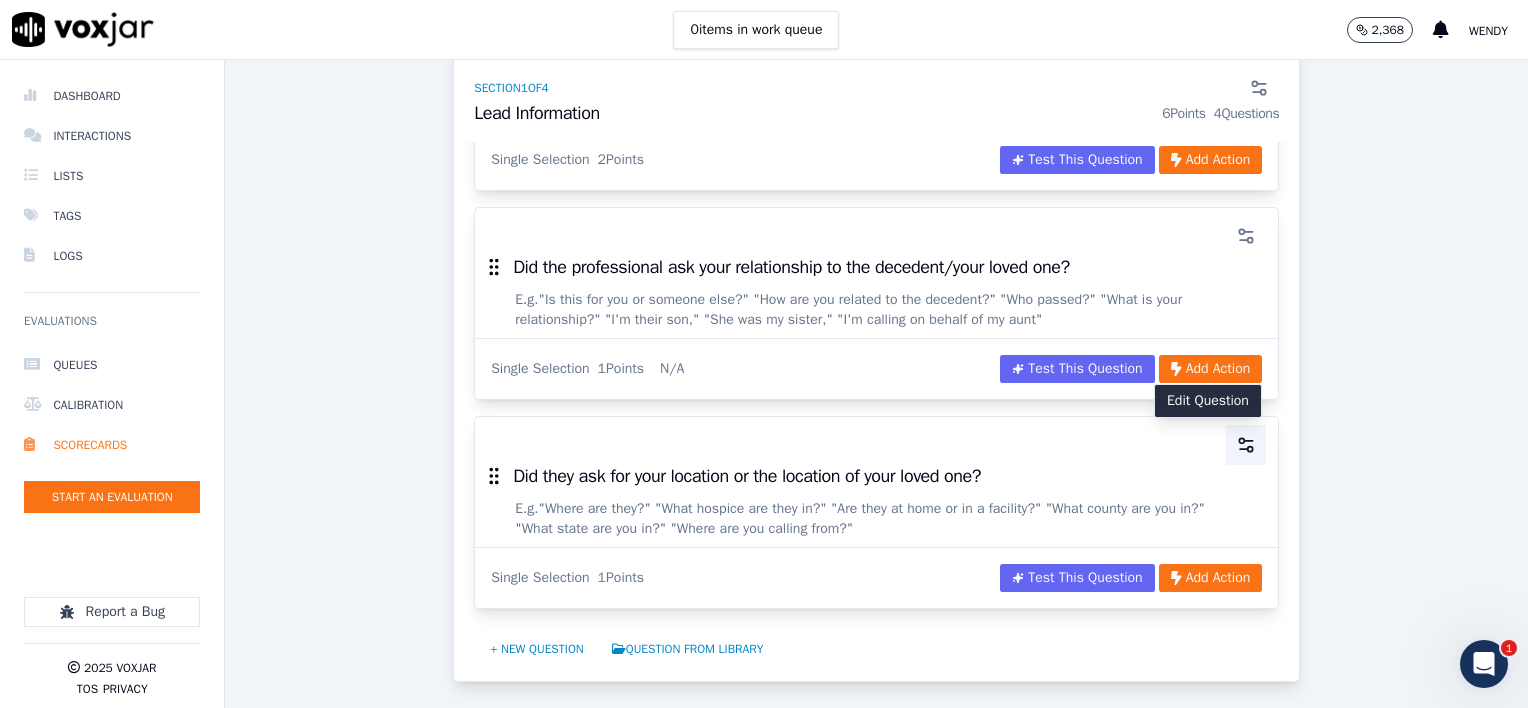 click 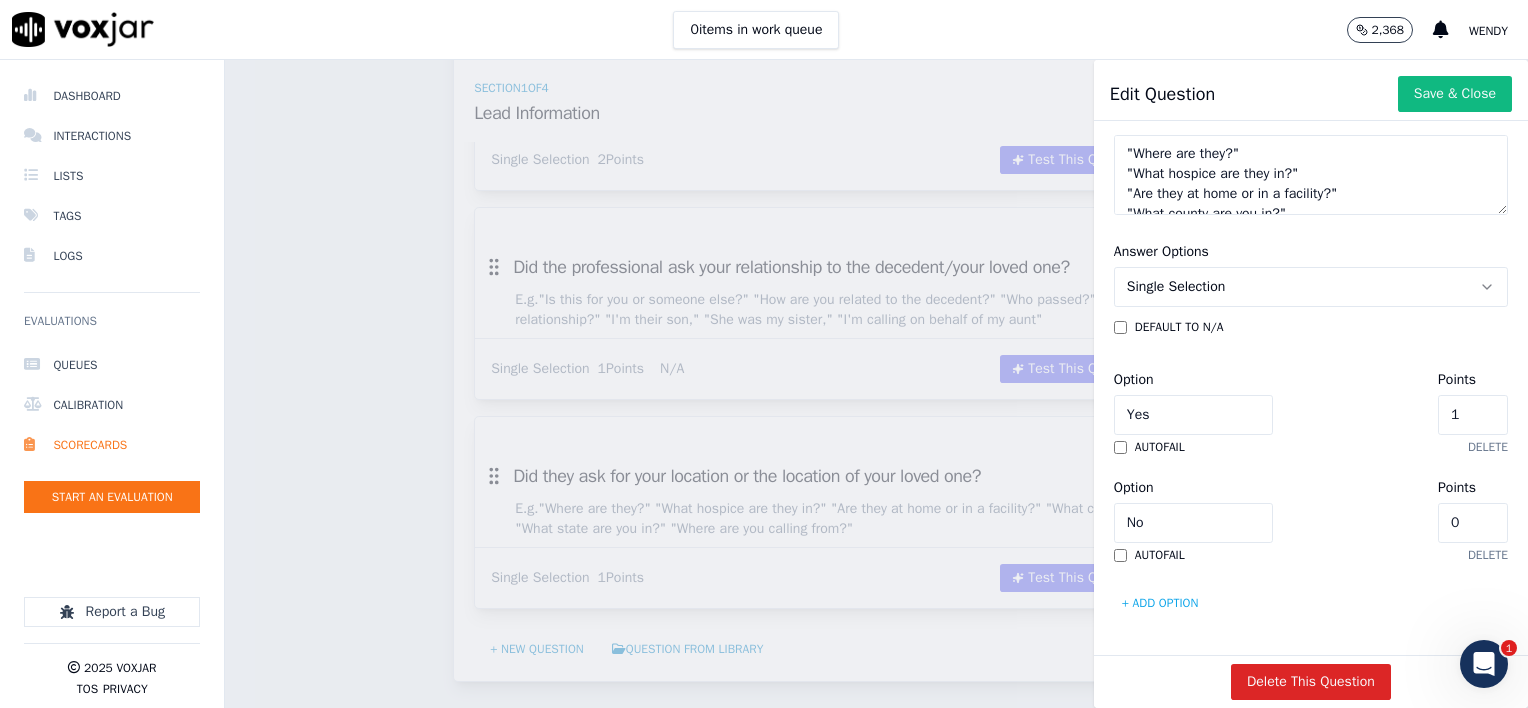 scroll, scrollTop: 486, scrollLeft: 0, axis: vertical 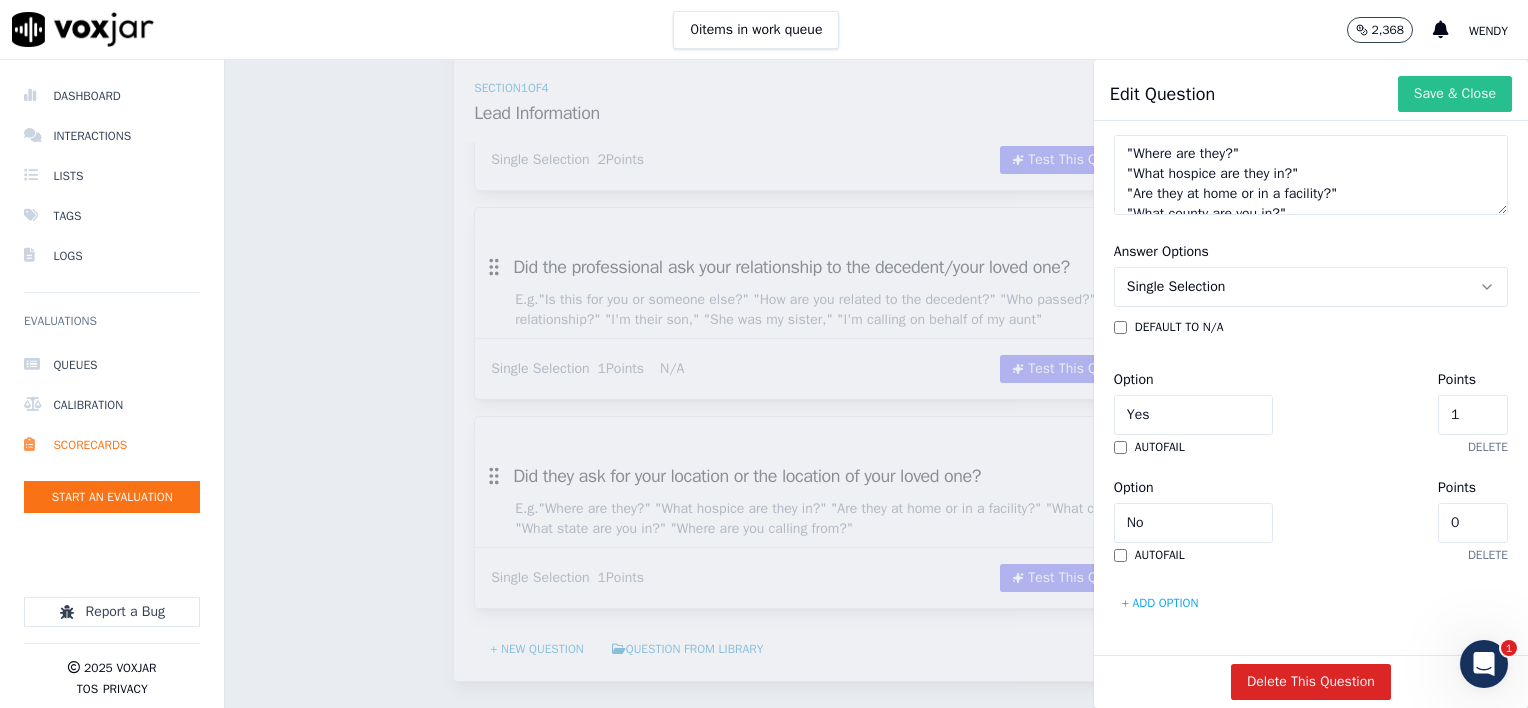 click on "Save & Close" at bounding box center (1455, 94) 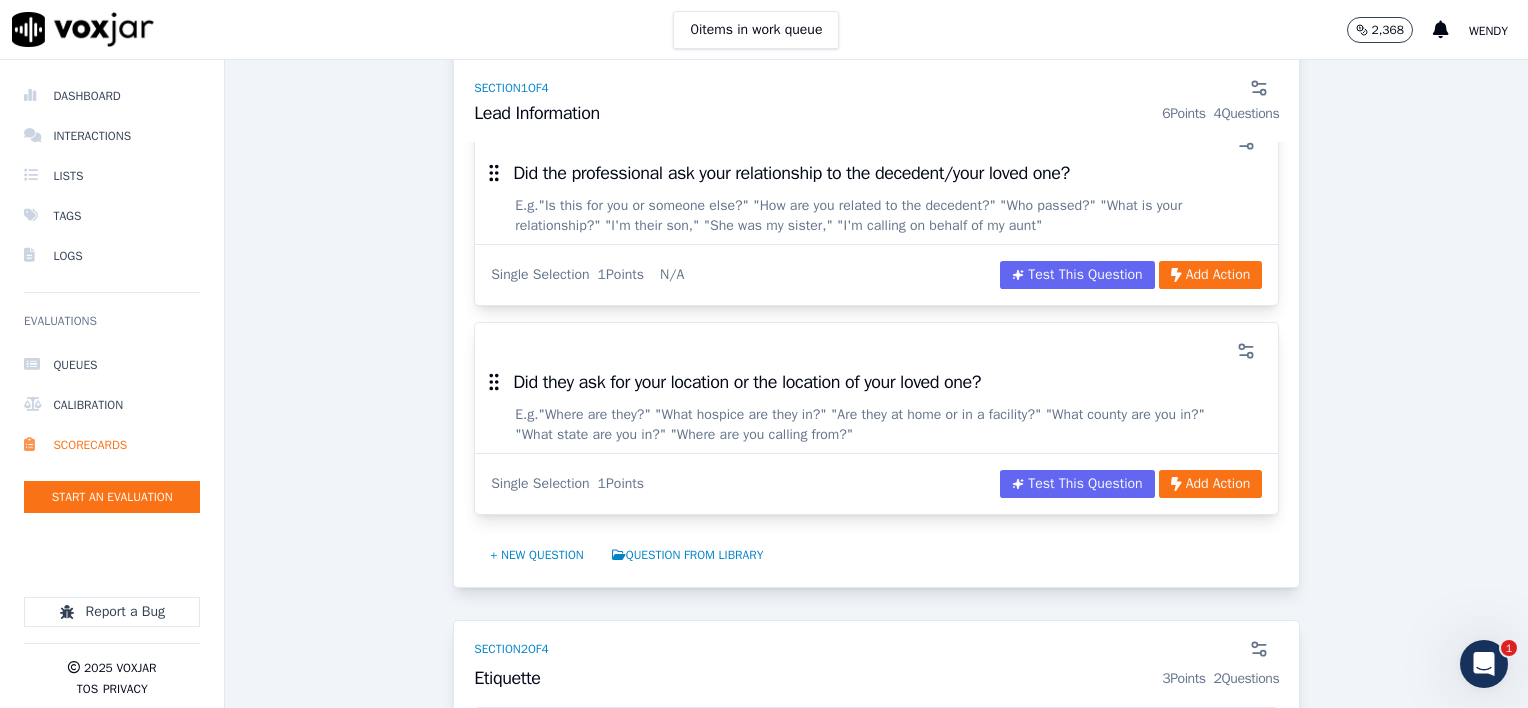 scroll, scrollTop: 1000, scrollLeft: 0, axis: vertical 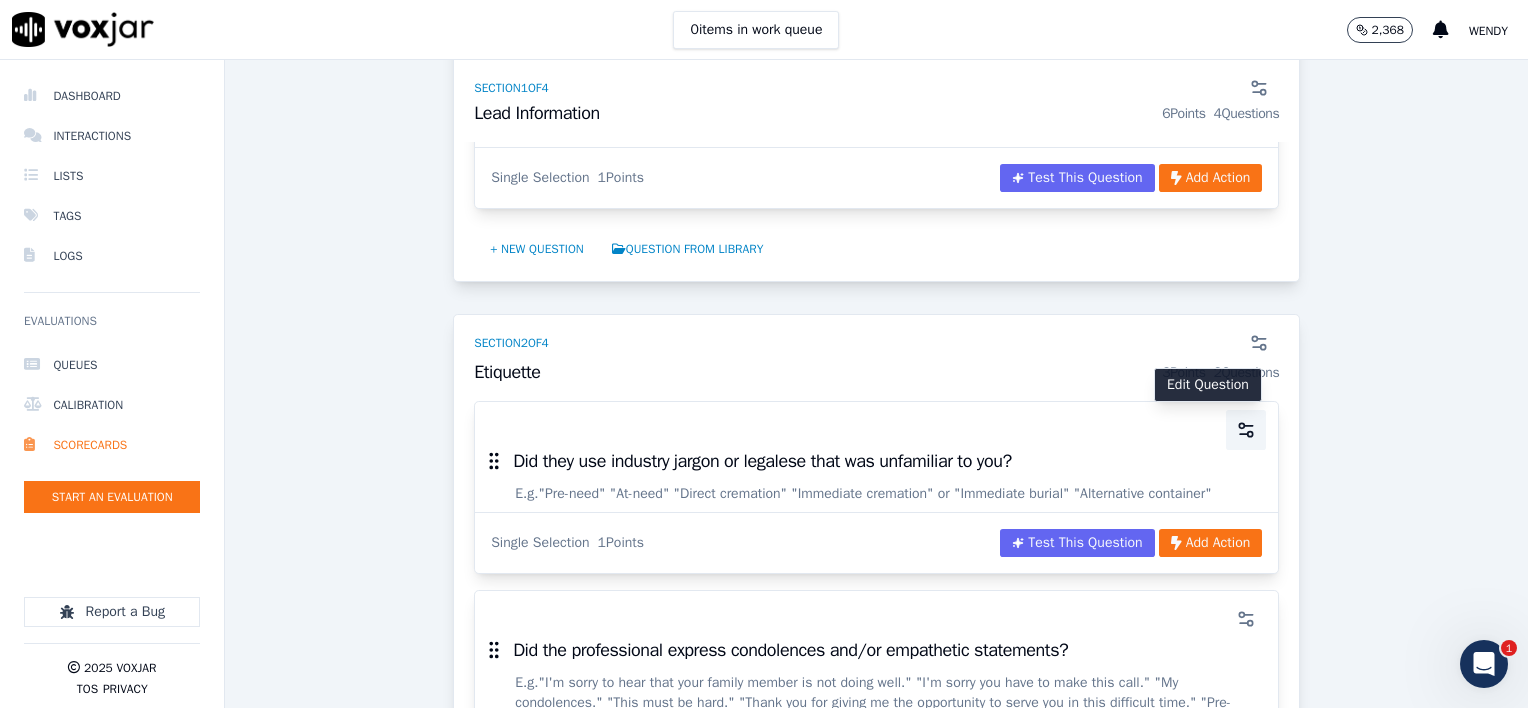 click 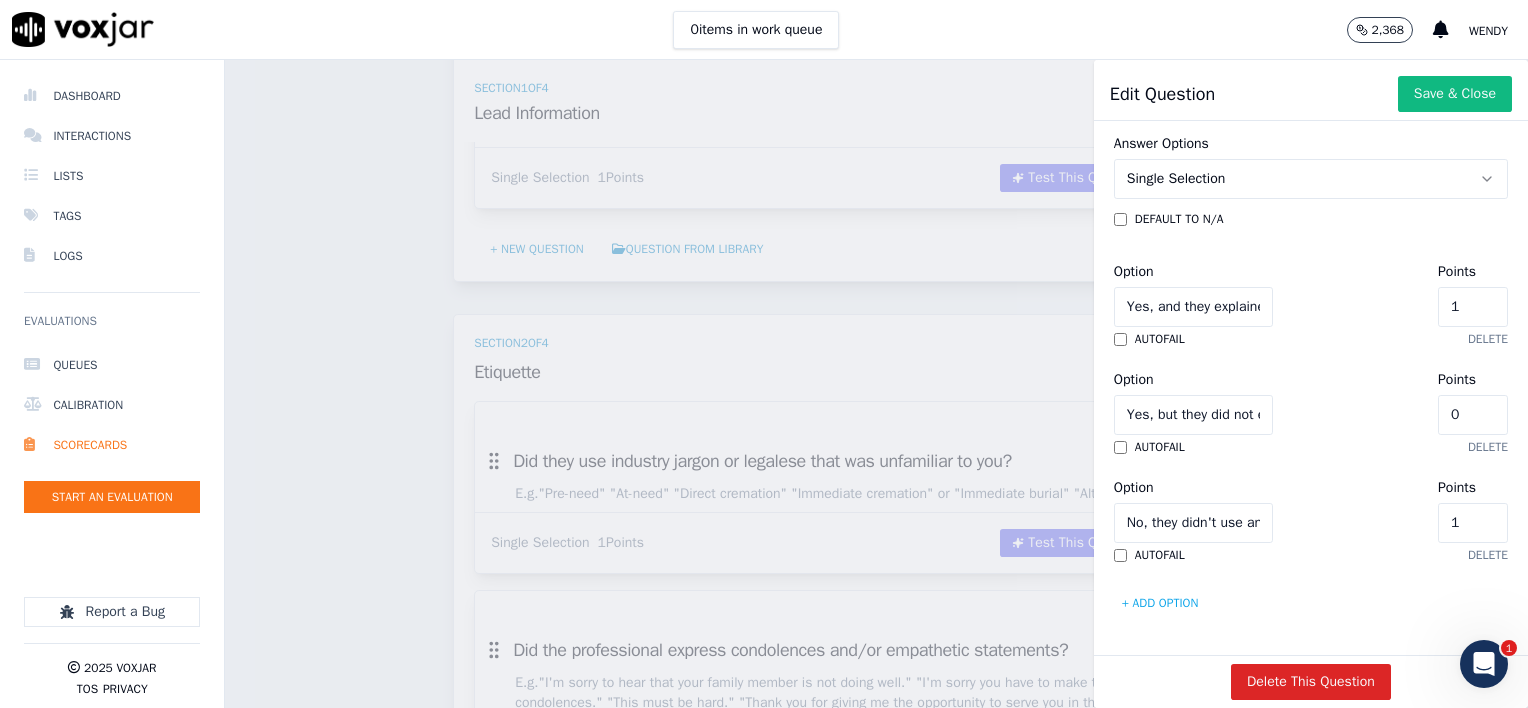 scroll, scrollTop: 594, scrollLeft: 0, axis: vertical 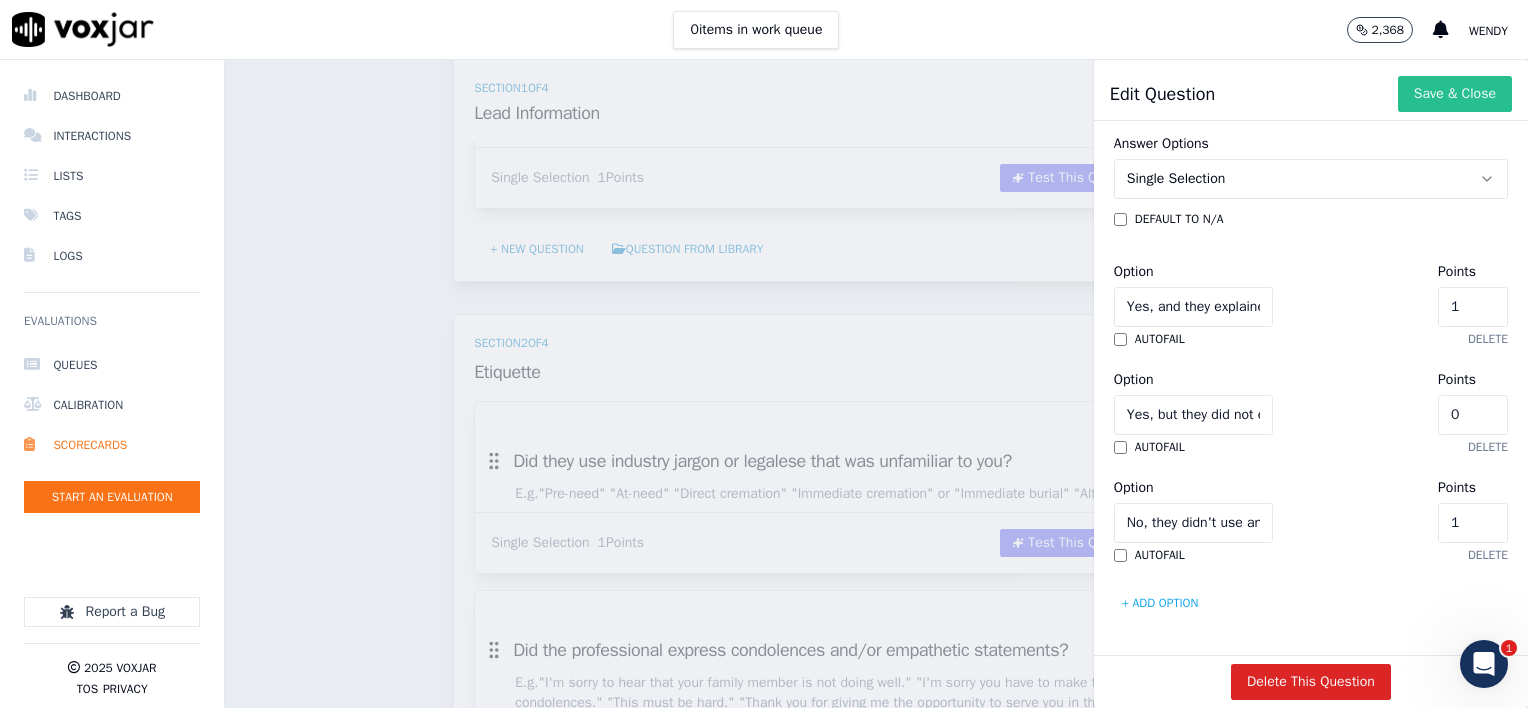 click on "Save & Close" at bounding box center (1455, 94) 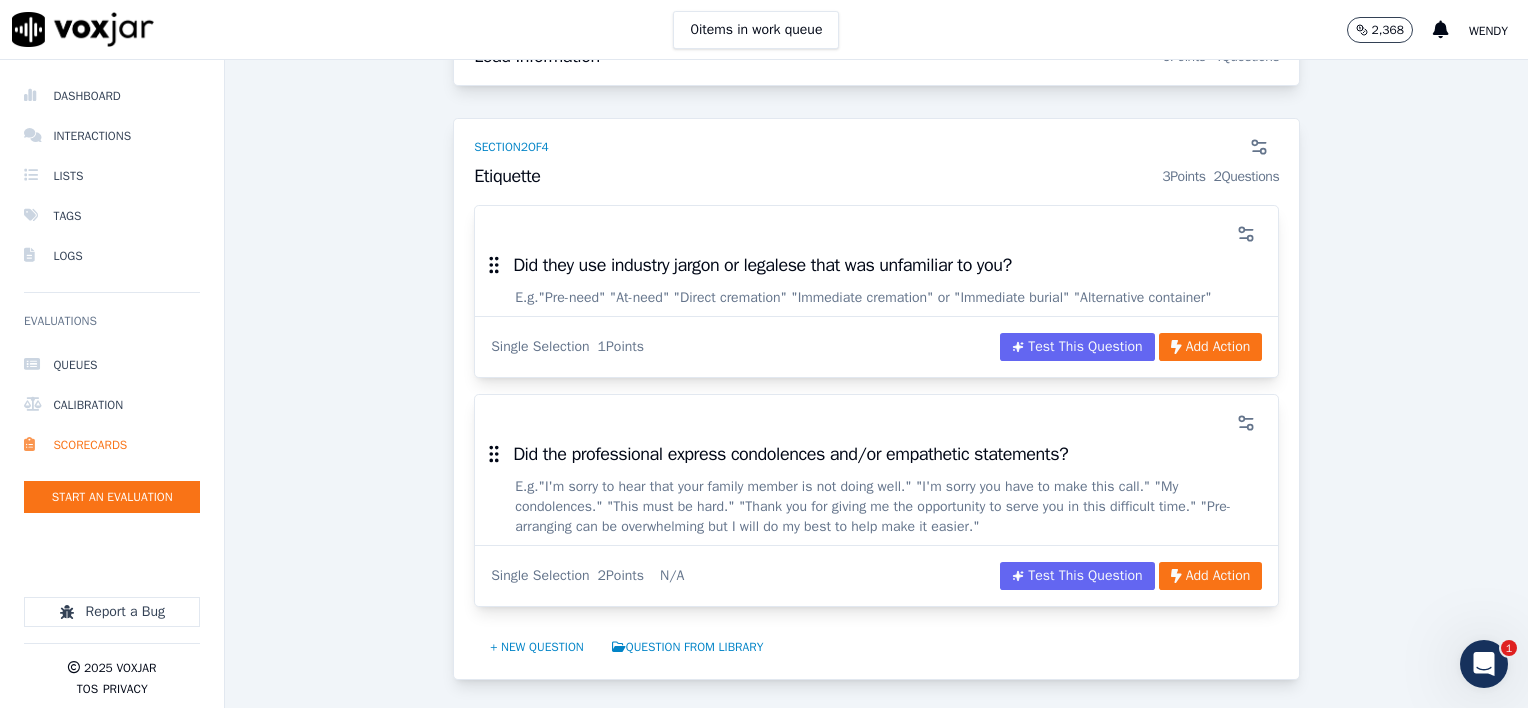 scroll, scrollTop: 1300, scrollLeft: 0, axis: vertical 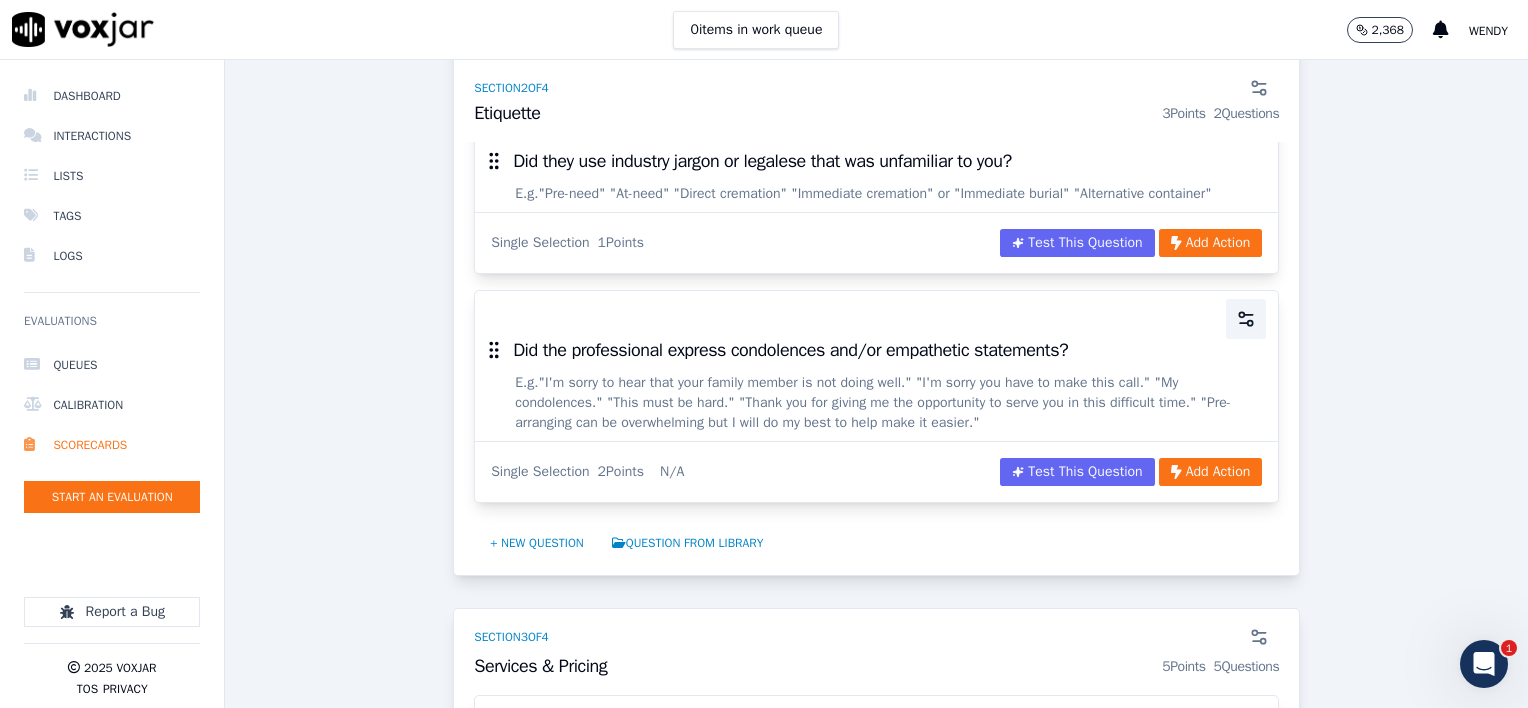 click 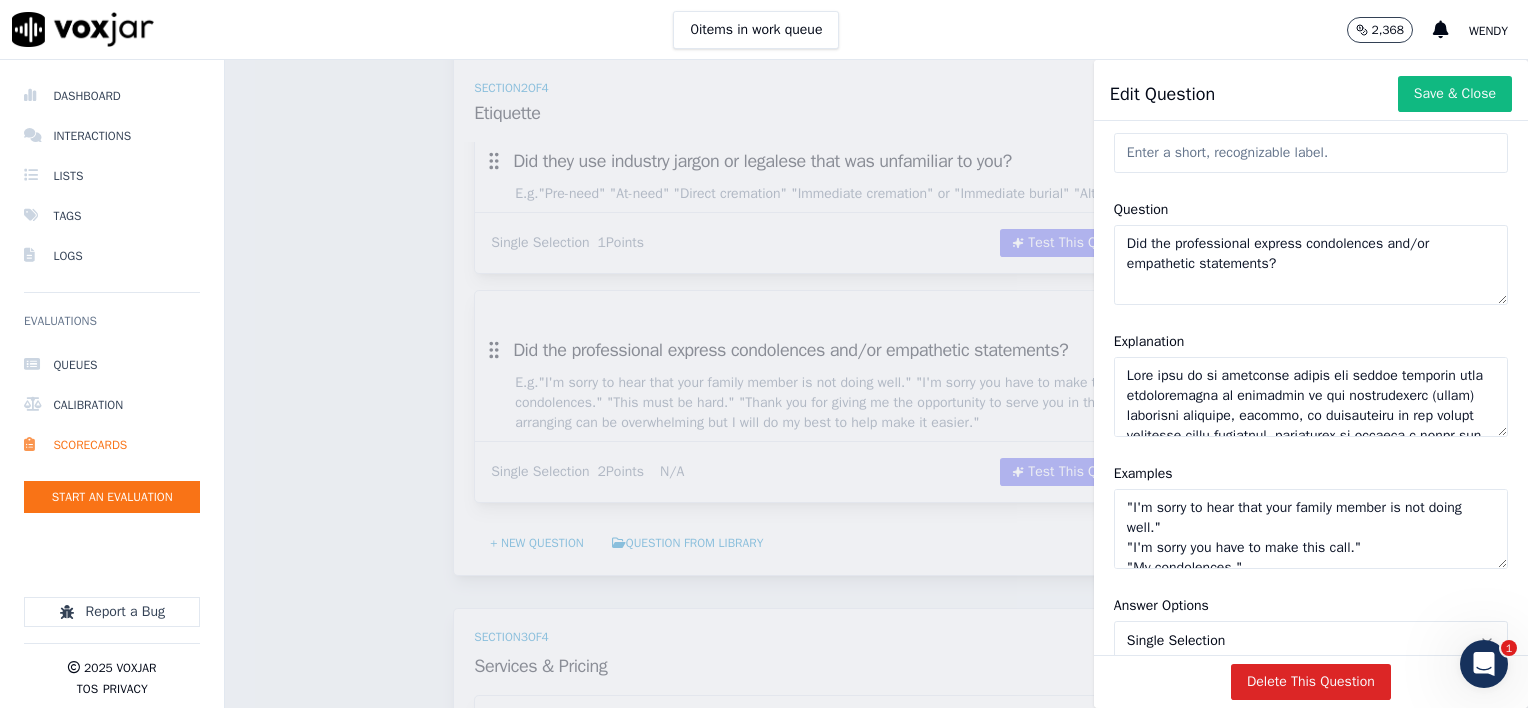 scroll, scrollTop: 300, scrollLeft: 0, axis: vertical 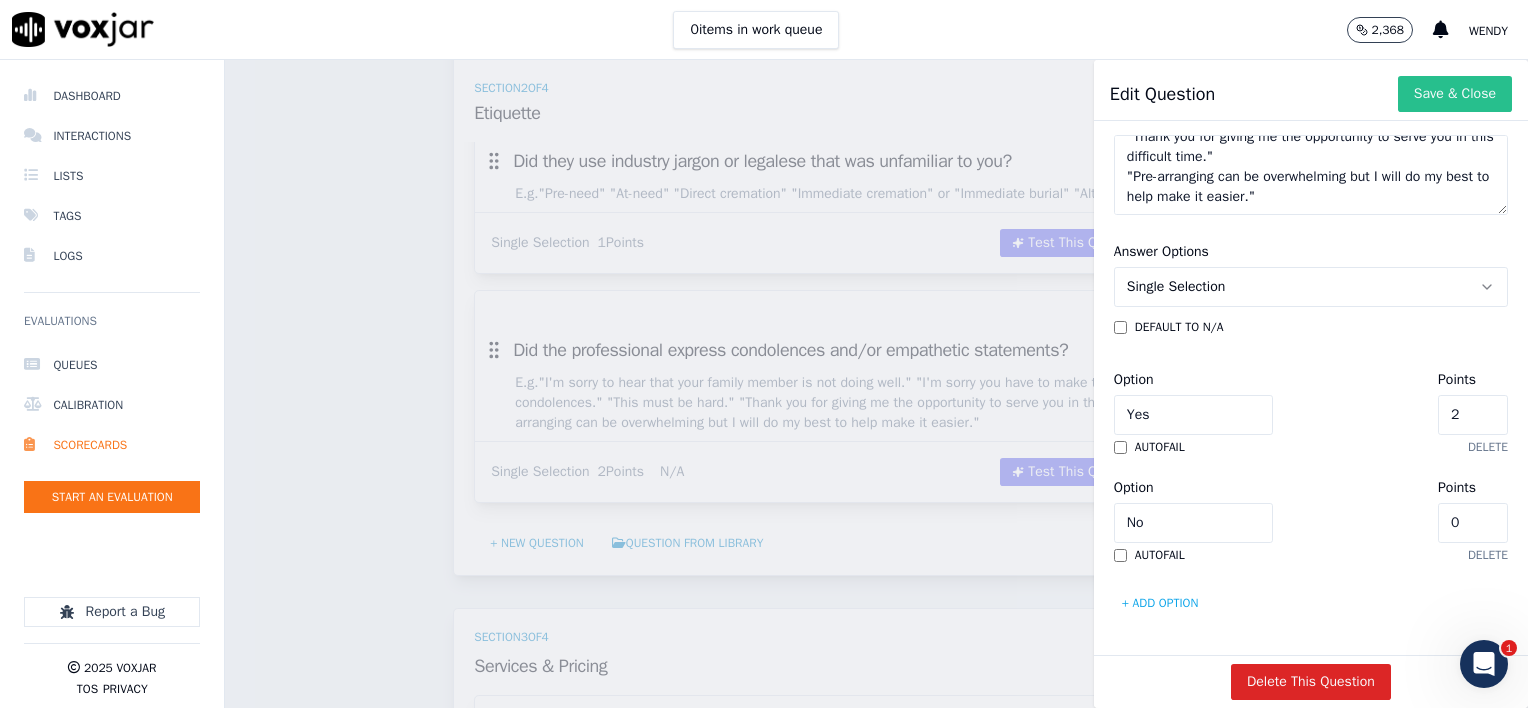 click on "Save & Close" at bounding box center [1455, 94] 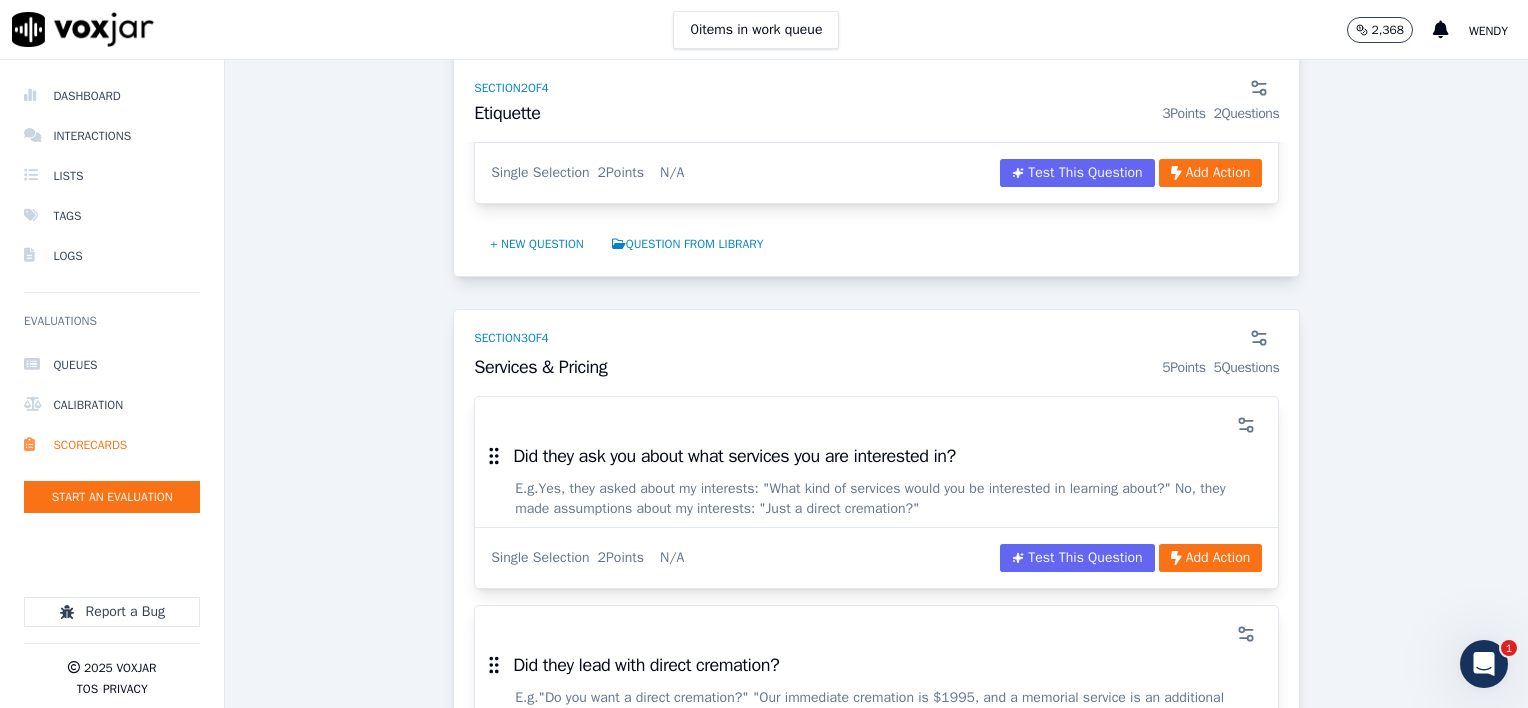 scroll, scrollTop: 1700, scrollLeft: 0, axis: vertical 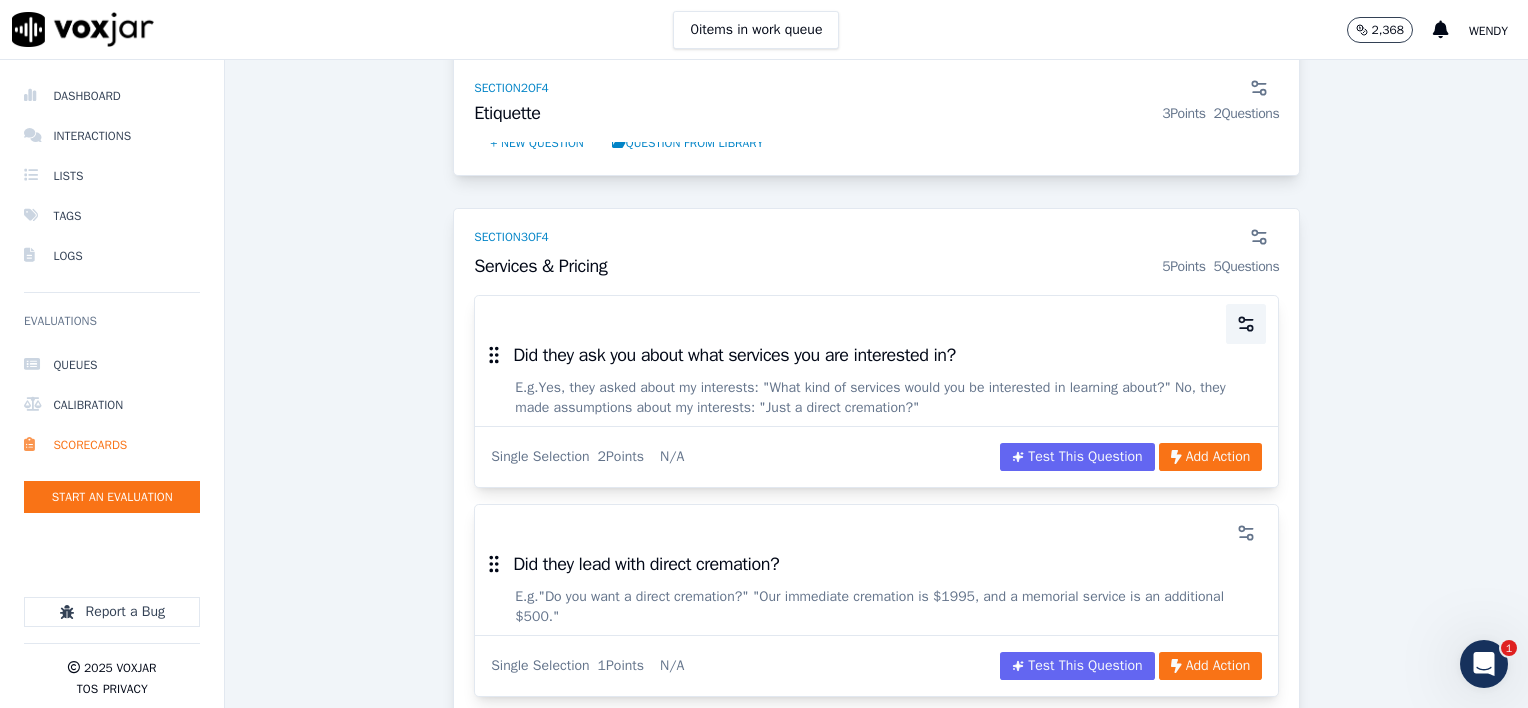 click 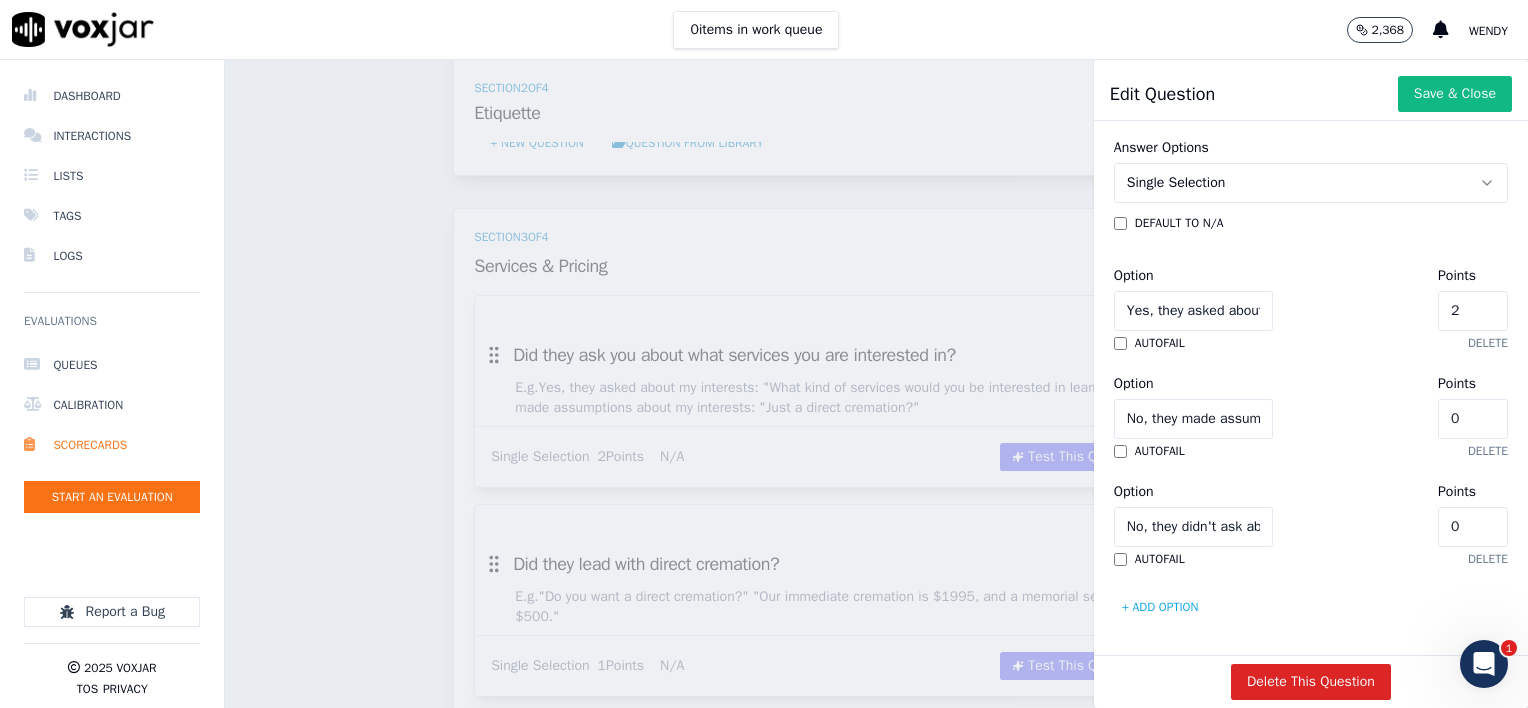 scroll, scrollTop: 594, scrollLeft: 0, axis: vertical 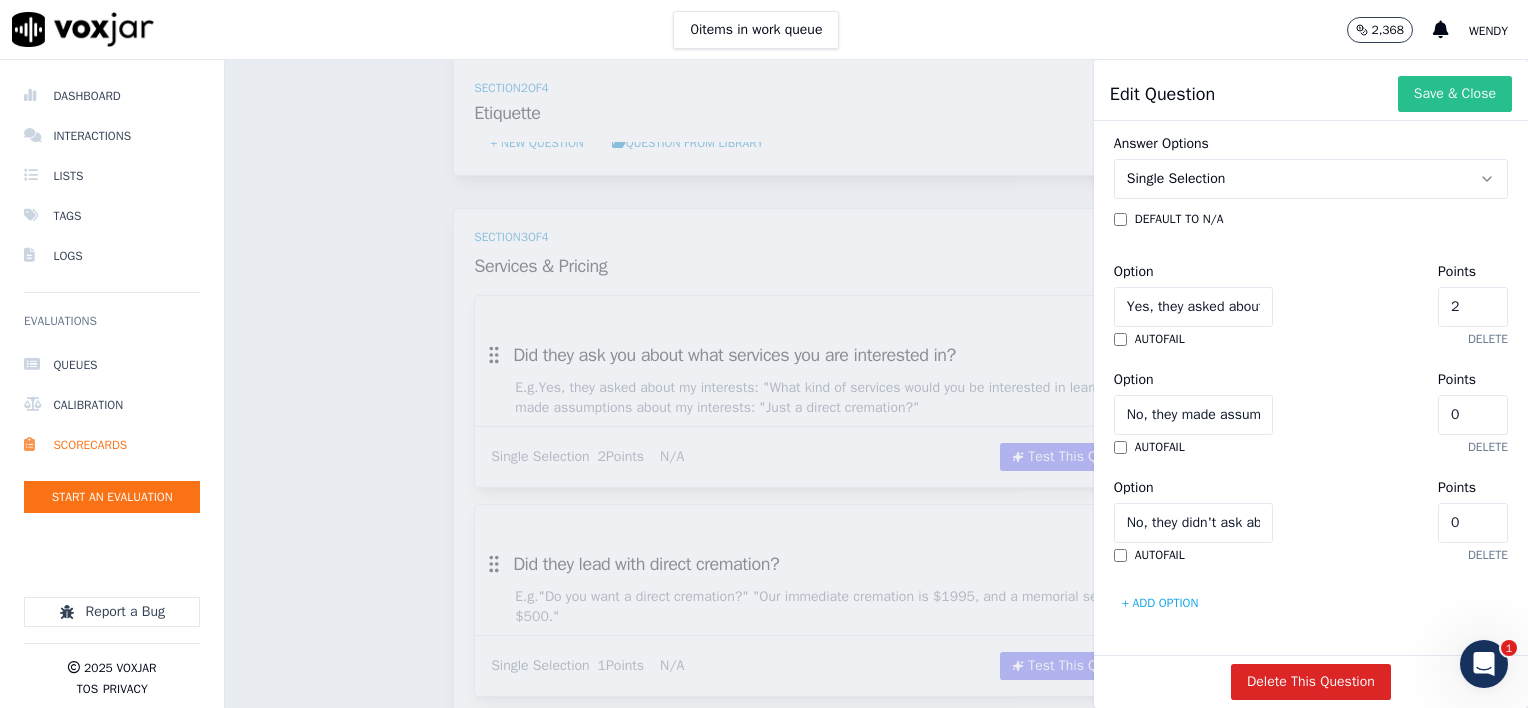 click on "Save & Close" at bounding box center [1455, 94] 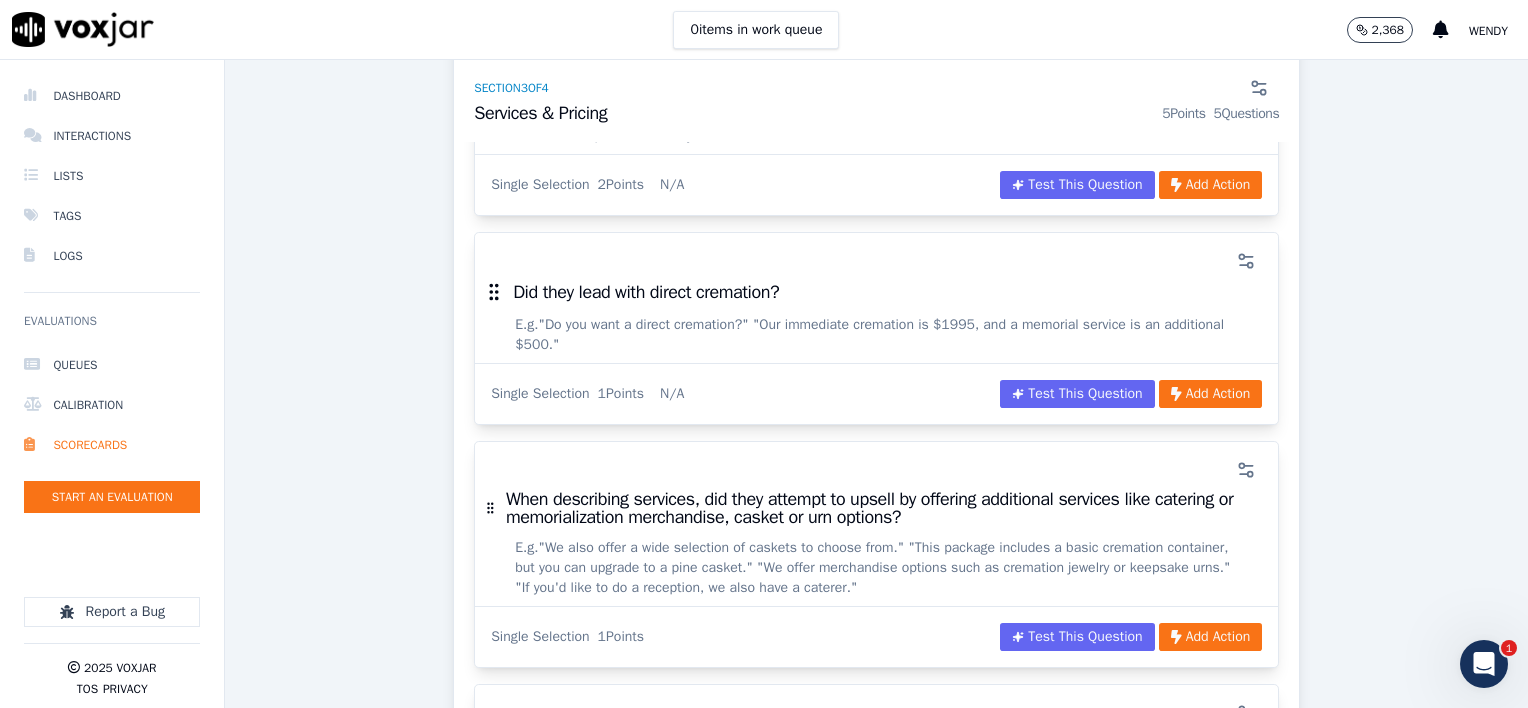 scroll, scrollTop: 2000, scrollLeft: 0, axis: vertical 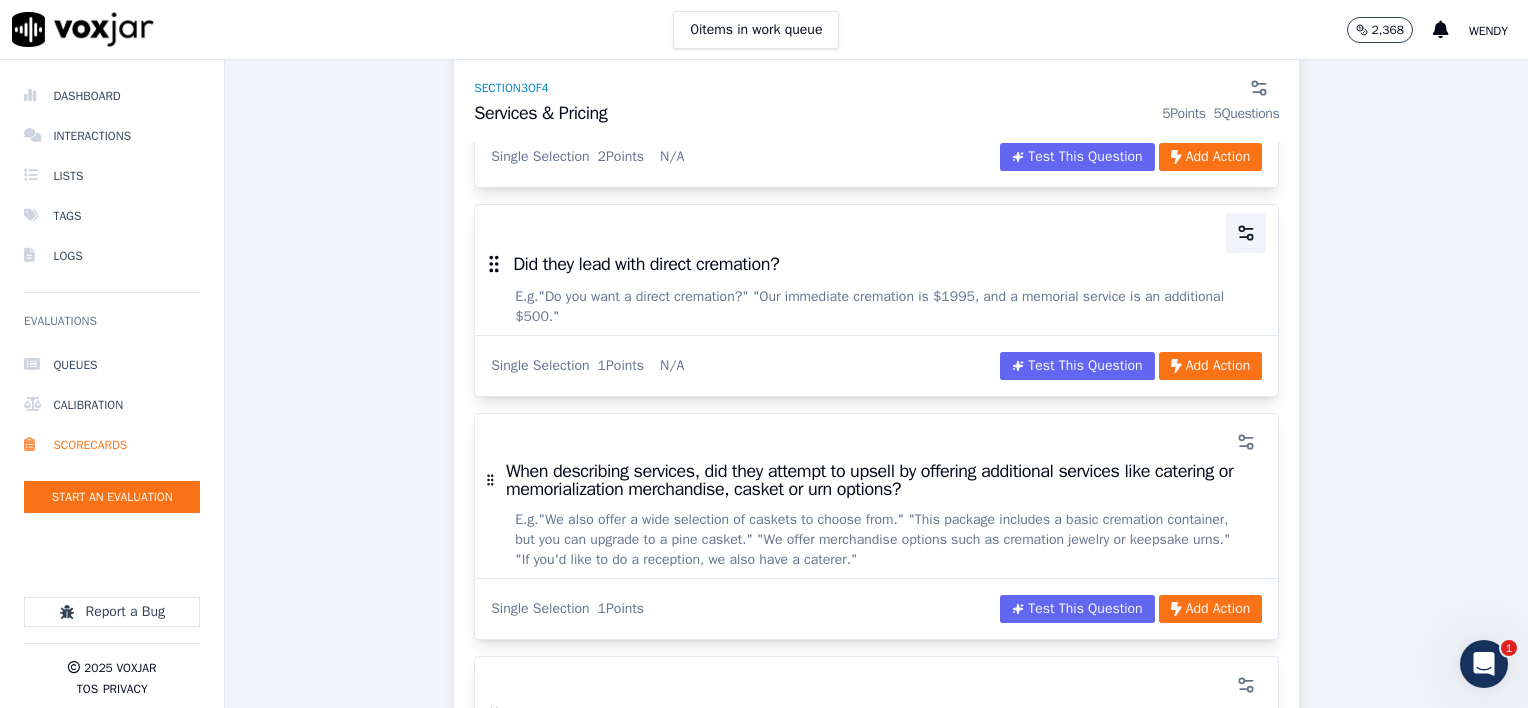 click 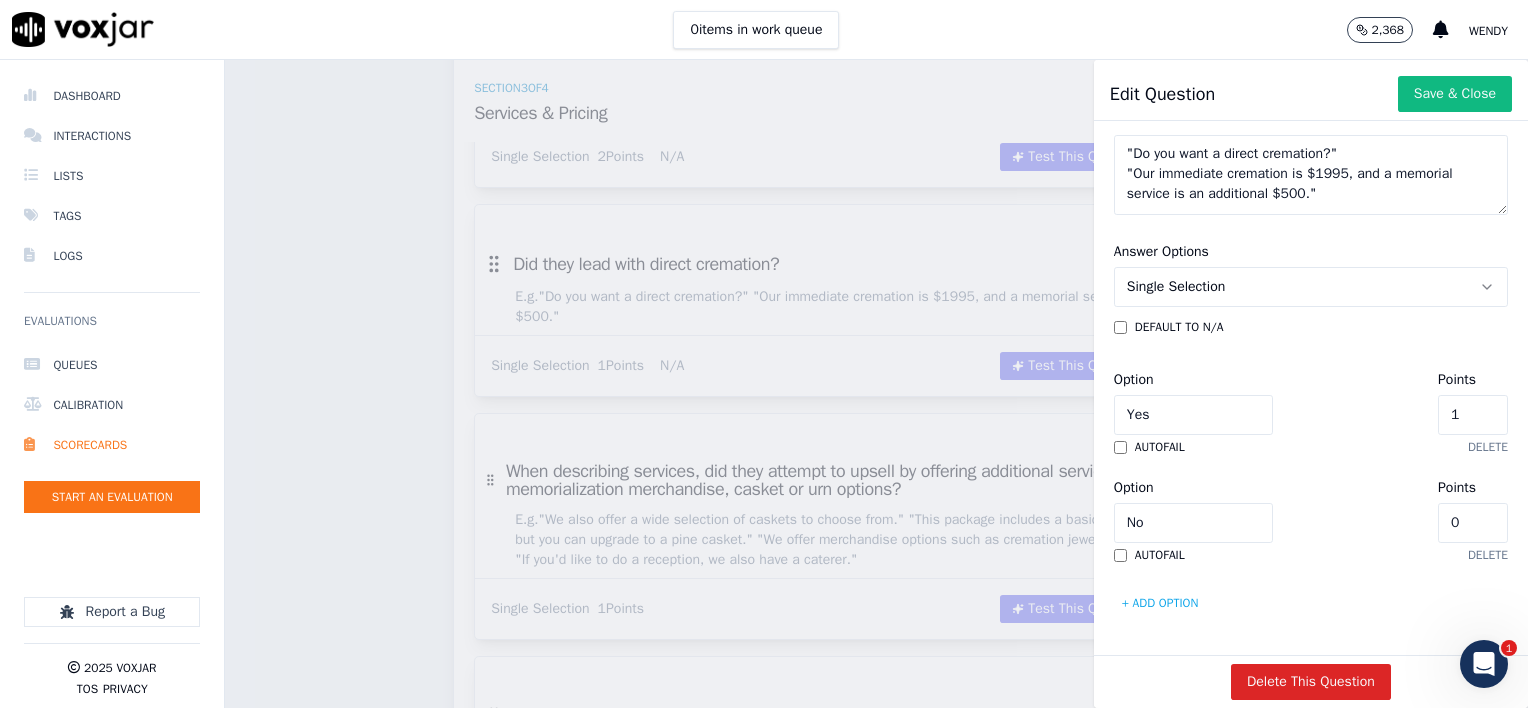 scroll, scrollTop: 486, scrollLeft: 0, axis: vertical 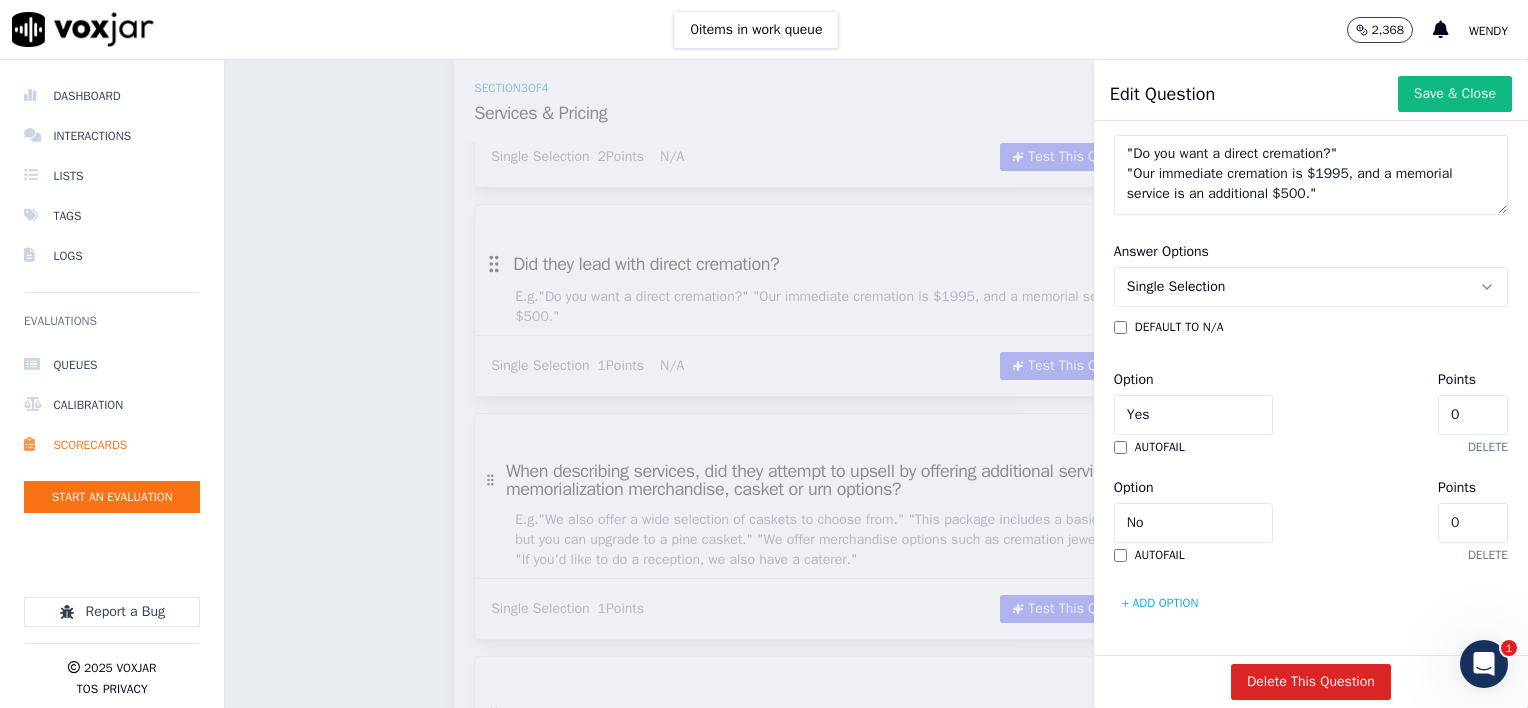 type on "1" 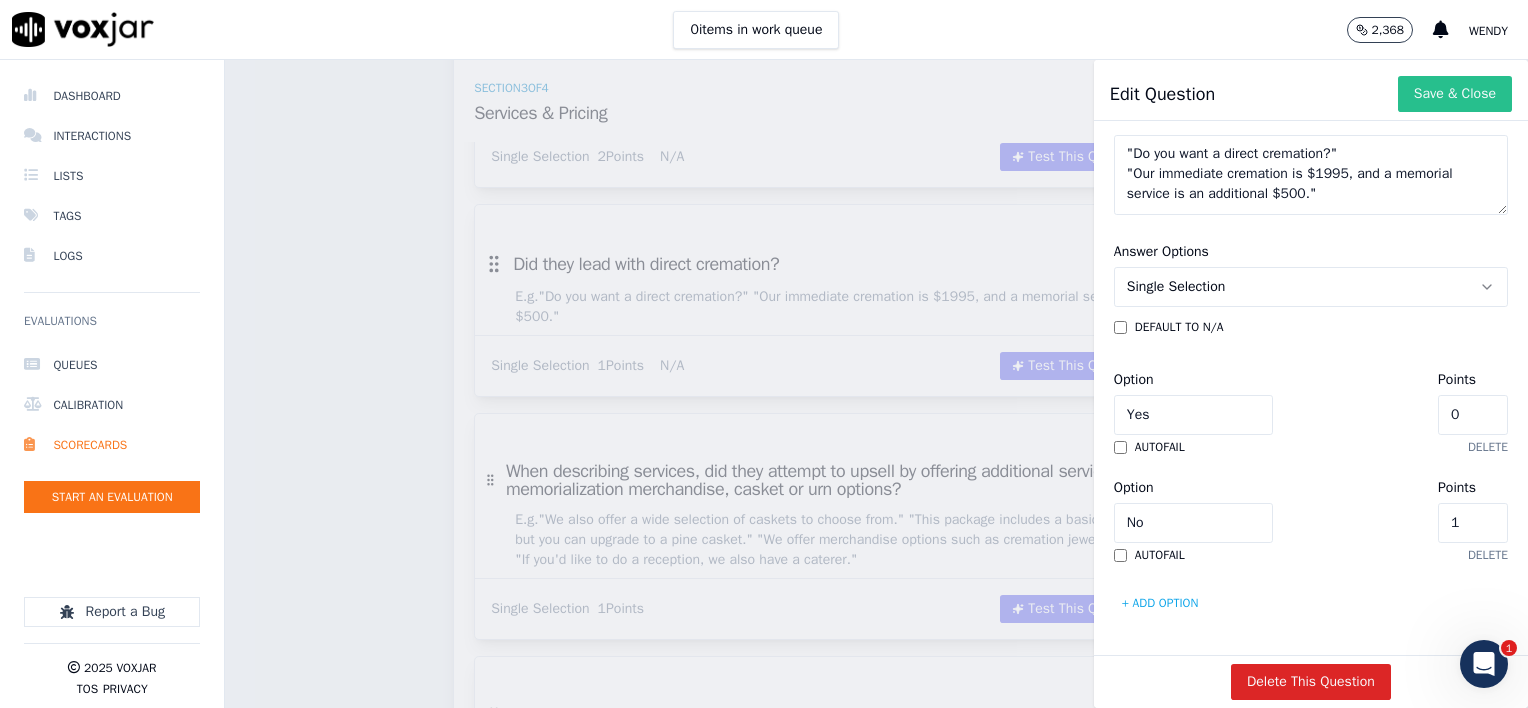 click on "Save & Close" at bounding box center (1455, 94) 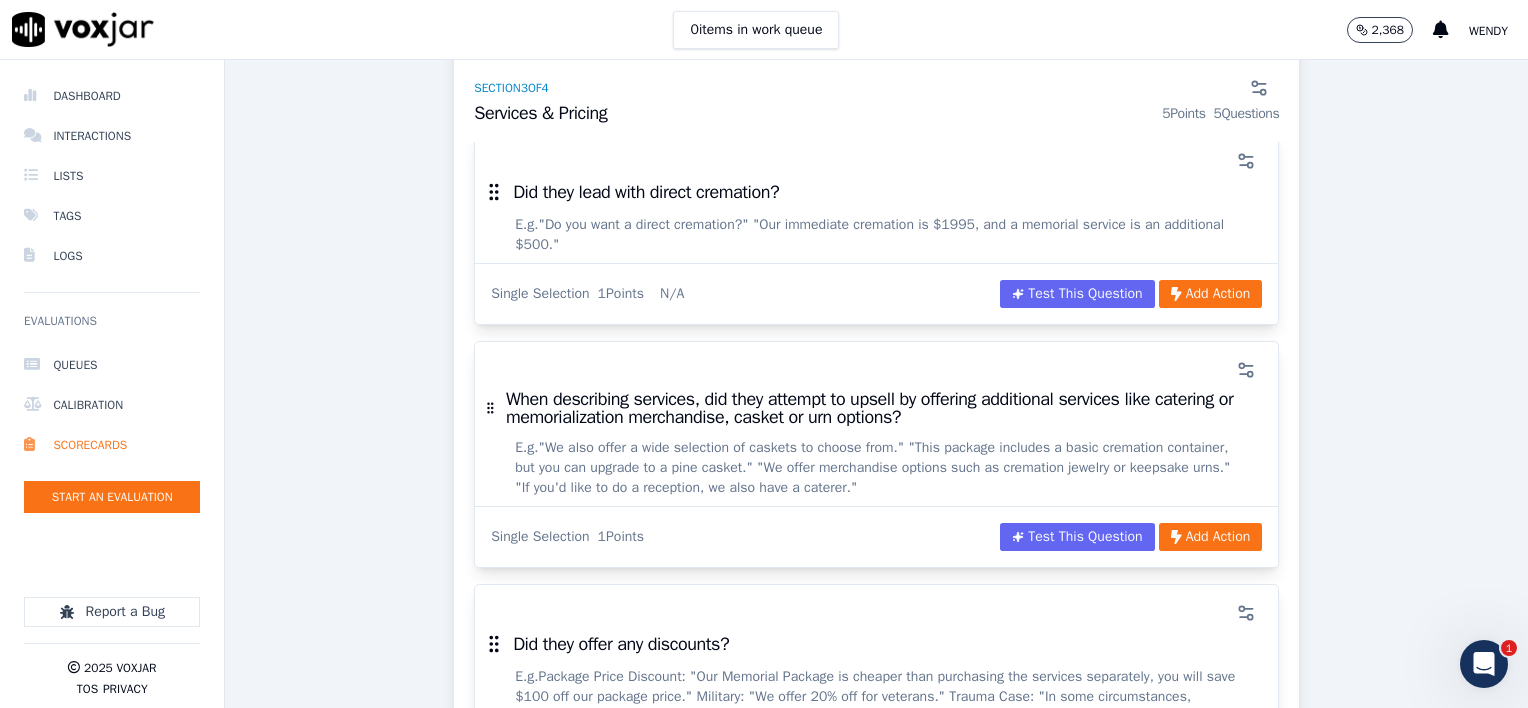 scroll, scrollTop: 2100, scrollLeft: 0, axis: vertical 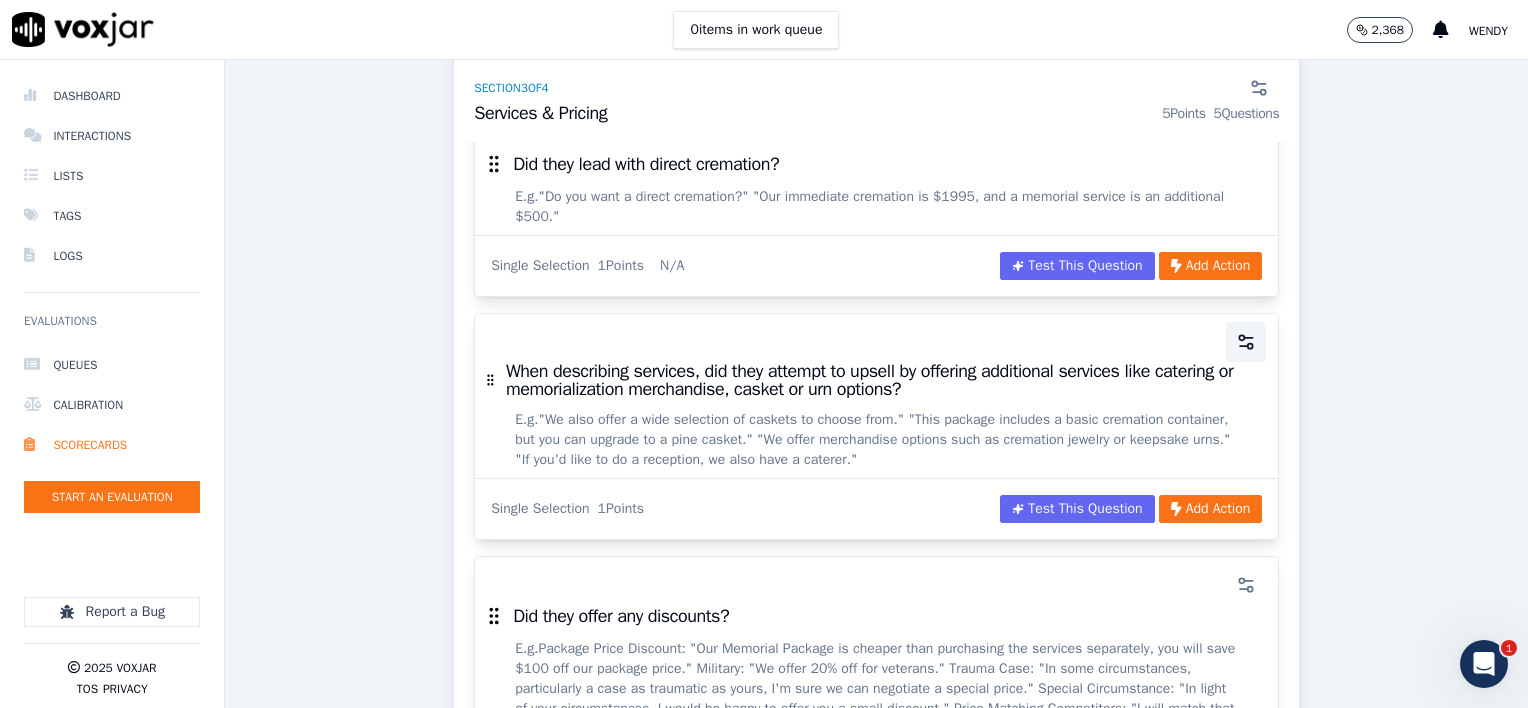 click 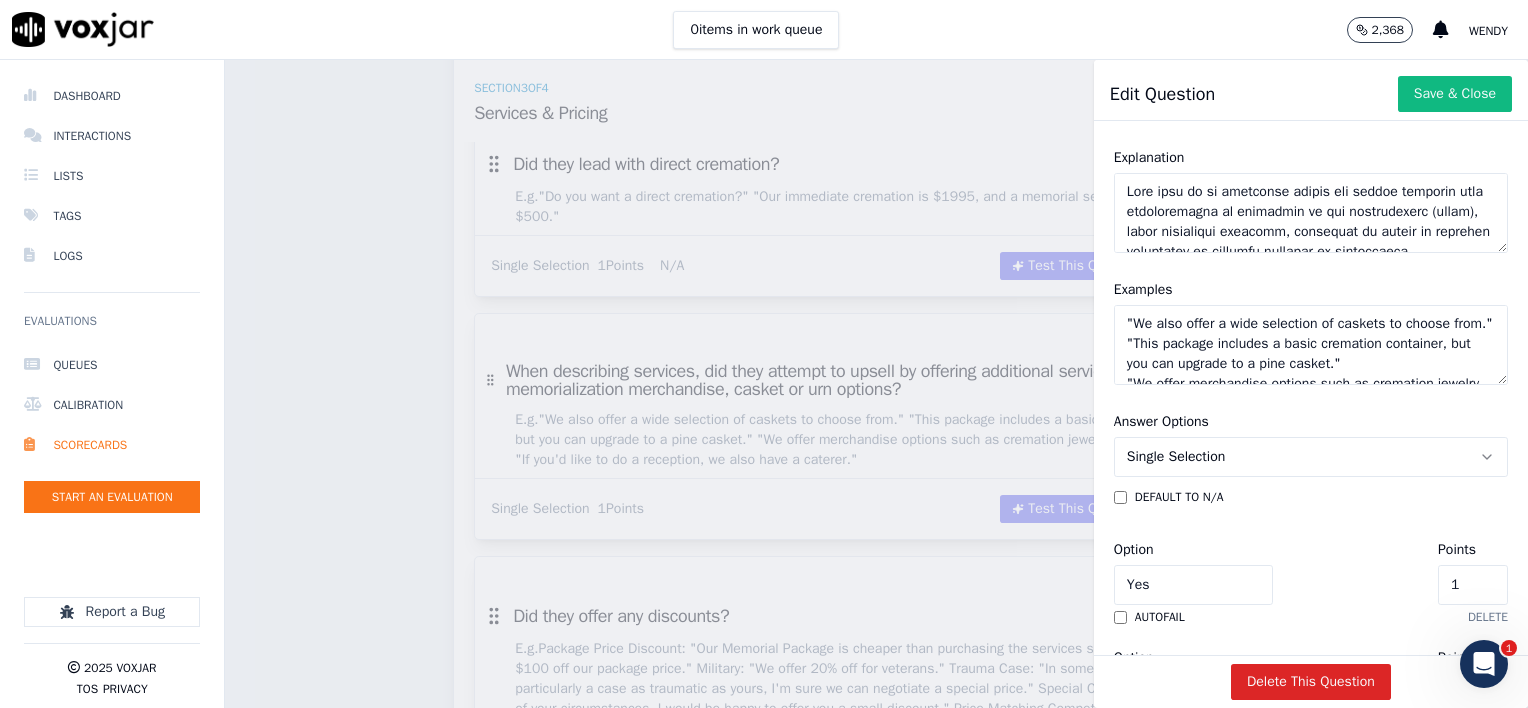 scroll, scrollTop: 186, scrollLeft: 0, axis: vertical 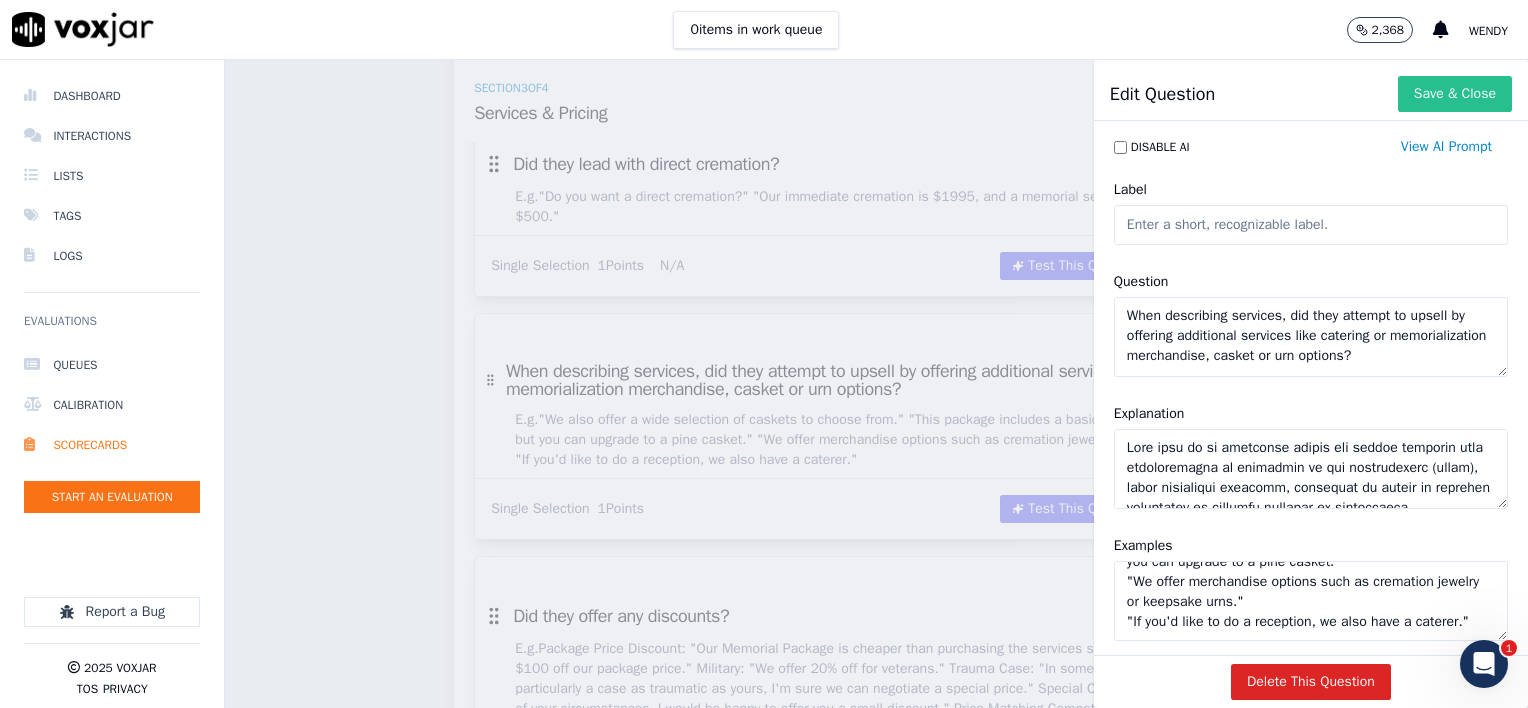 click on "Save & Close" at bounding box center (1455, 94) 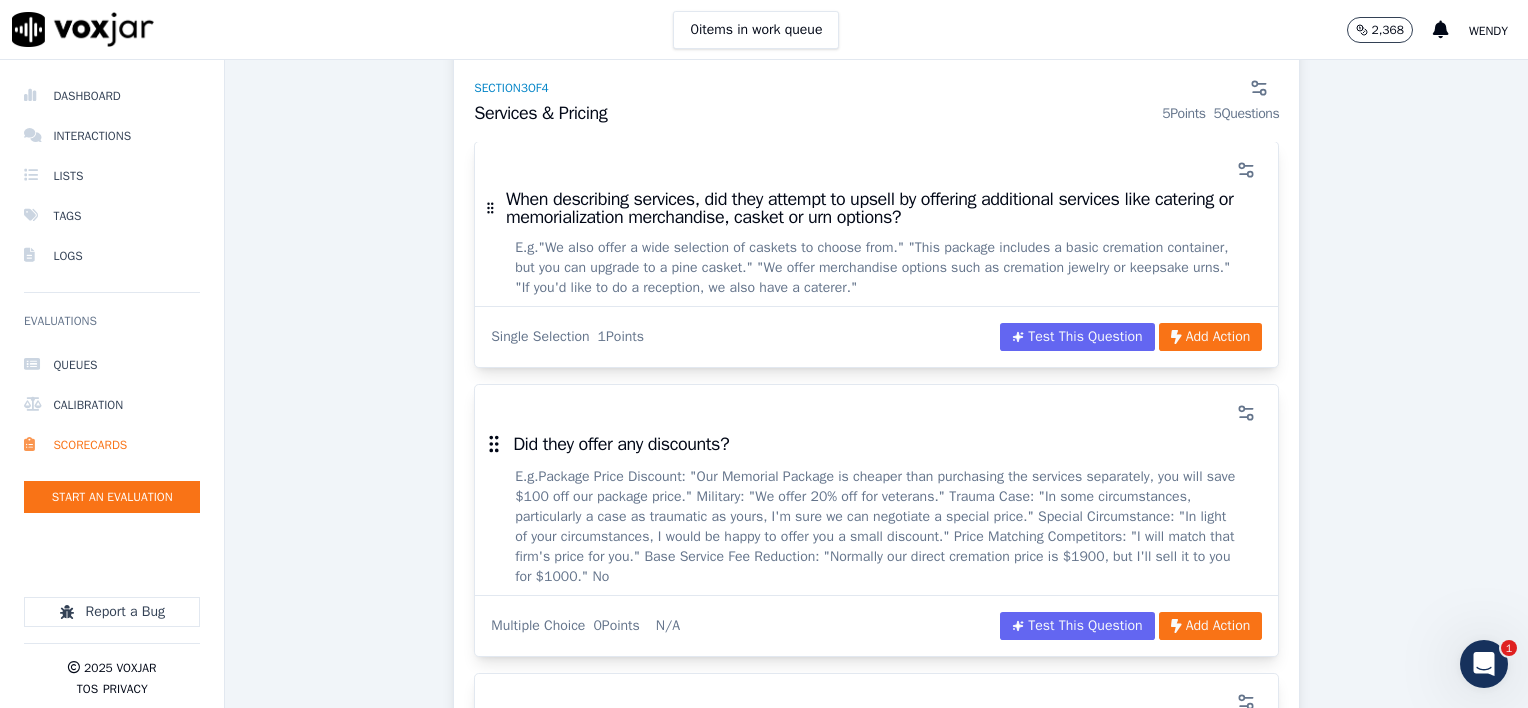 scroll, scrollTop: 2400, scrollLeft: 0, axis: vertical 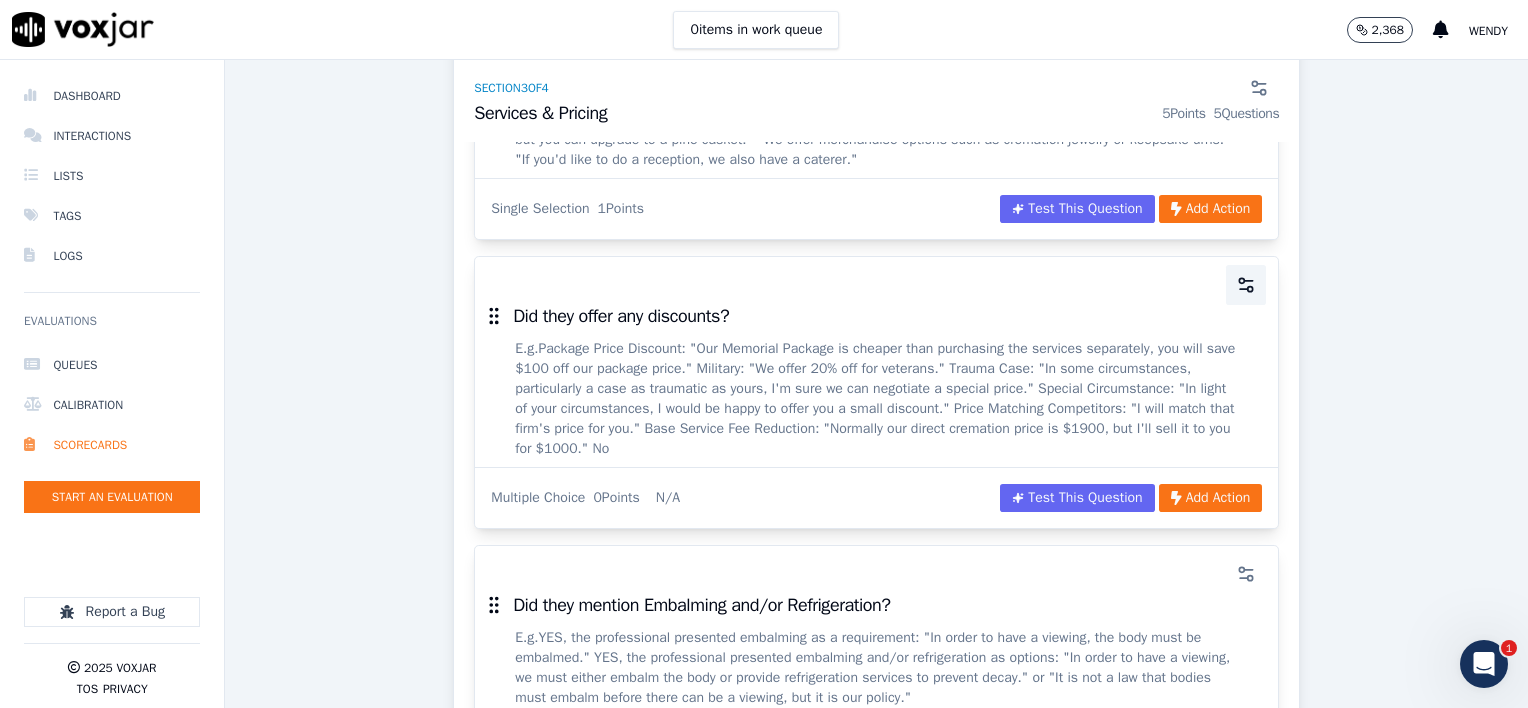 click 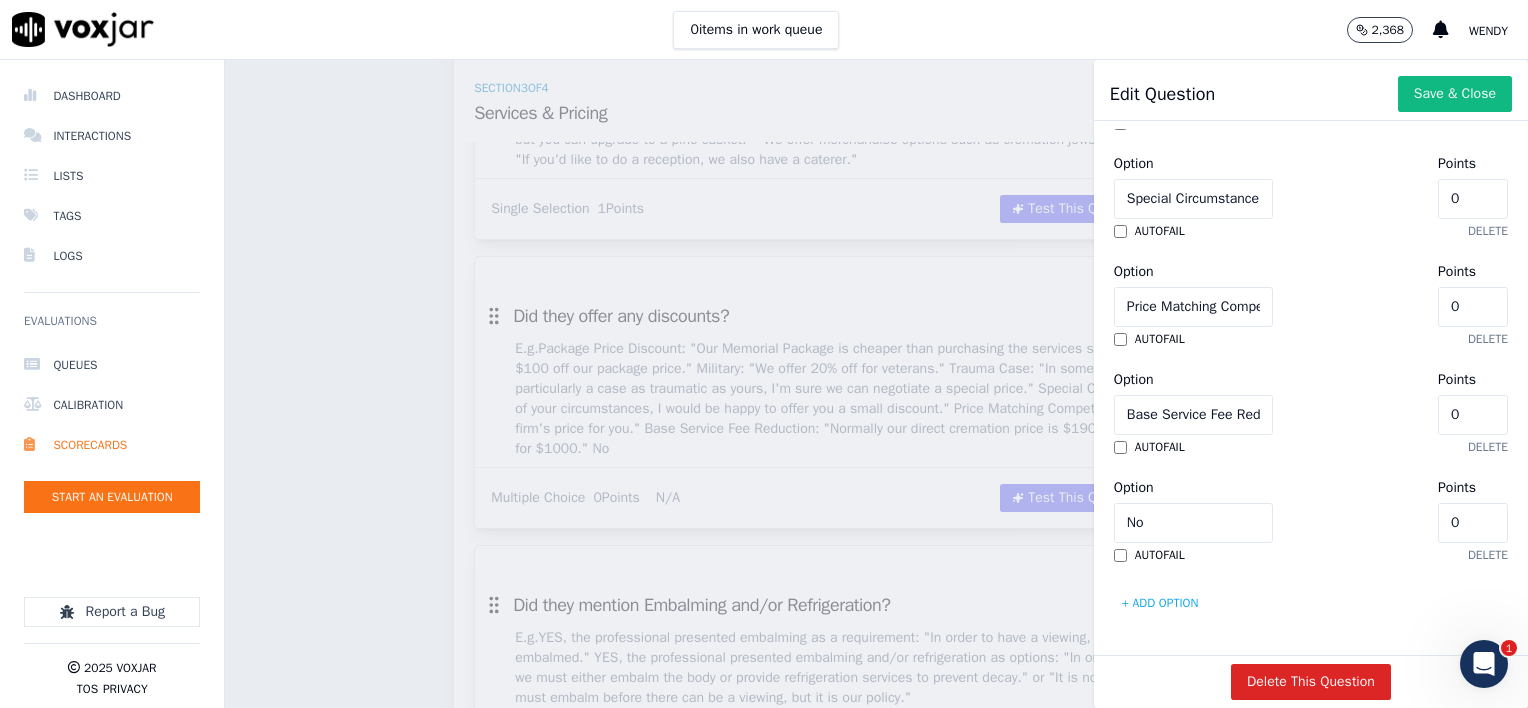 scroll, scrollTop: 1026, scrollLeft: 0, axis: vertical 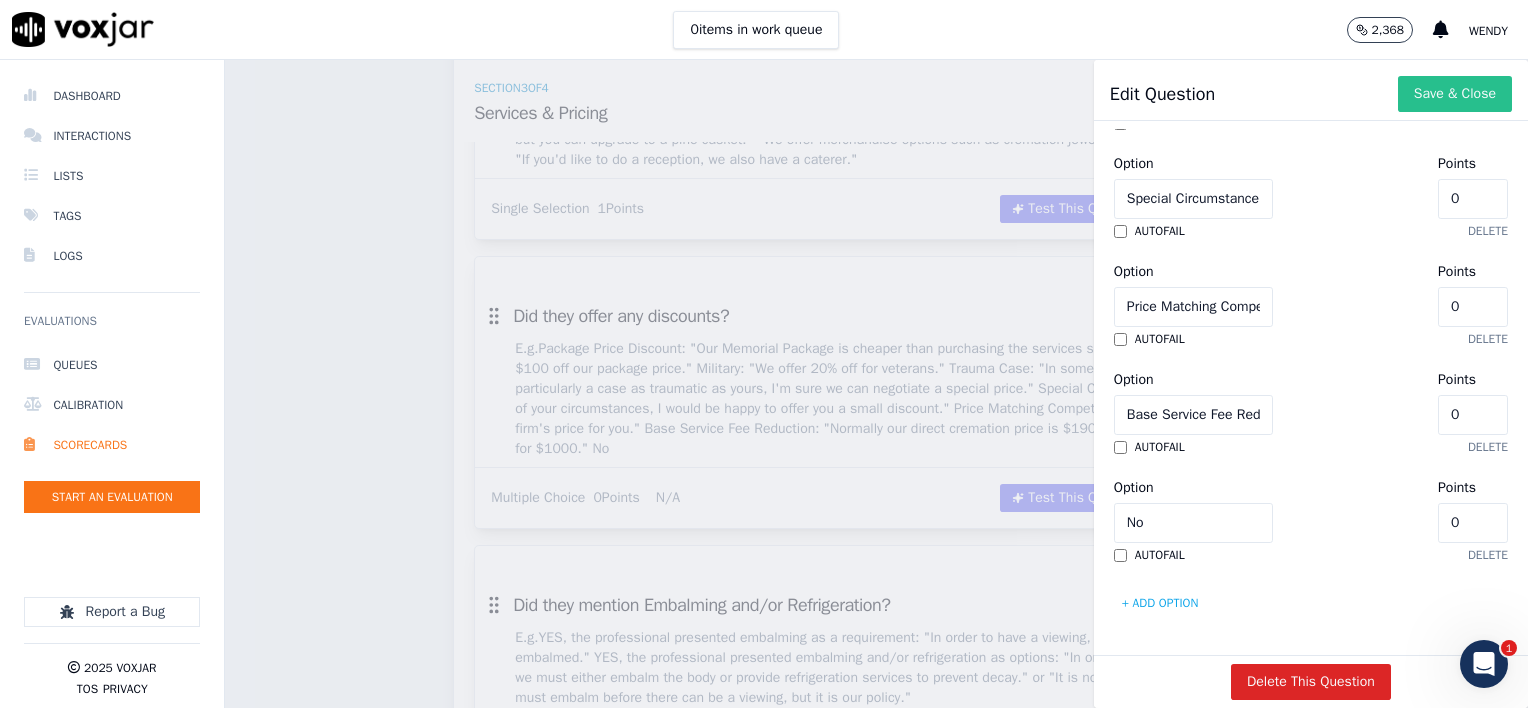 click on "Save & Close" at bounding box center (1455, 94) 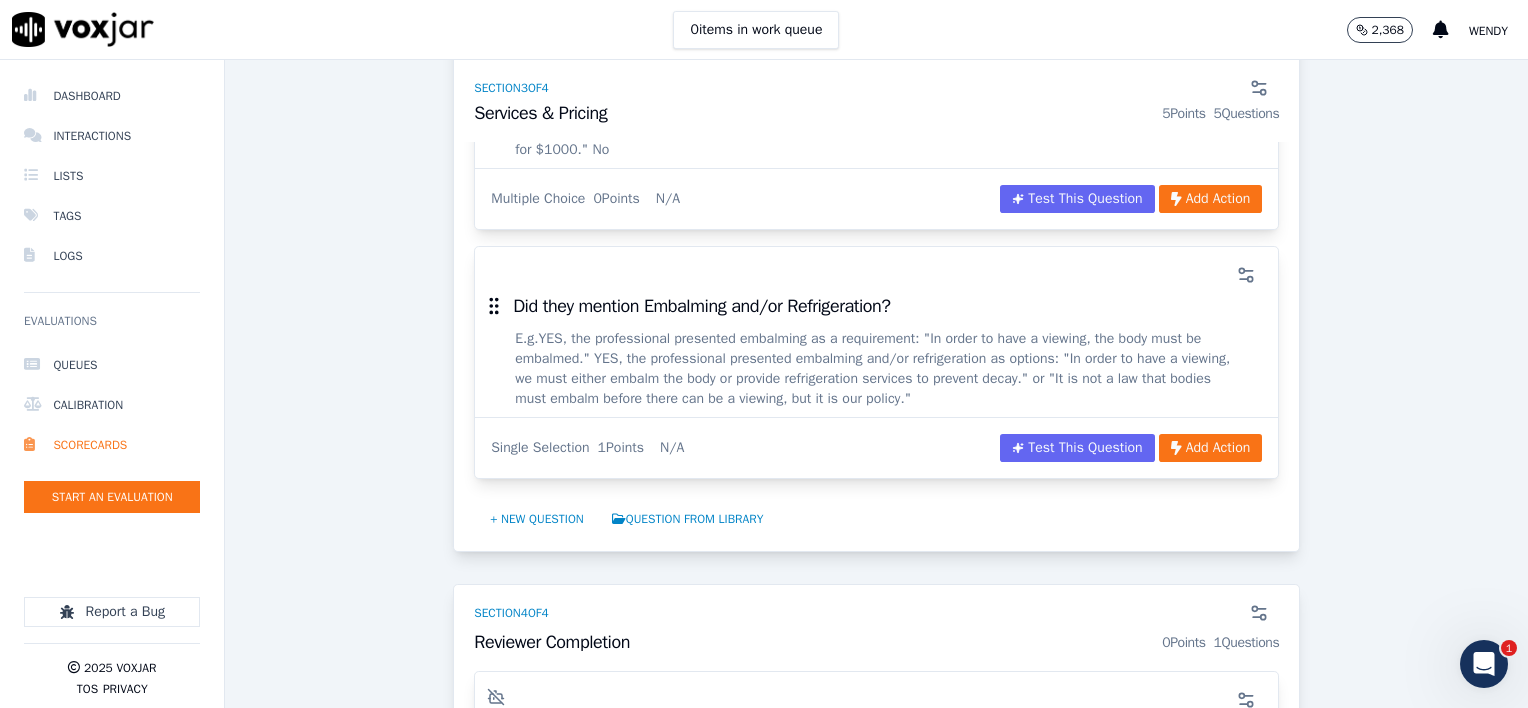 scroll, scrollTop: 2700, scrollLeft: 0, axis: vertical 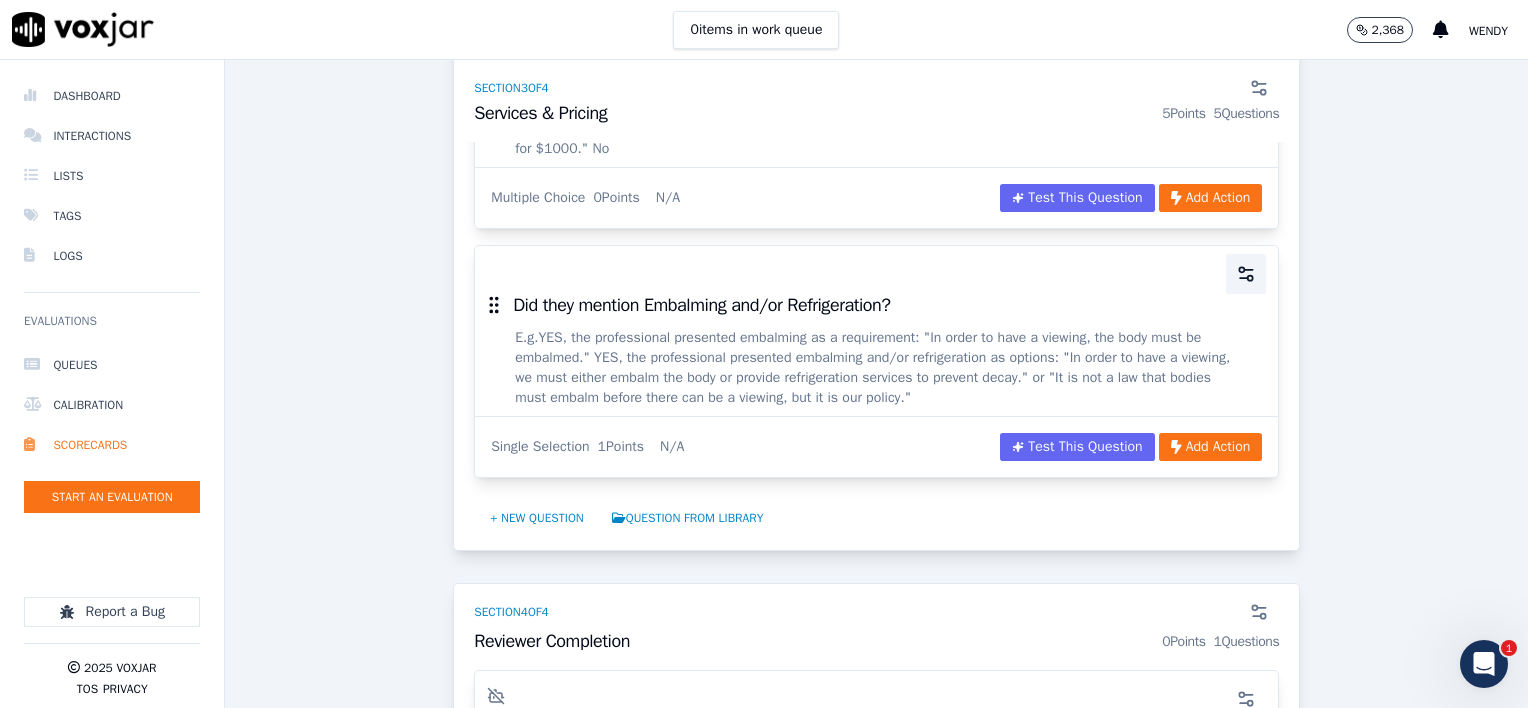 click 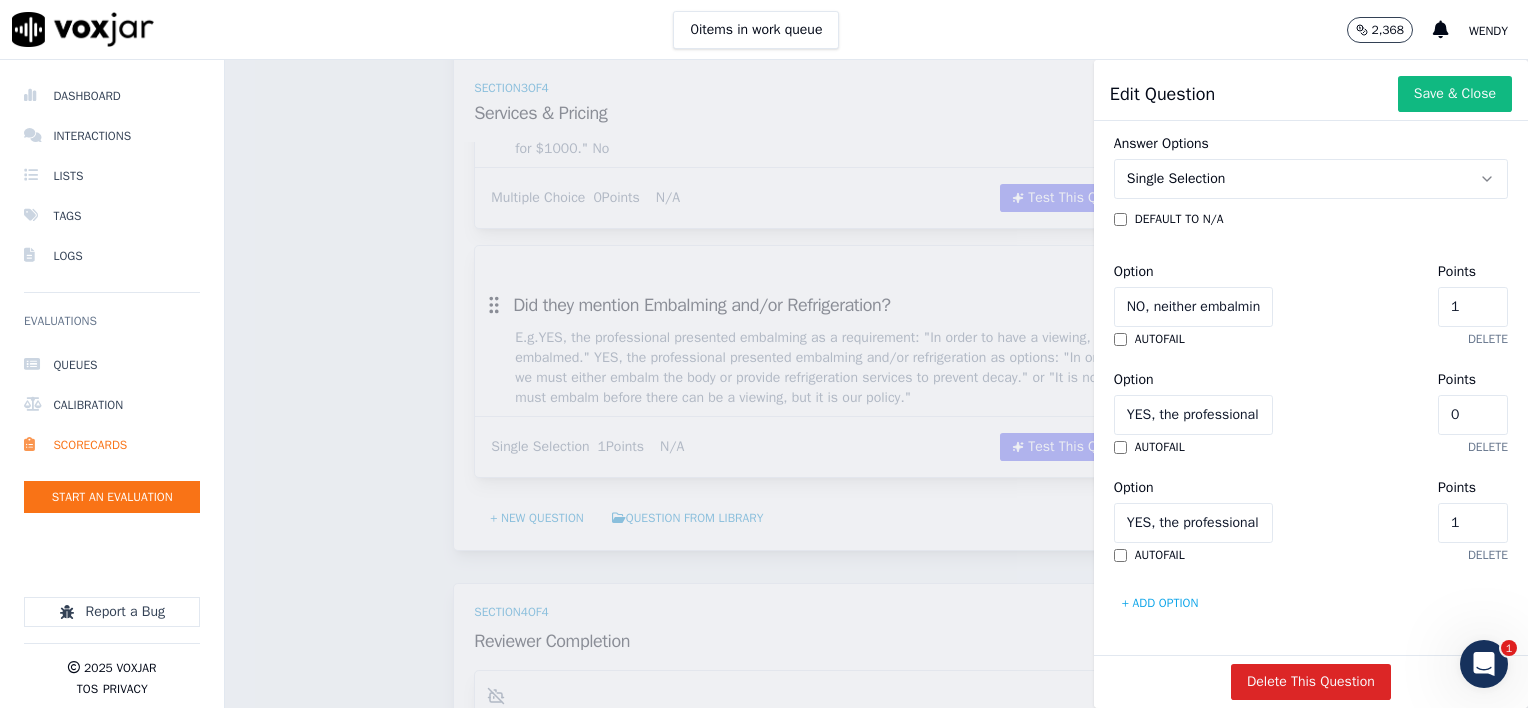 scroll, scrollTop: 594, scrollLeft: 0, axis: vertical 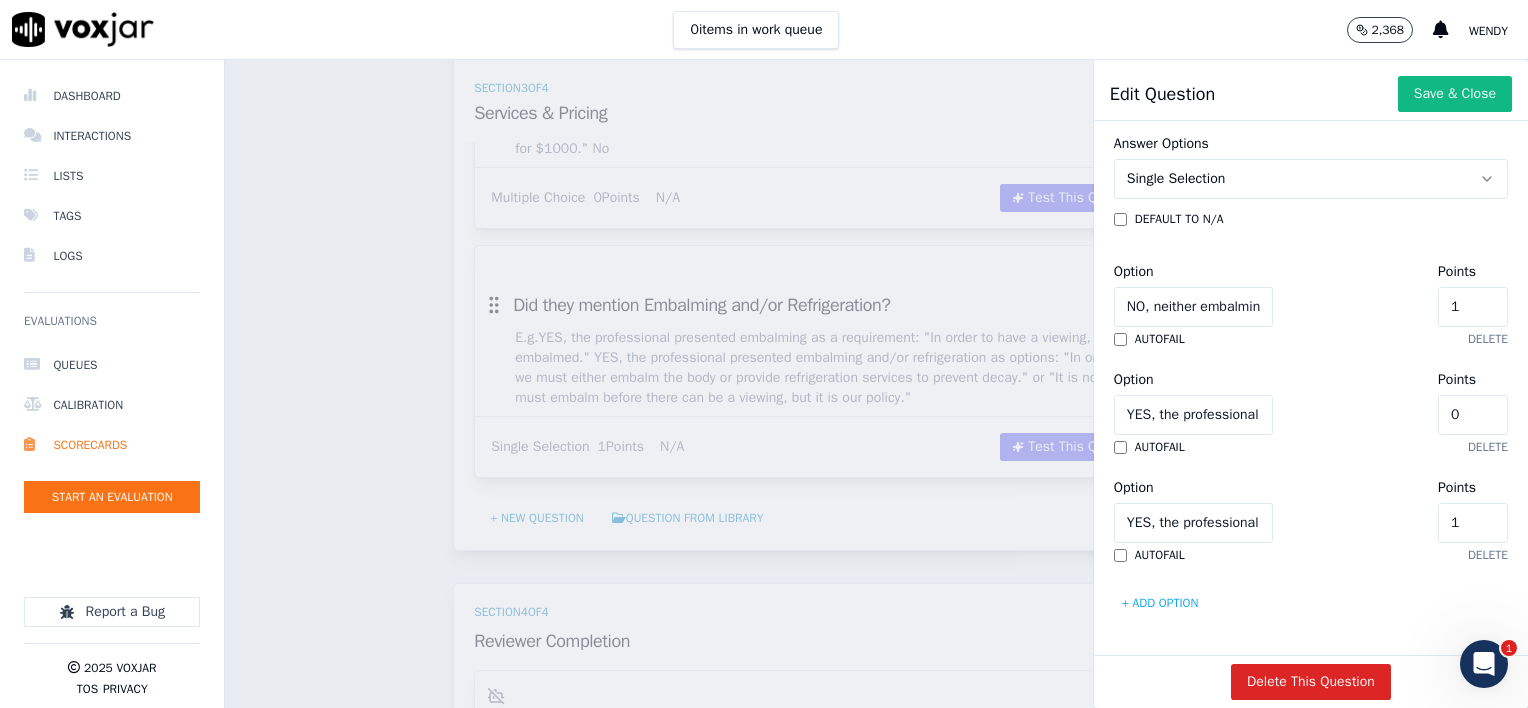 click on "YES, the professional presented embalming as a requirement" 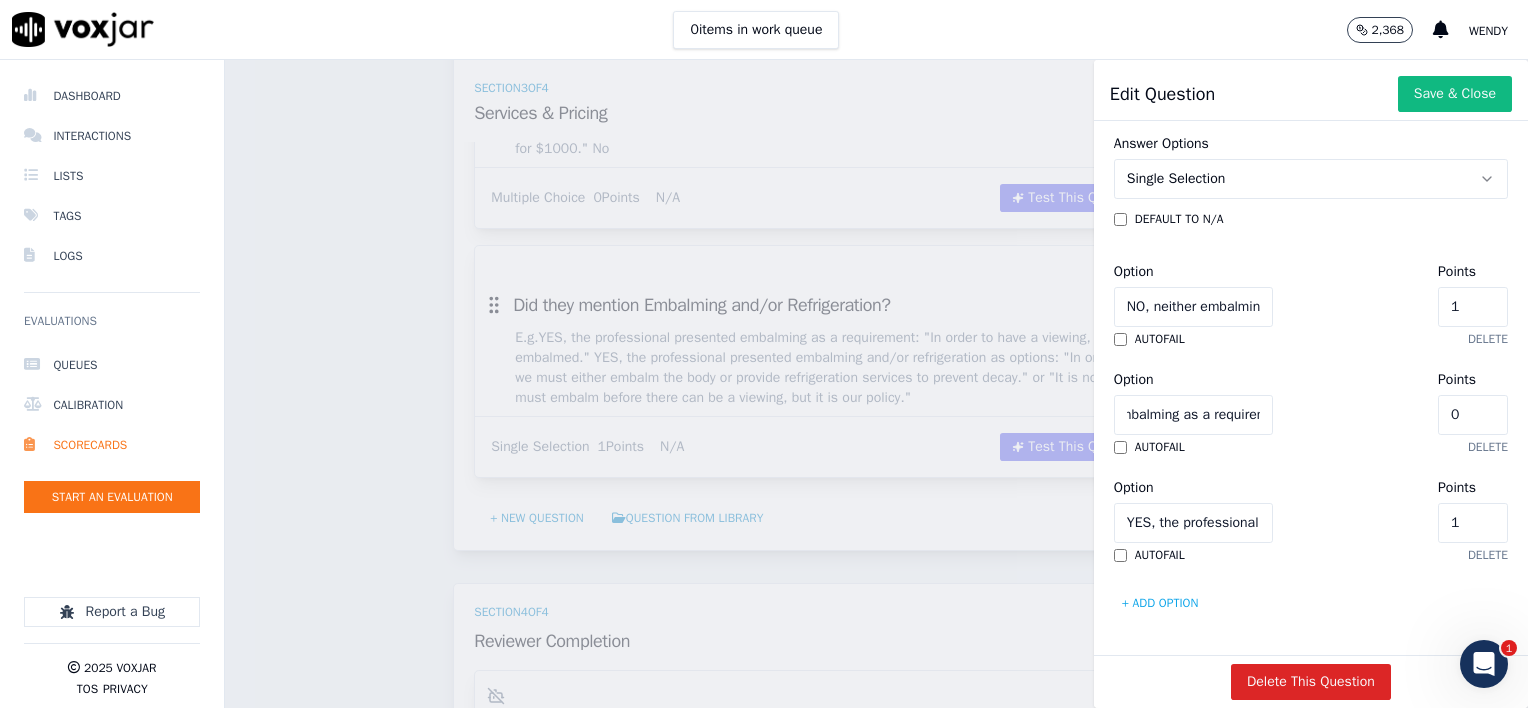 scroll, scrollTop: 0, scrollLeft: 0, axis: both 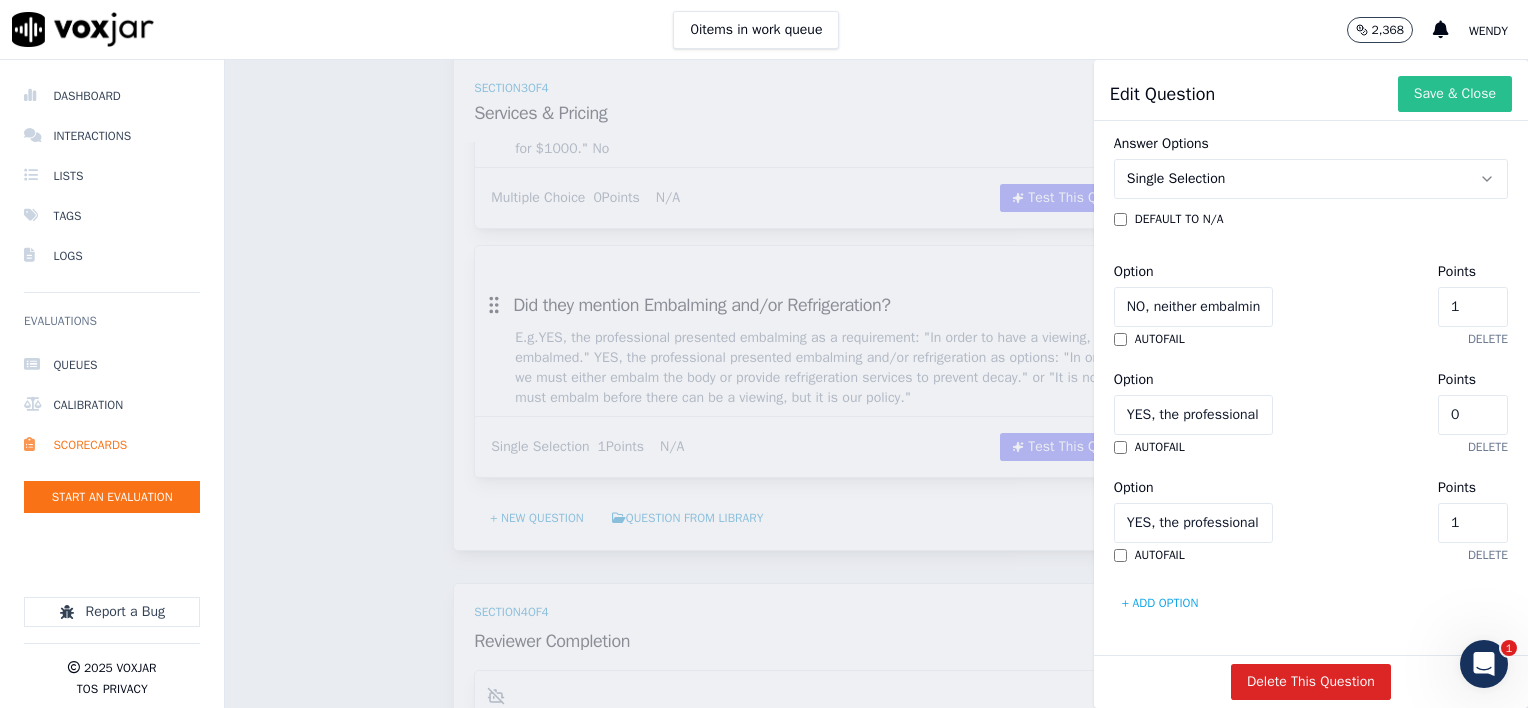 click on "Save & Close" at bounding box center [1455, 94] 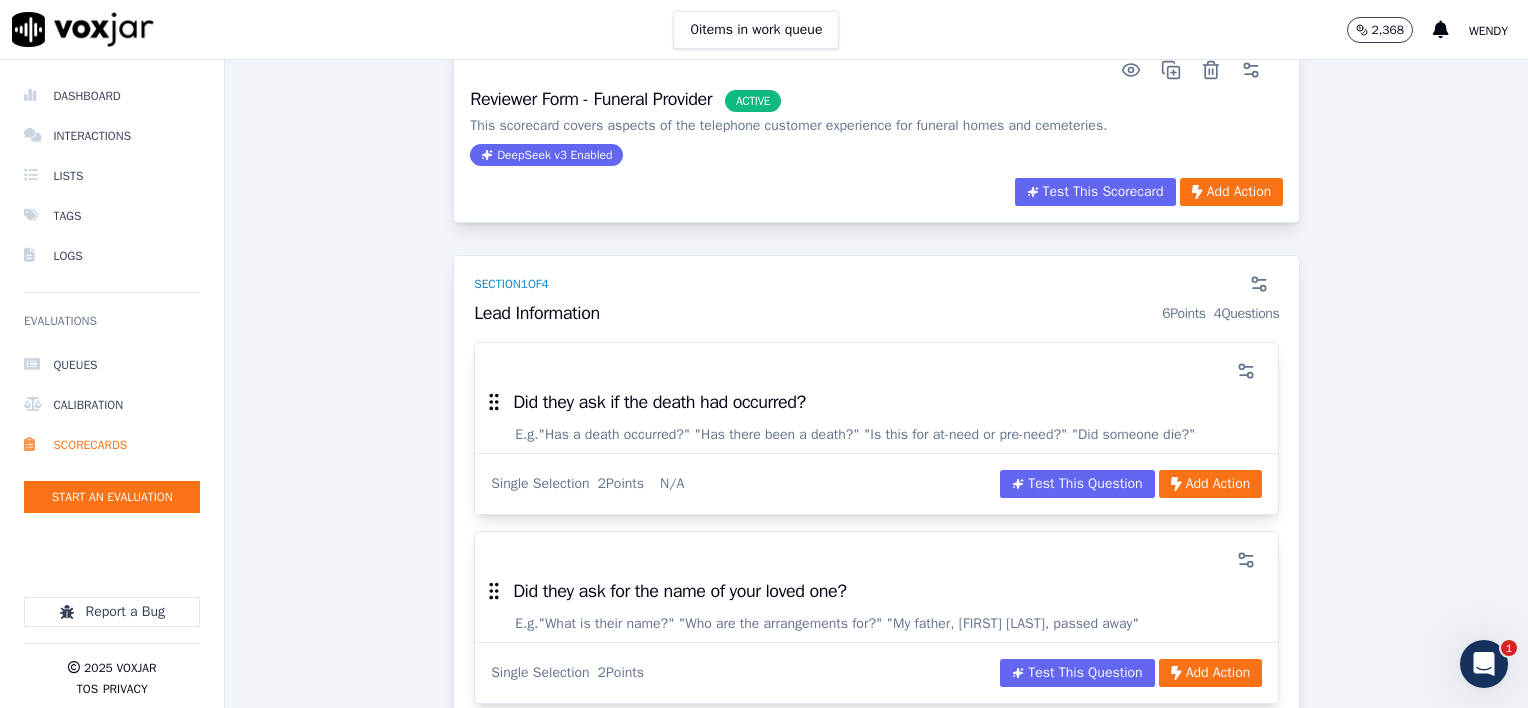 scroll, scrollTop: 0, scrollLeft: 0, axis: both 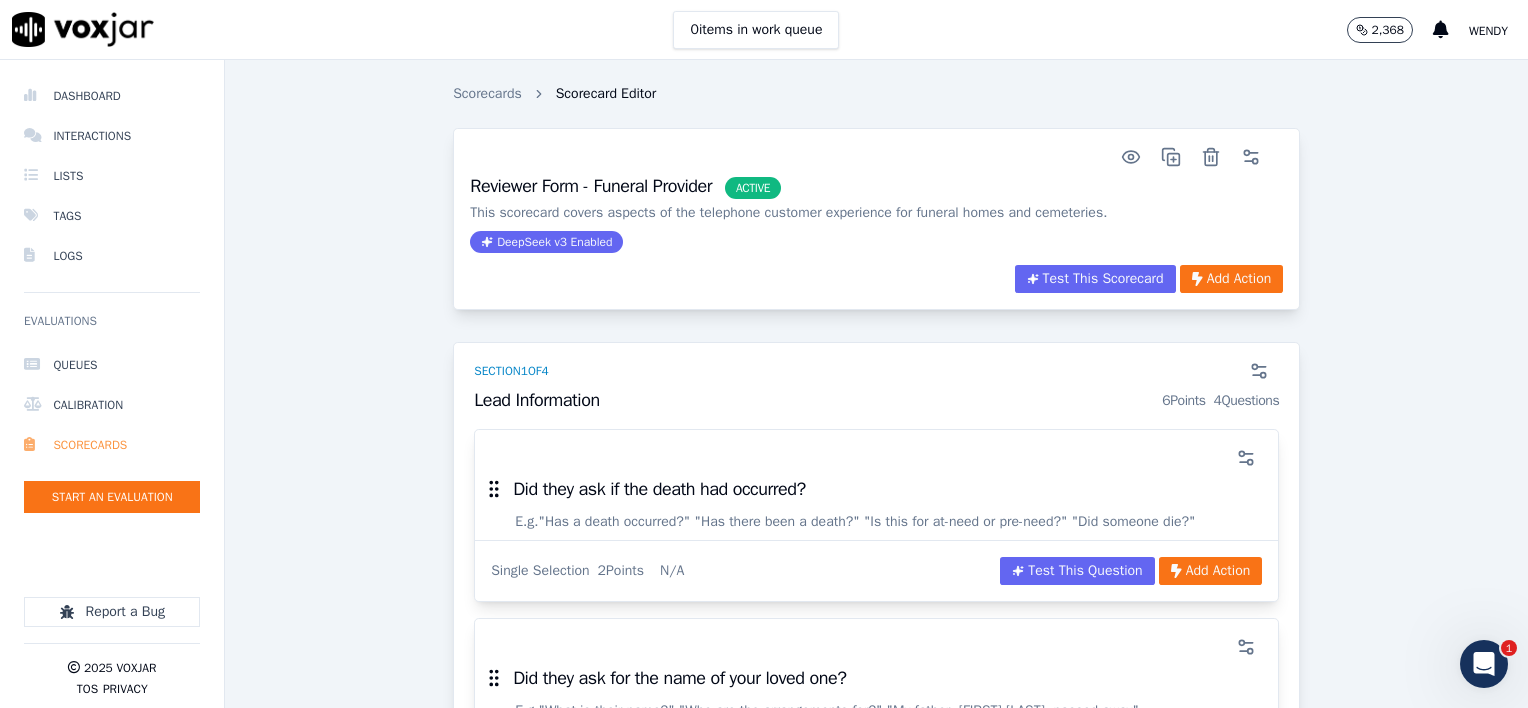 click on "Scorecards" at bounding box center (112, 445) 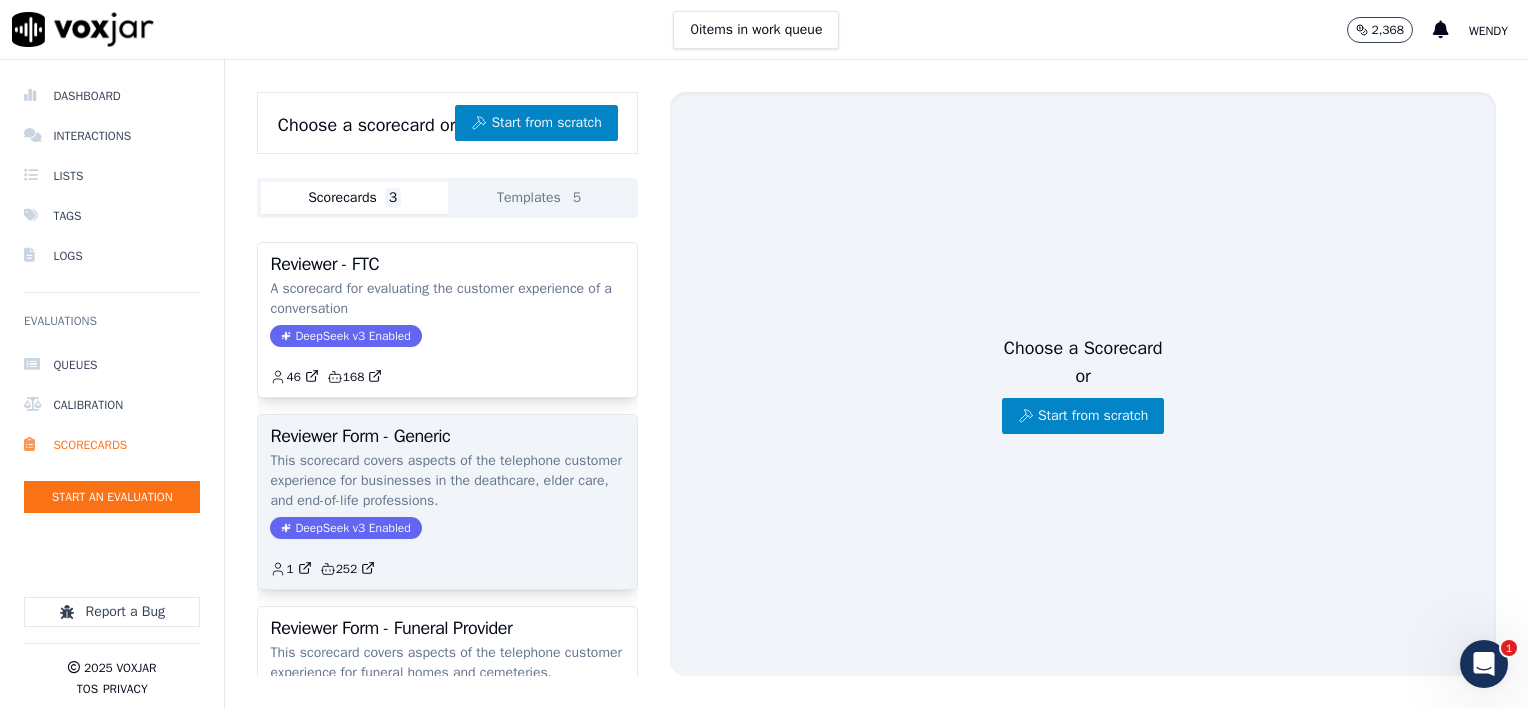 click on "Reviewer Form - Generic" at bounding box center [447, 436] 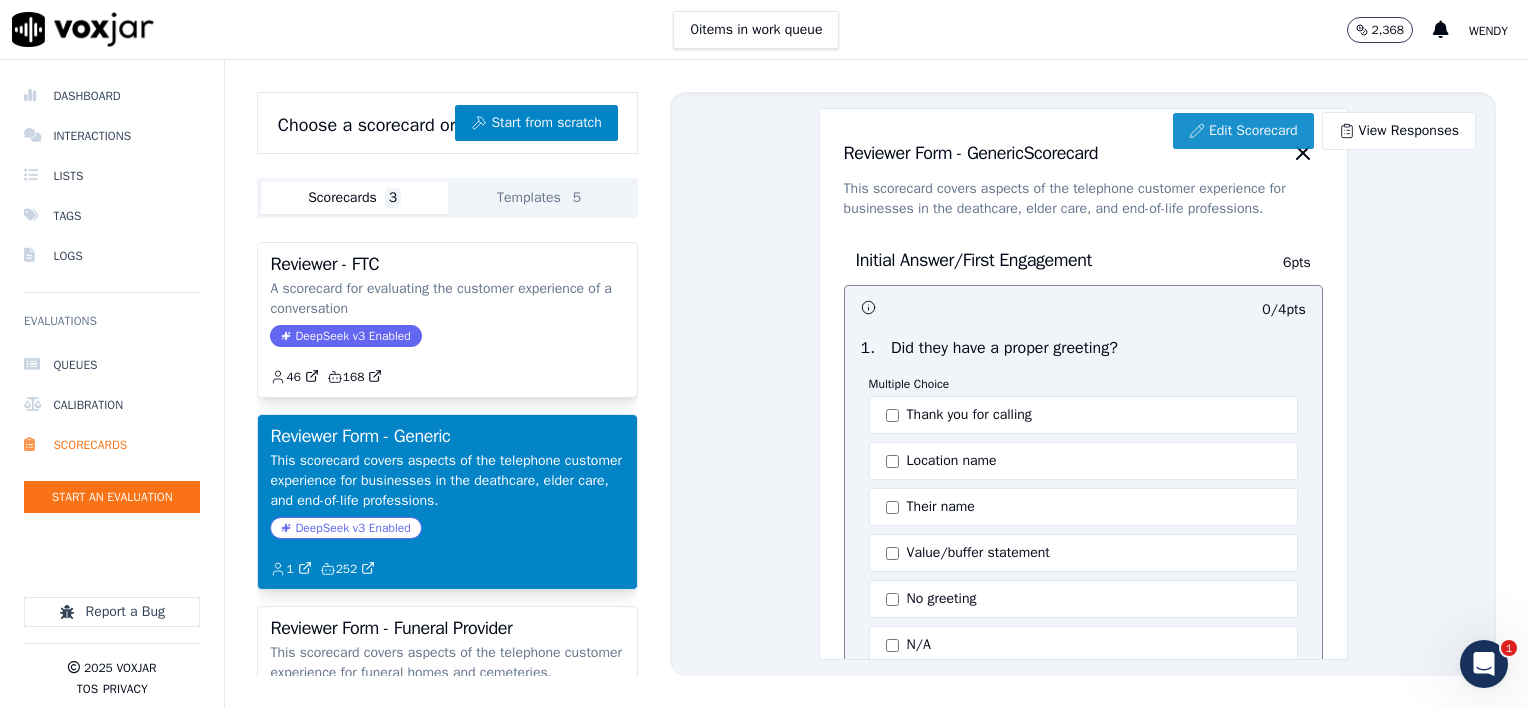 click on "Edit Scorecard" at bounding box center [1243, 131] 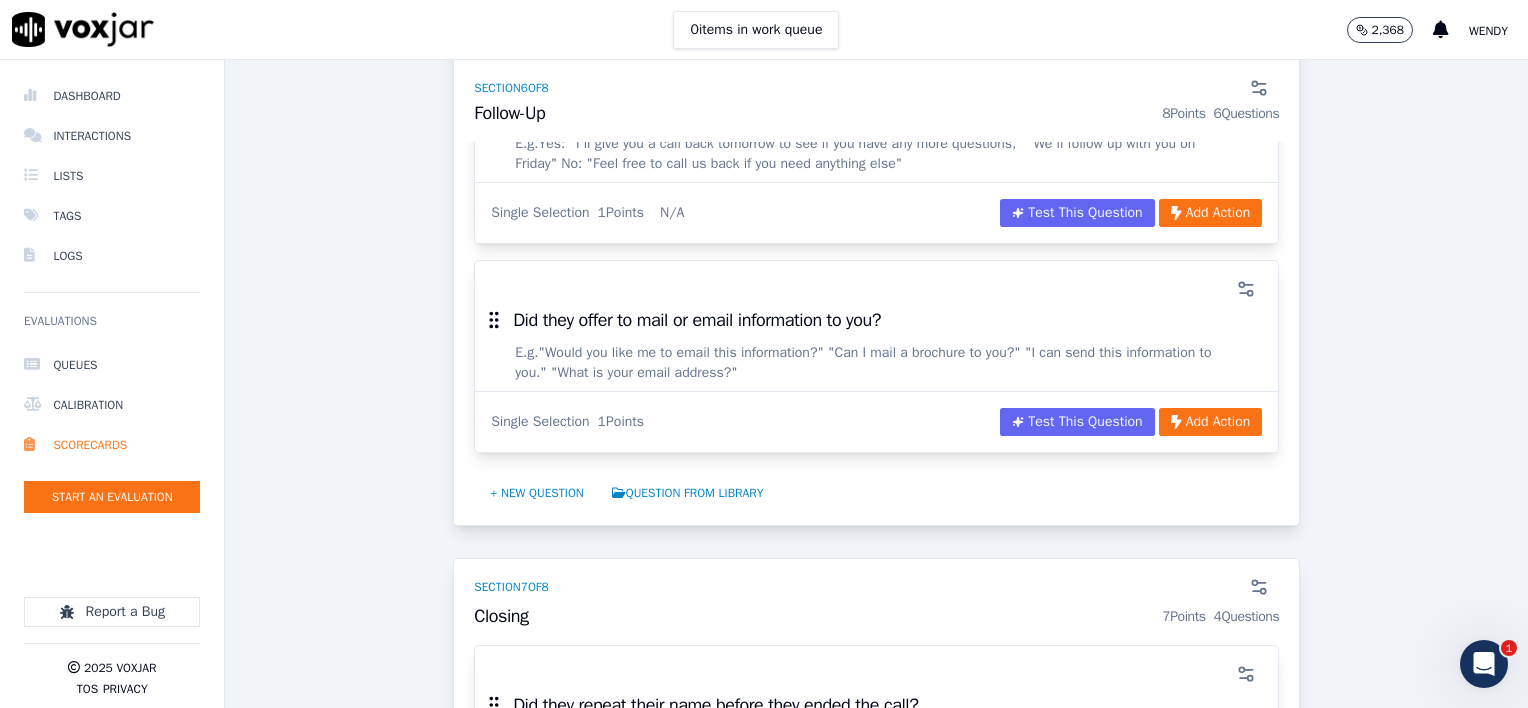 scroll, scrollTop: 6300, scrollLeft: 0, axis: vertical 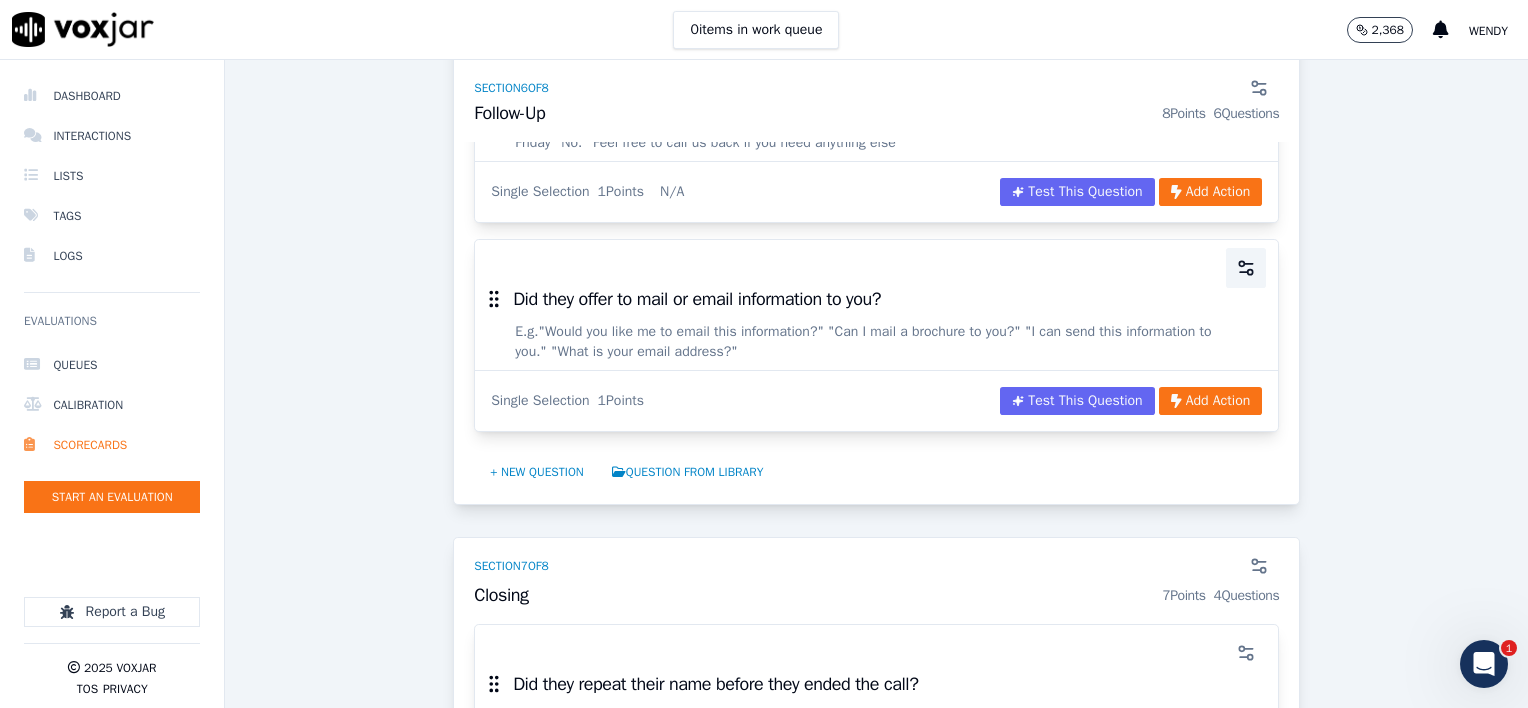 click 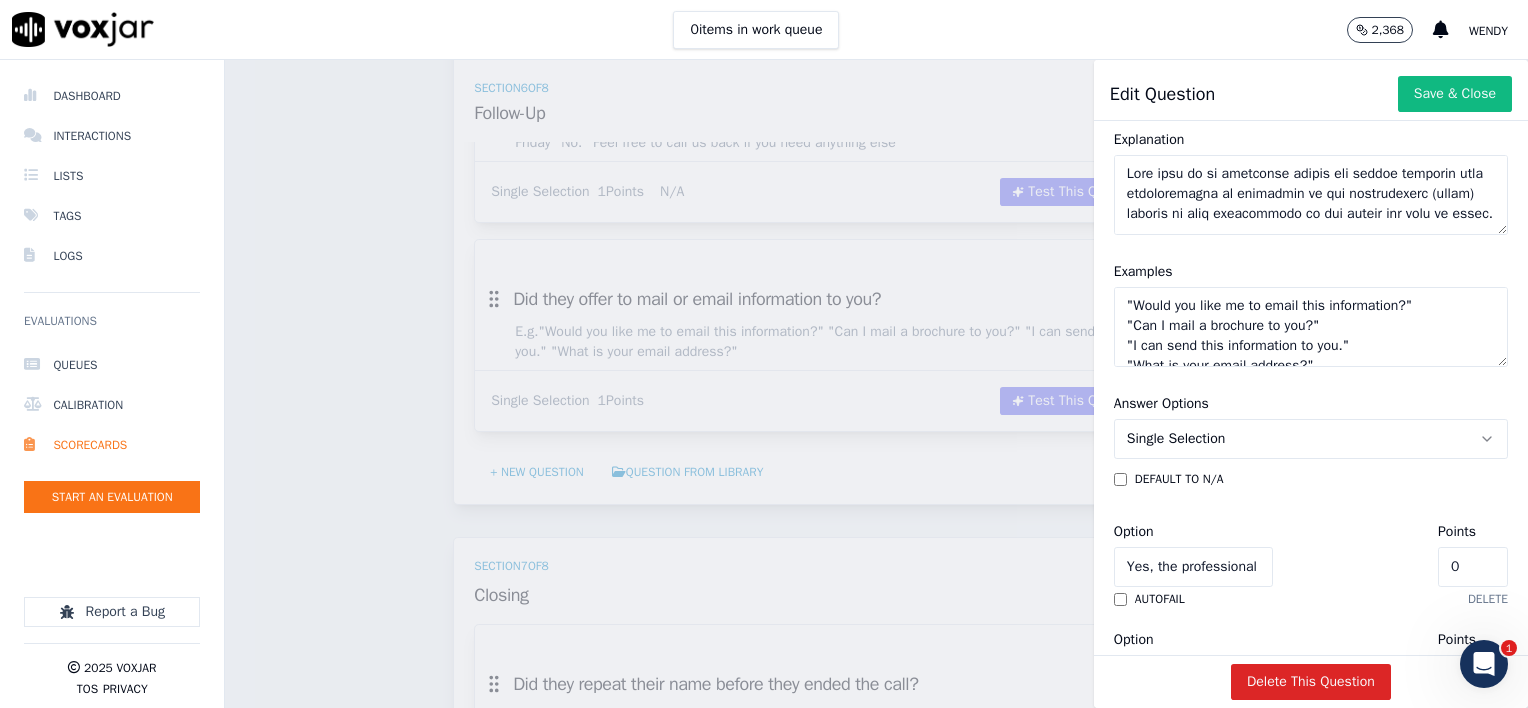 scroll, scrollTop: 594, scrollLeft: 0, axis: vertical 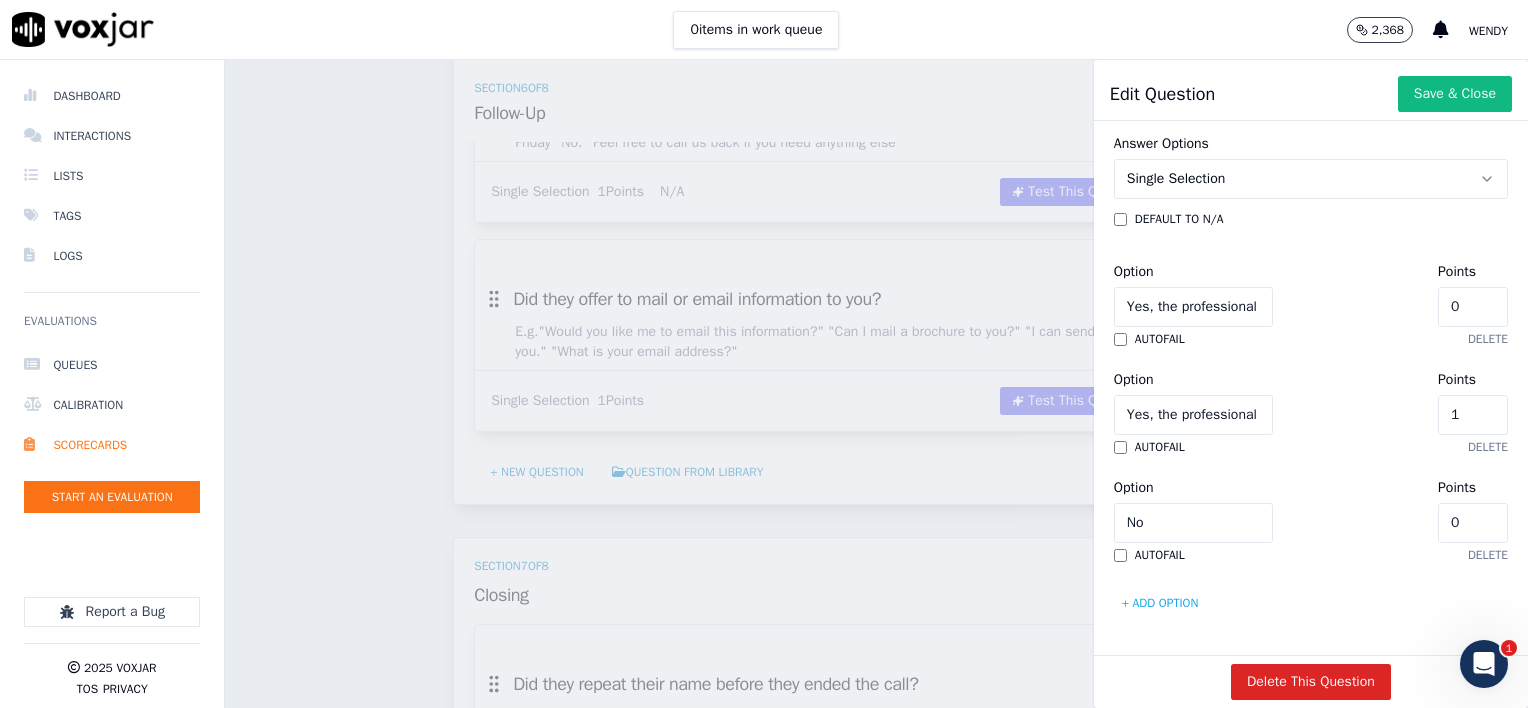 click on "Yes, the professional offered to email information in addition to providing information over the phone." 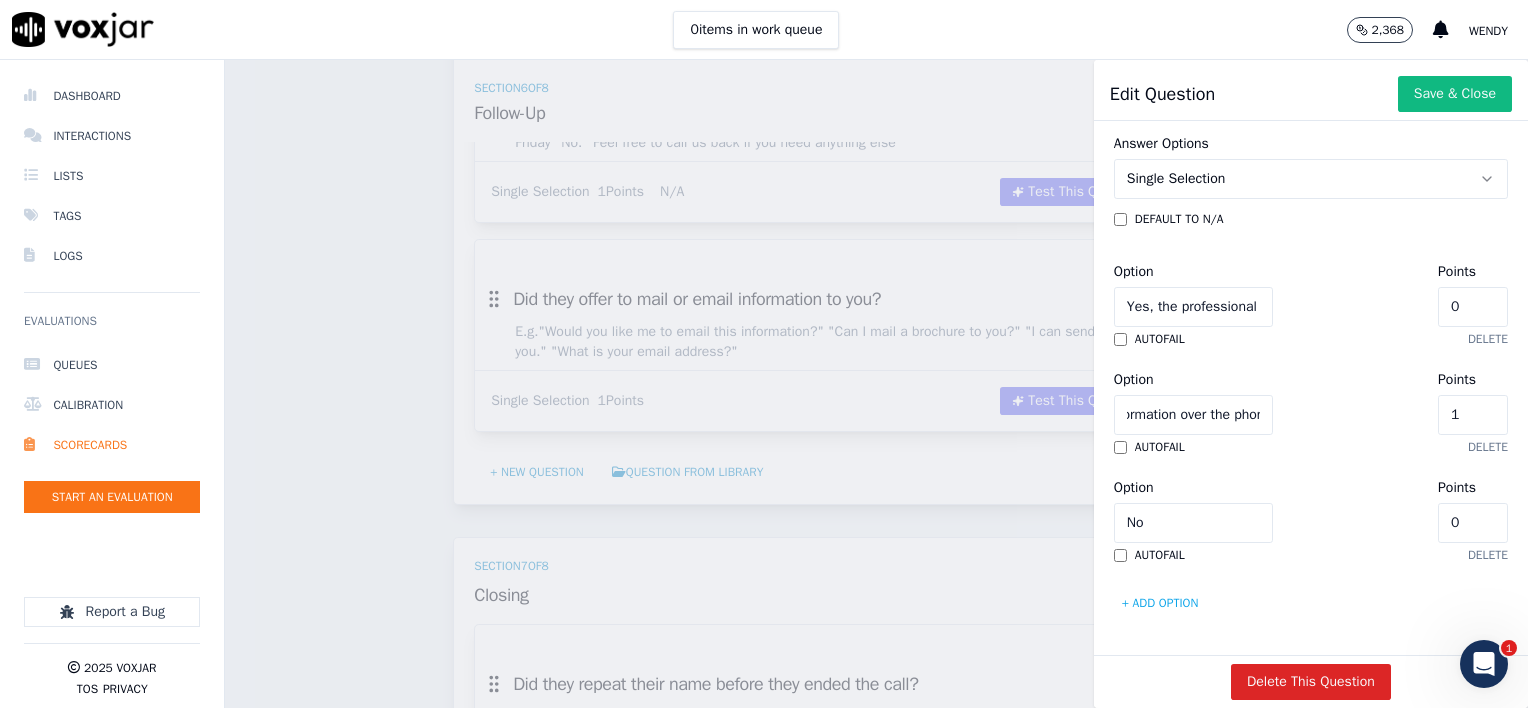scroll, scrollTop: 0, scrollLeft: 472, axis: horizontal 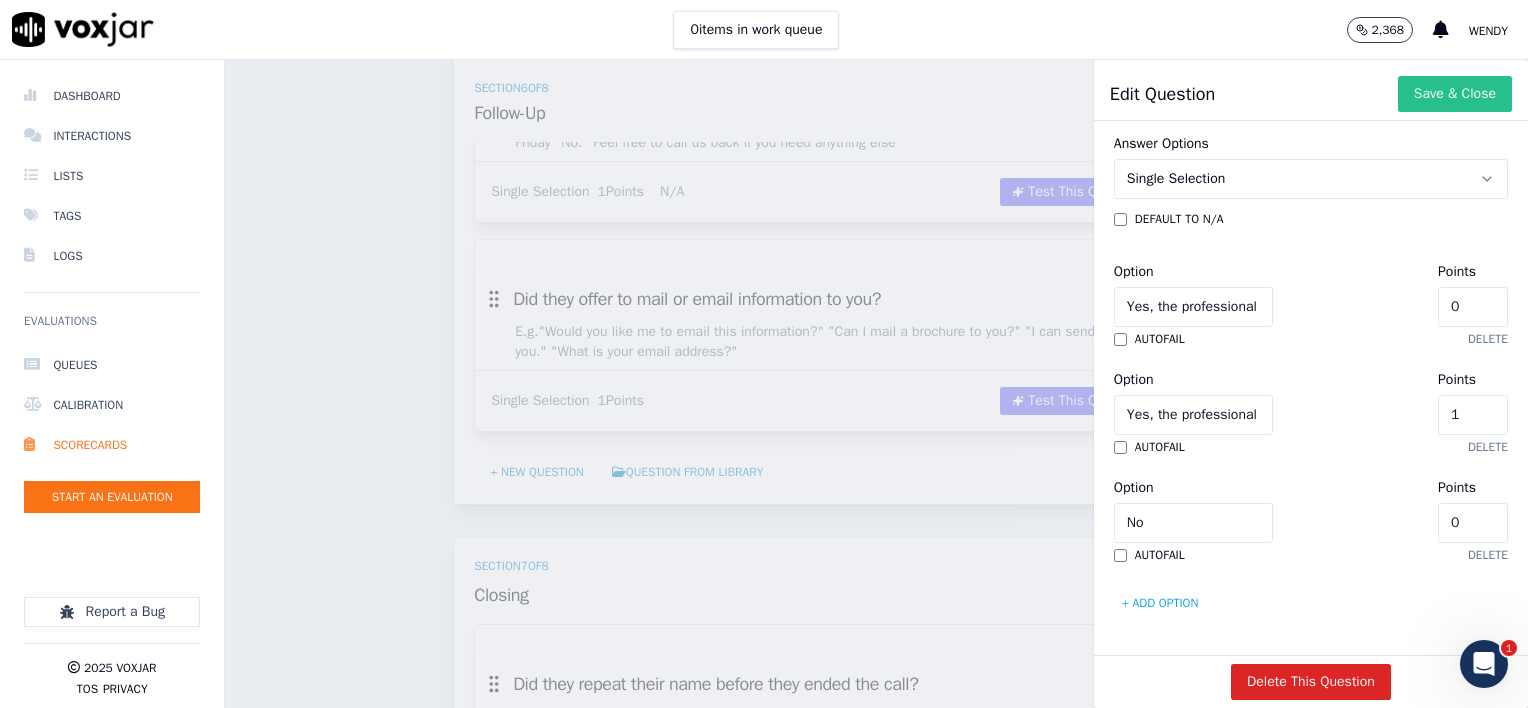 click on "Save & Close" at bounding box center (1455, 94) 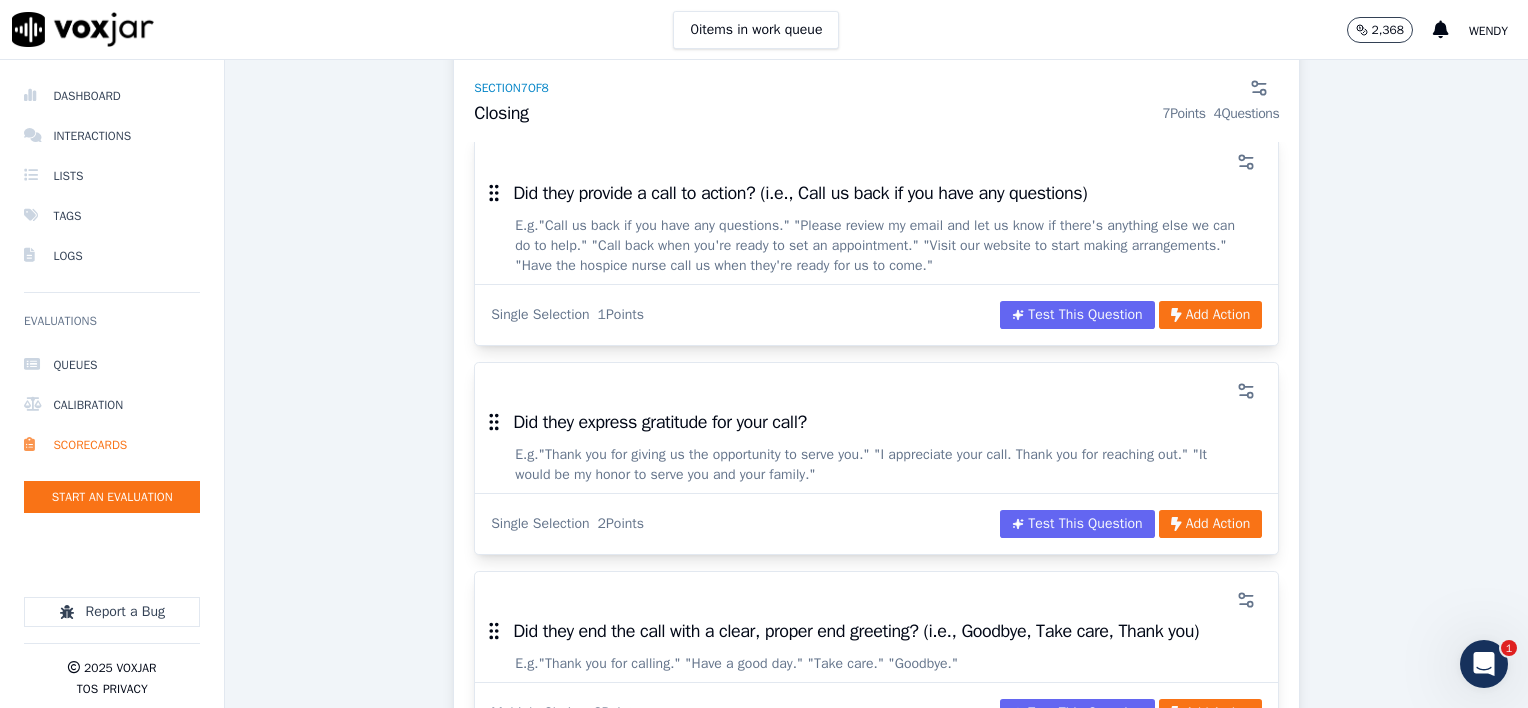 scroll, scrollTop: 7000, scrollLeft: 0, axis: vertical 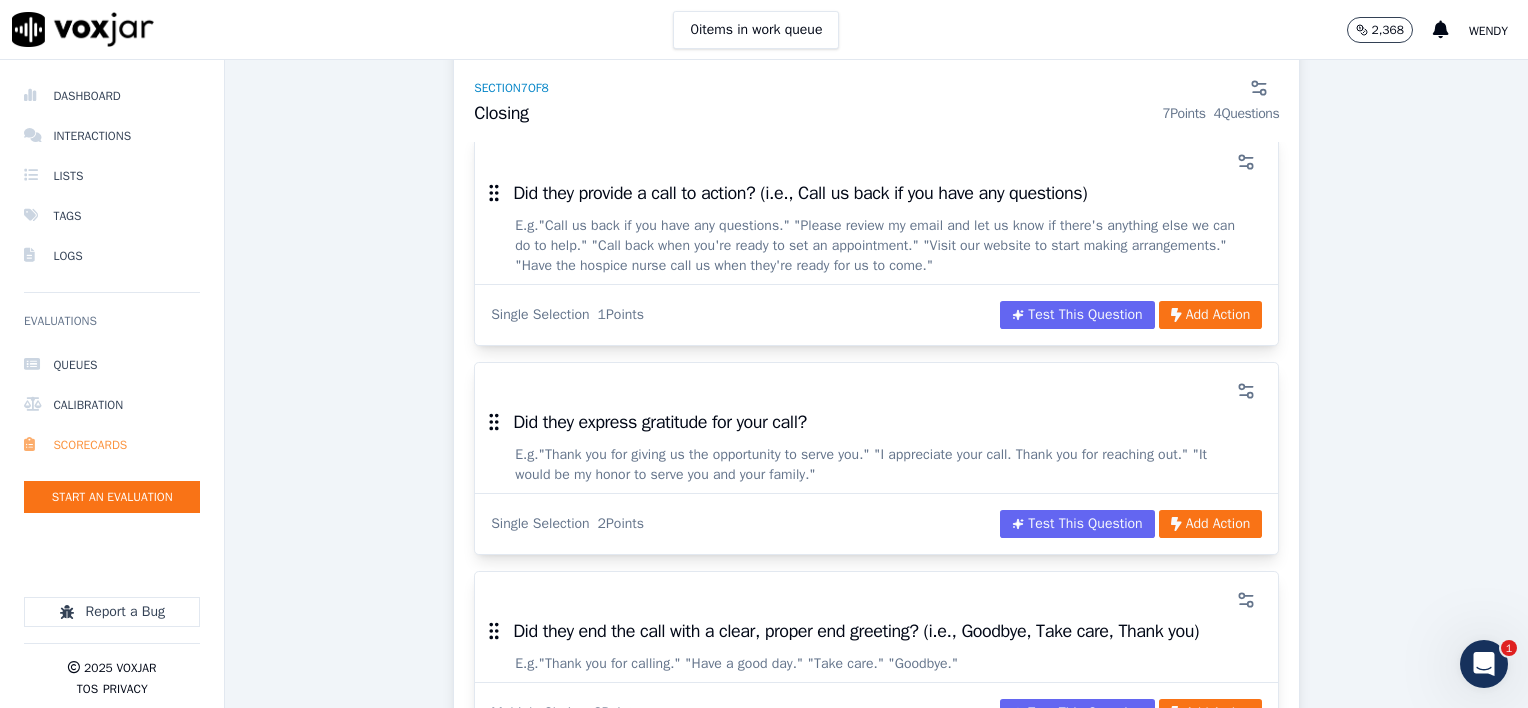 click on "Scorecards" at bounding box center (112, 445) 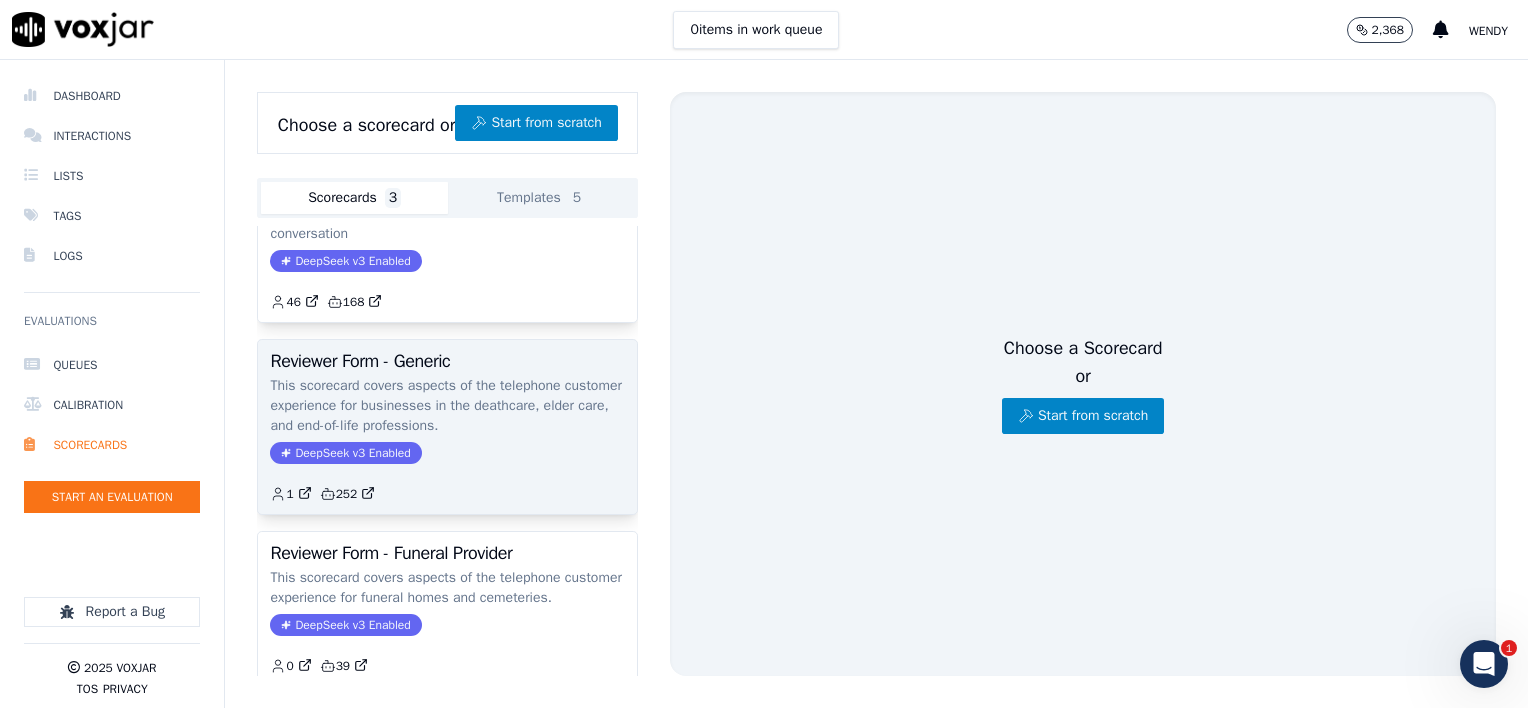 scroll, scrollTop: 192, scrollLeft: 0, axis: vertical 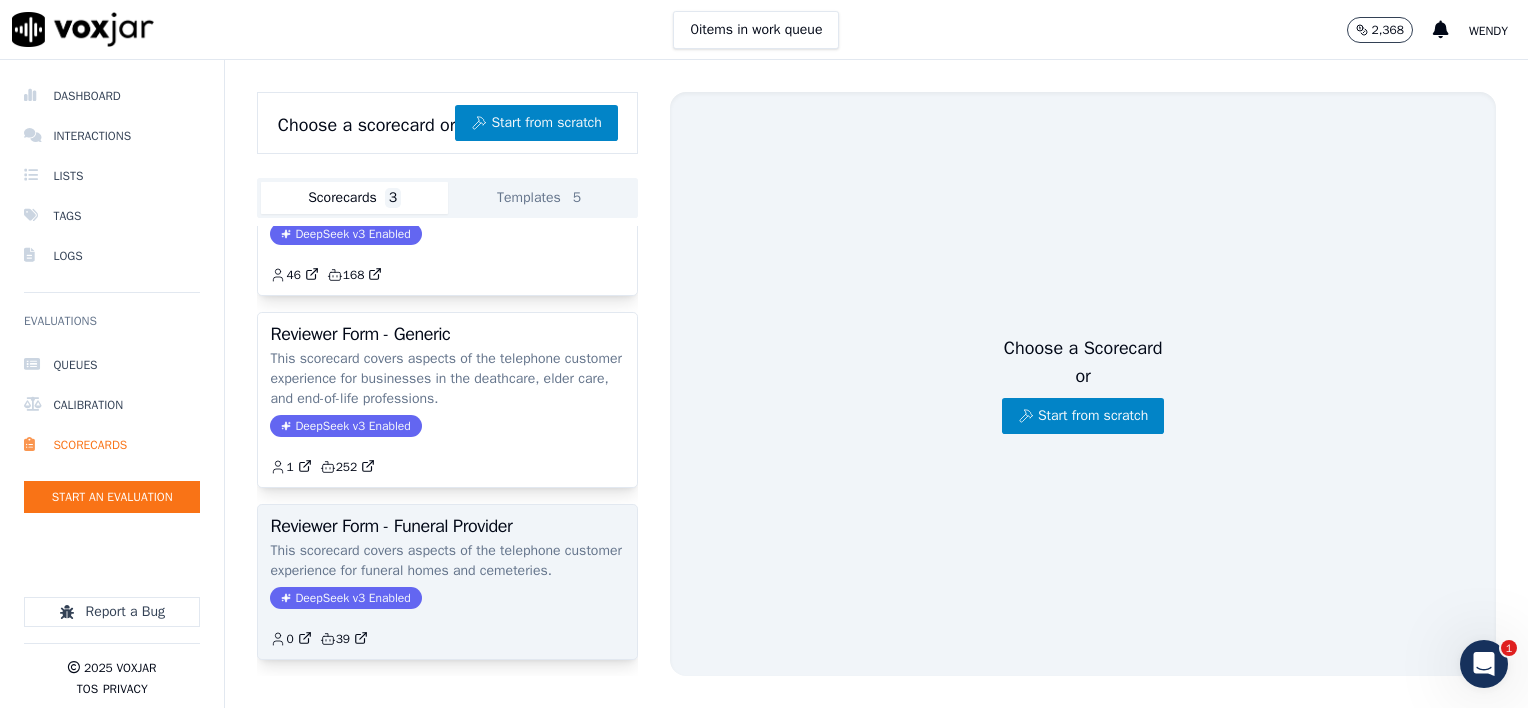 click on "Reviewer Form - Funeral Provider" at bounding box center [447, 526] 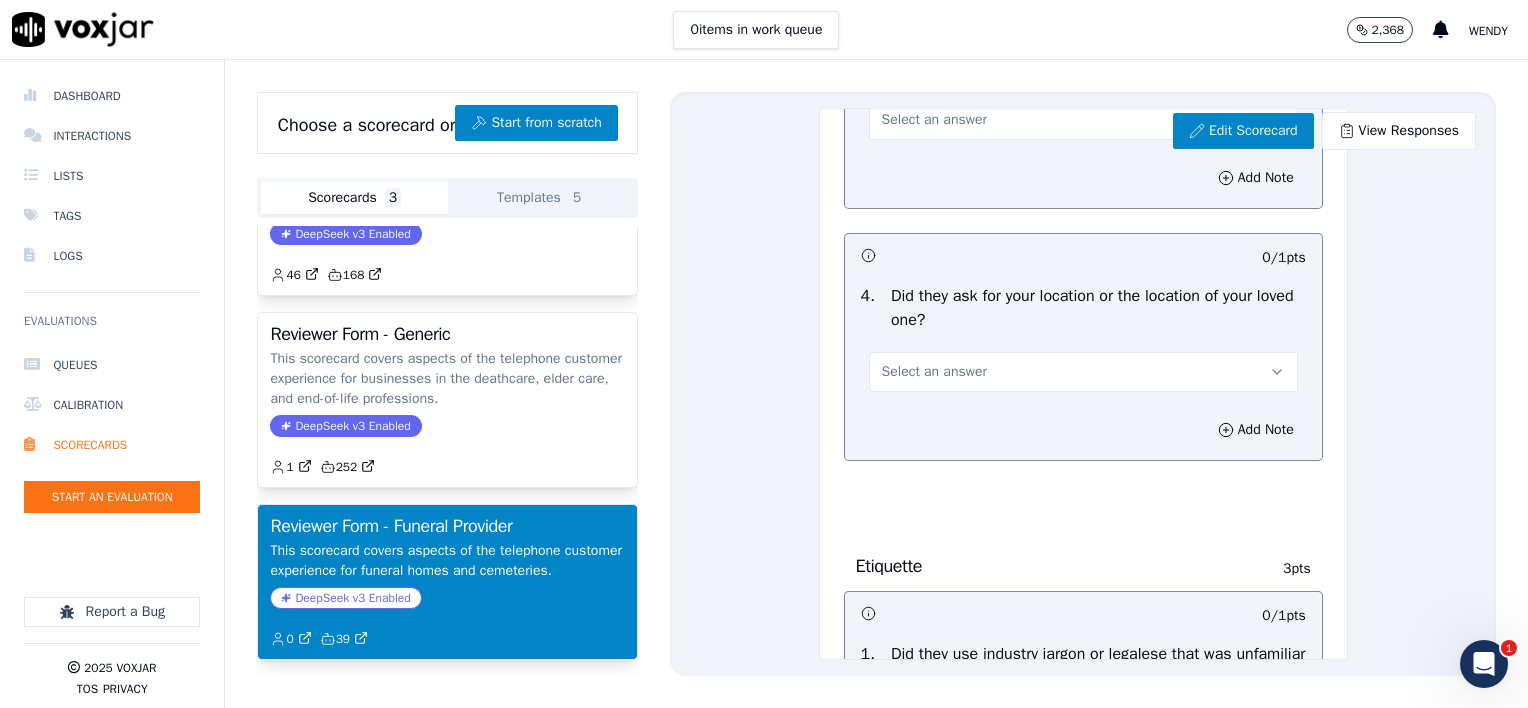scroll, scrollTop: 800, scrollLeft: 0, axis: vertical 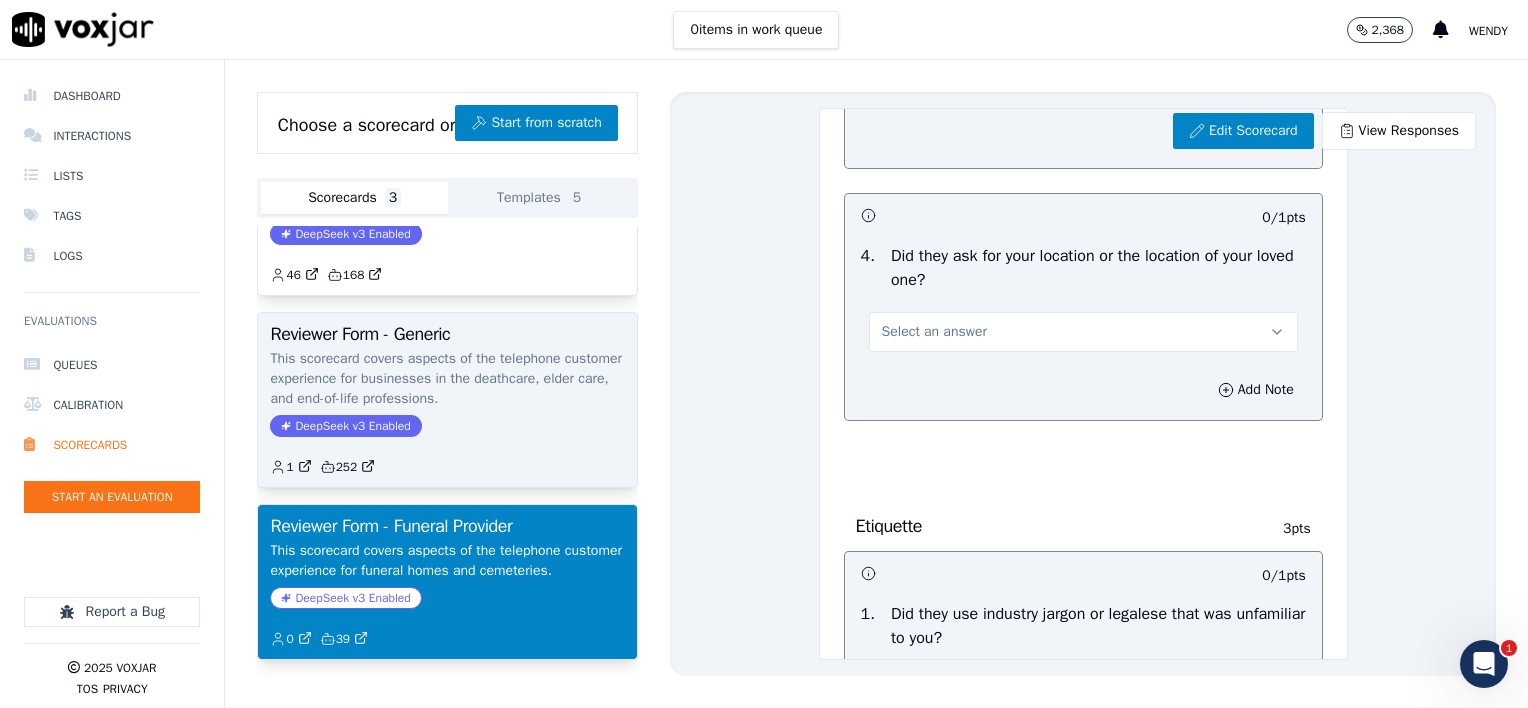 click on "Reviewer Form - Generic" at bounding box center [447, 334] 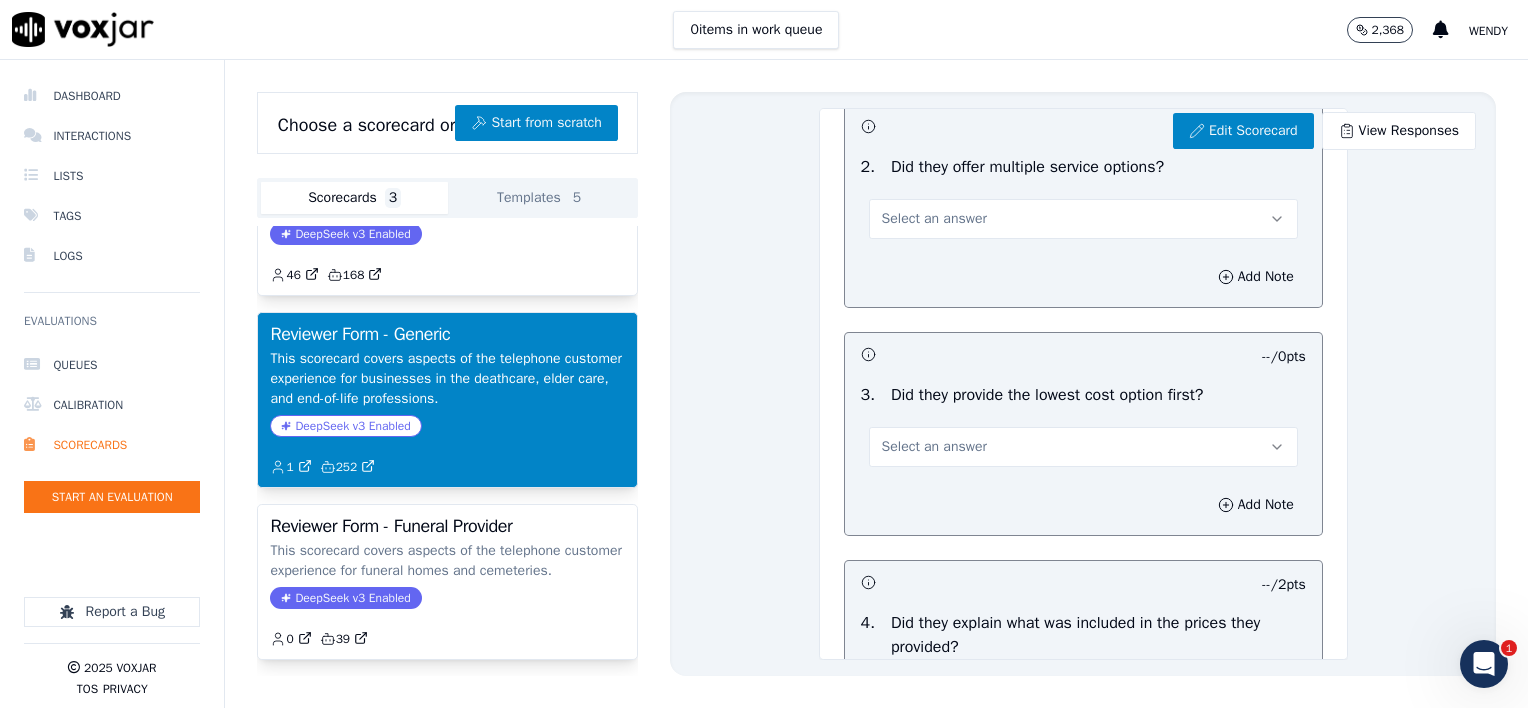 scroll, scrollTop: 4169, scrollLeft: 0, axis: vertical 